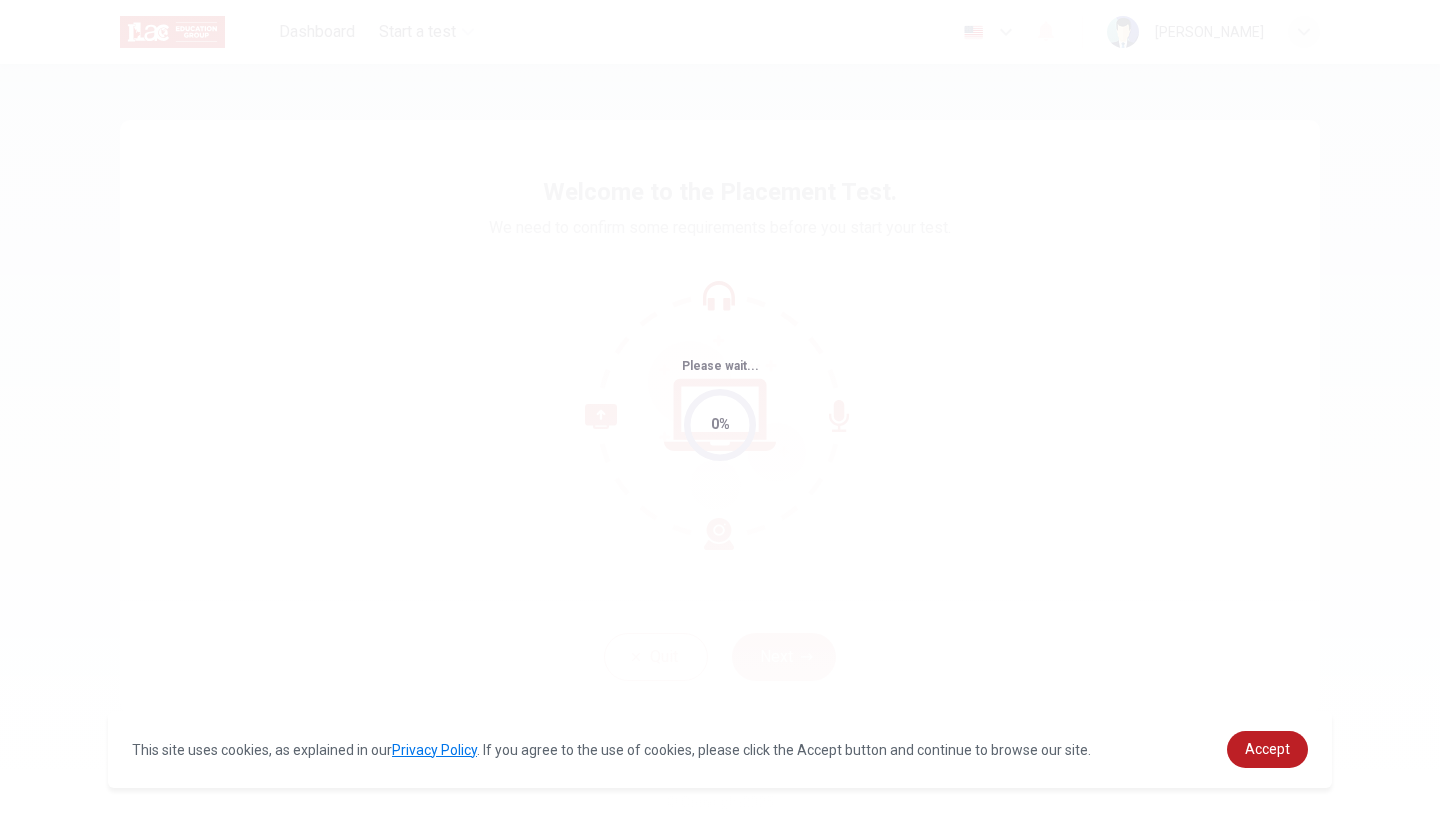 scroll, scrollTop: 0, scrollLeft: 0, axis: both 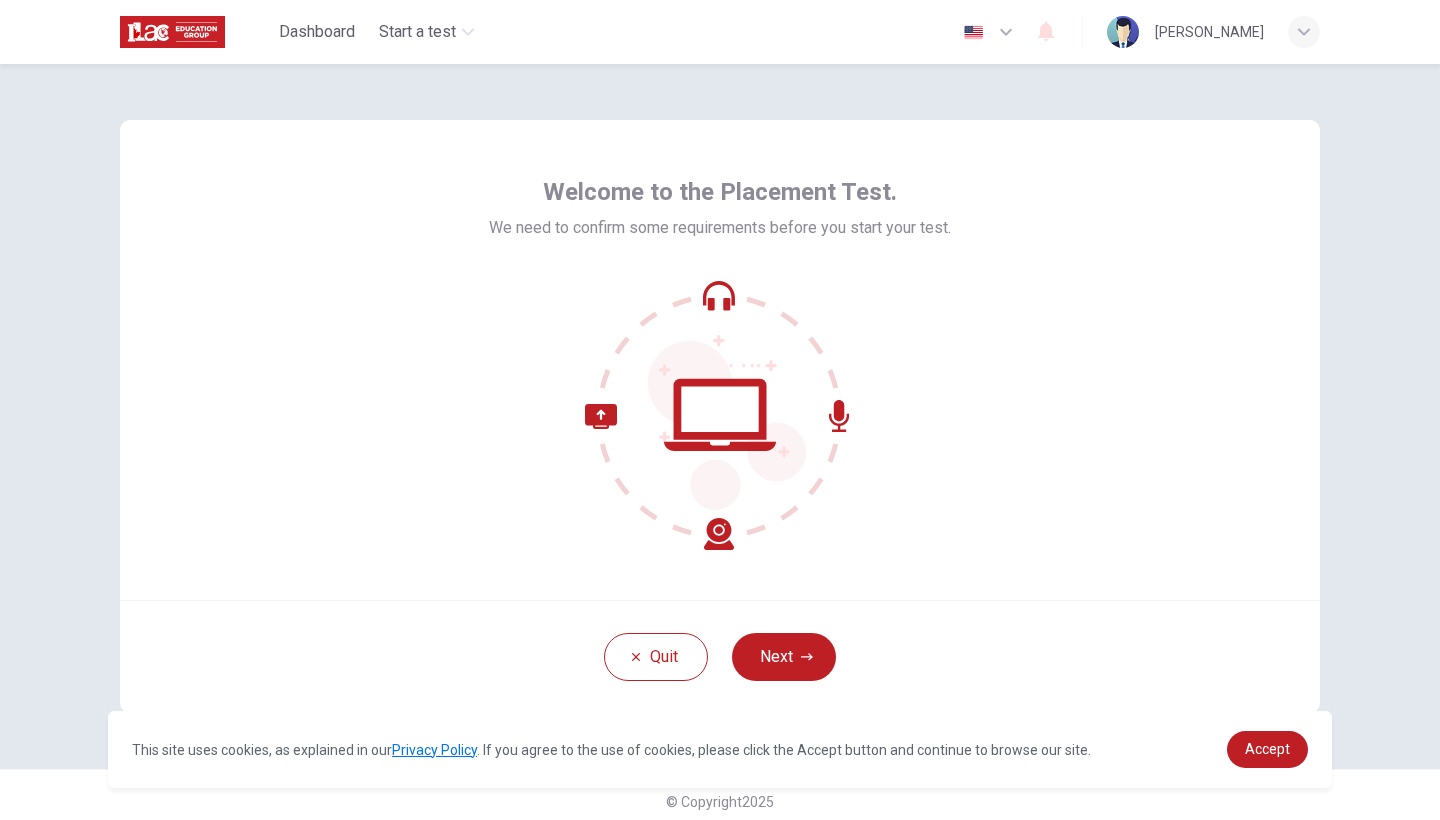 click on "Welcome to the Placement Test. We need to confirm some requirements before you start your test." at bounding box center [720, 360] 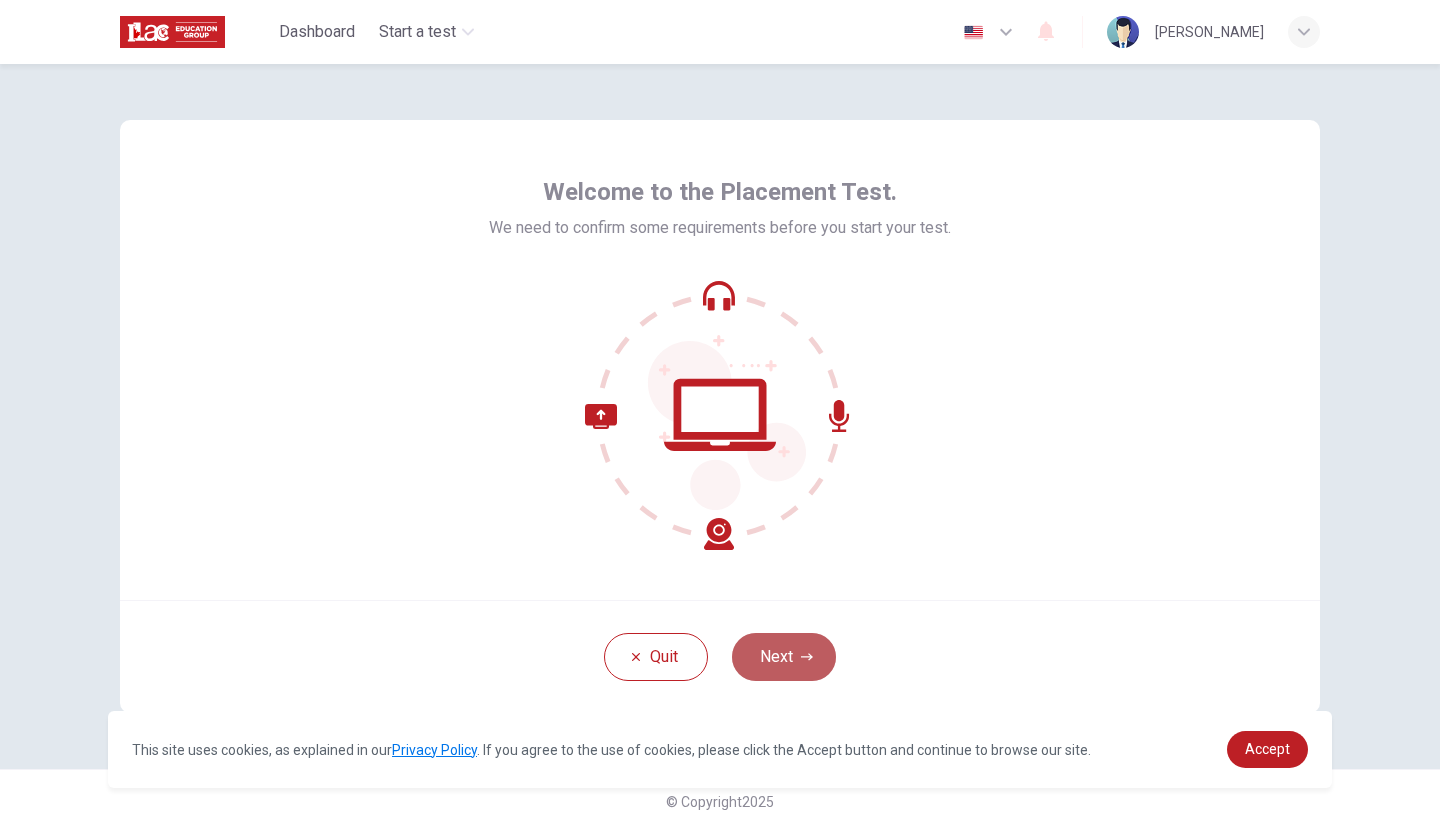 click on "Next" at bounding box center (784, 657) 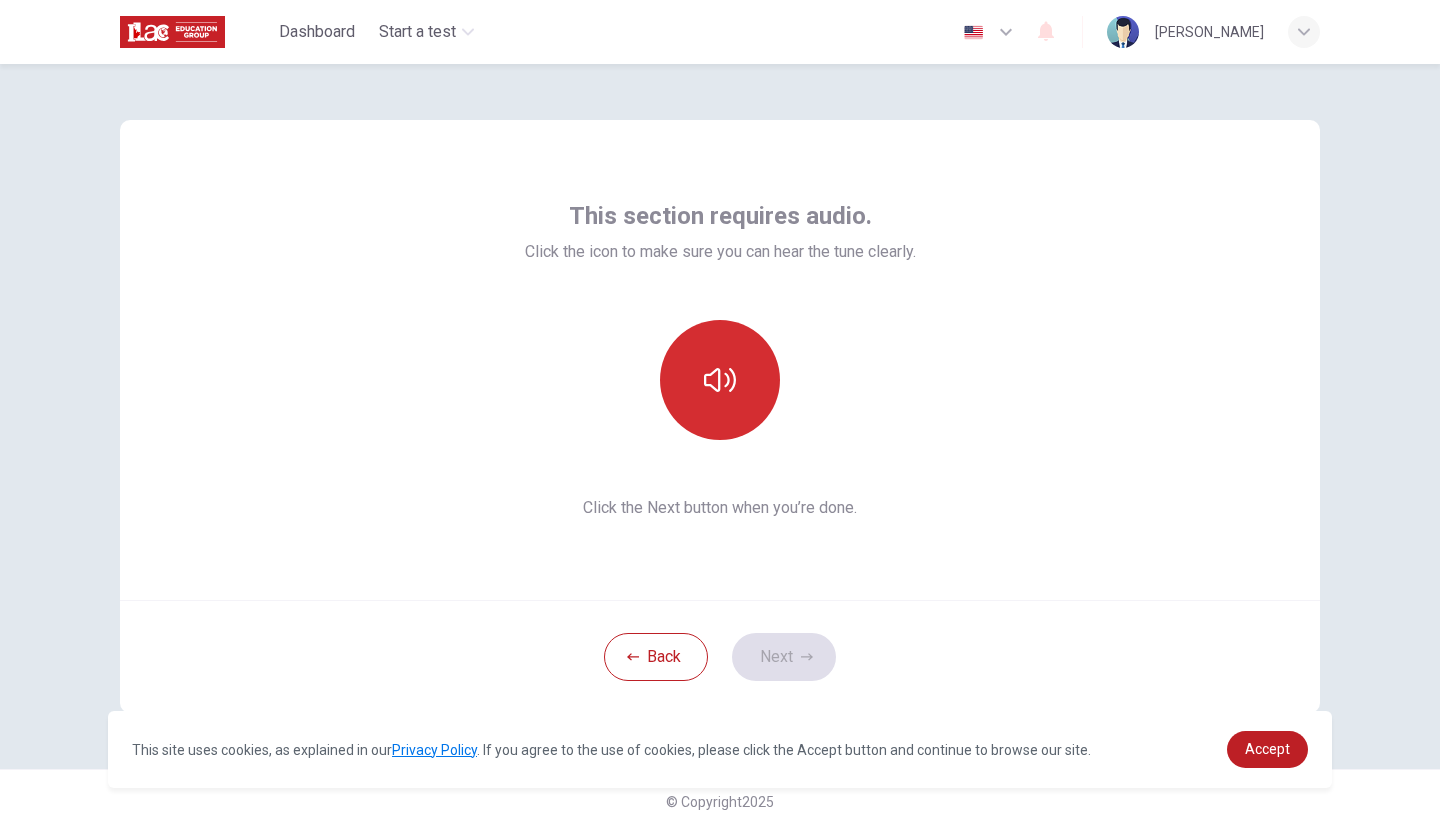 click at bounding box center (720, 380) 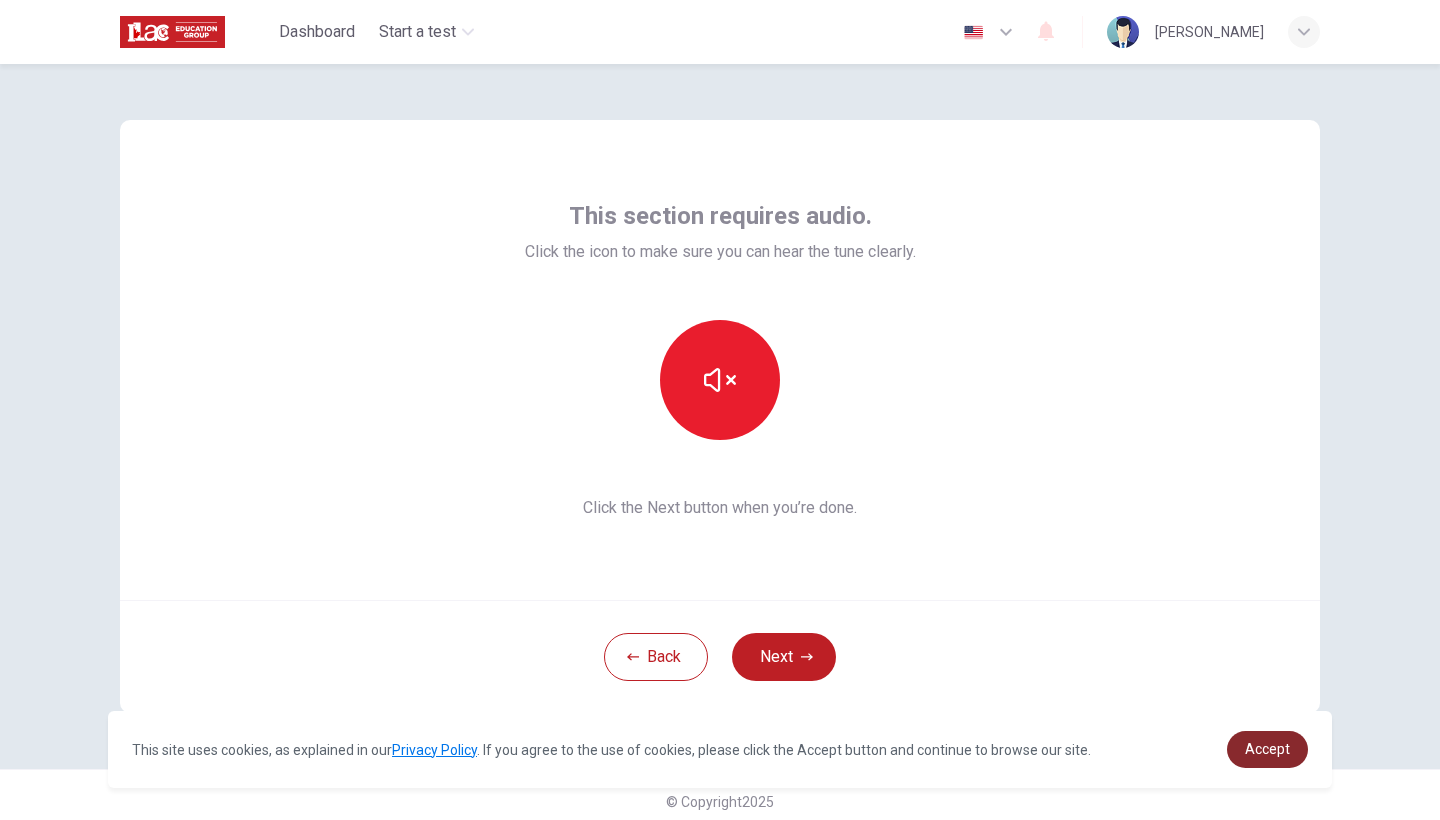 click on "Accept" at bounding box center [1267, 749] 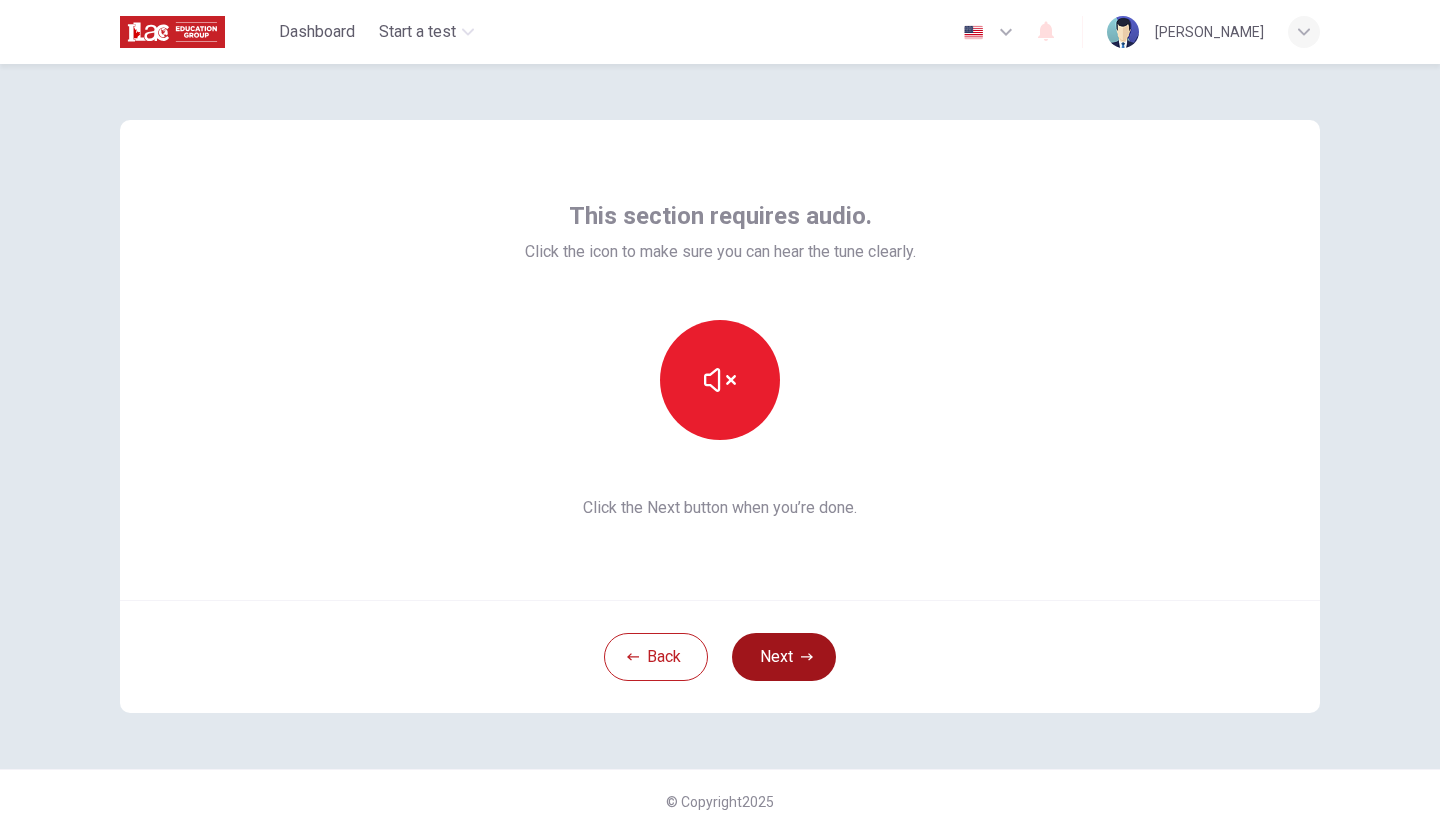 click on "Next" at bounding box center [784, 657] 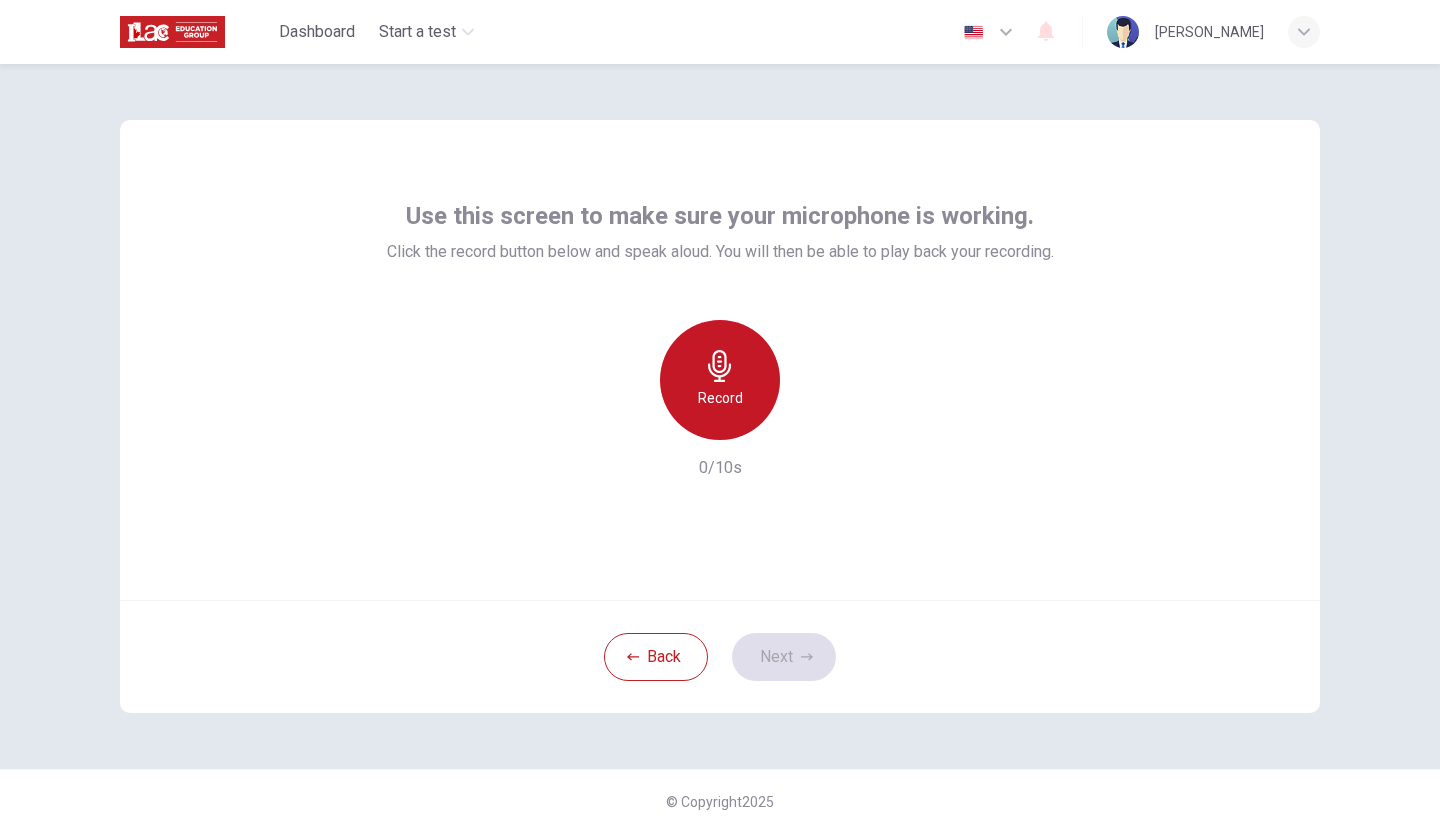 click on "Record" at bounding box center (720, 398) 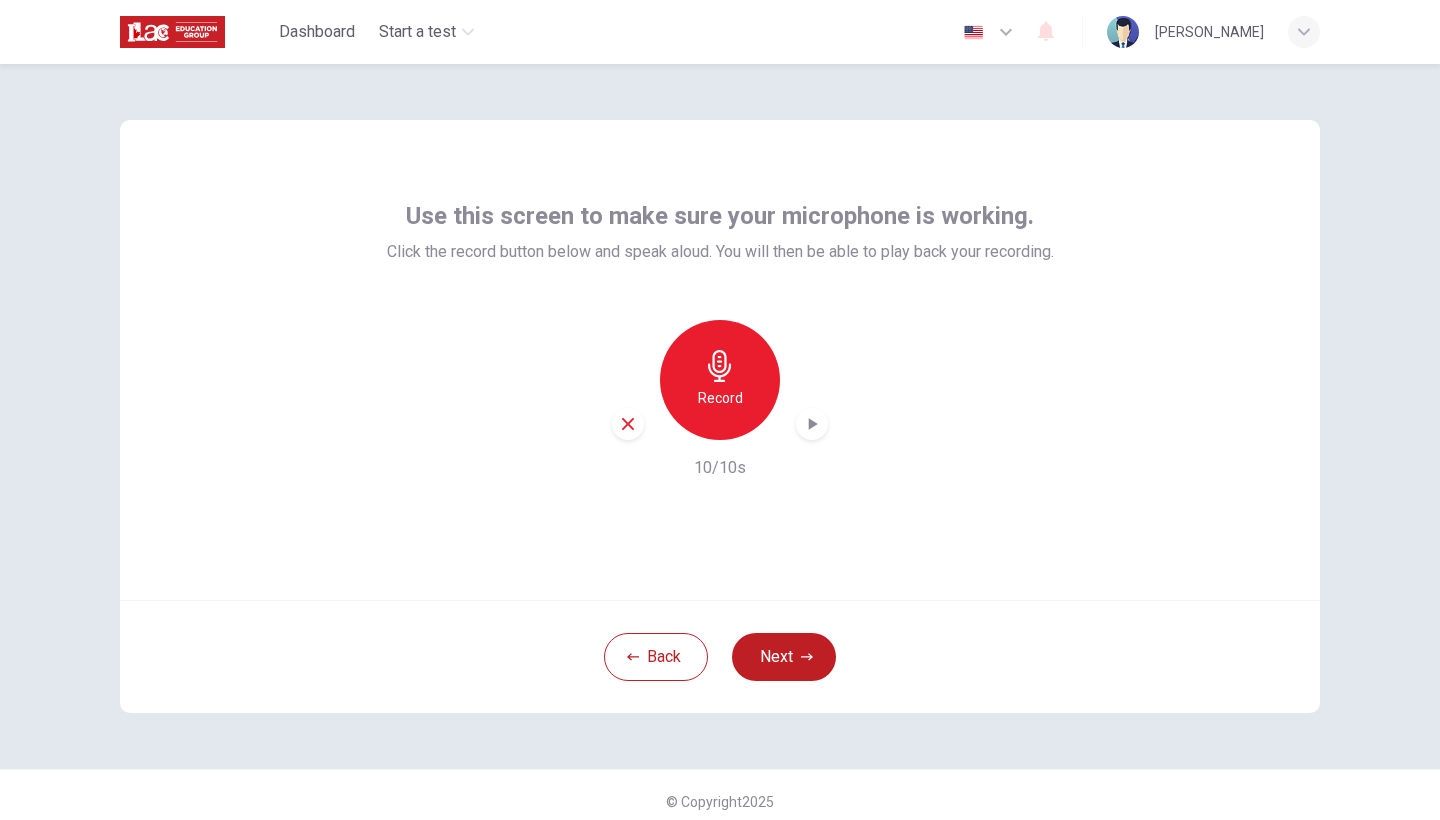 click on "Record" at bounding box center (720, 380) 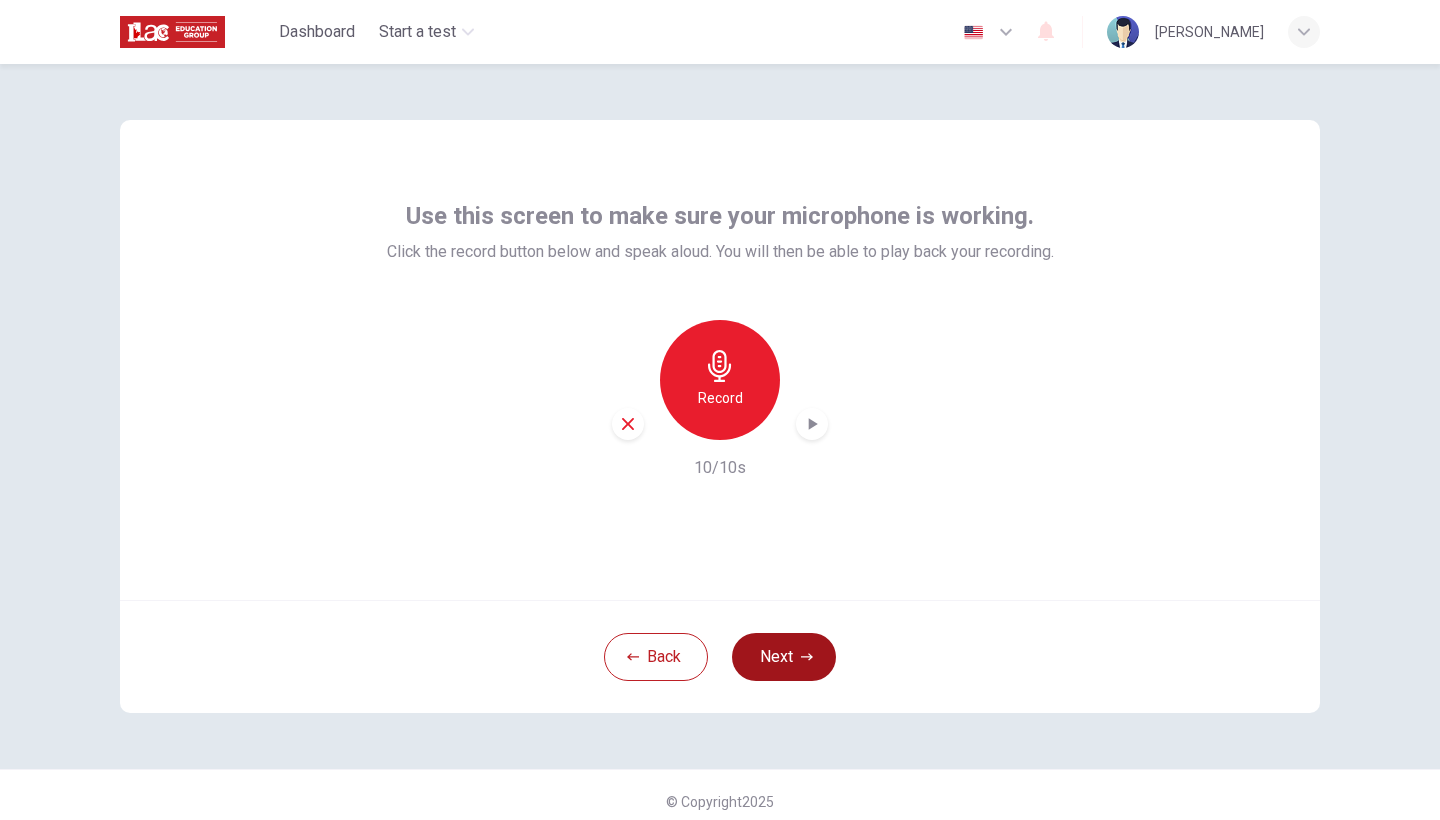 click on "Next" at bounding box center (784, 657) 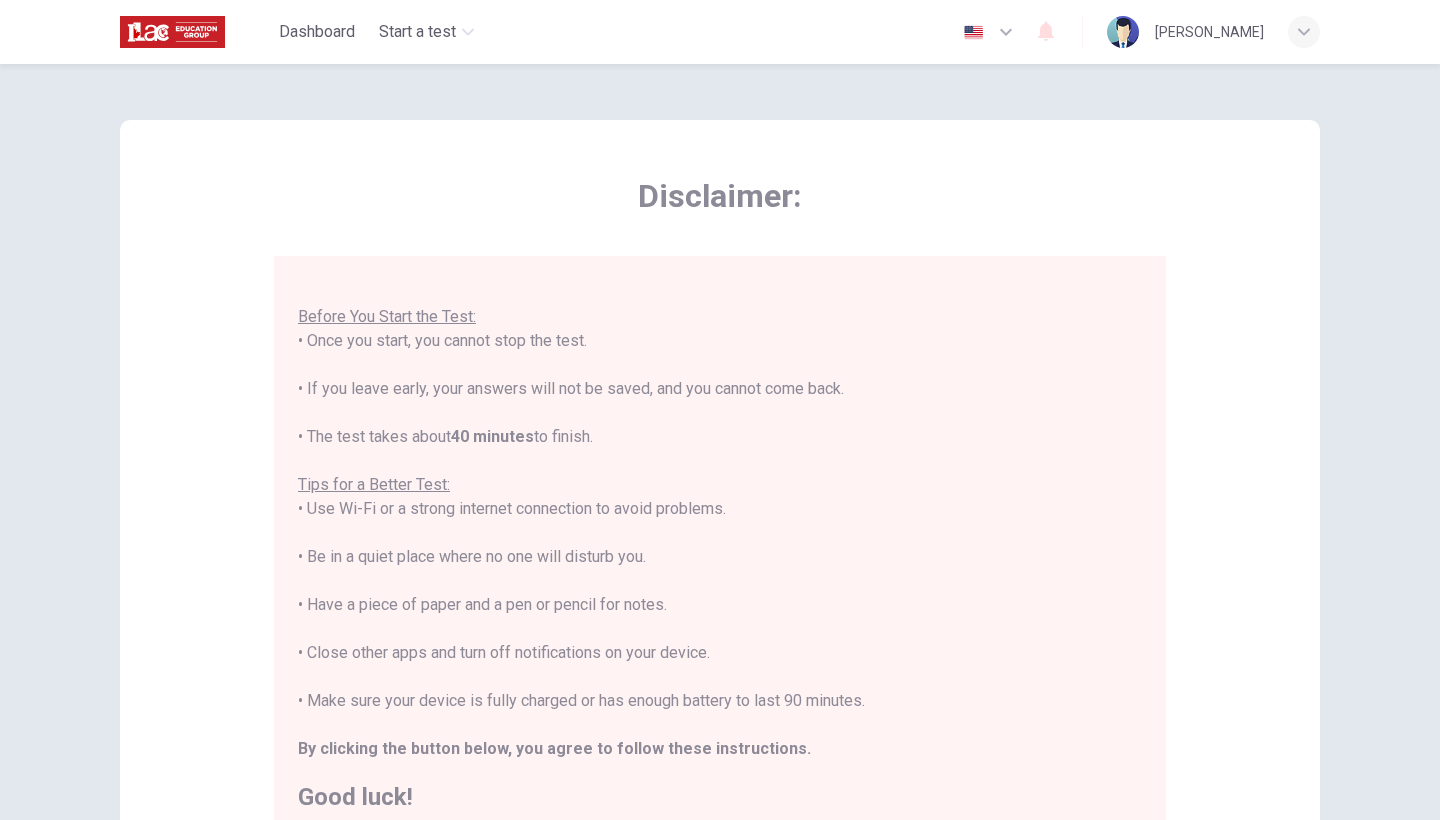 scroll, scrollTop: 21, scrollLeft: 0, axis: vertical 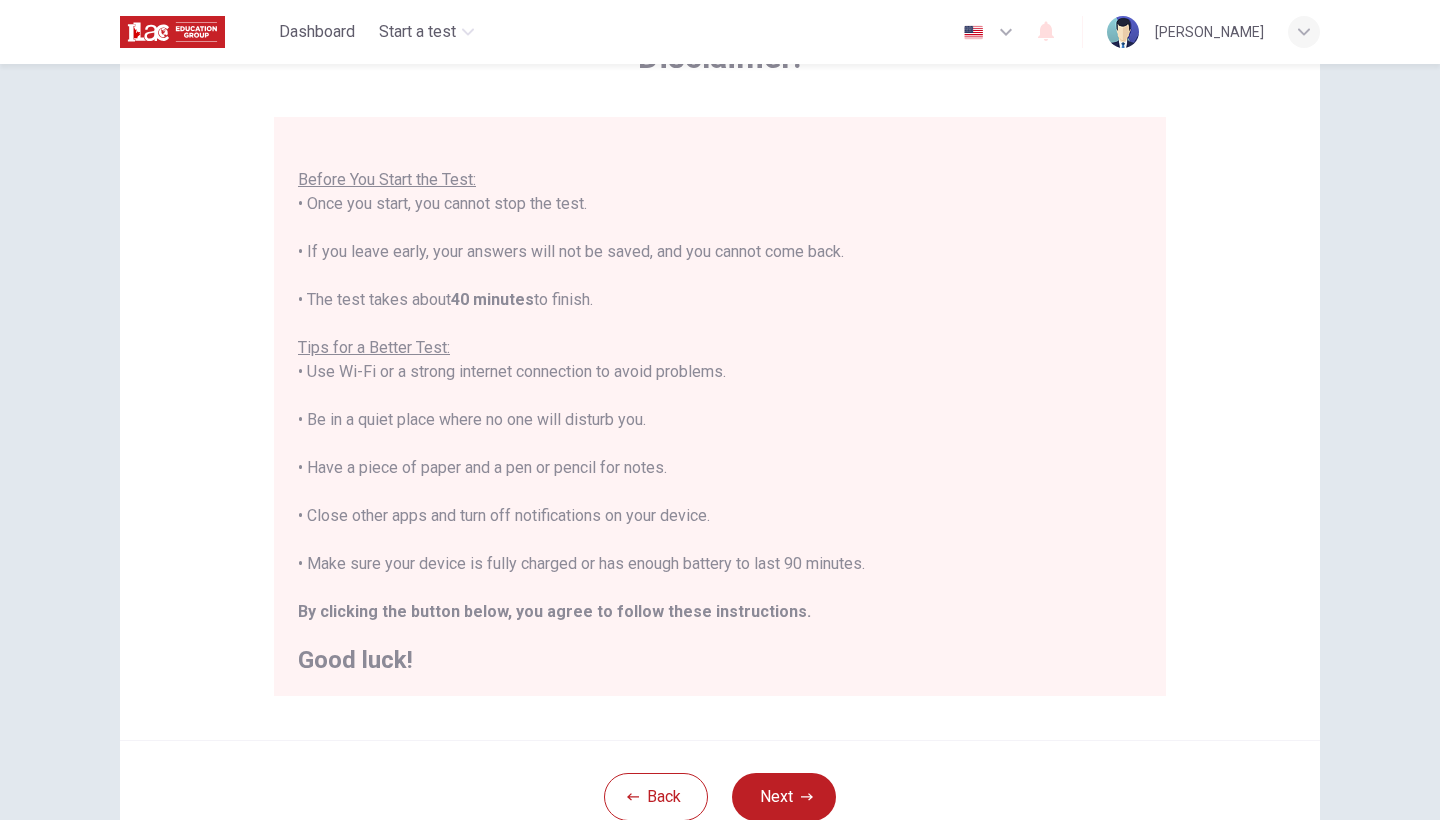 click on "Disclaimer: You are about to start a  Placement Test .
Before You Start the Test:
• Once you start, you cannot stop the test.
• If you leave early, your answers will not be saved, and you cannot come back.
• The test takes about  40 minutes  to finish.
Tips for a Better Test:
• Use Wi-Fi or a strong internet connection to avoid problems.
• Be in a quiet place where no one will disturb you.
• Have a piece of paper and a pen or pencil for notes.
• Close other apps and turn off notifications on your device.
• Make sure your device is fully charged or has enough battery to last 90 minutes.
By clicking the button below, you agree to follow these instructions.
Good luck! Back Next" at bounding box center (720, 417) 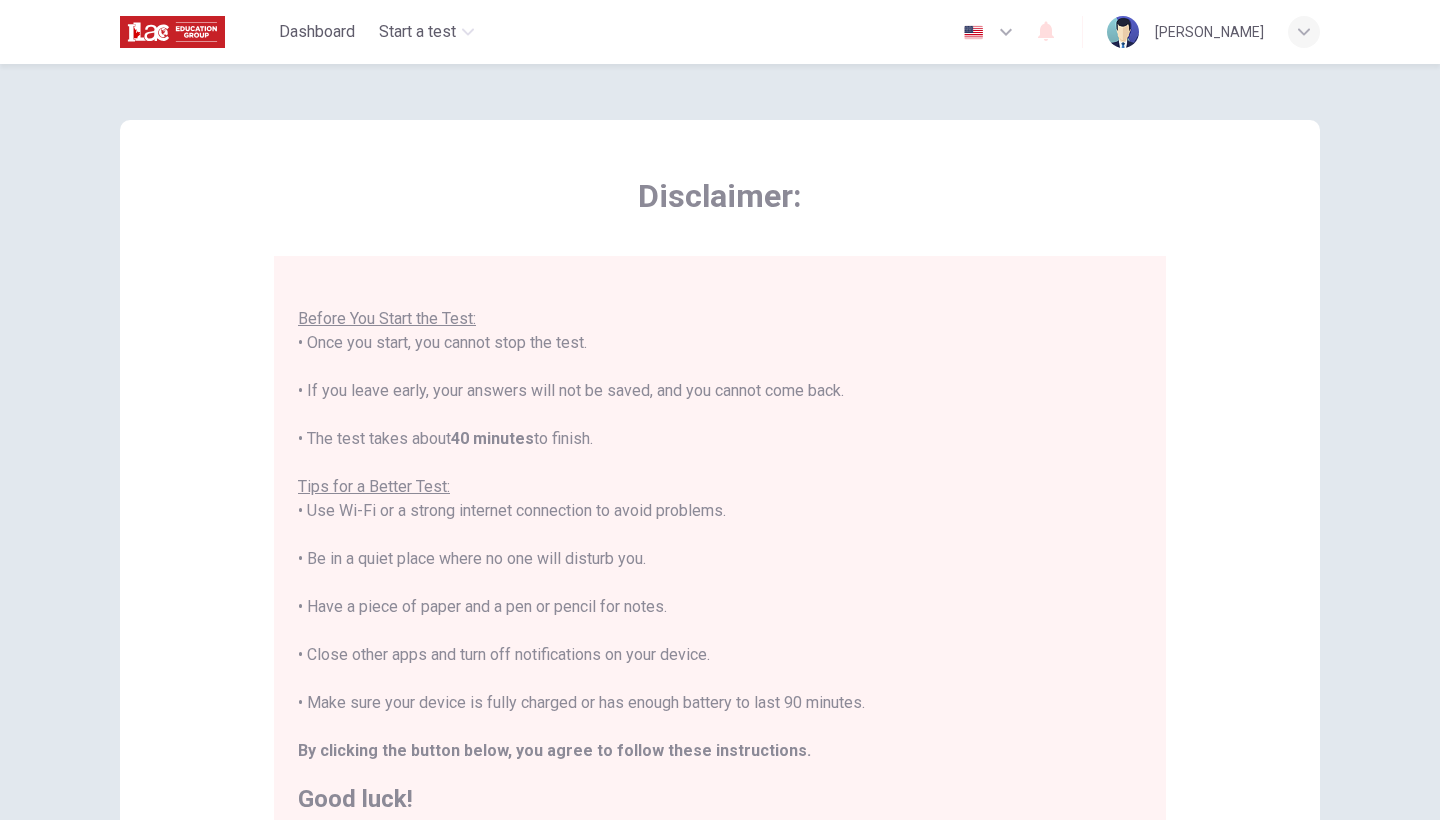 scroll, scrollTop: 0, scrollLeft: 0, axis: both 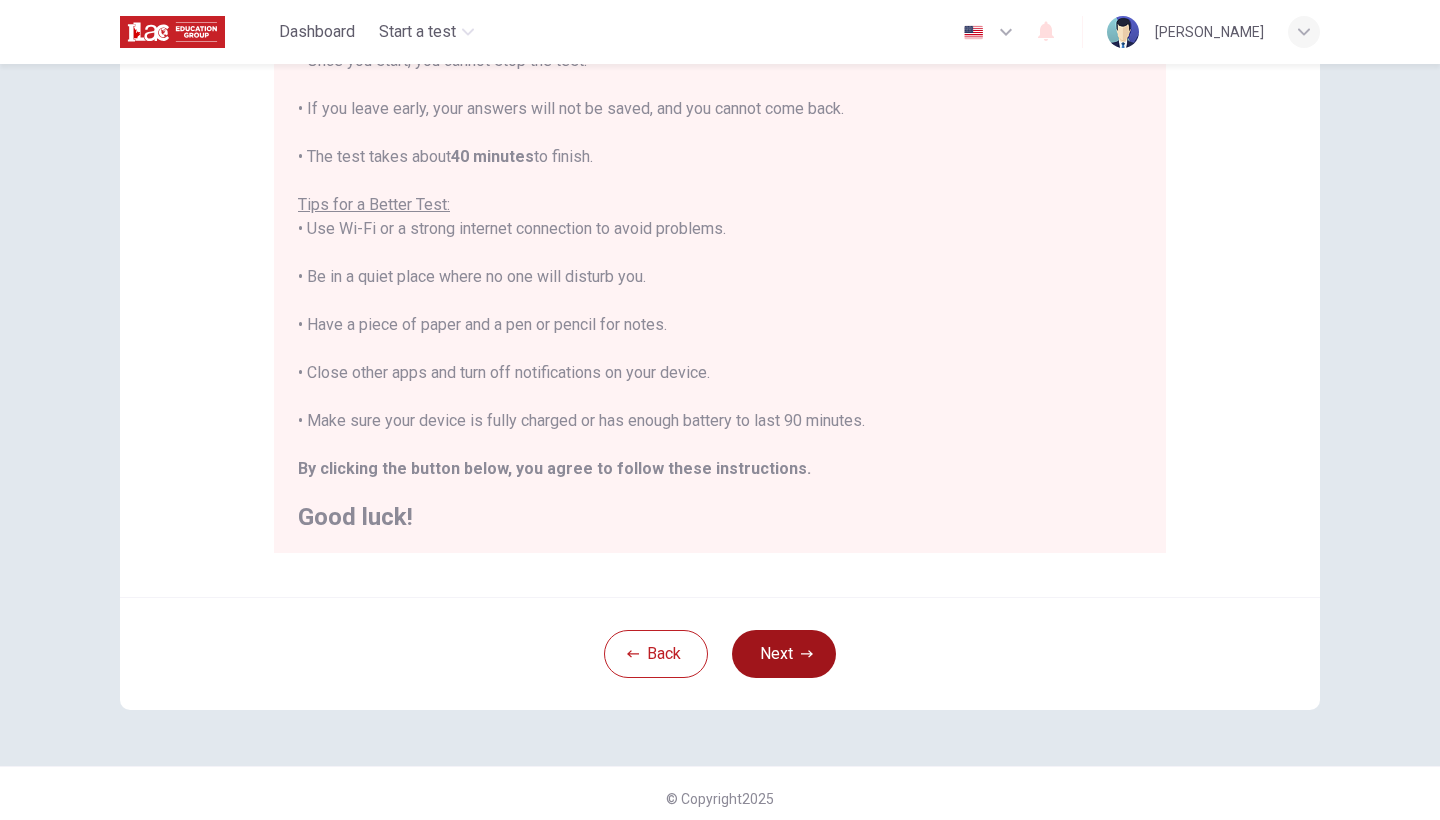 click on "Next" at bounding box center (784, 654) 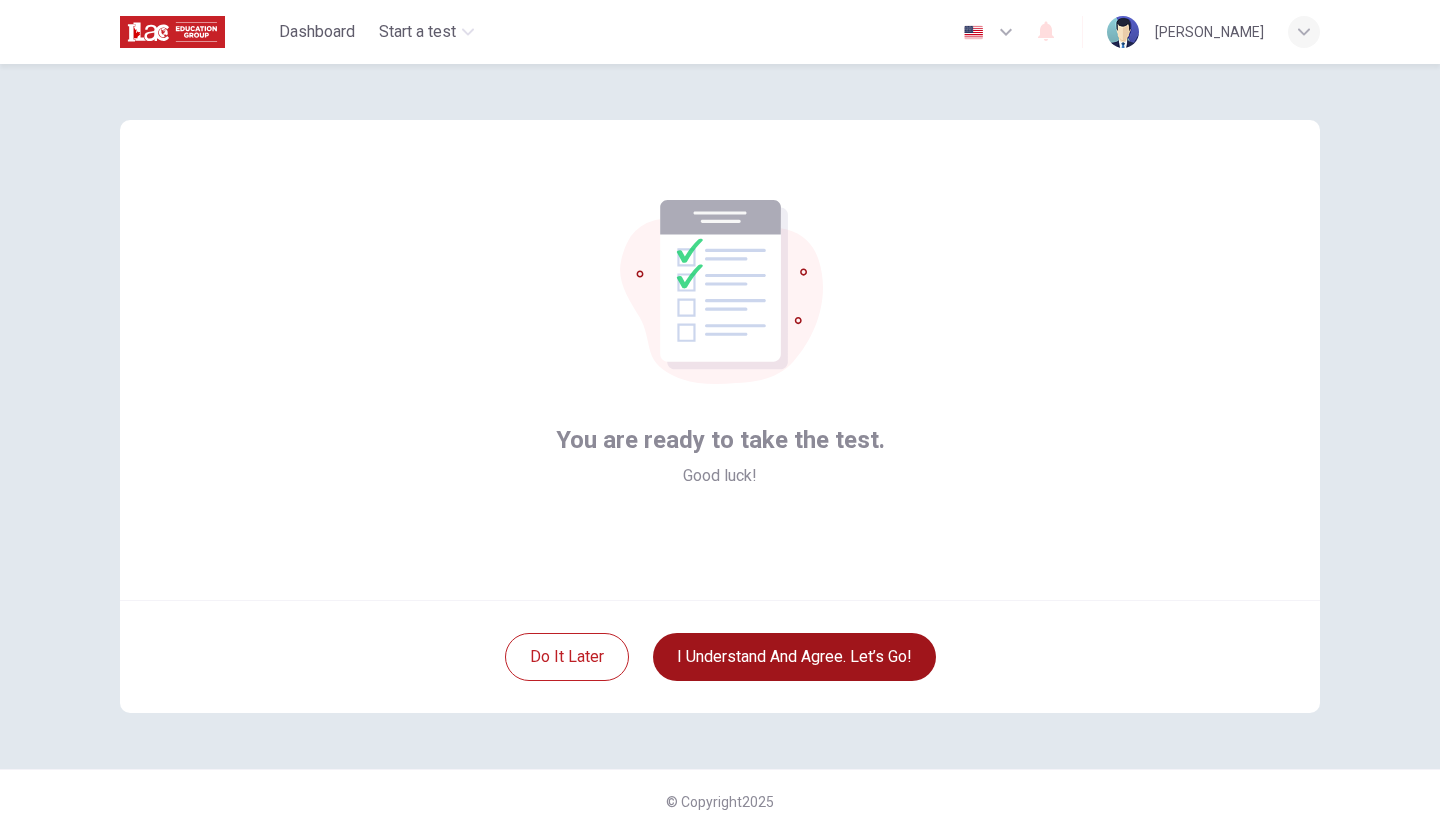 scroll, scrollTop: 0, scrollLeft: 0, axis: both 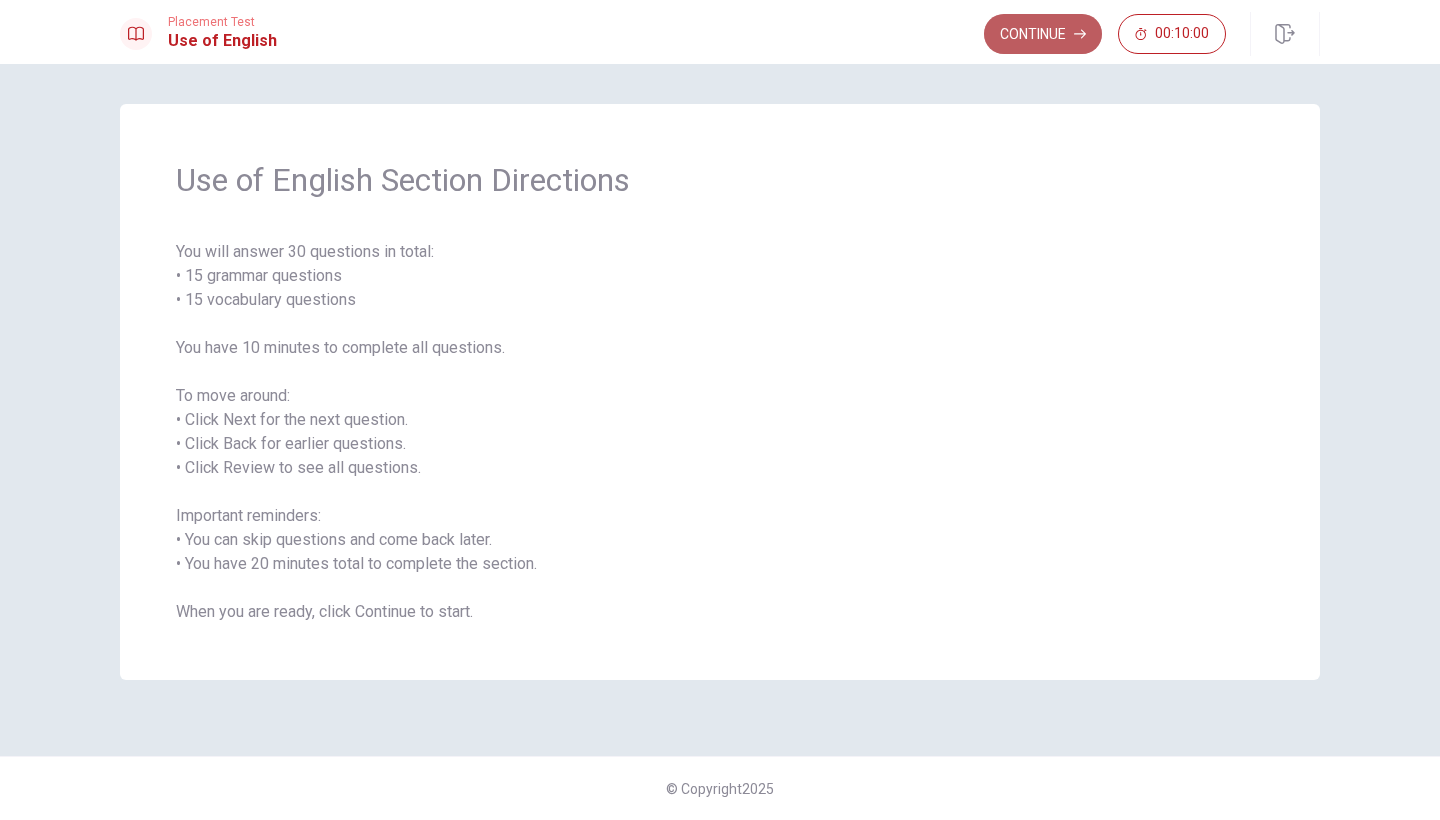 click on "Continue" at bounding box center (1043, 34) 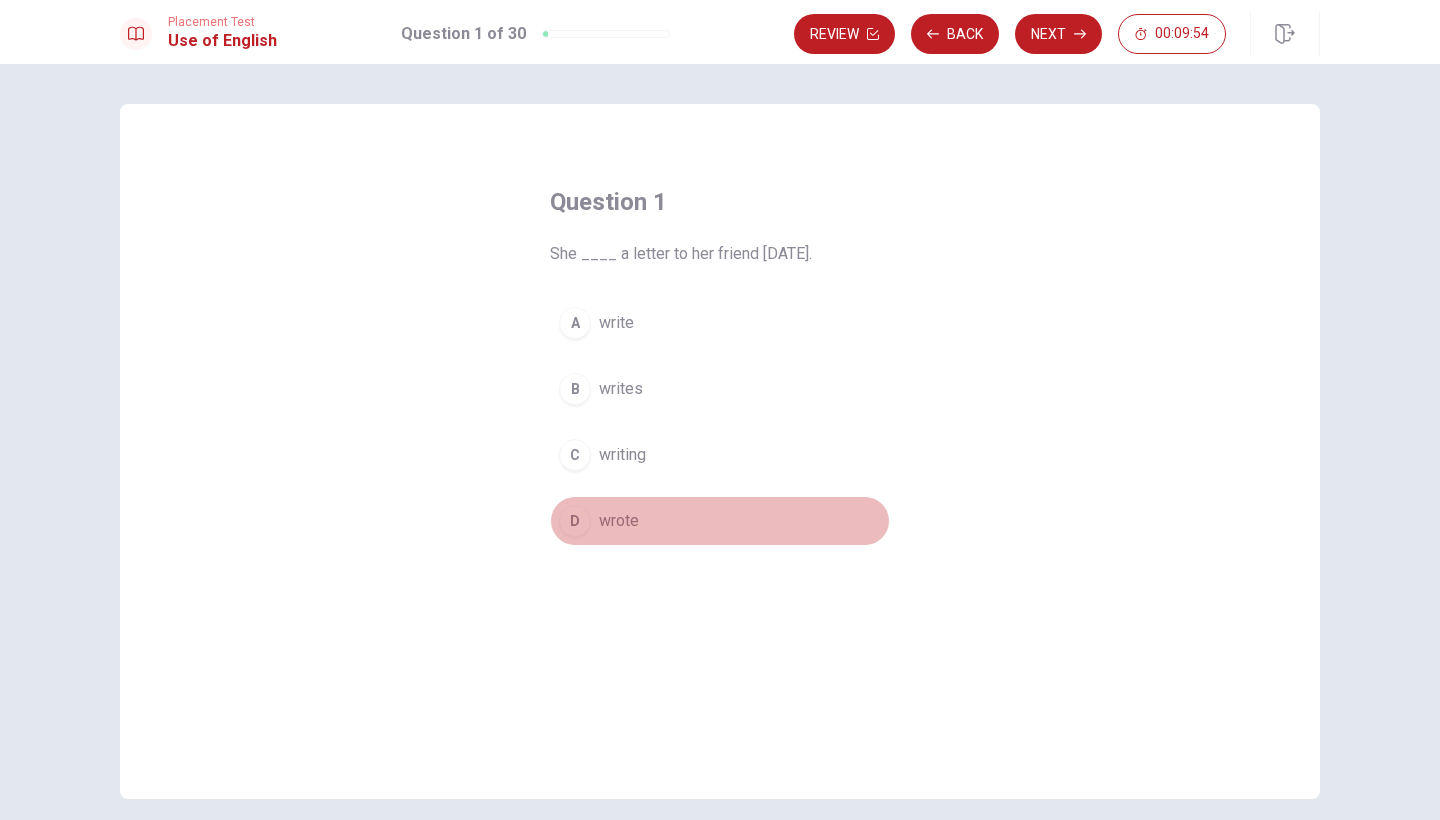 click on "D" at bounding box center (575, 521) 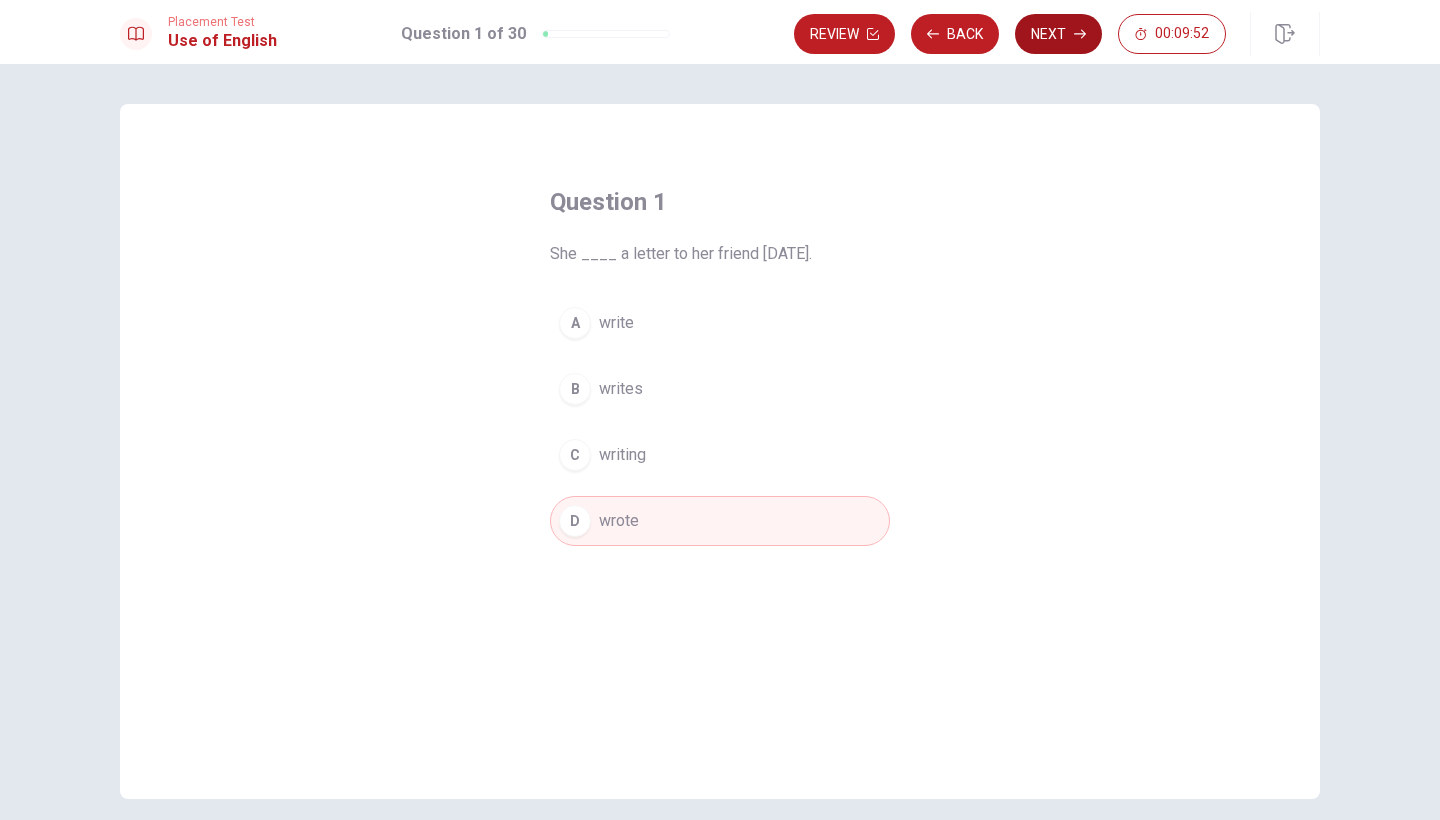 click on "Next" at bounding box center (1058, 34) 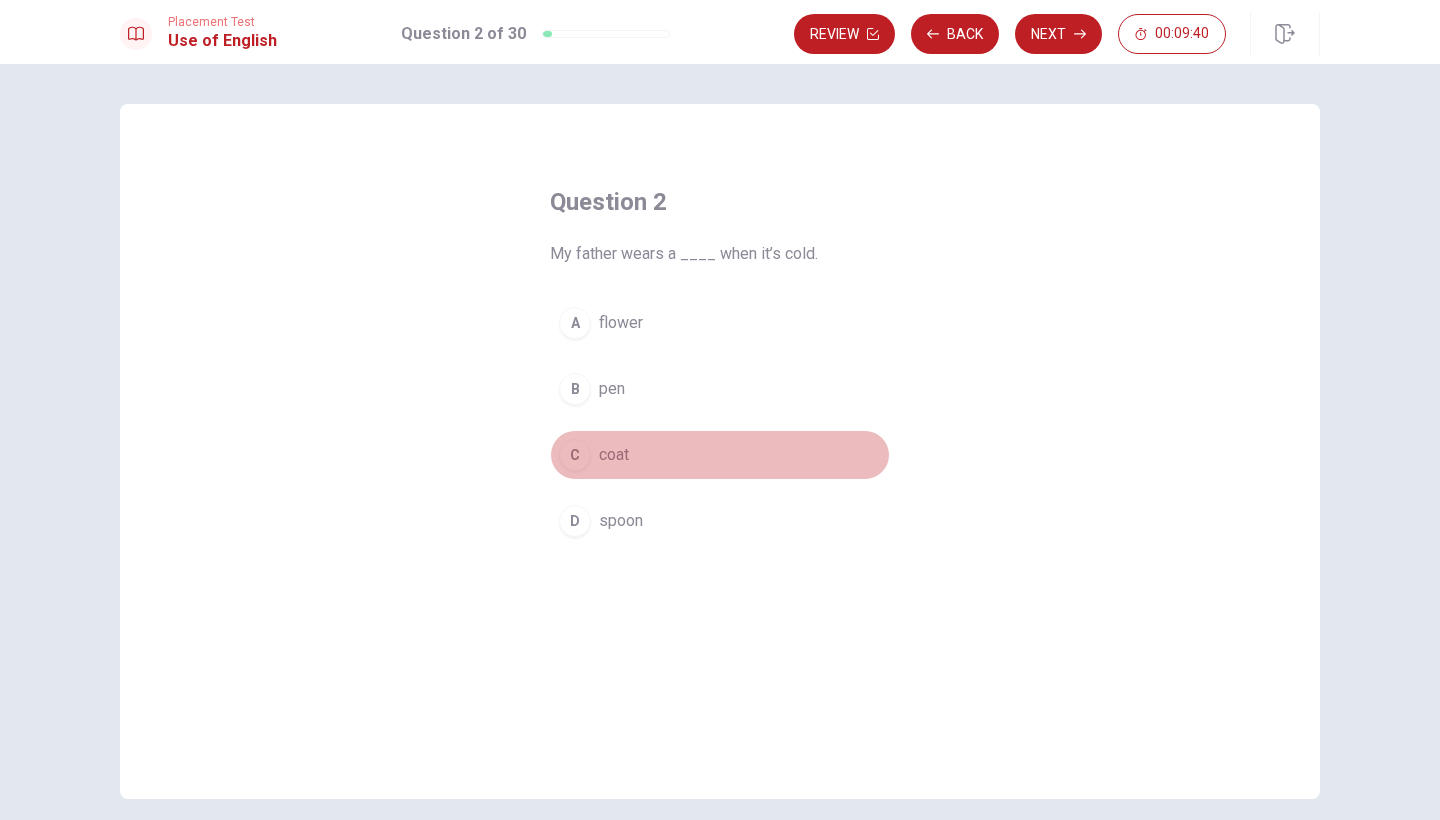 click on "C" at bounding box center (575, 455) 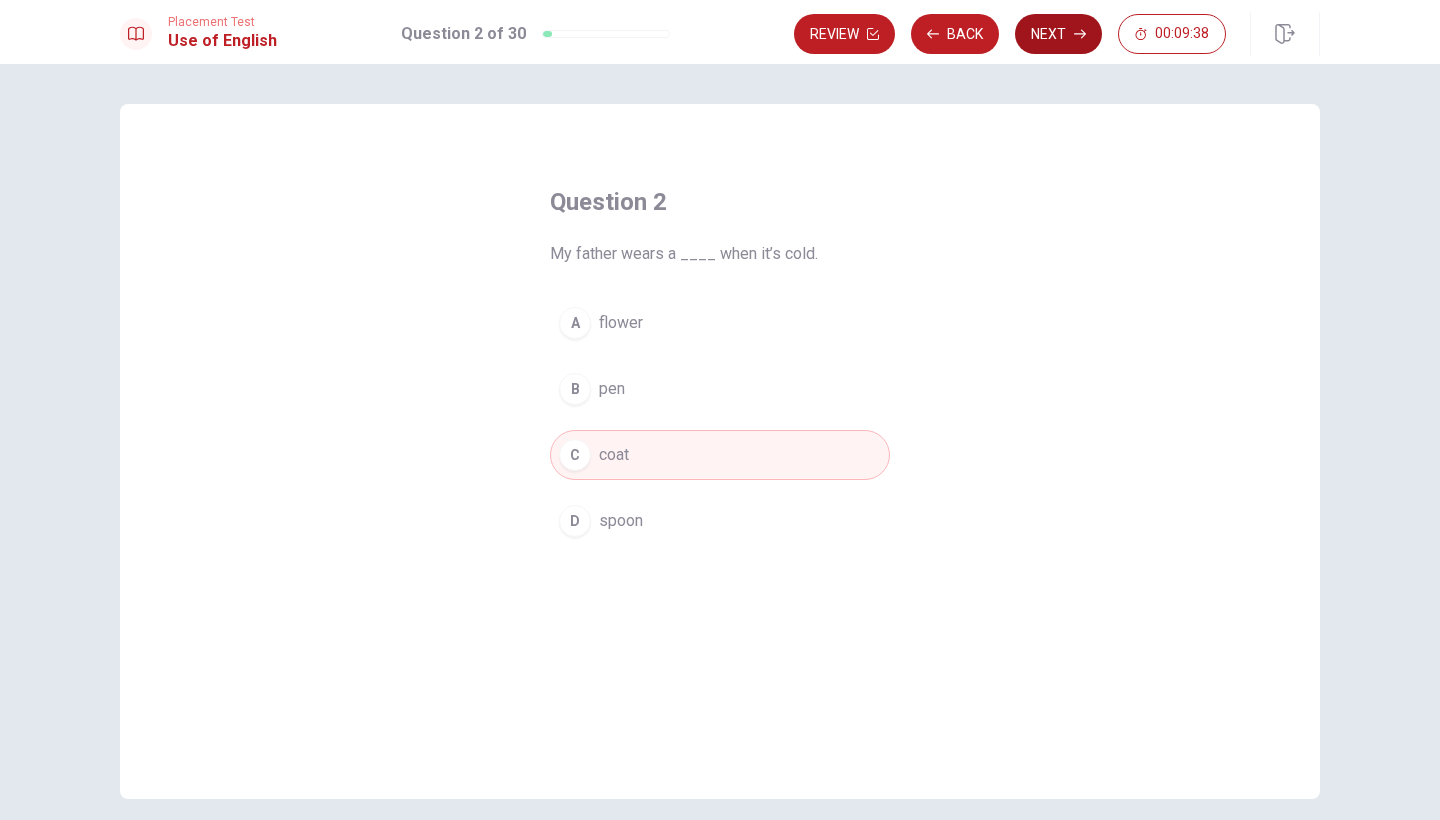 click on "Next" at bounding box center [1058, 34] 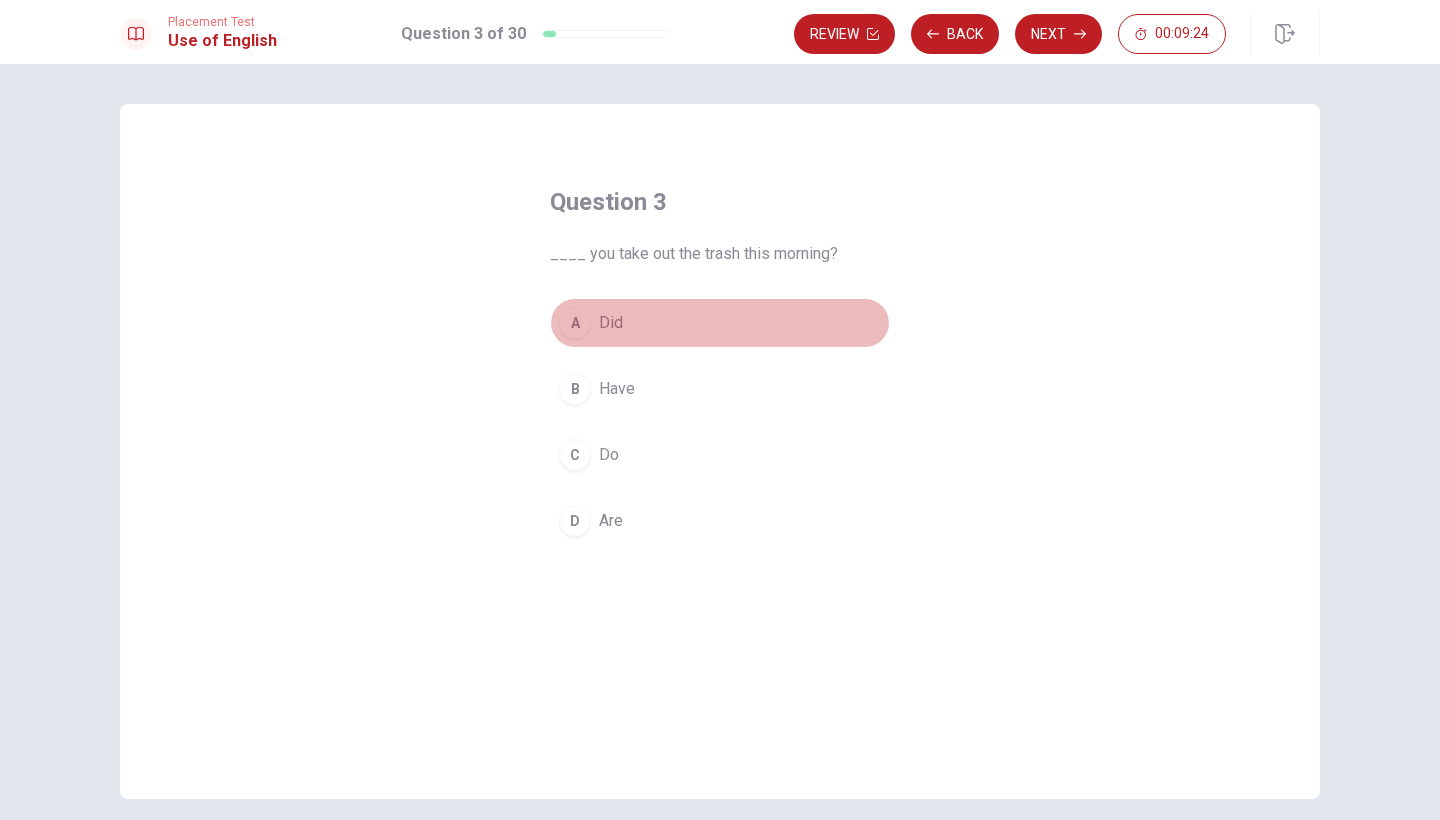 click on "A" at bounding box center [575, 323] 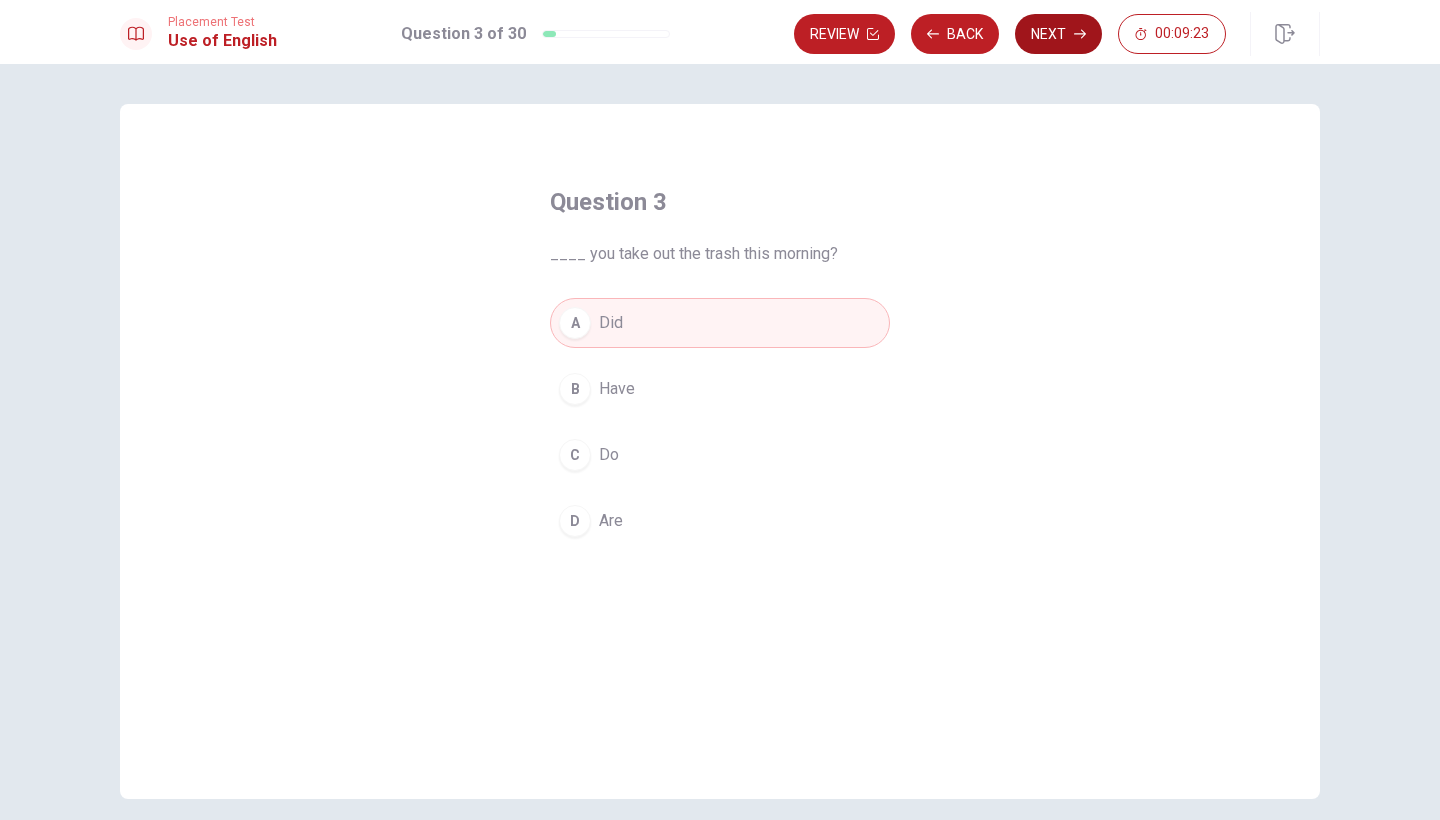 click 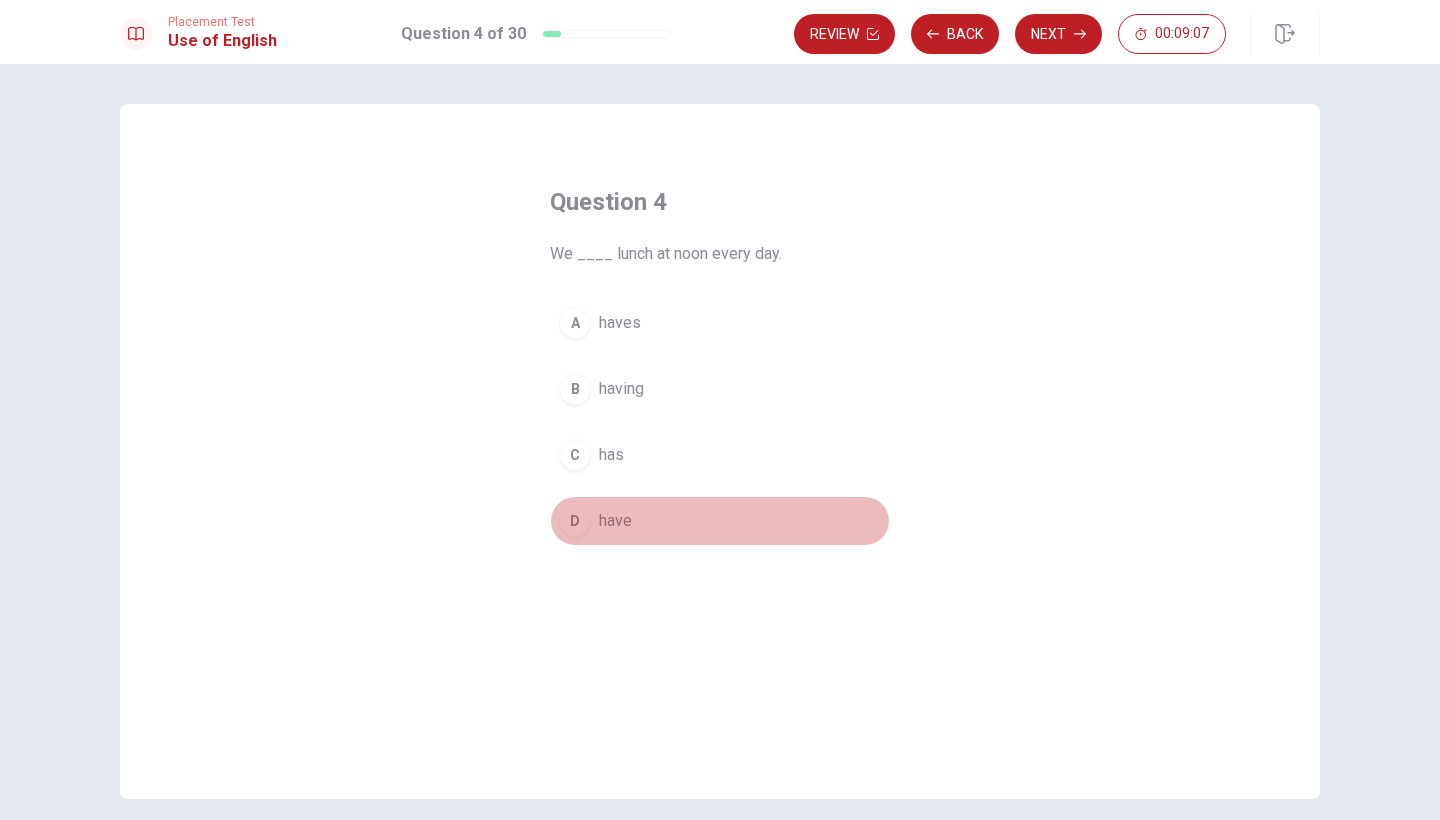 click on "D" at bounding box center (575, 521) 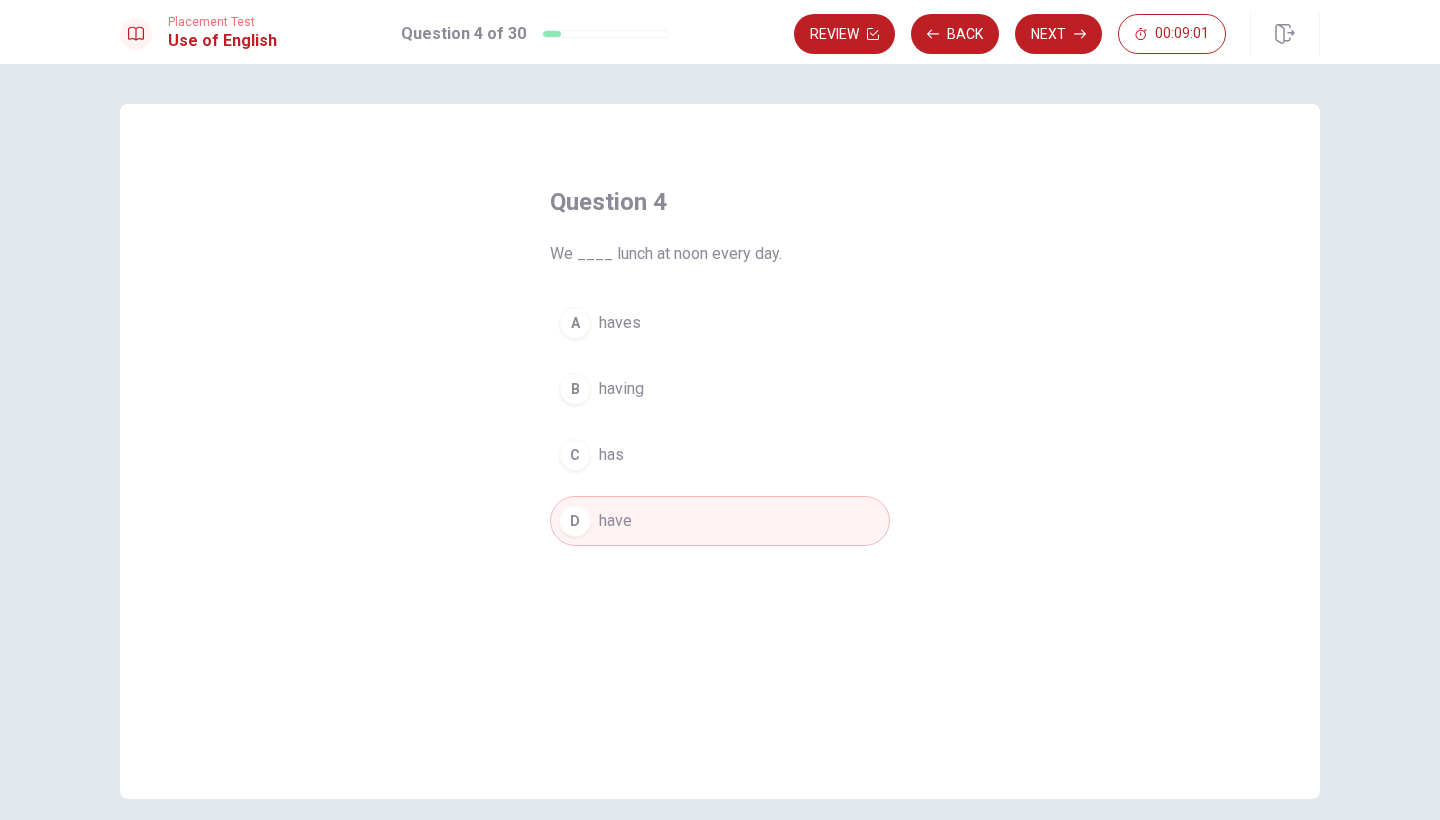 click on "B" at bounding box center [575, 389] 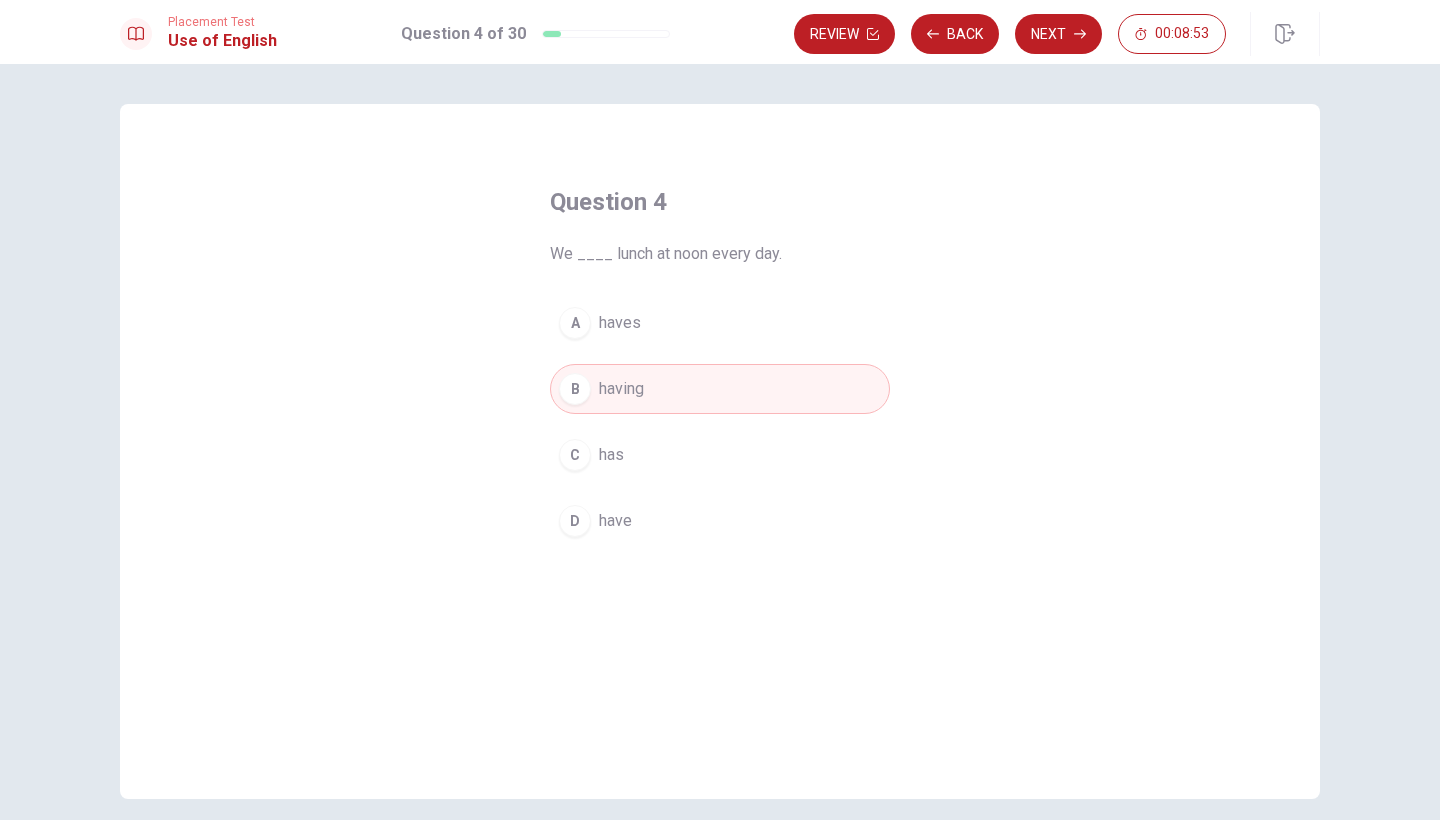 click on "D" at bounding box center [575, 521] 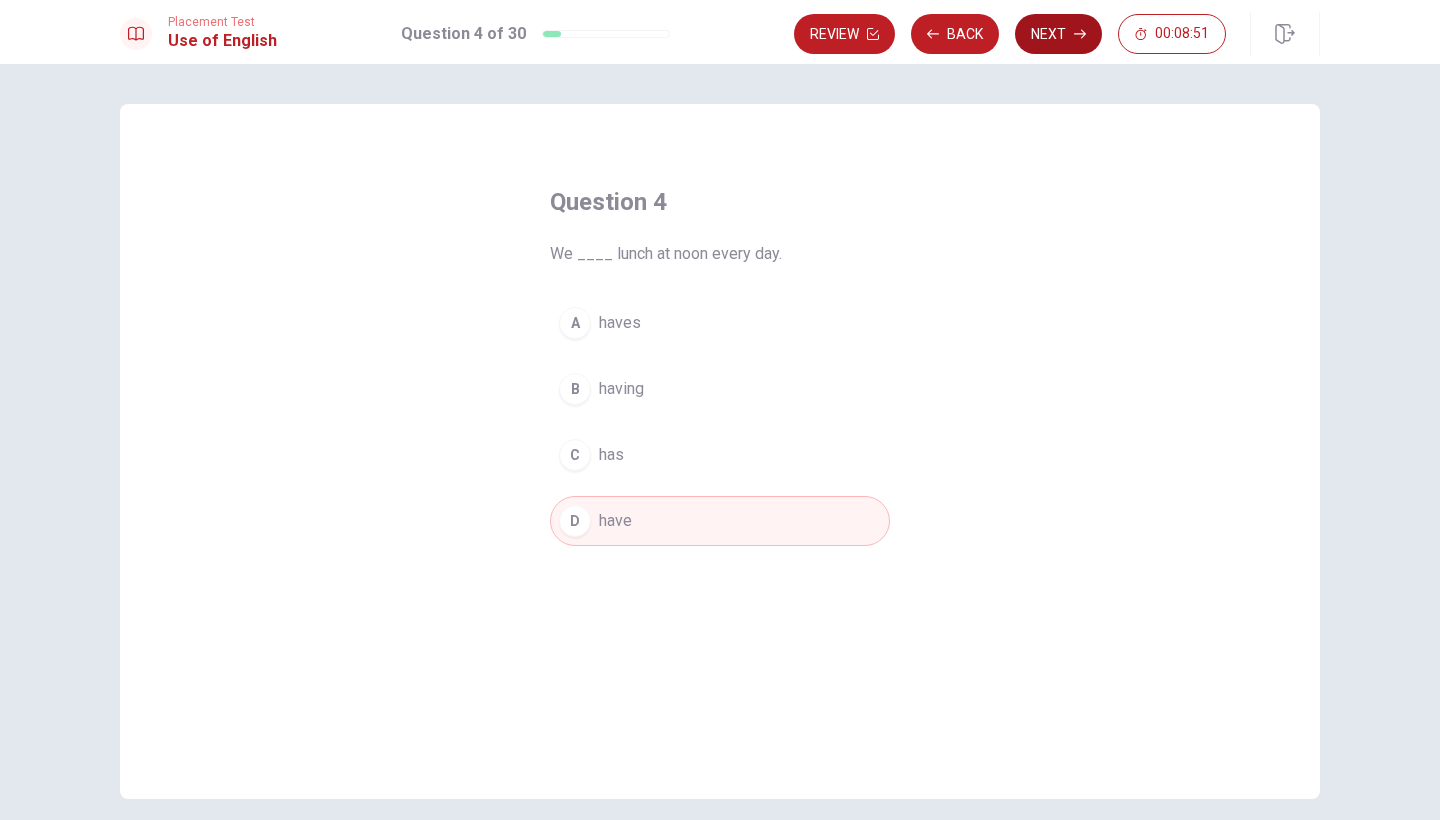 click 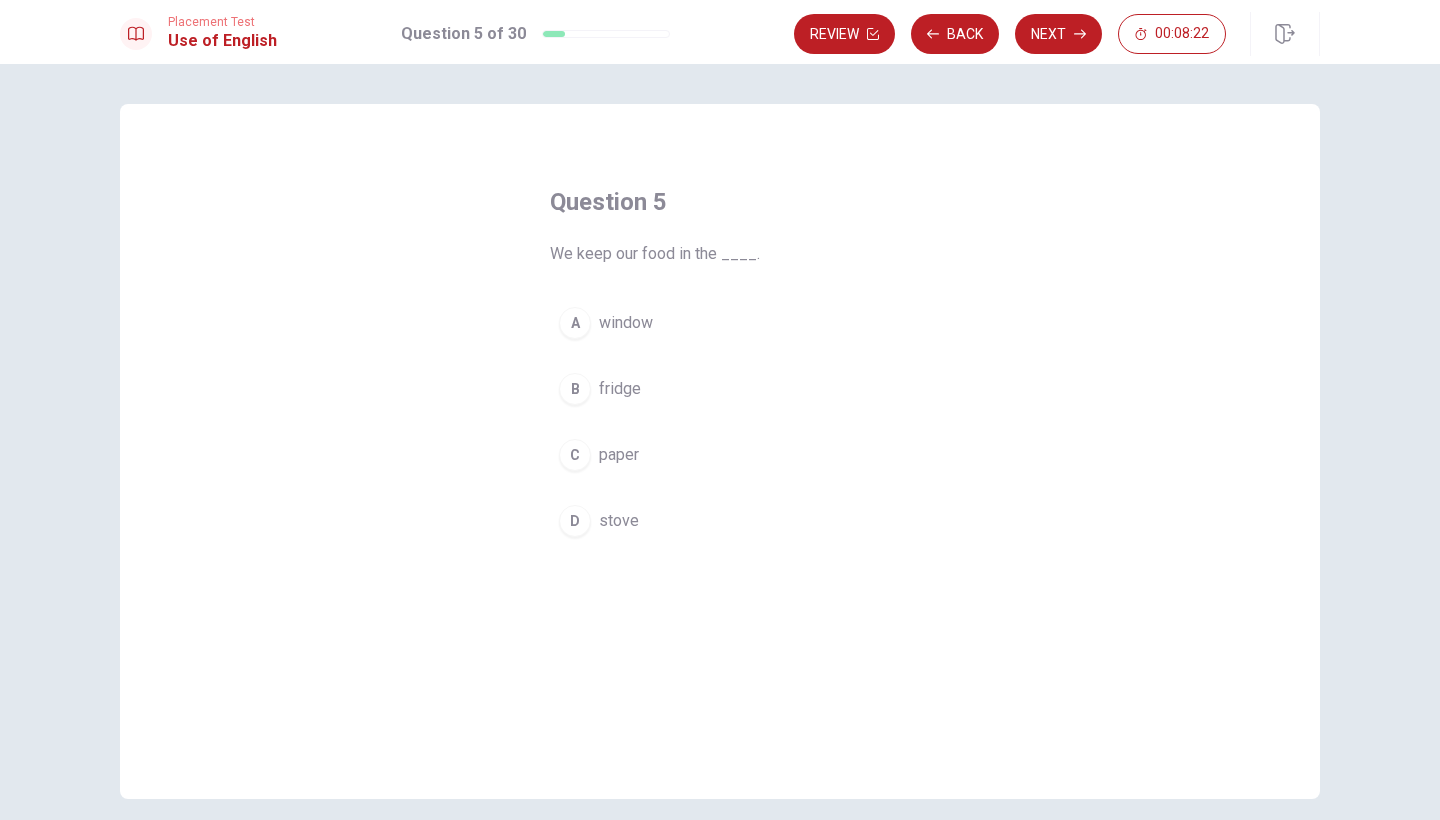 click on "D" at bounding box center (575, 521) 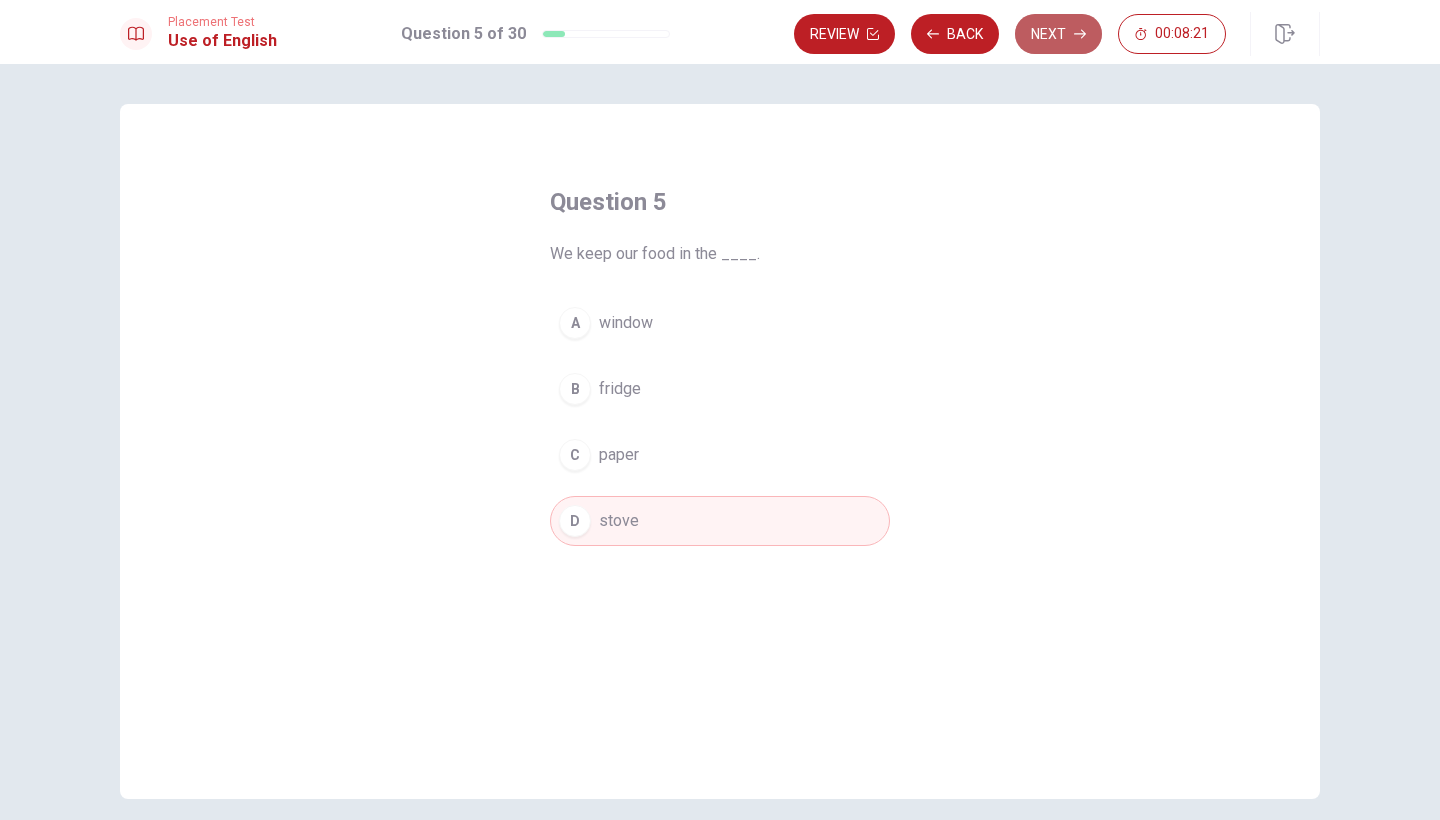 click on "Next" at bounding box center (1058, 34) 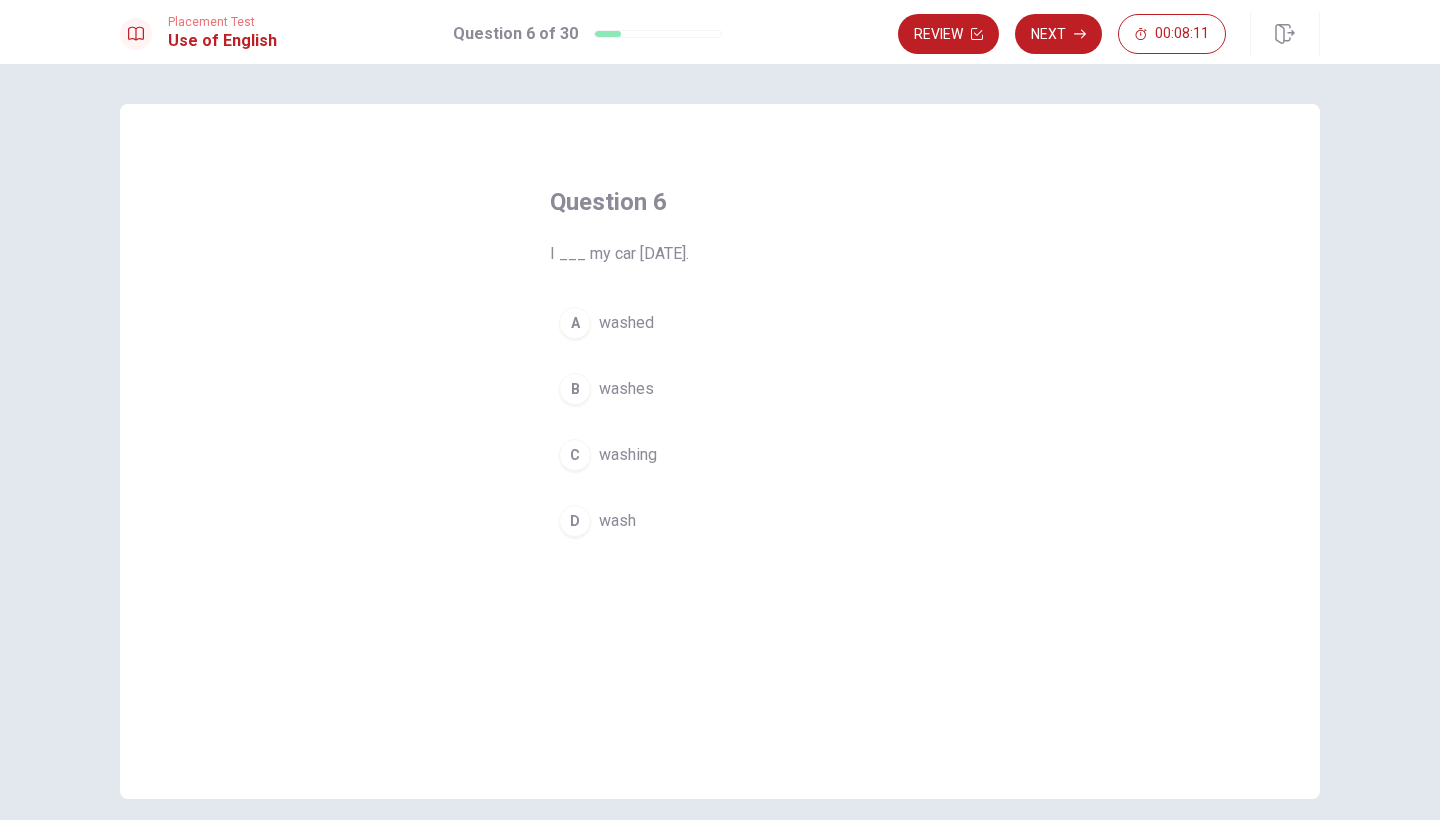 click on "A" at bounding box center [575, 323] 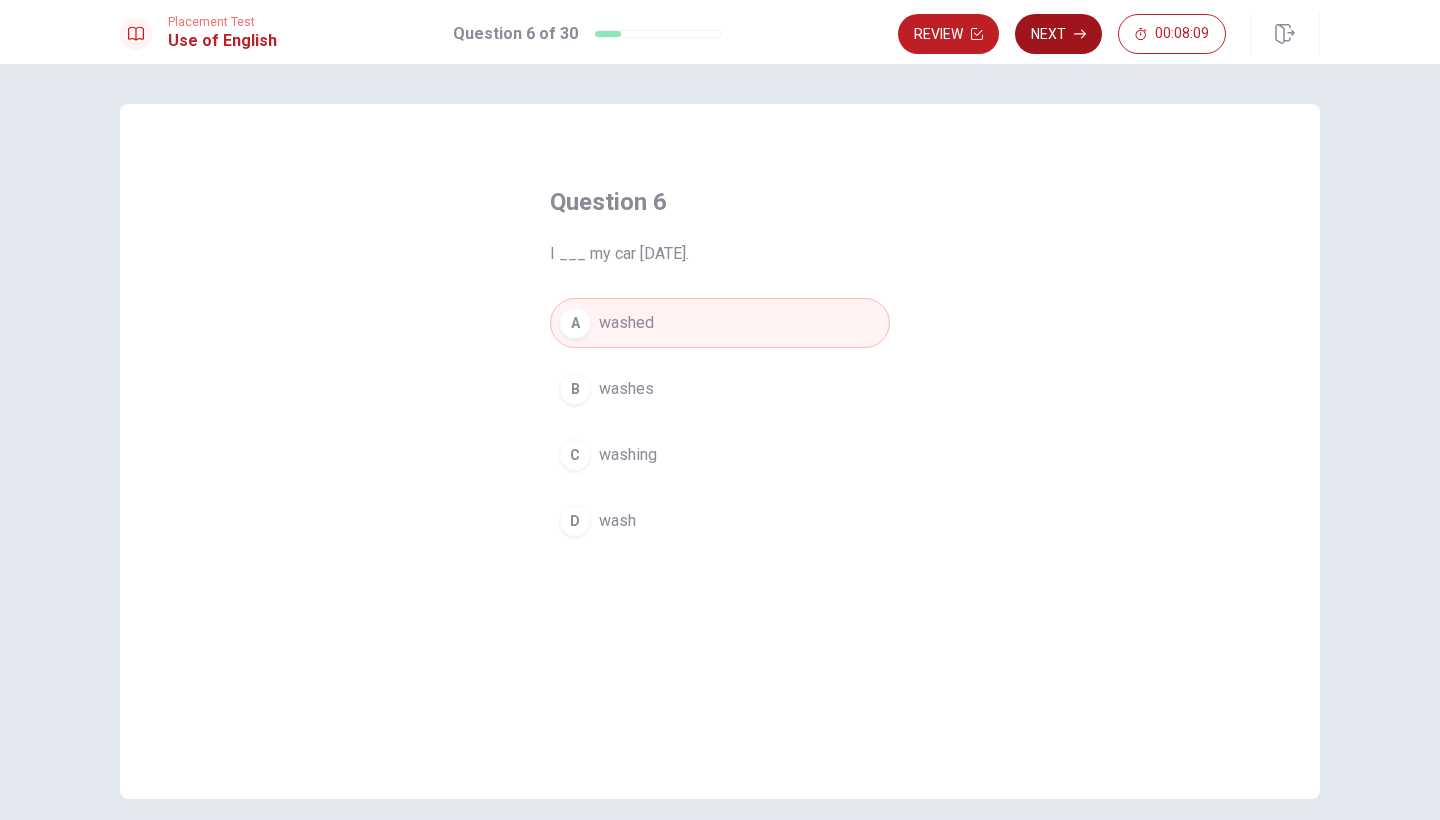 click on "Next" at bounding box center (1058, 34) 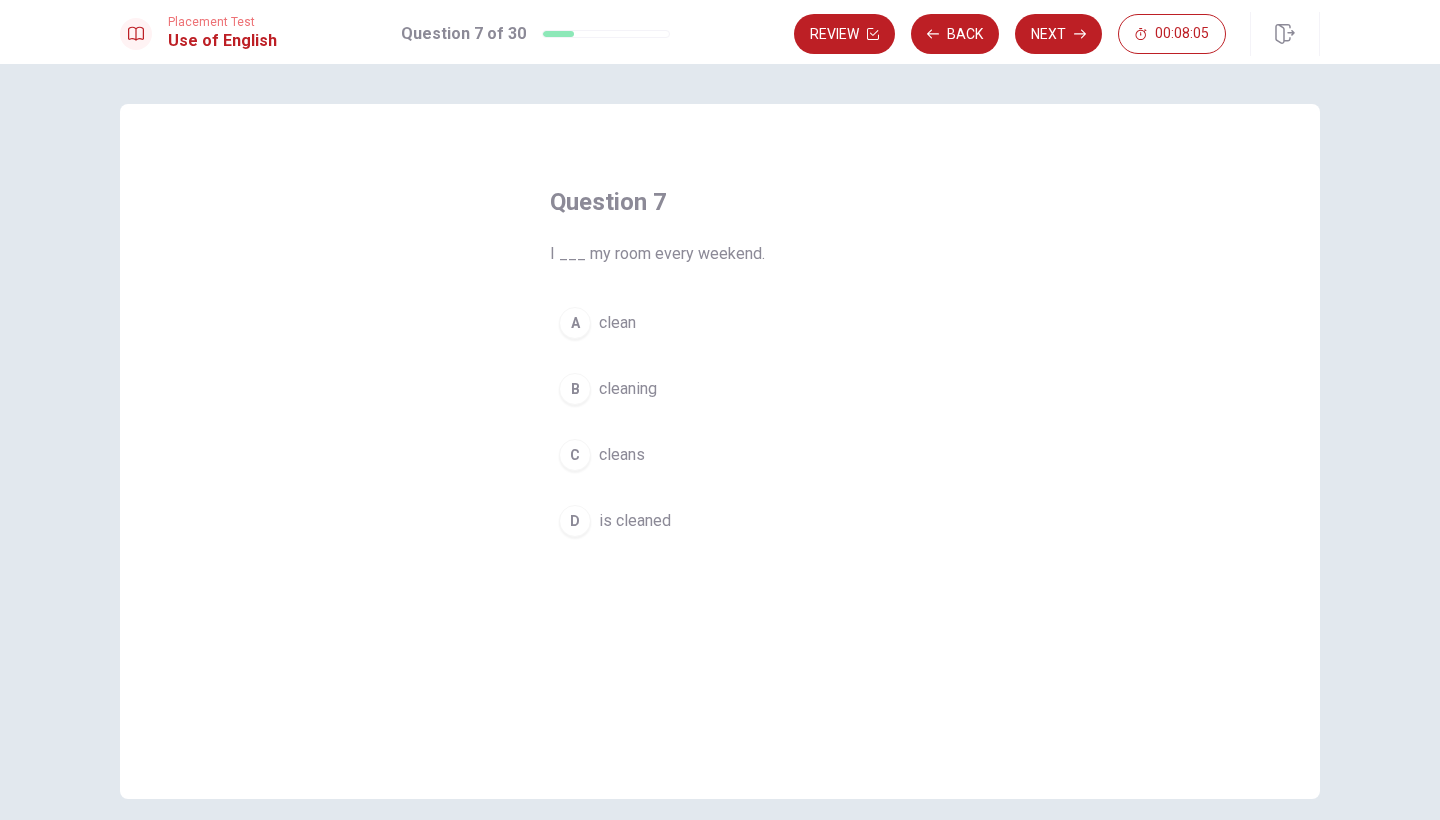 click on "A" at bounding box center [575, 323] 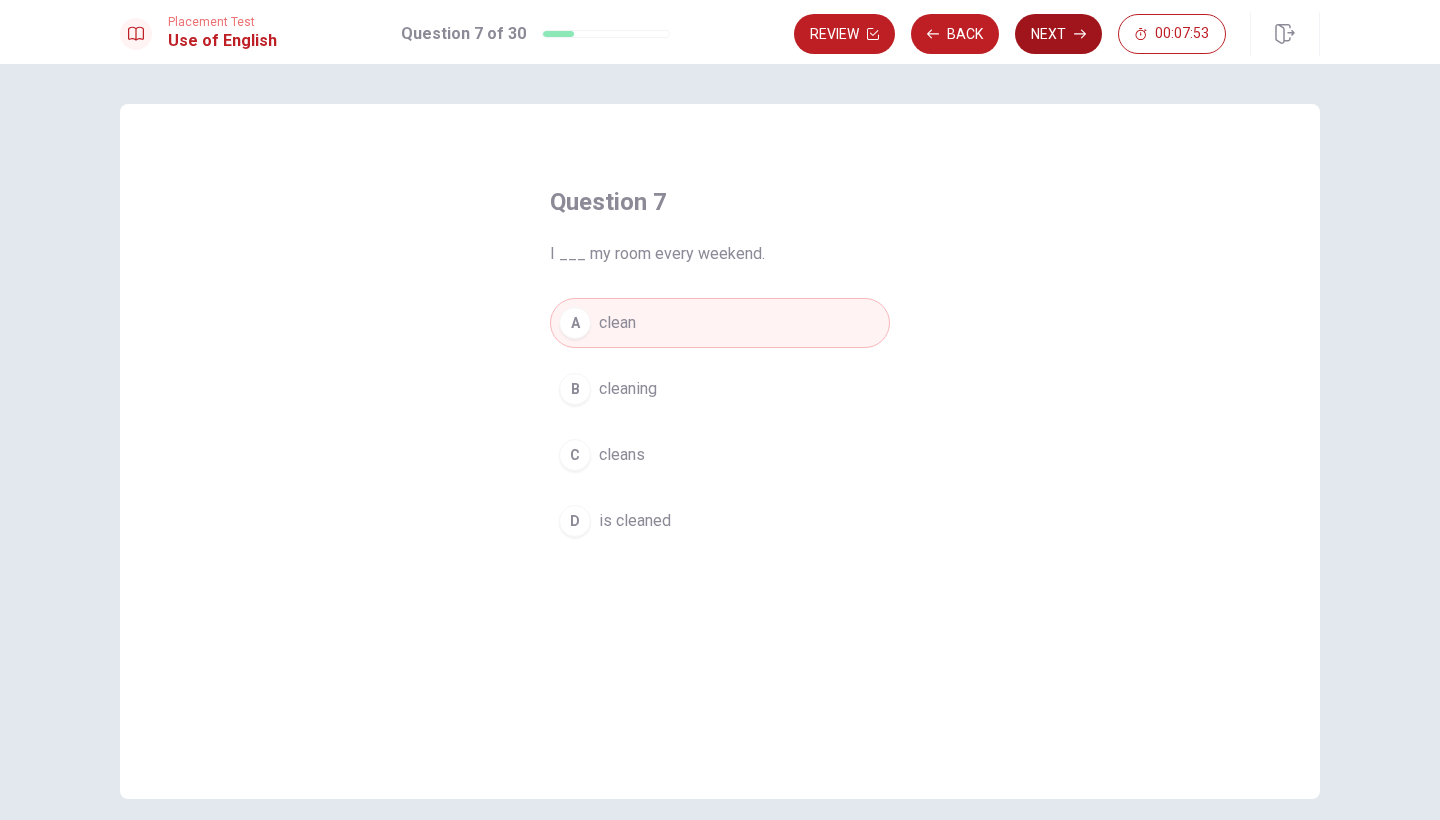 click on "Next" at bounding box center (1058, 34) 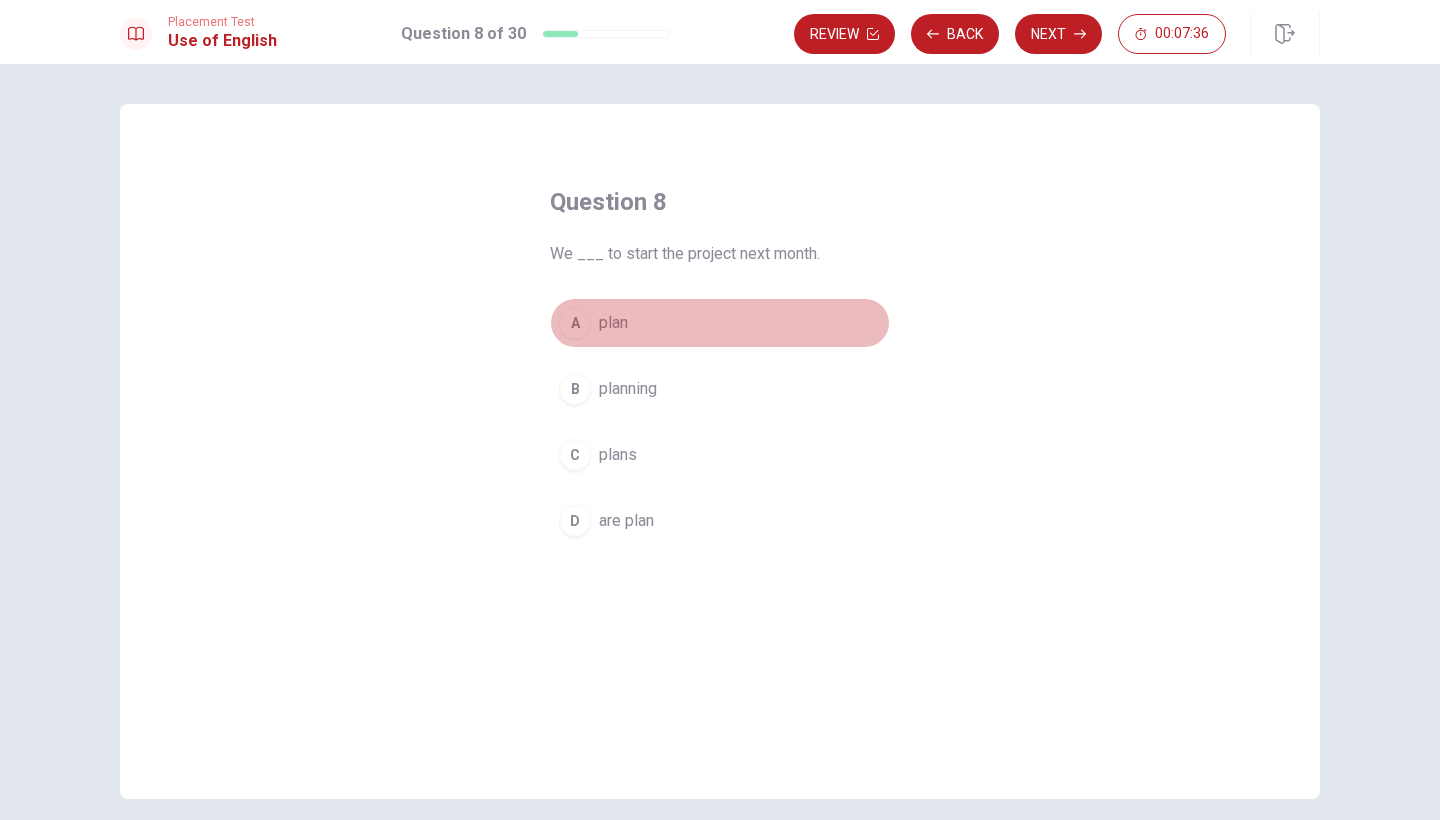 click on "A" at bounding box center (575, 323) 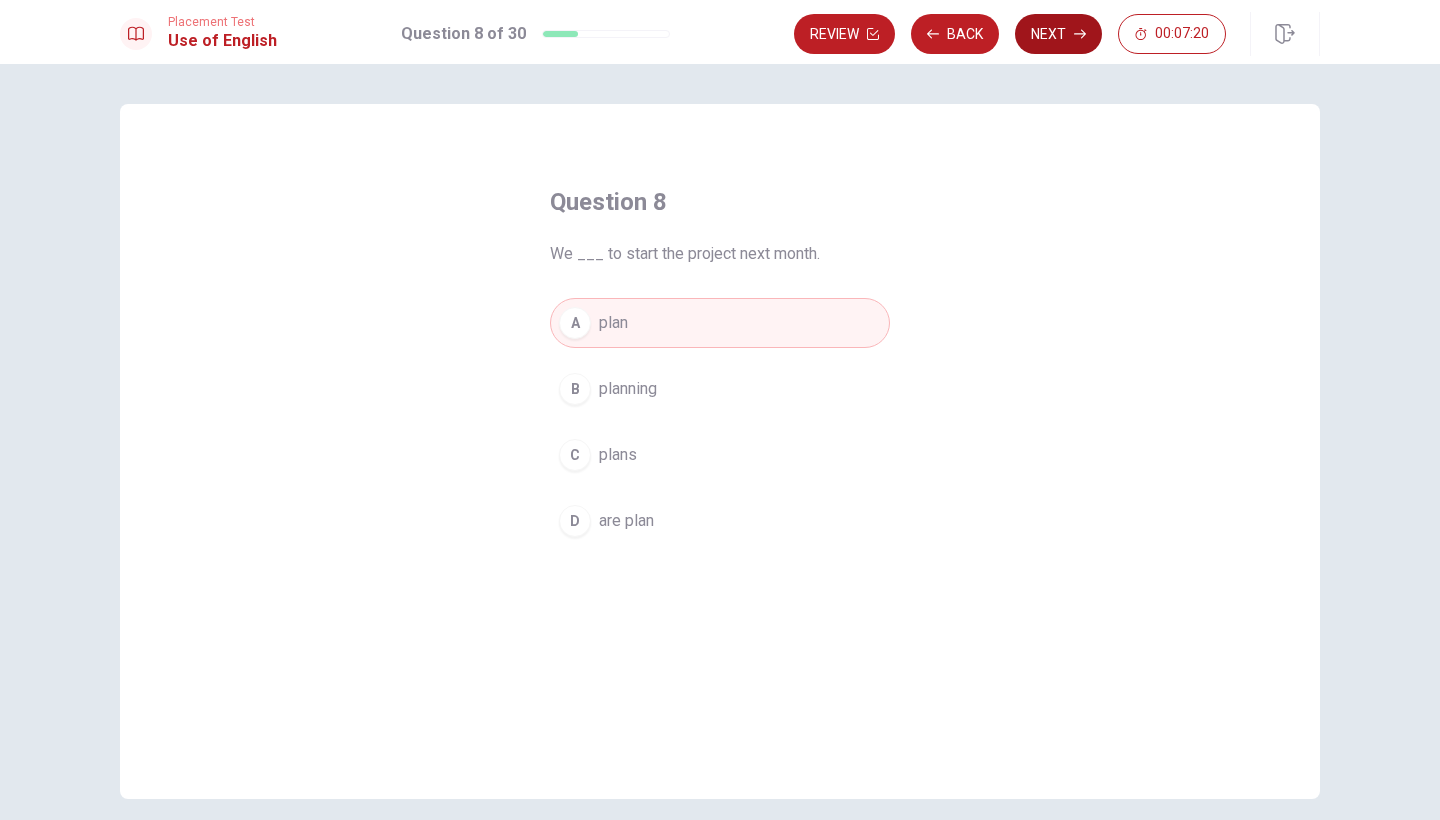 click on "Next" at bounding box center (1058, 34) 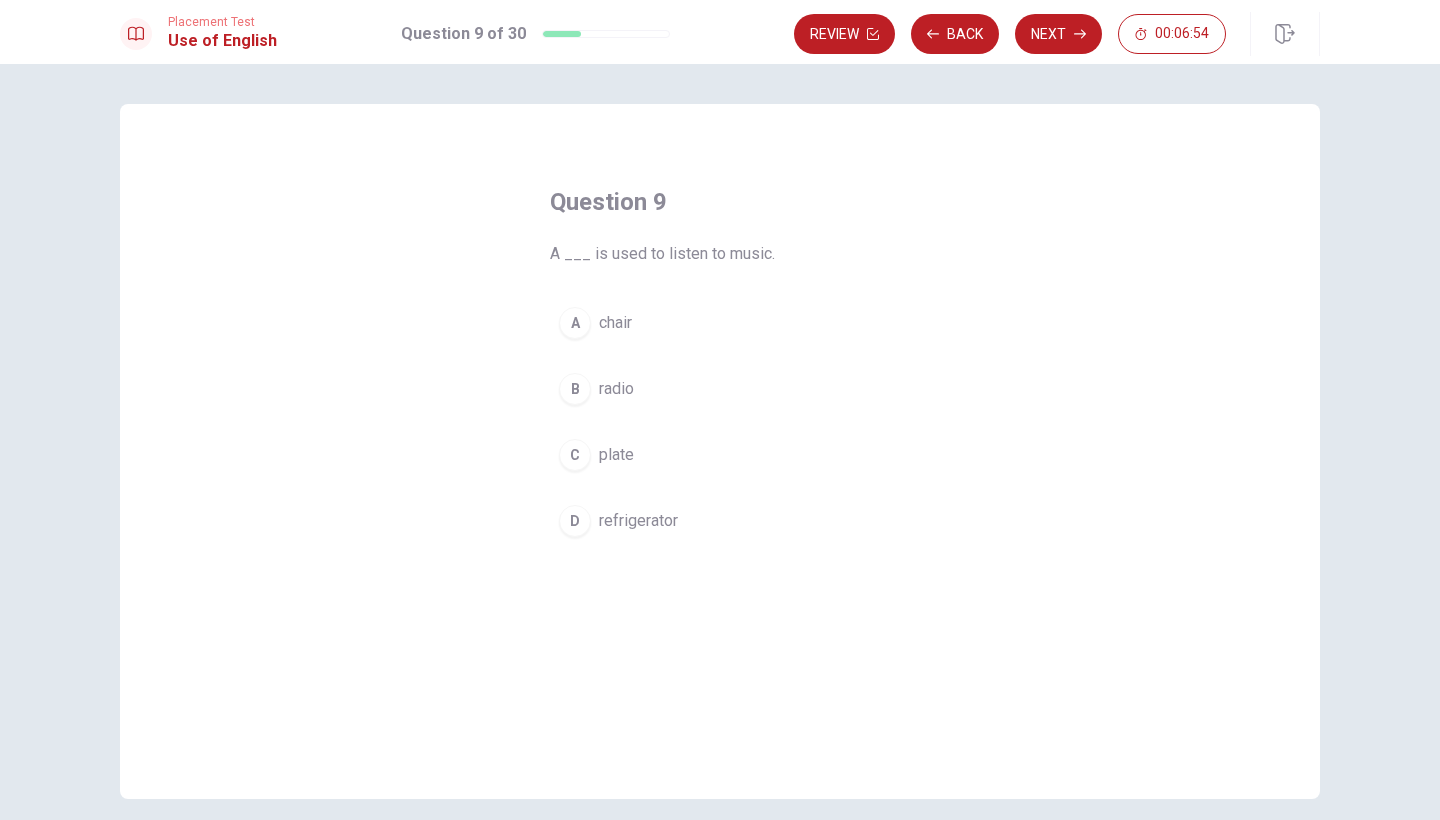 click on "B" at bounding box center (575, 389) 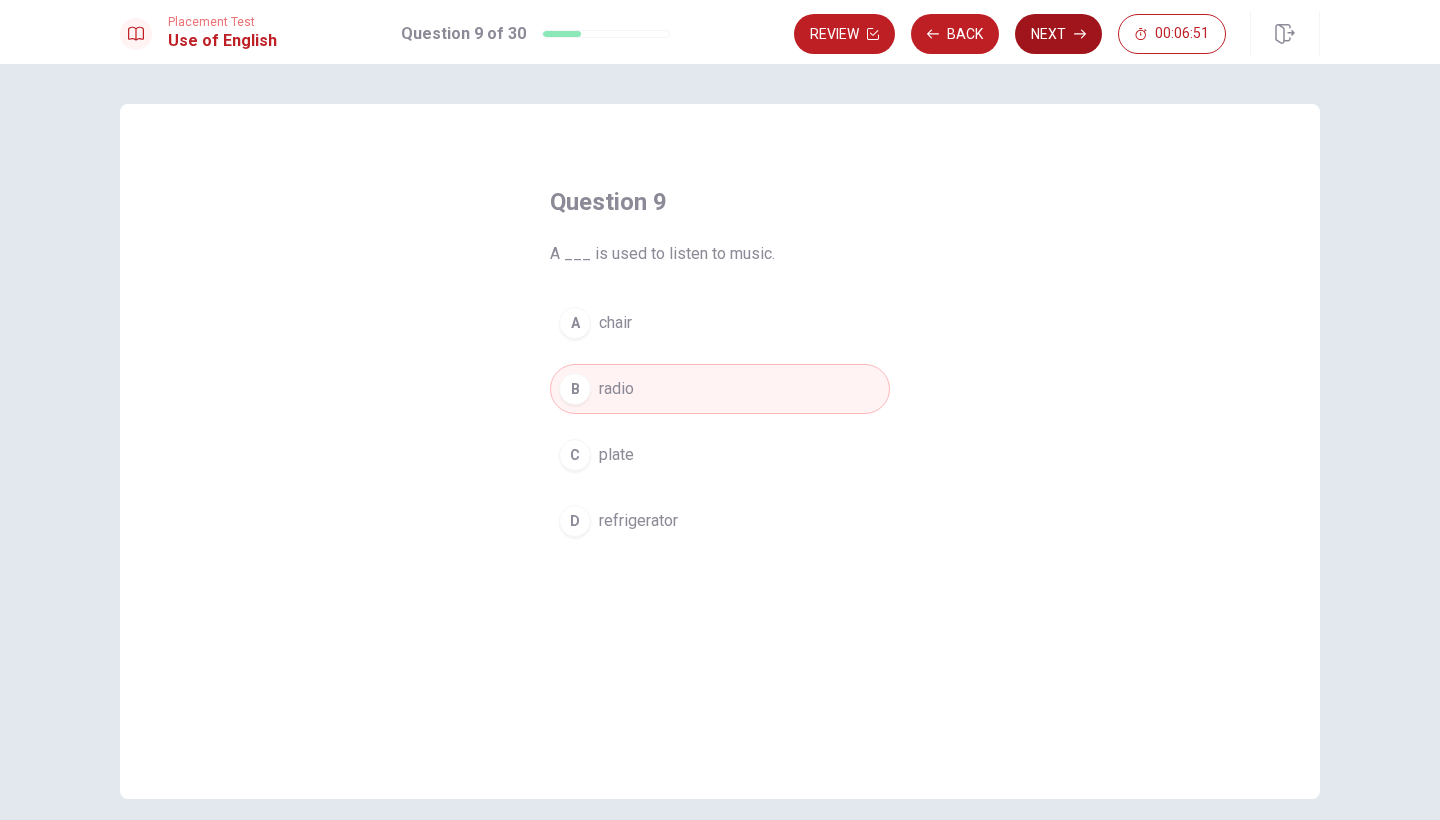 click on "Next" at bounding box center (1058, 34) 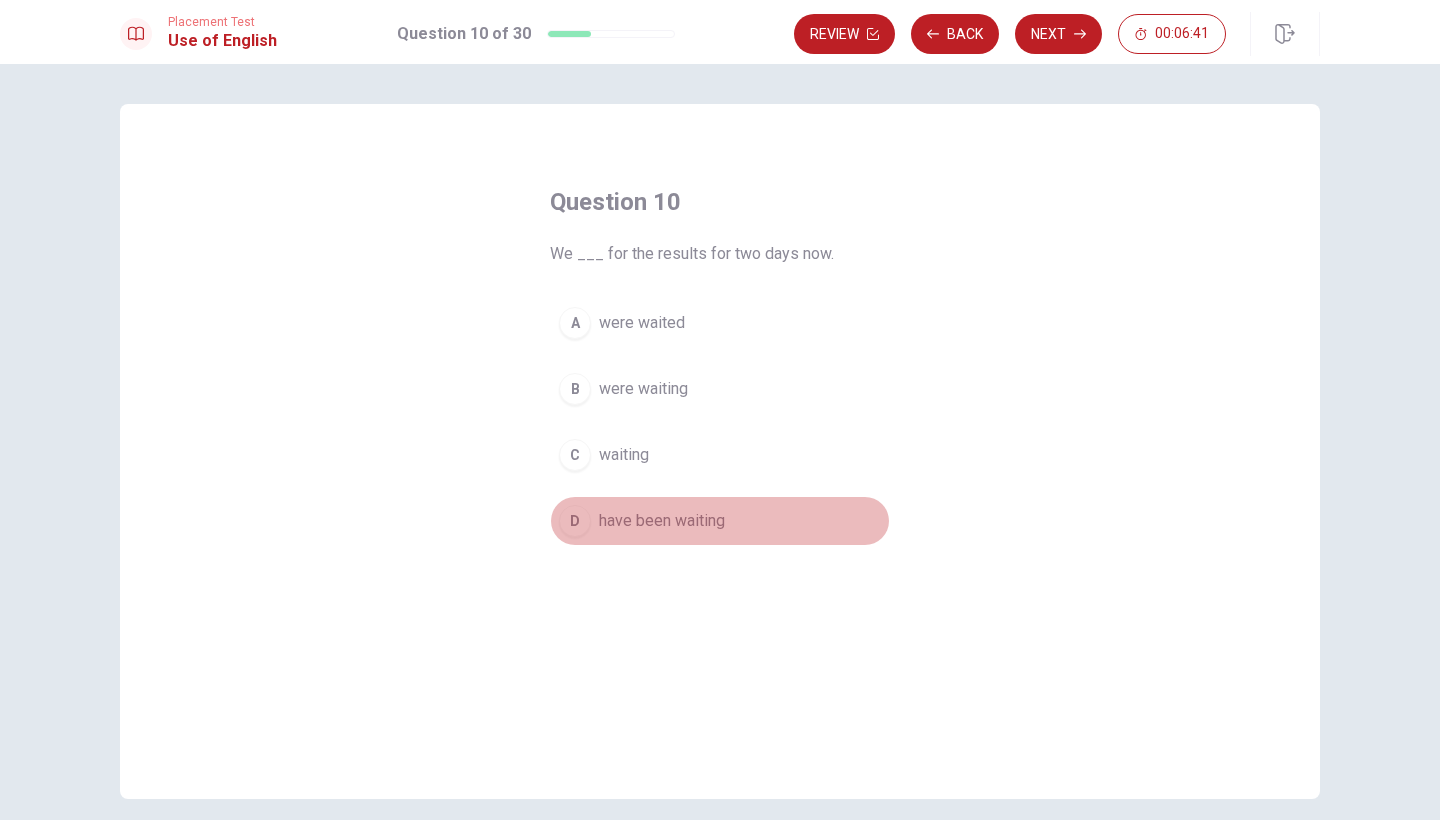 click on "D" at bounding box center (575, 521) 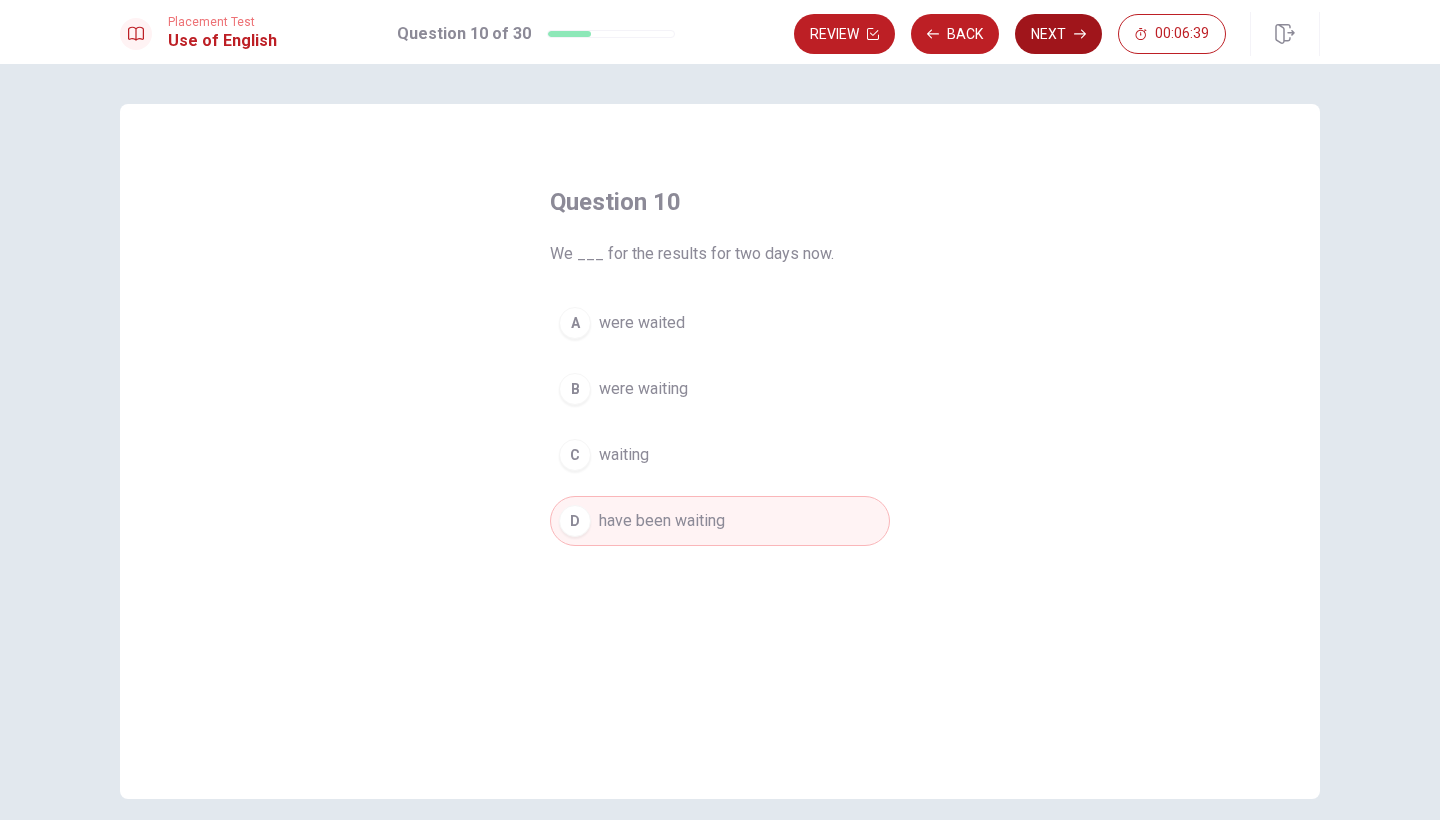 click on "Next" at bounding box center [1058, 34] 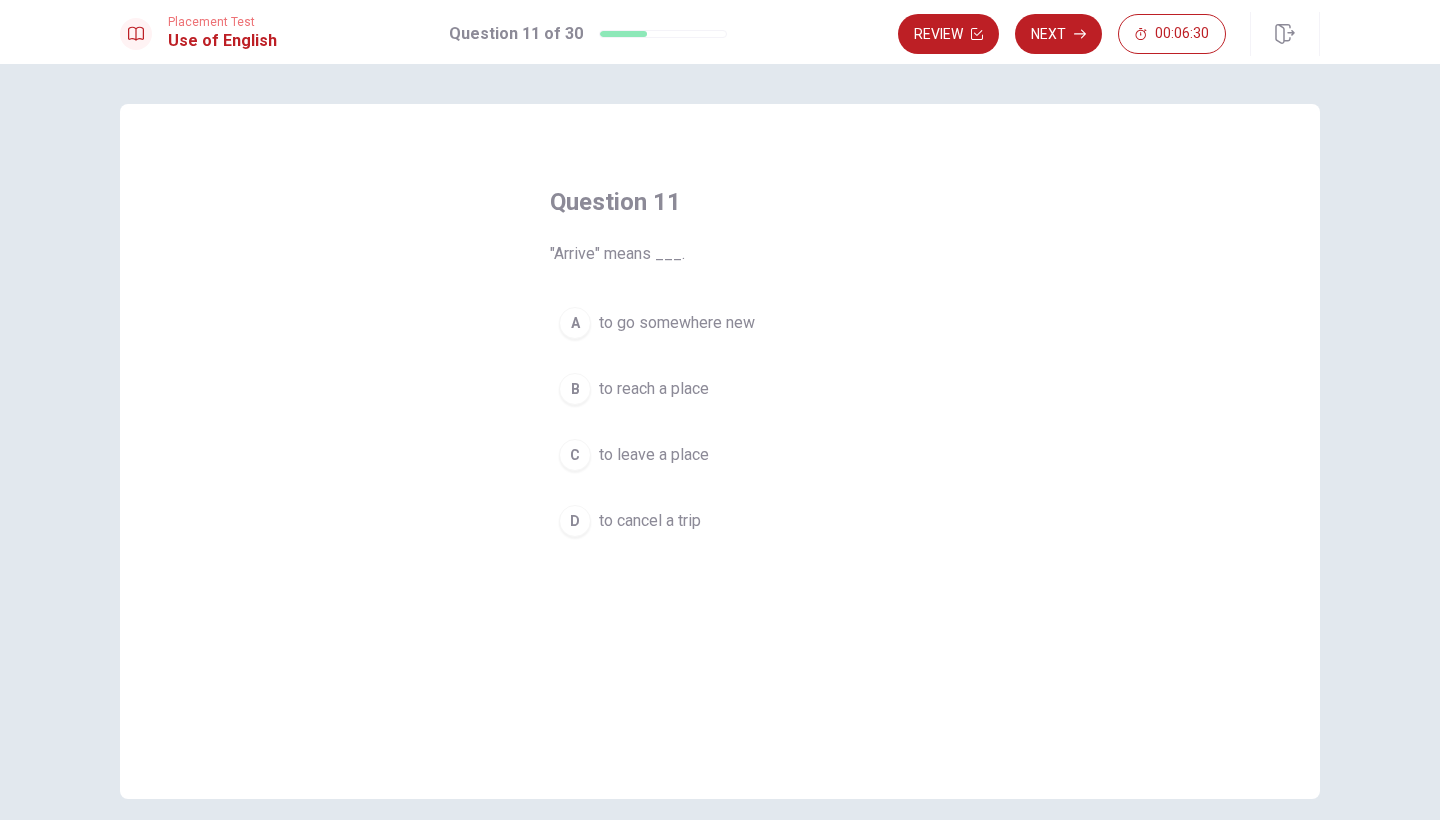 click on "B" at bounding box center [575, 389] 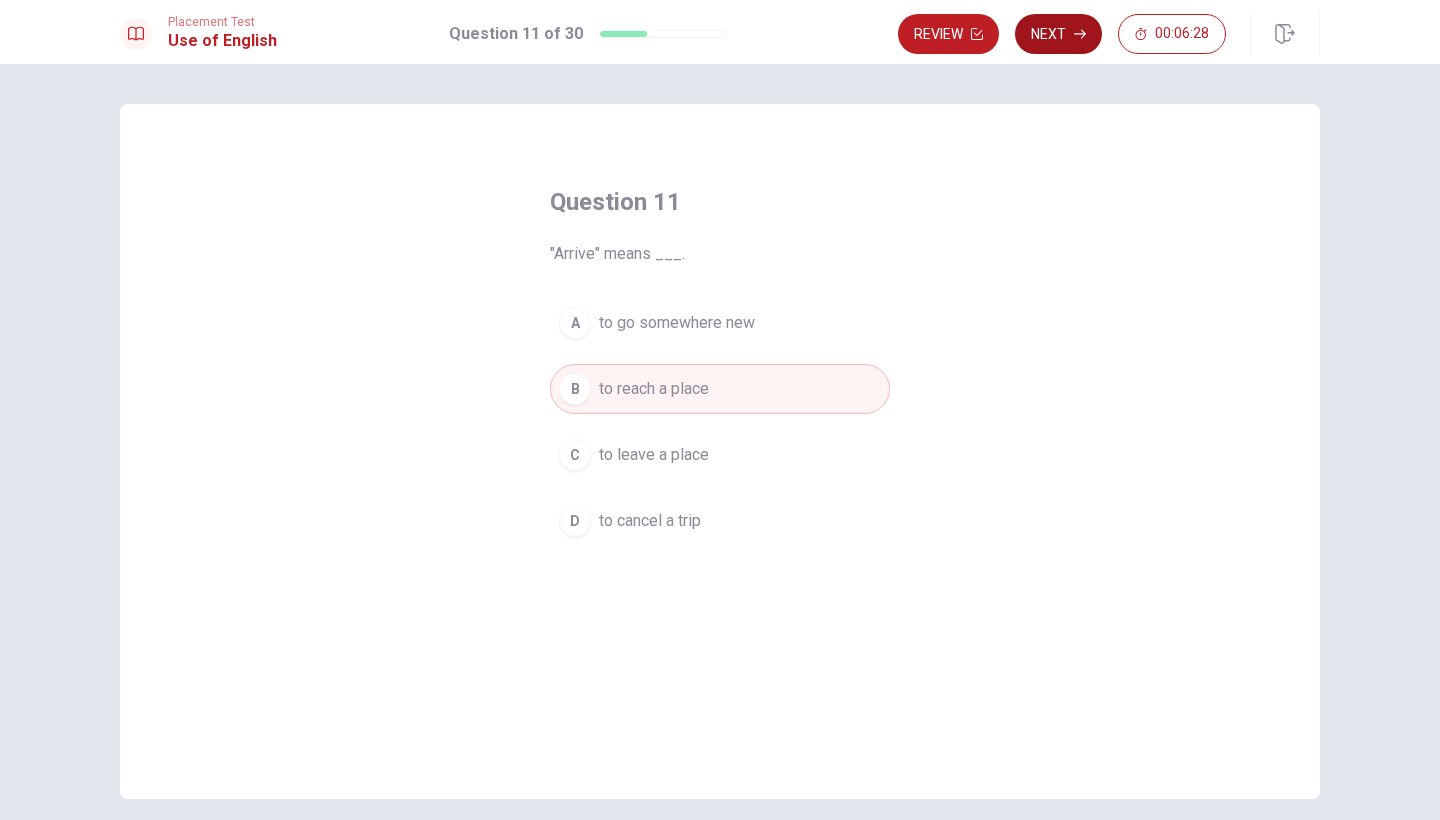 click on "Next" at bounding box center [1058, 34] 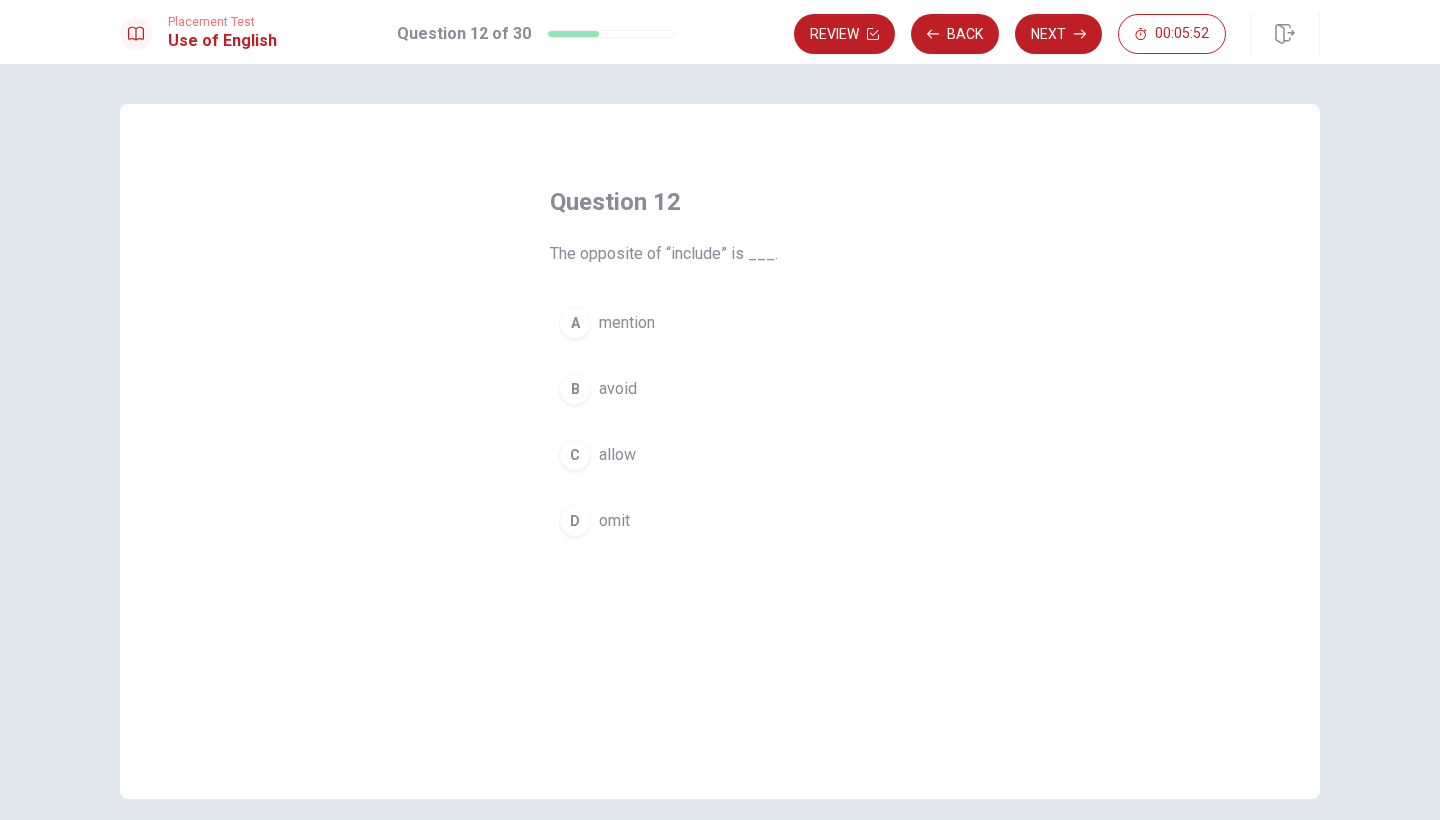 click on "D" at bounding box center [575, 521] 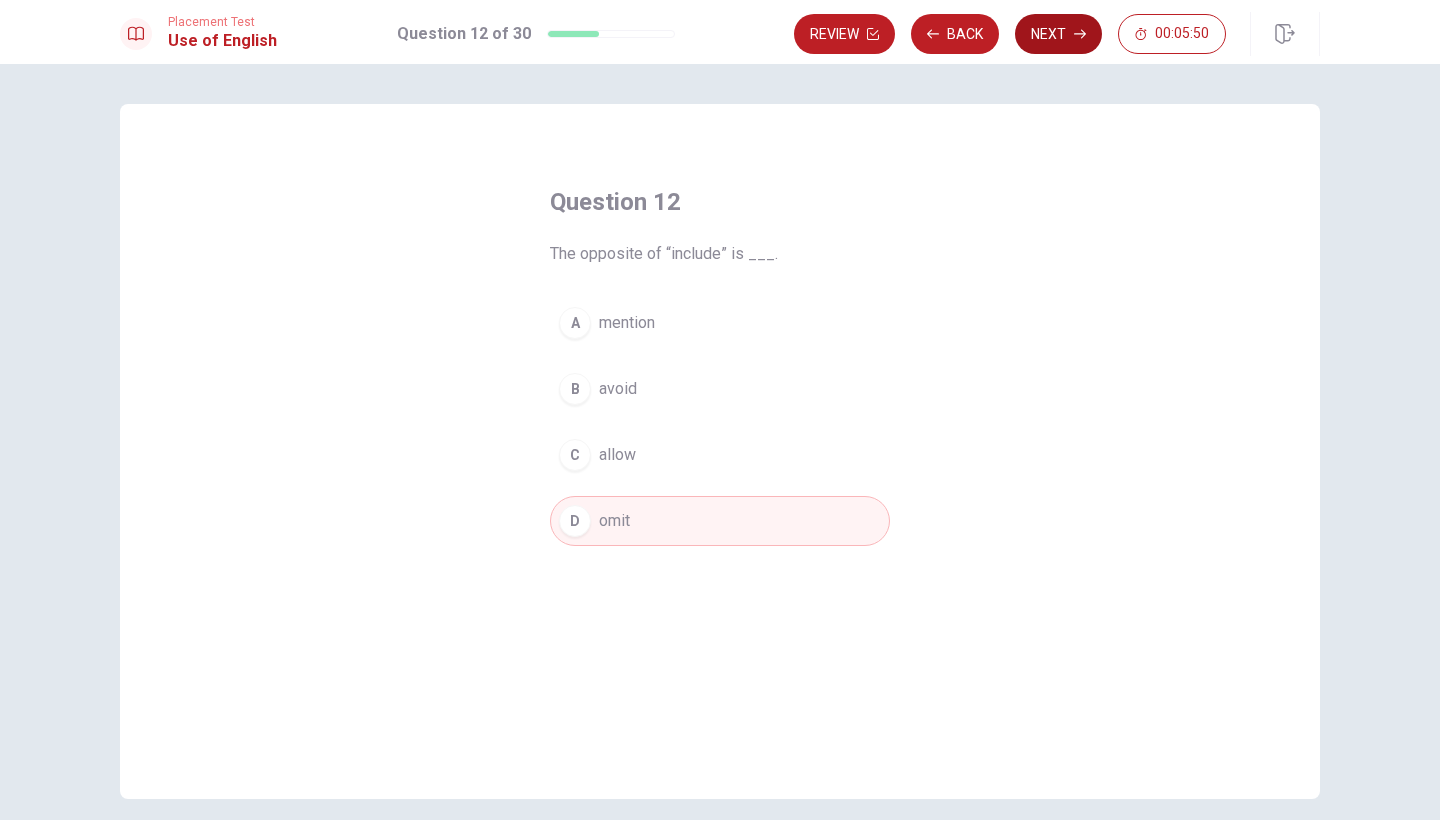 click on "Next" at bounding box center (1058, 34) 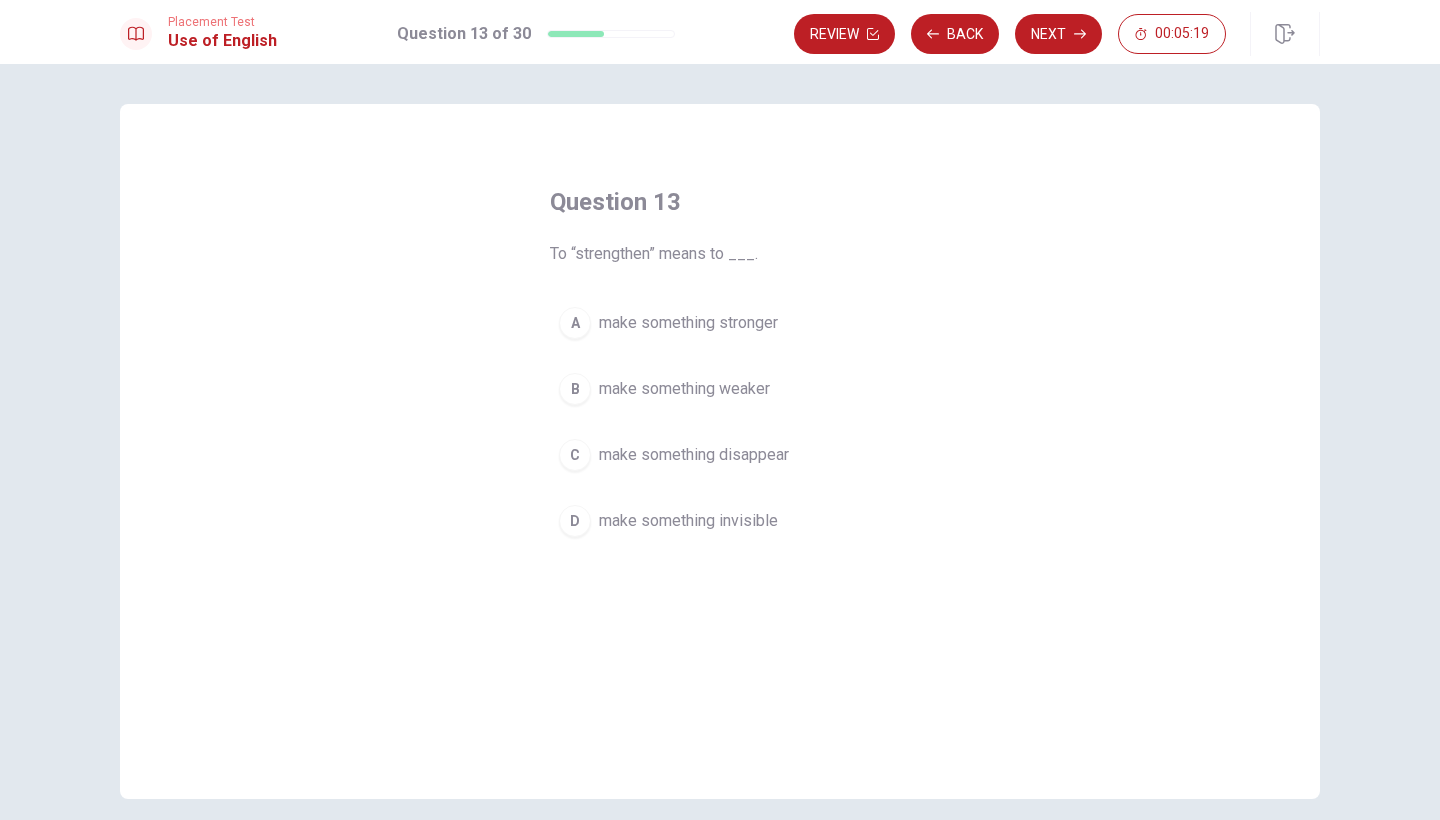 click on "A" at bounding box center [575, 323] 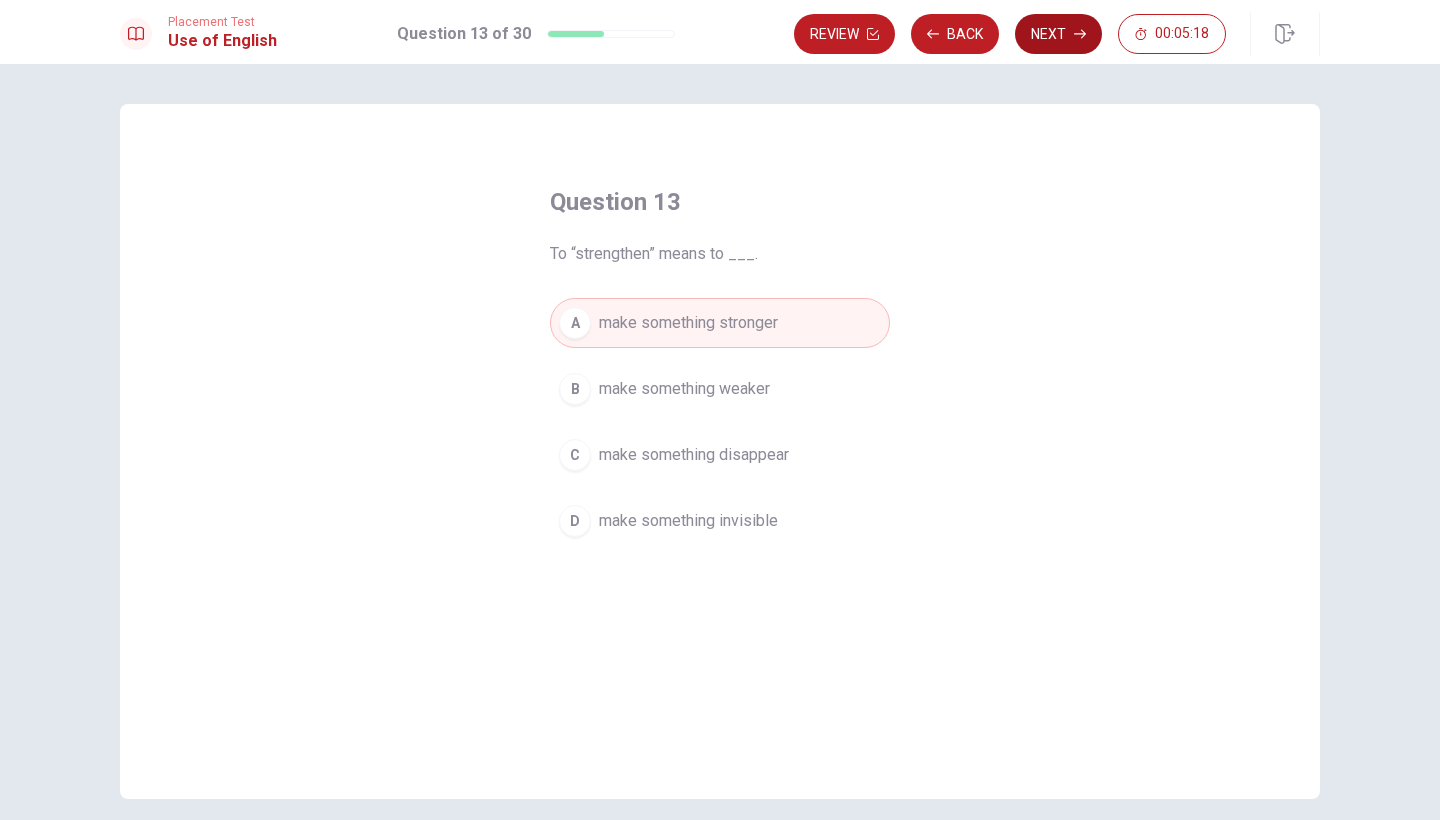 click on "Next" at bounding box center (1058, 34) 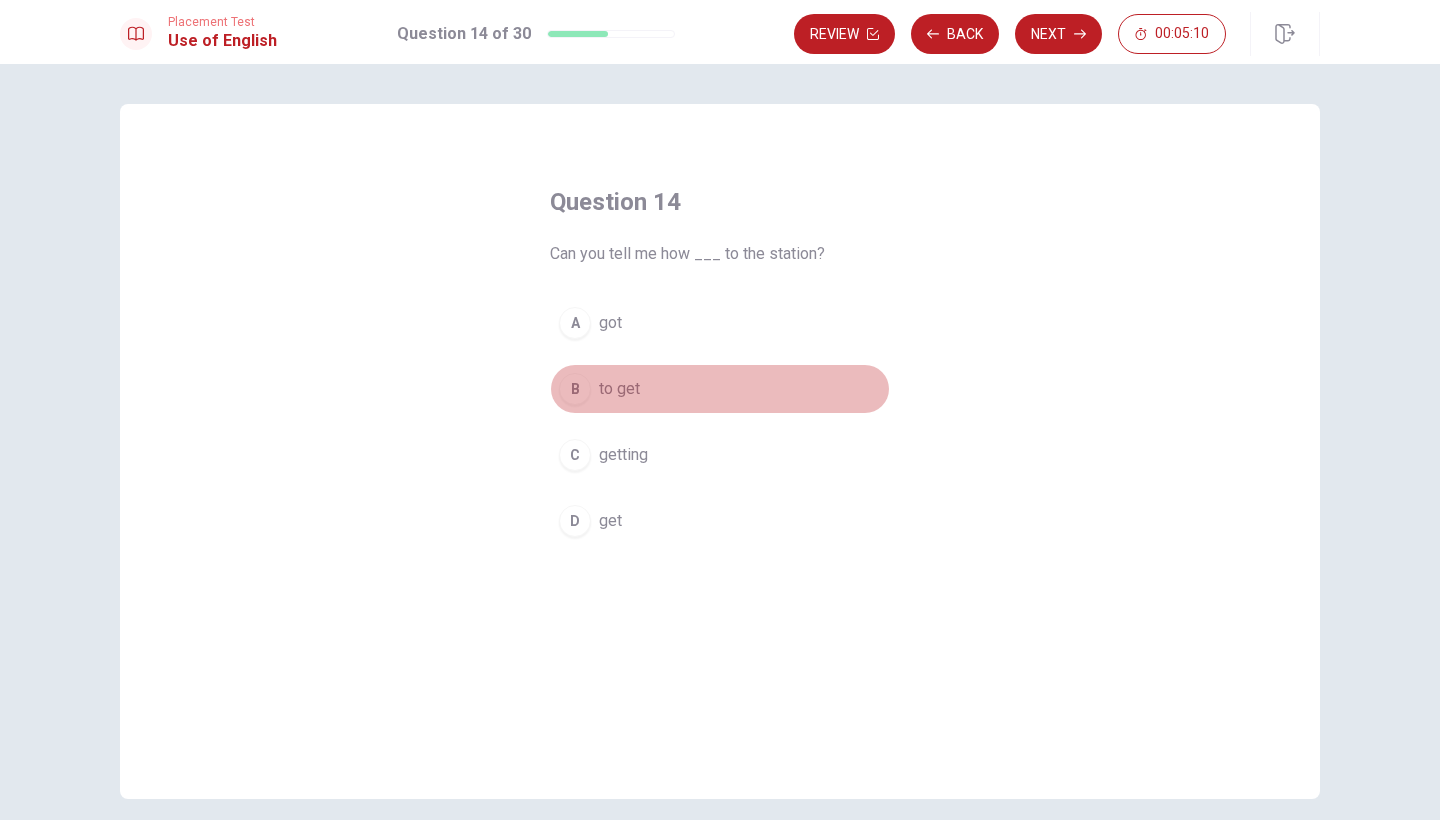 click on "B" at bounding box center [575, 389] 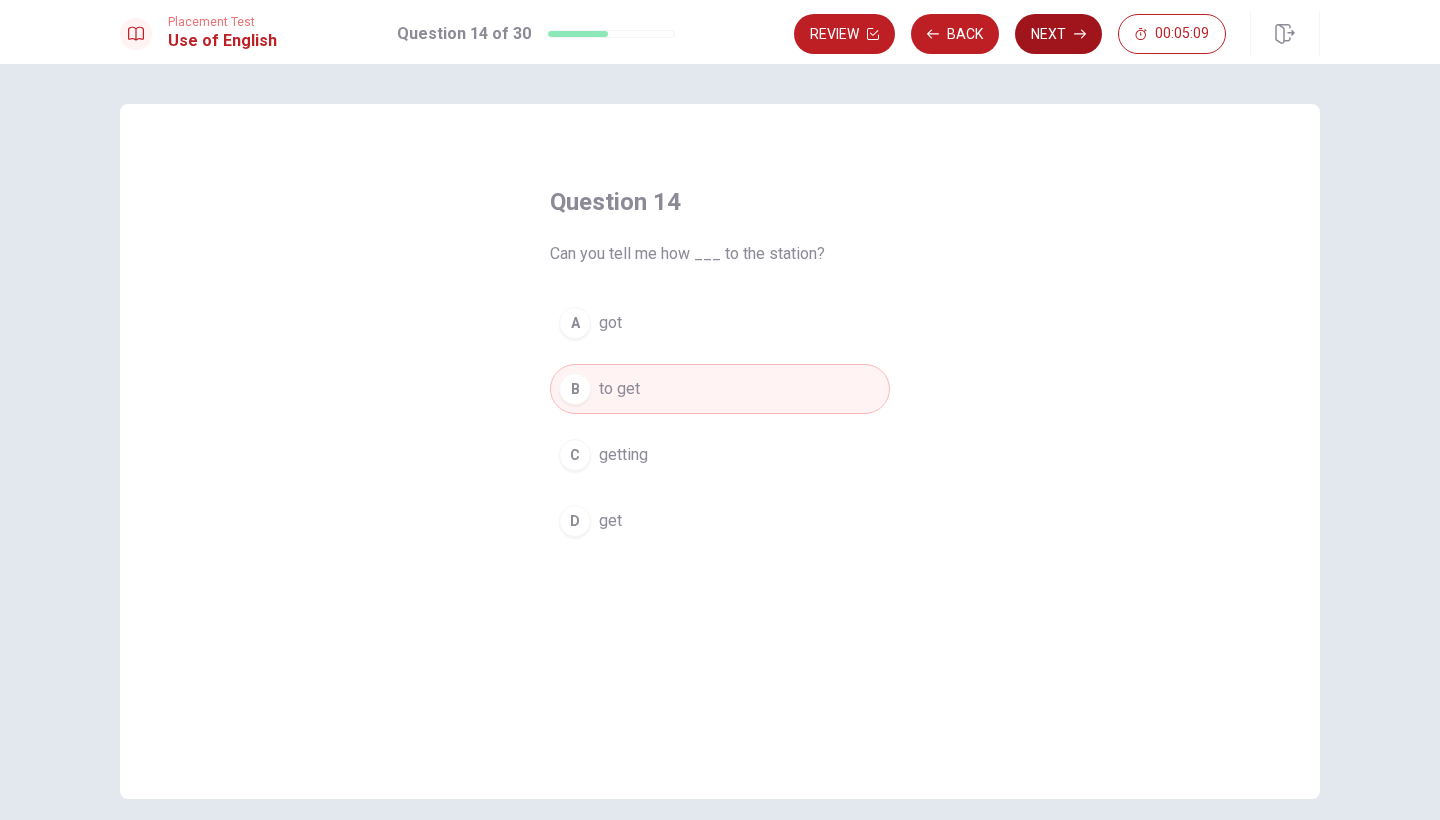 click on "Next" at bounding box center (1058, 34) 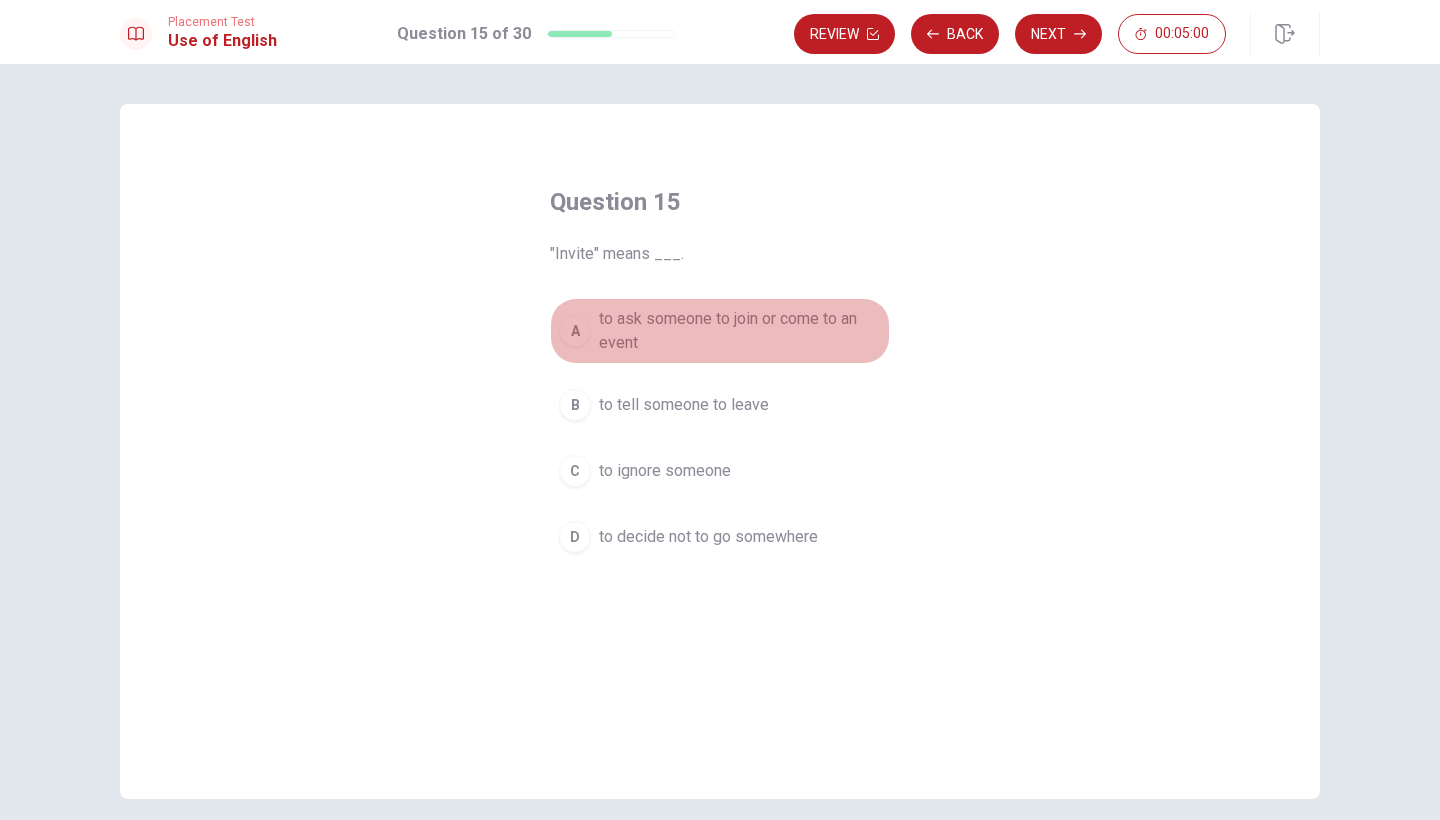 click on "A" at bounding box center [575, 331] 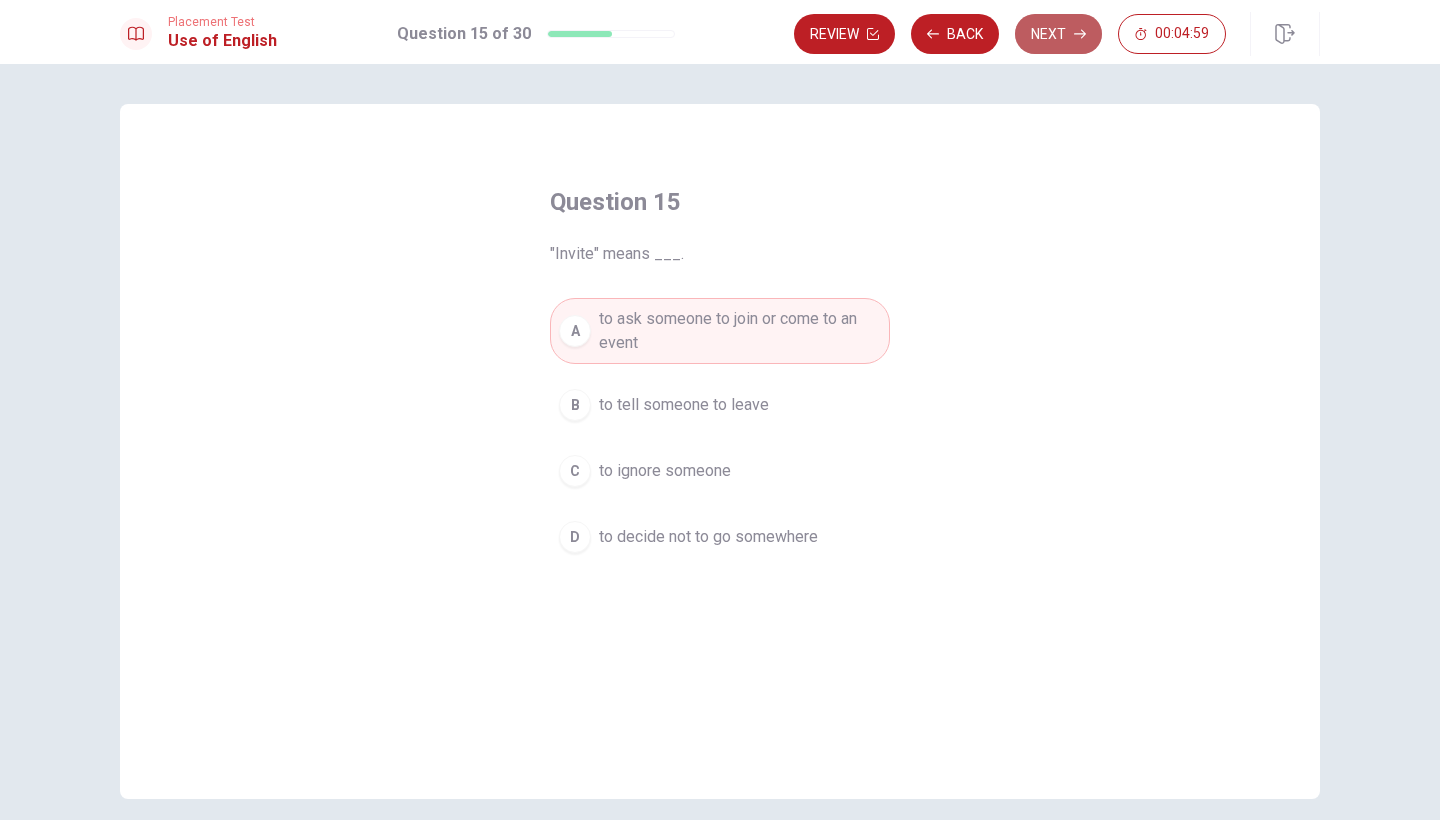 click on "Next" at bounding box center [1058, 34] 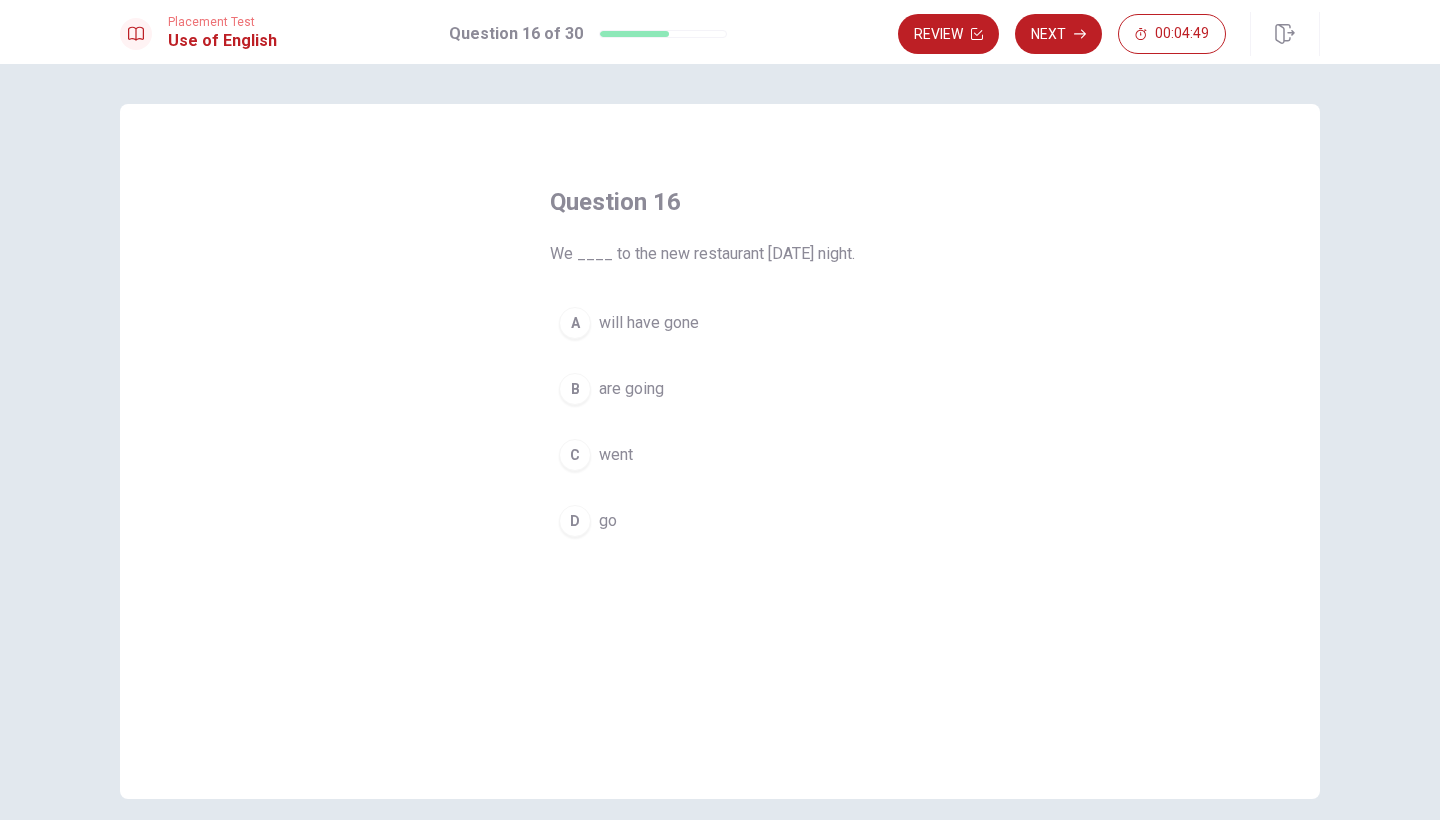 click on "B" at bounding box center [575, 389] 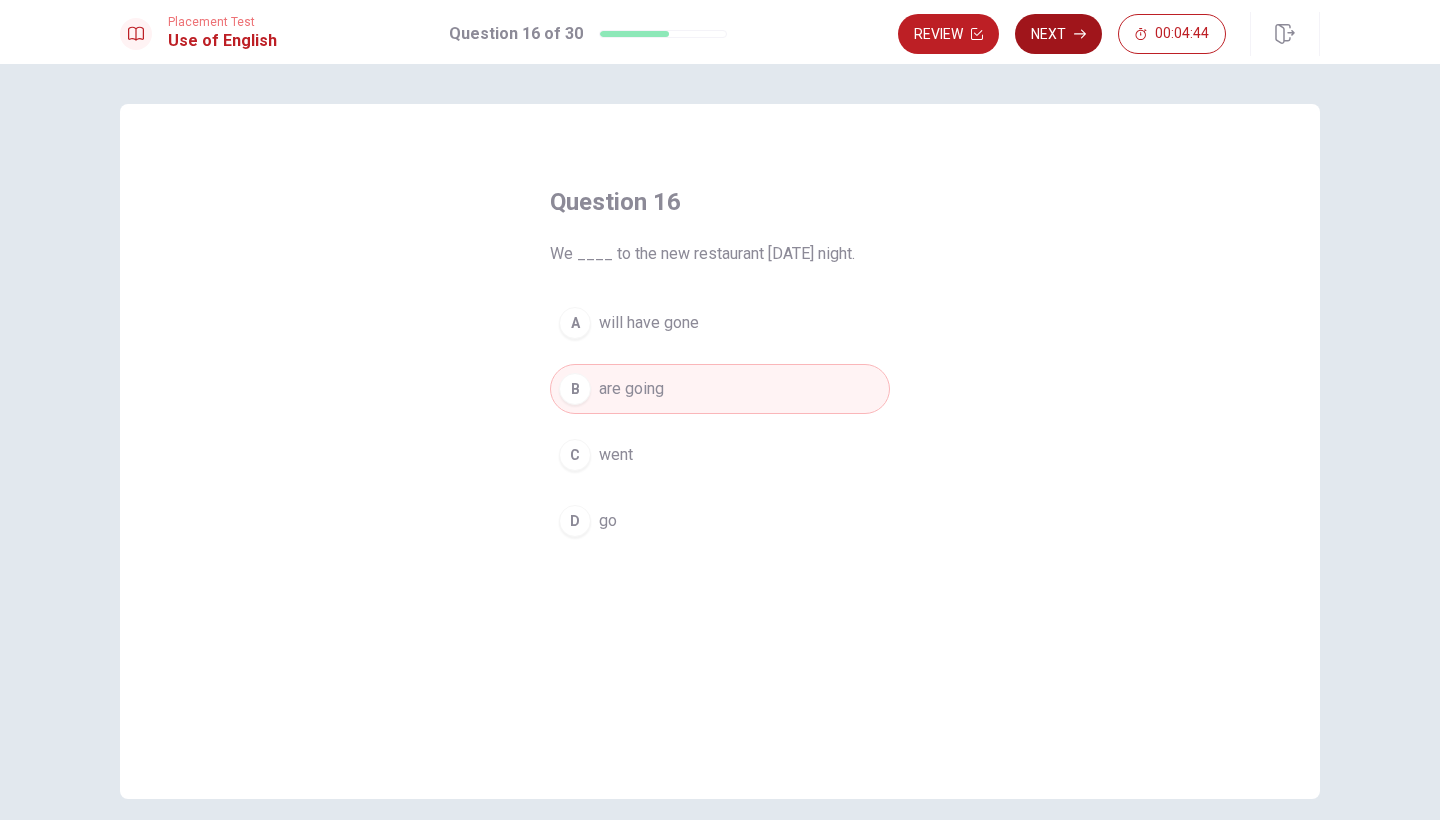 click on "Next" at bounding box center [1058, 34] 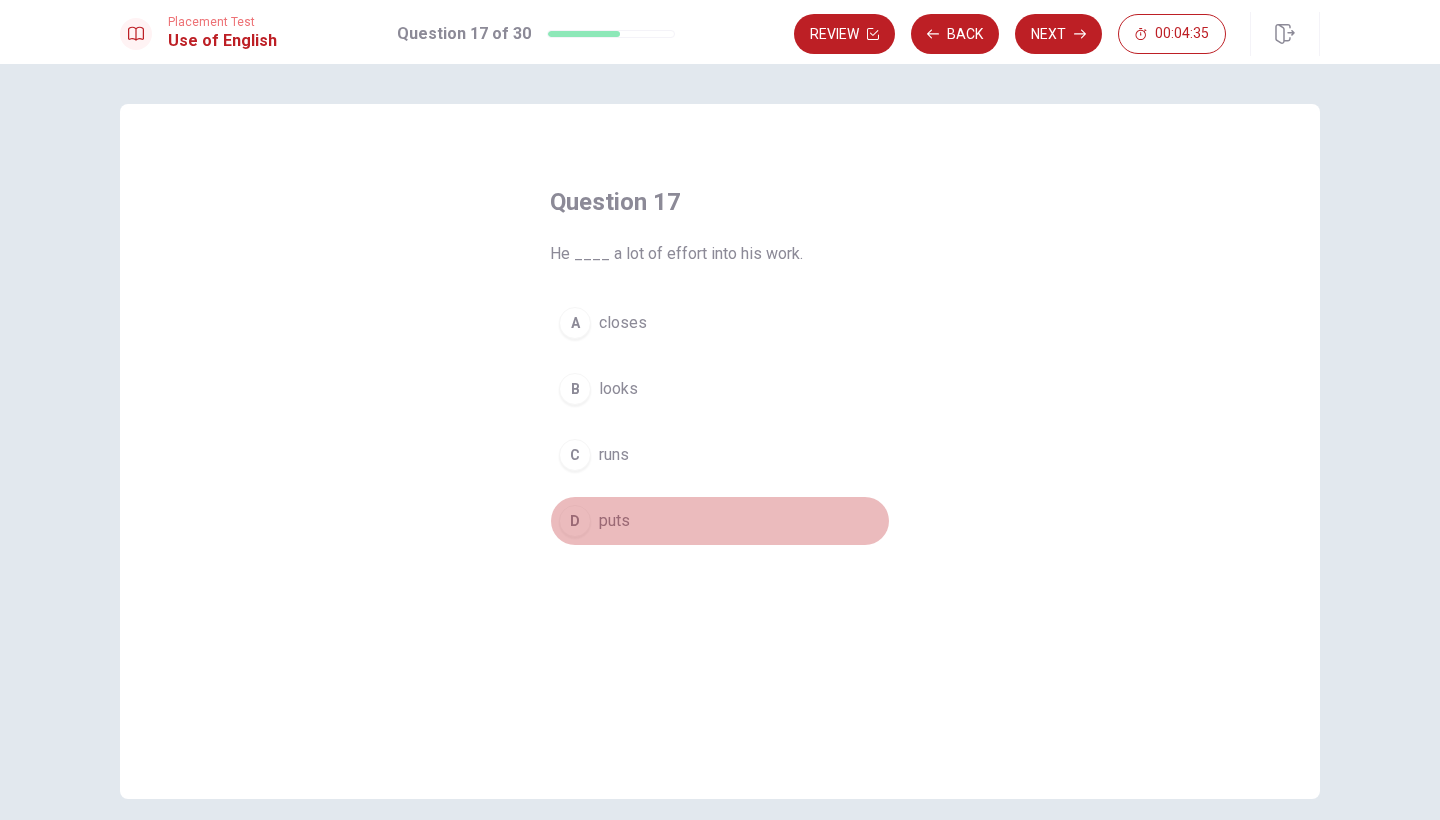 click on "D" at bounding box center [575, 521] 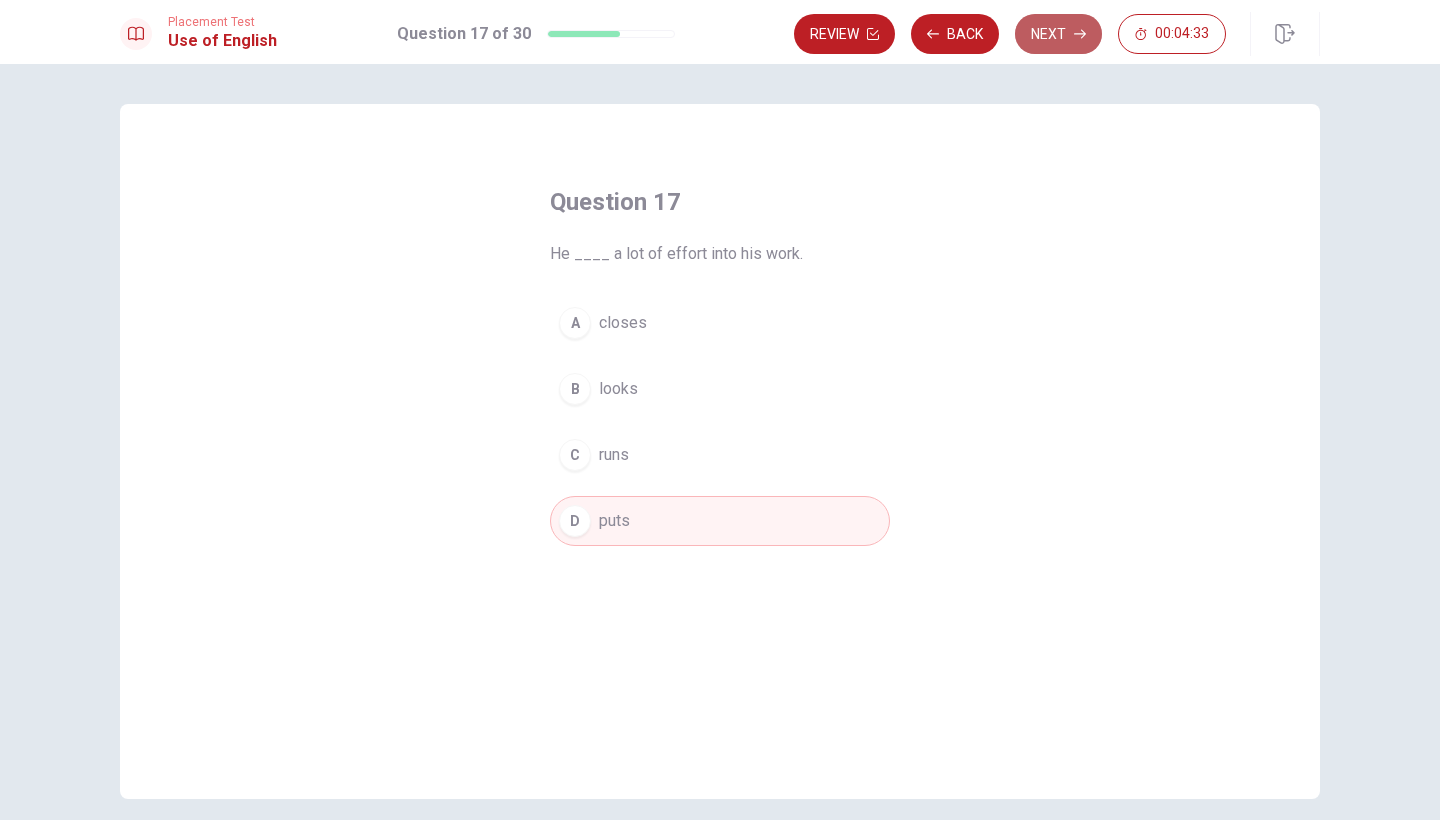 click on "Next" at bounding box center (1058, 34) 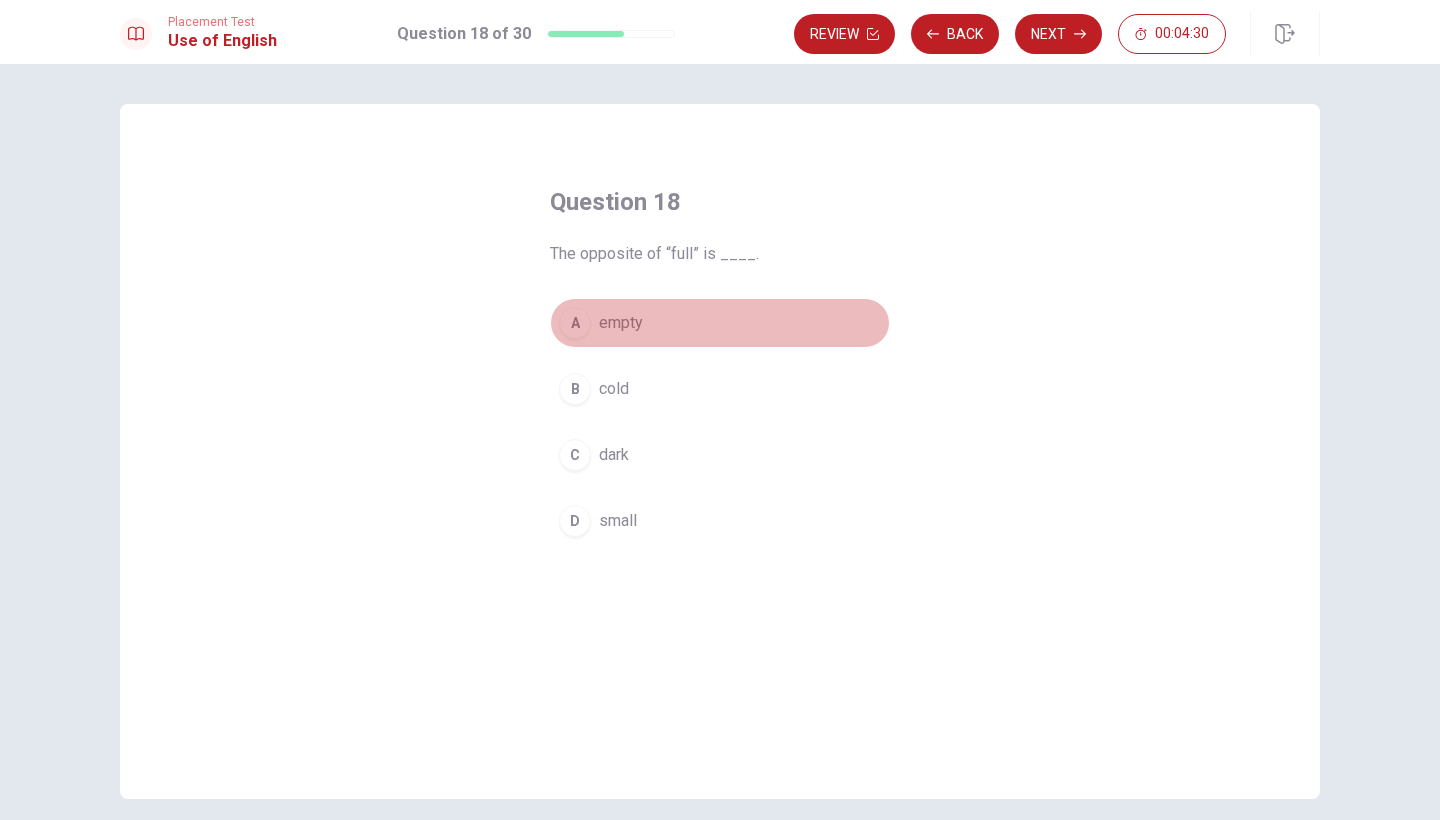 click on "empty" at bounding box center [621, 323] 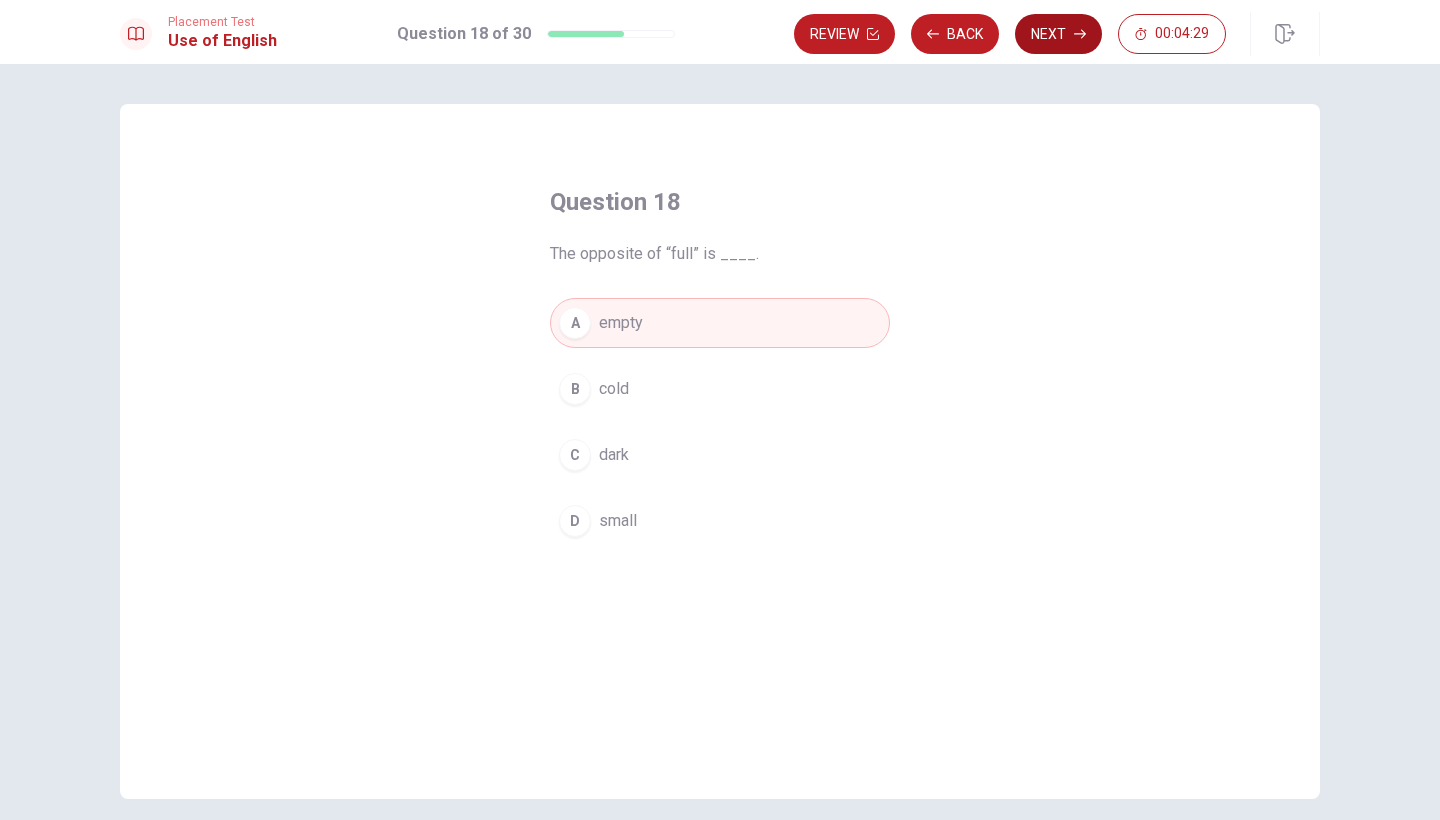 click on "Next" at bounding box center [1058, 34] 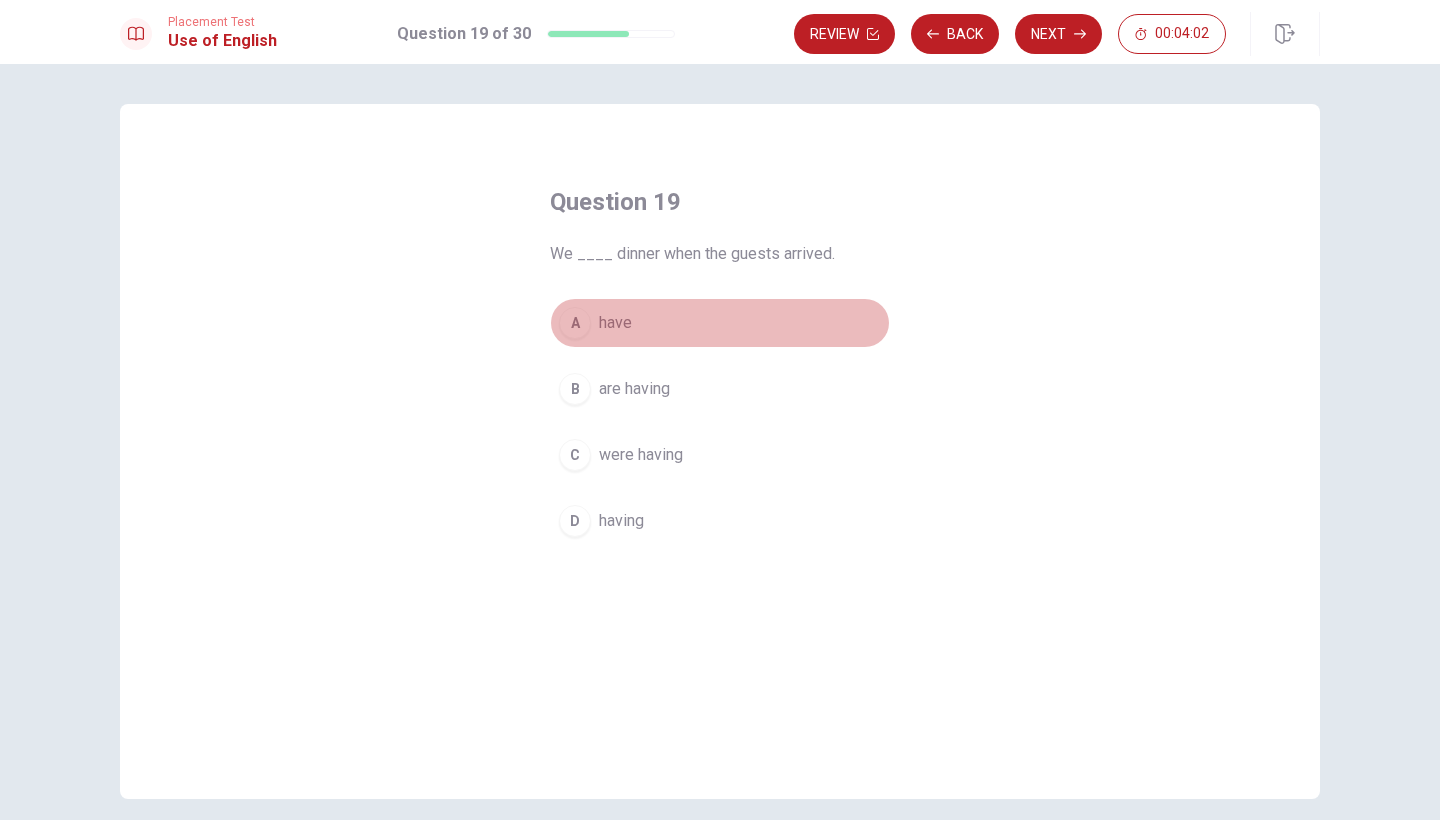 click on "A" at bounding box center [575, 323] 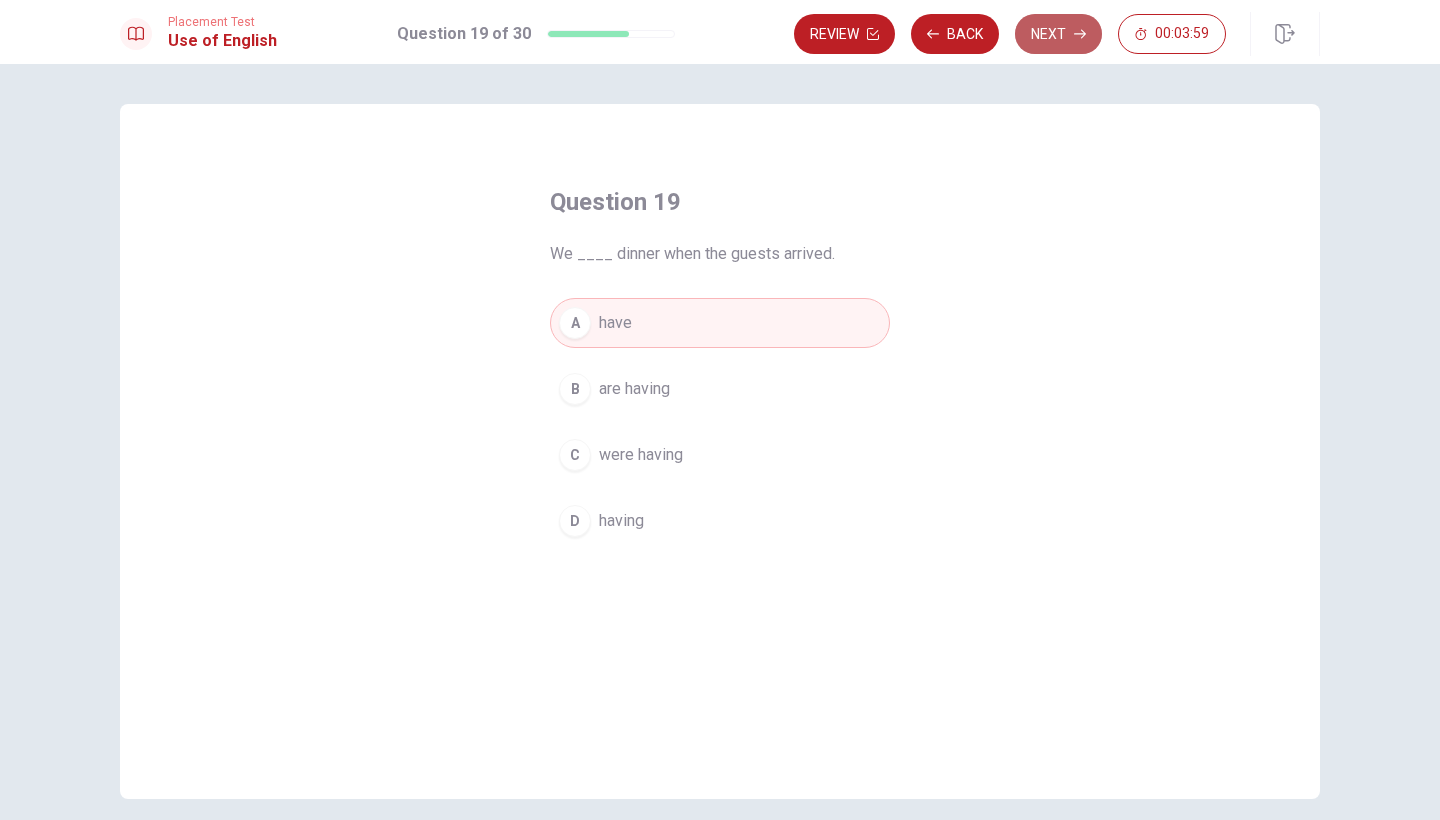 click on "Next" at bounding box center [1058, 34] 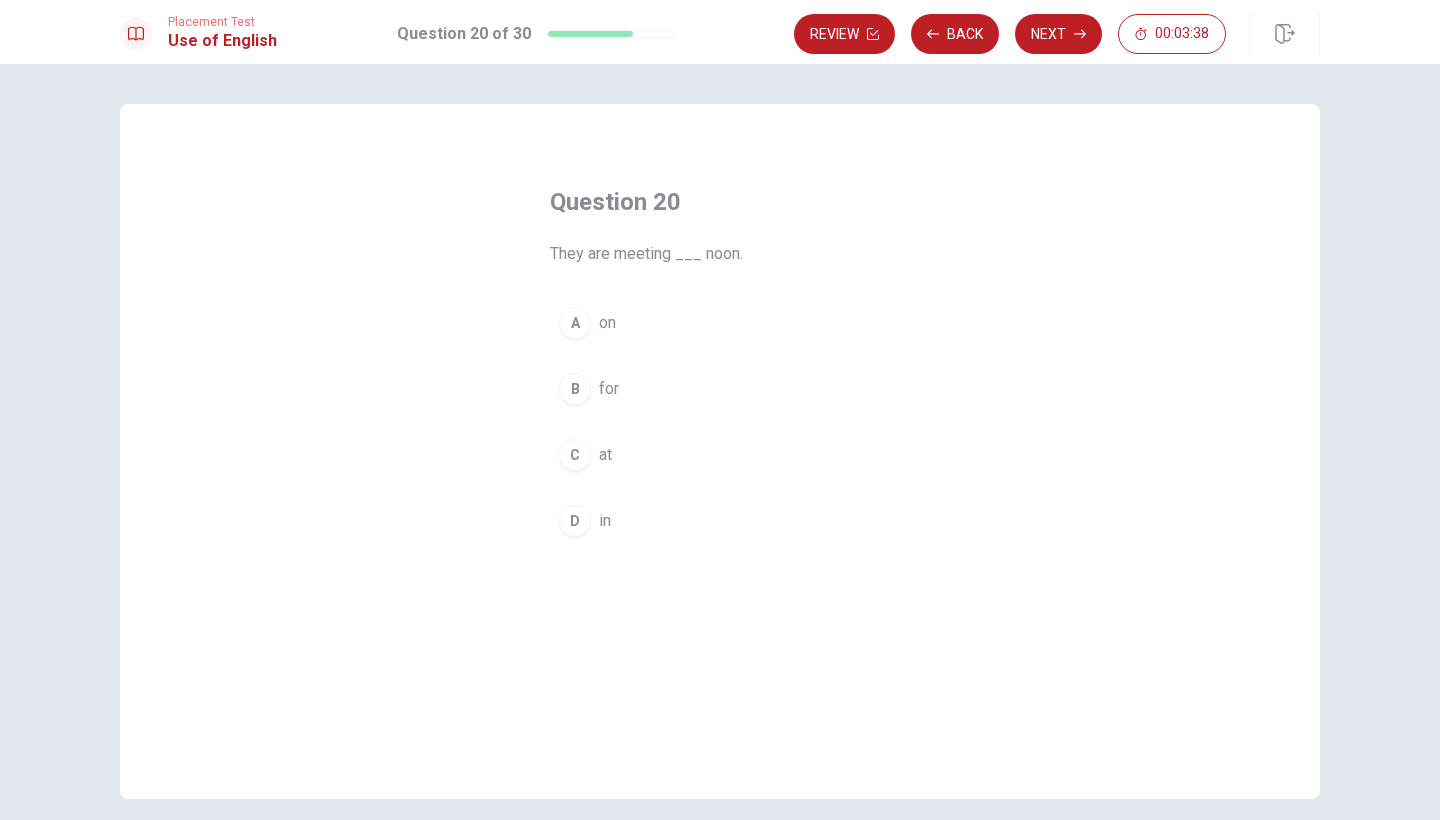 click on "A" at bounding box center (575, 323) 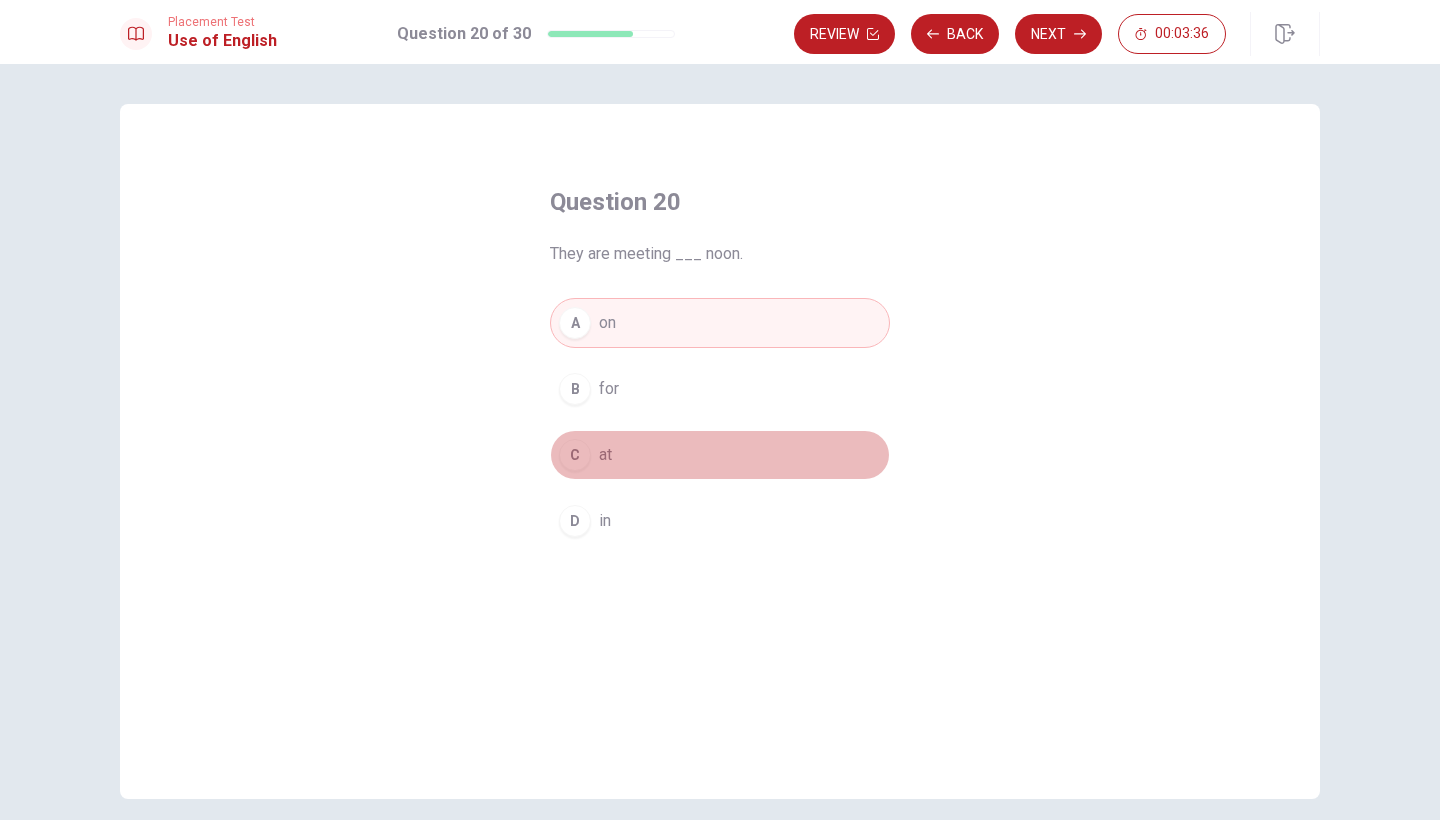 click on "C" at bounding box center (575, 455) 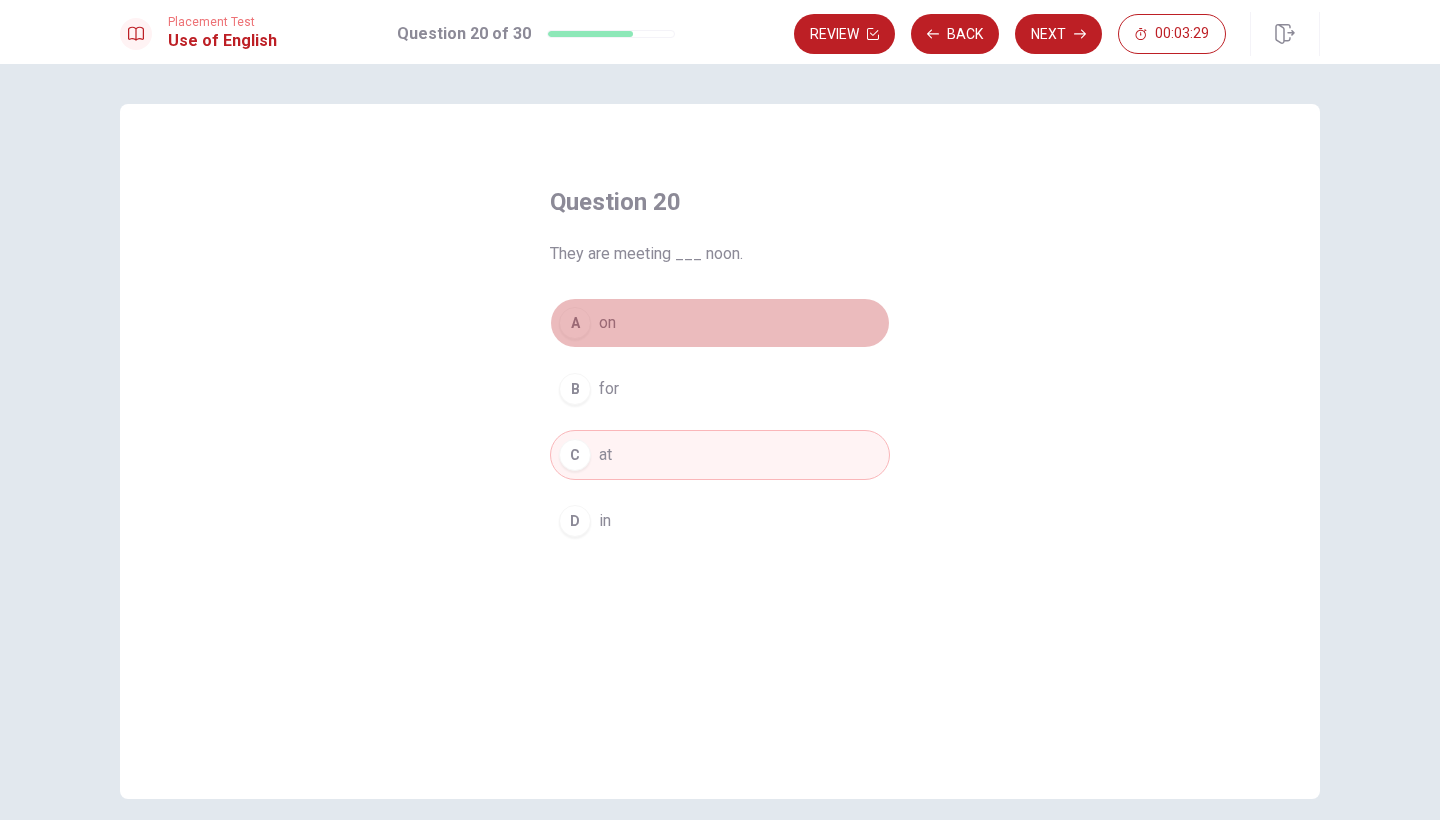 click on "A on" at bounding box center [720, 323] 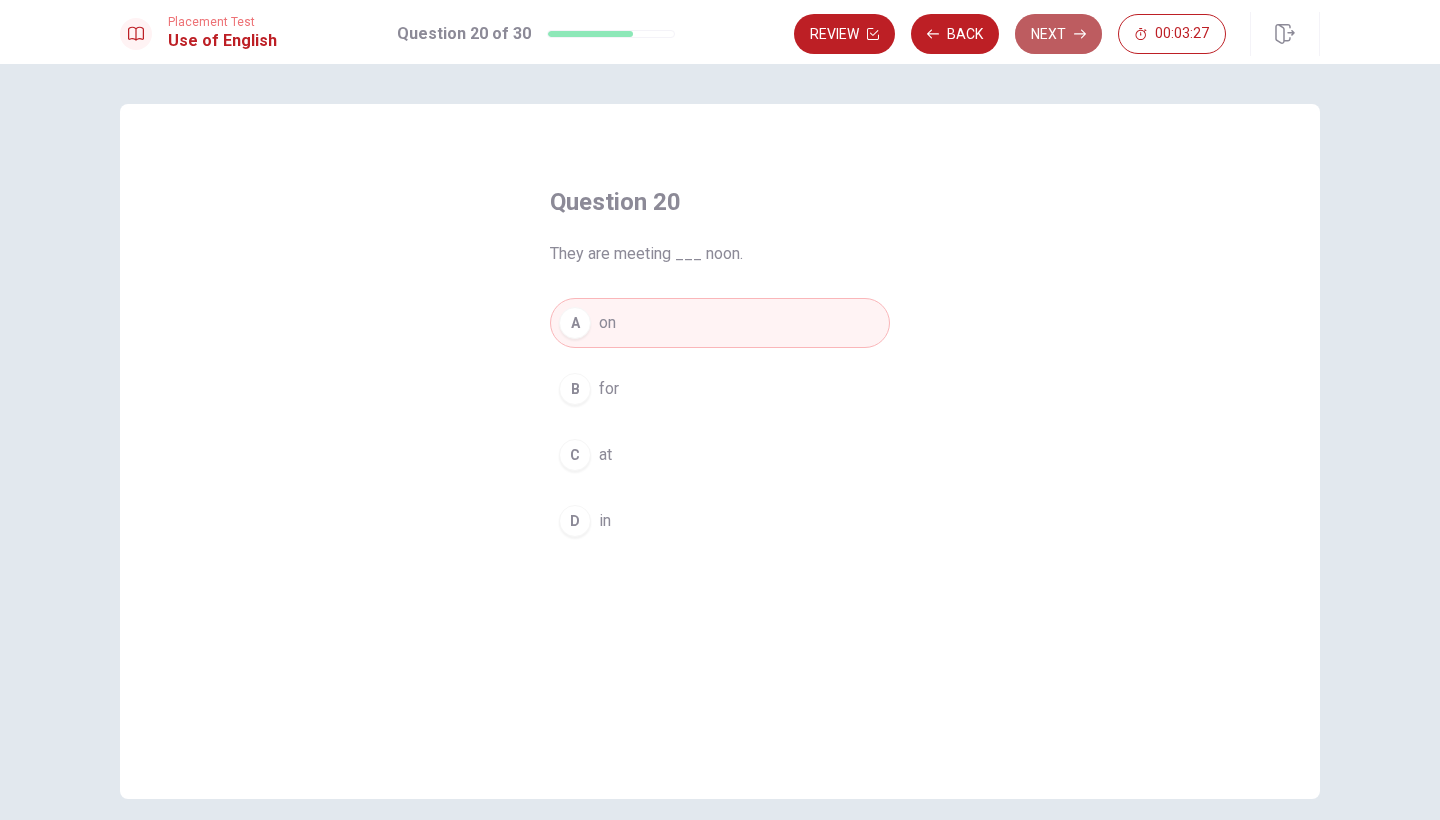 click on "Next" at bounding box center [1058, 34] 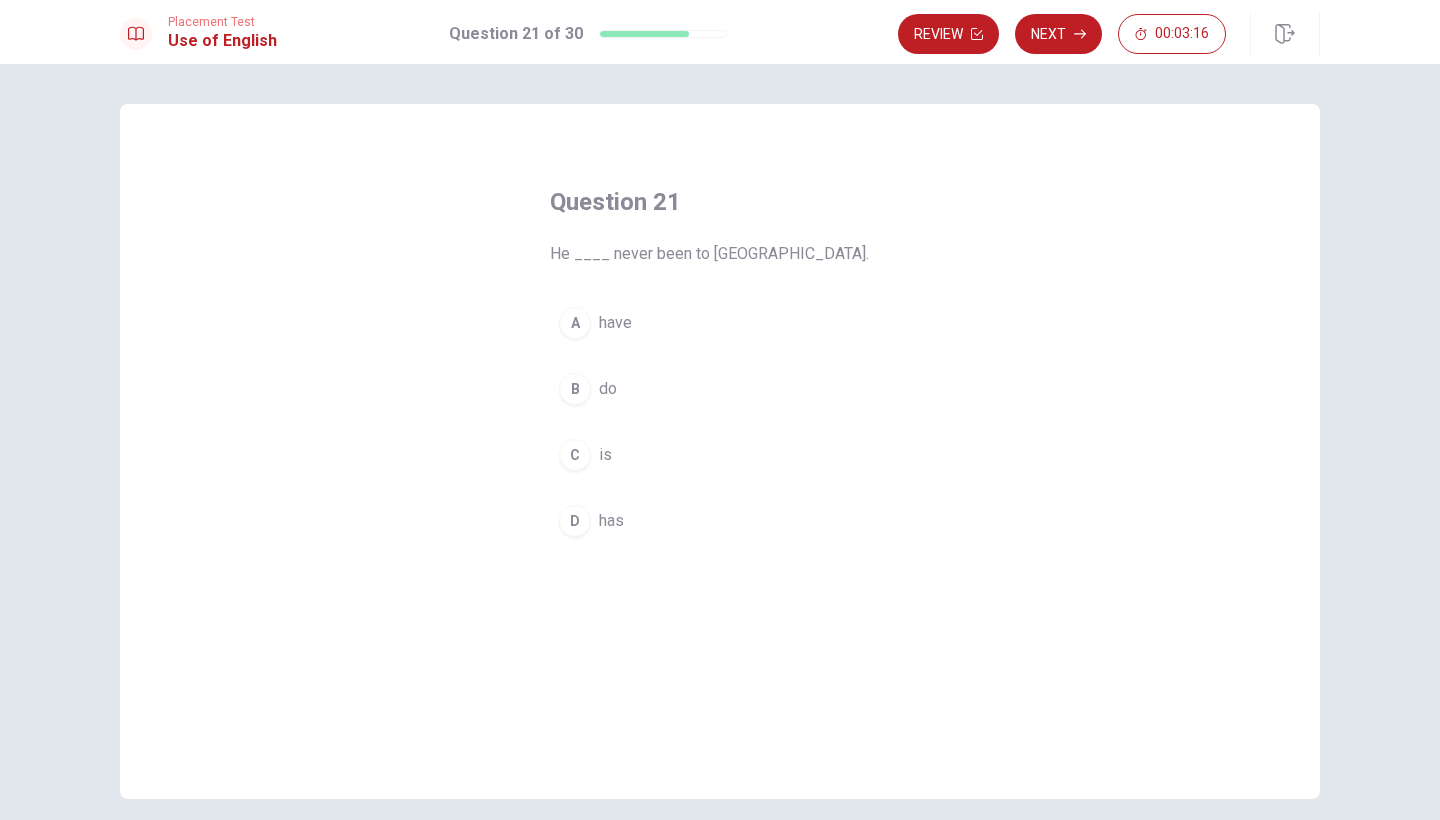 click on "A have" at bounding box center [720, 323] 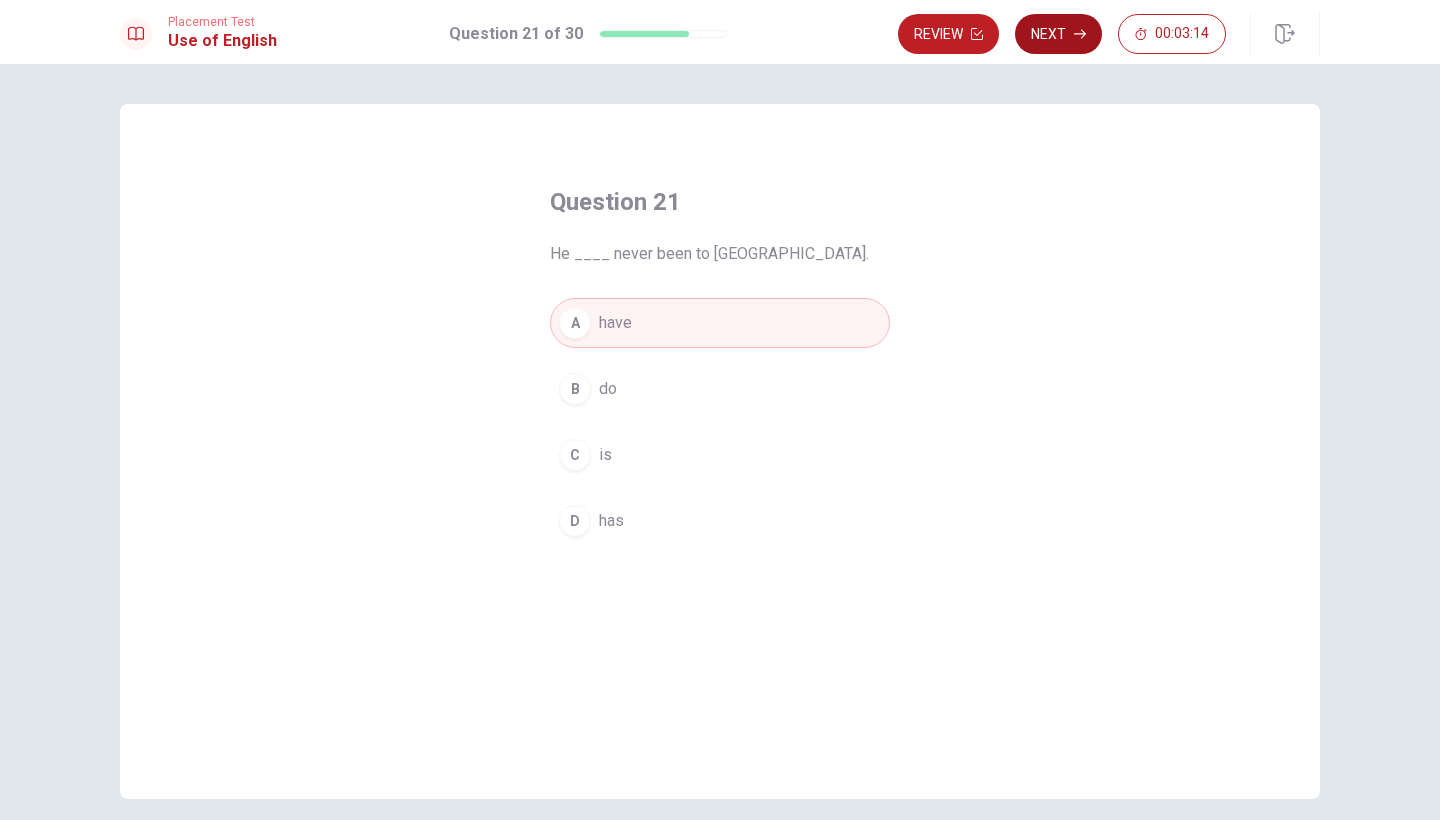 click on "Next" at bounding box center [1058, 34] 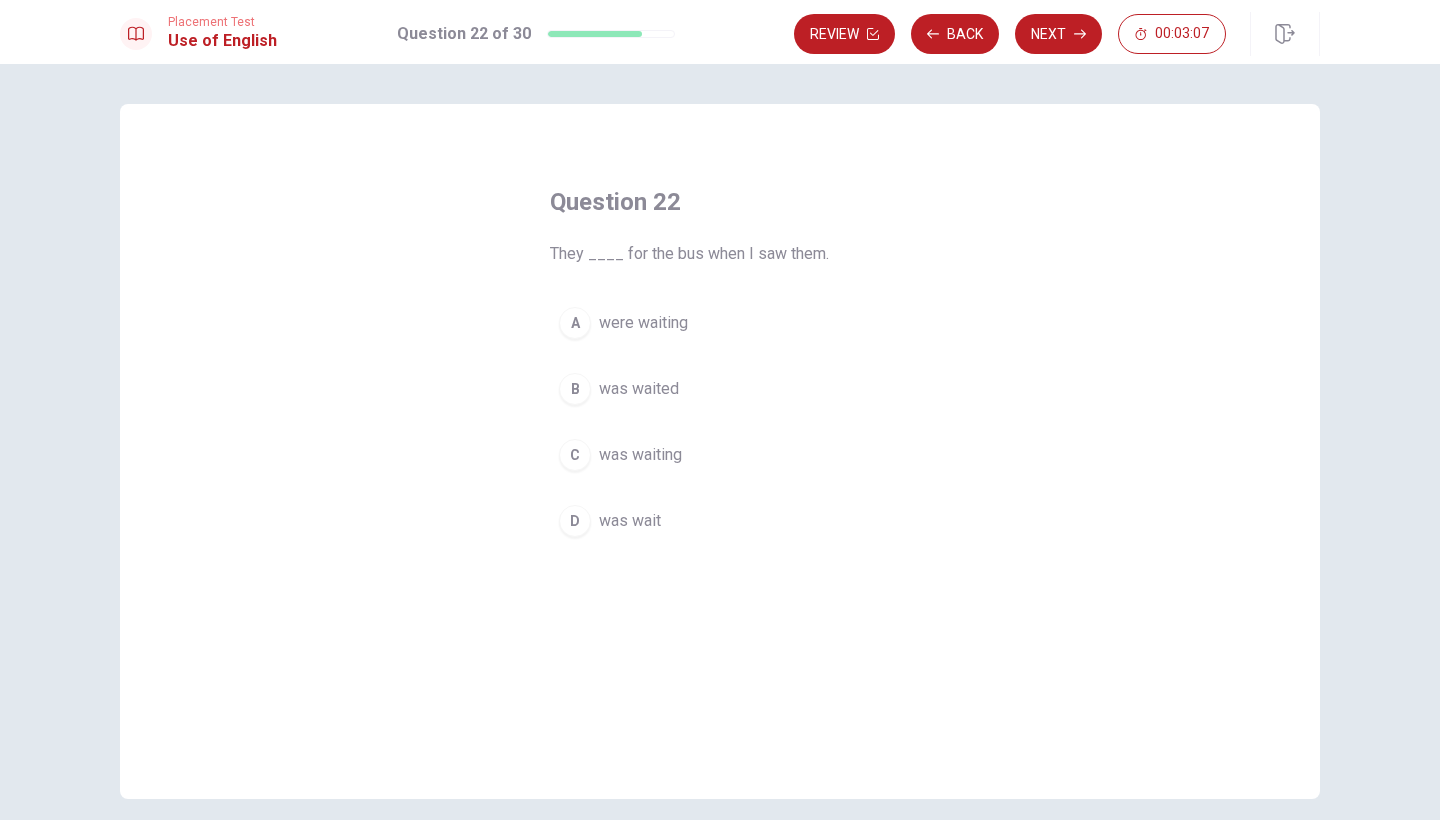 click on "A" at bounding box center (575, 323) 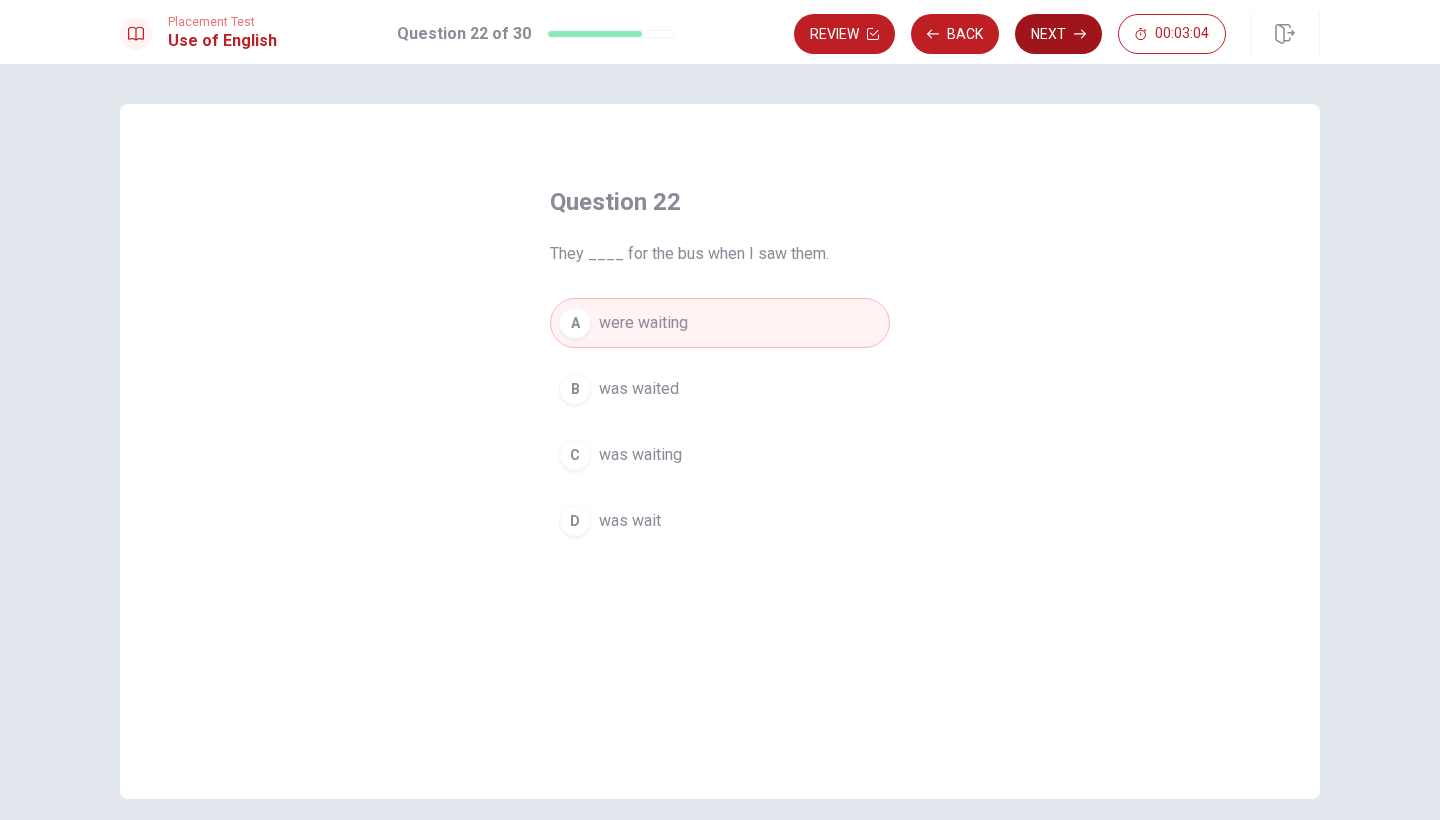 click on "Next" at bounding box center (1058, 34) 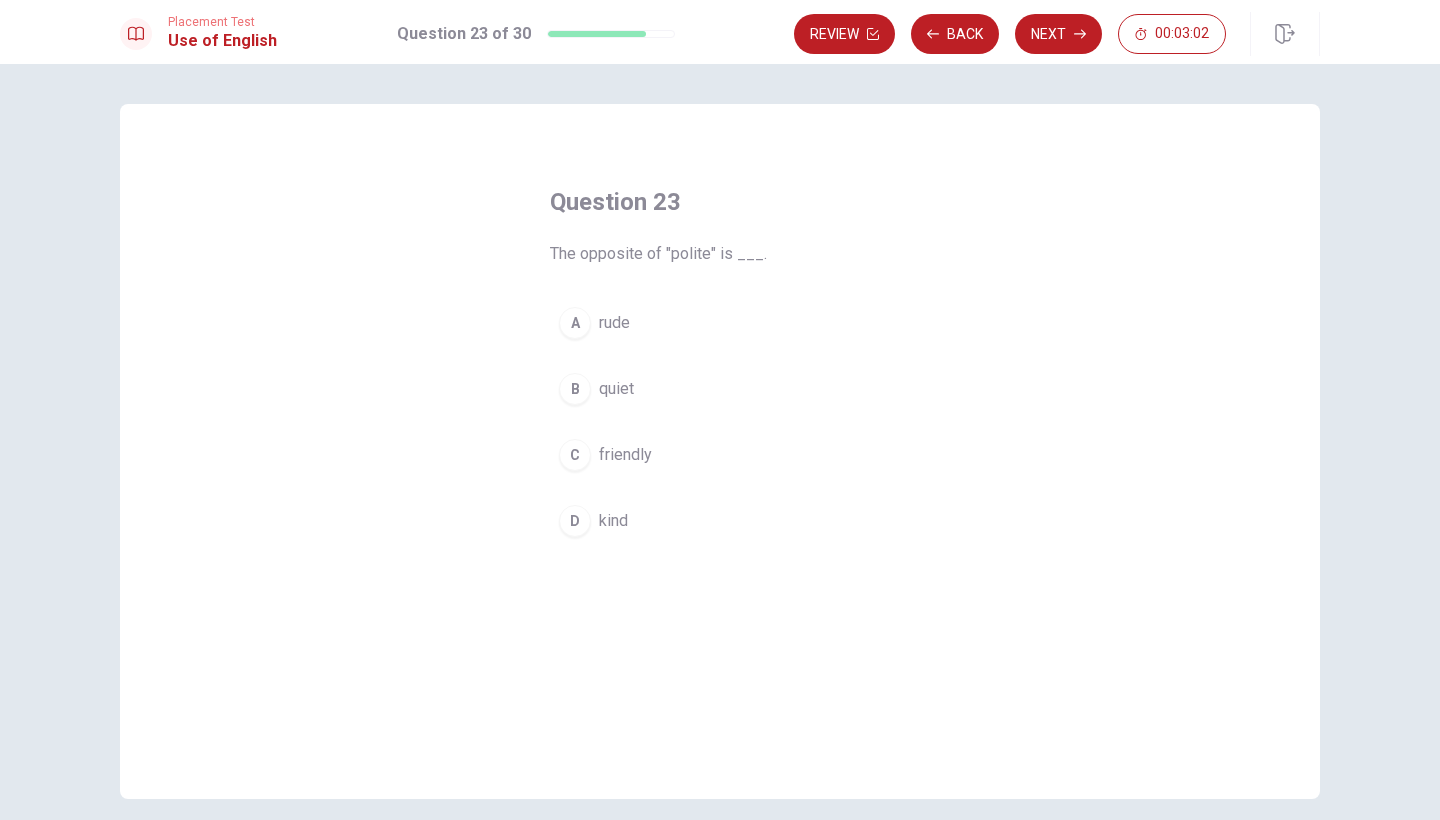 click on "A rude" at bounding box center (720, 323) 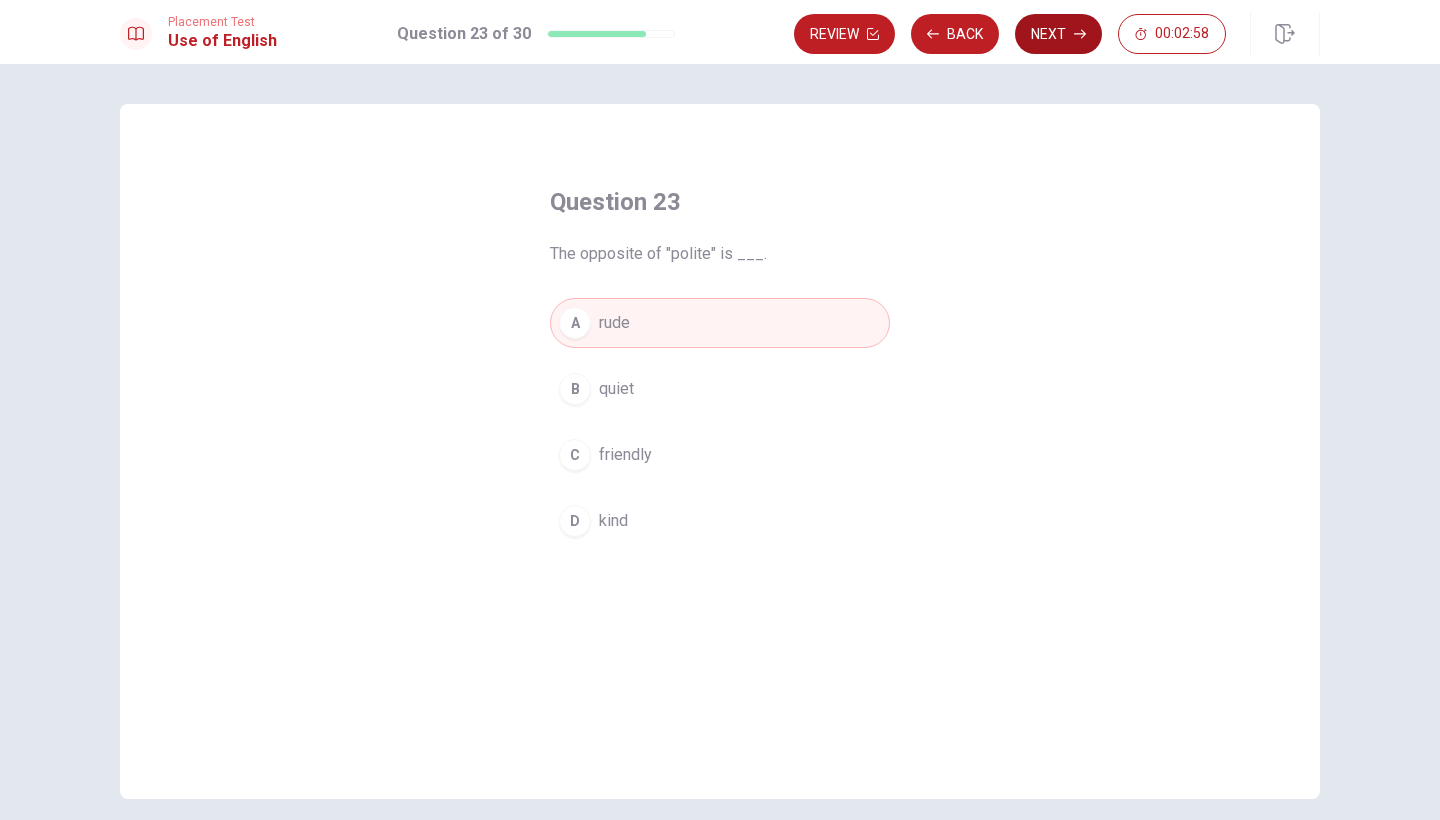 click 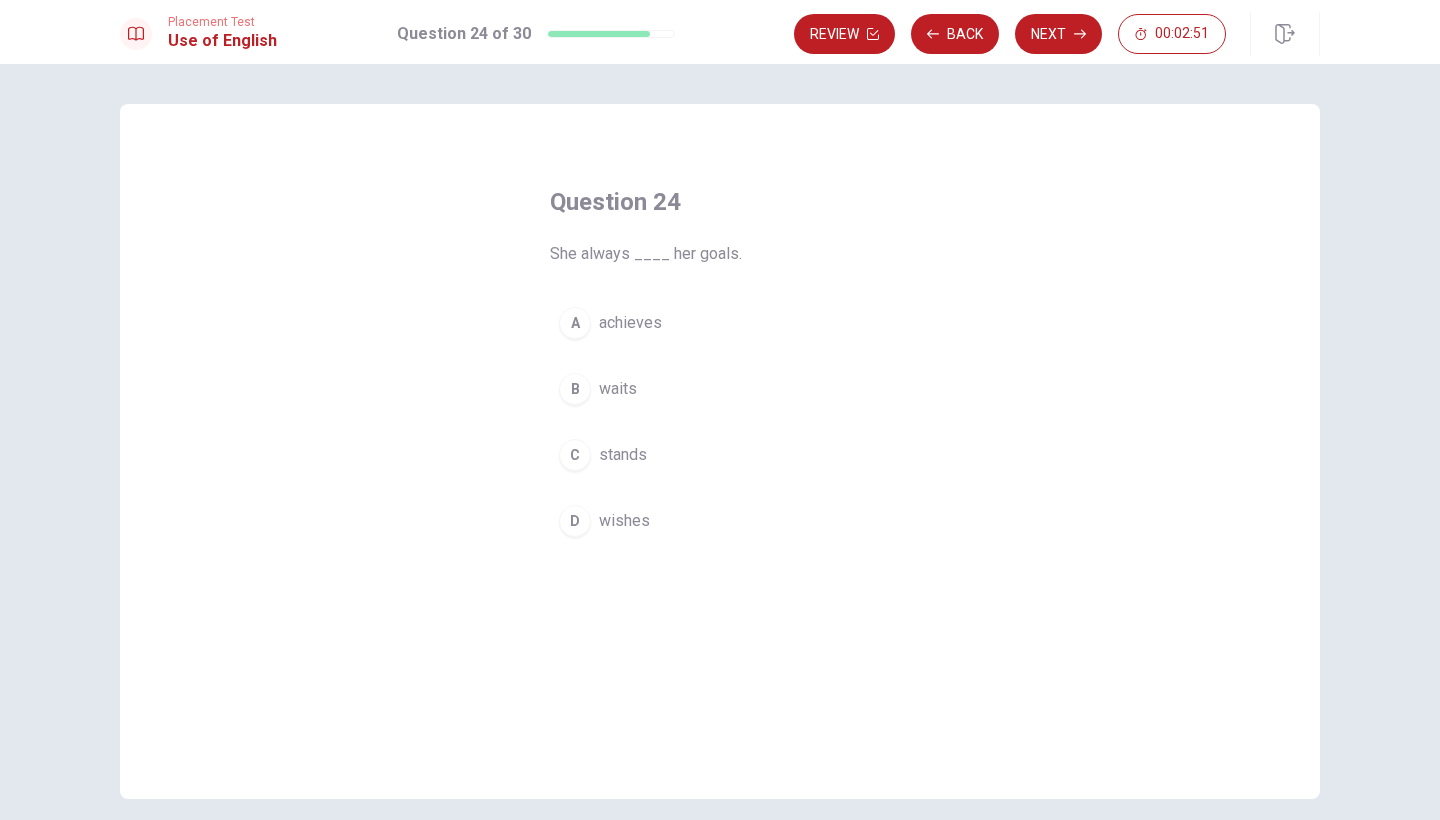 click on "A" at bounding box center [575, 323] 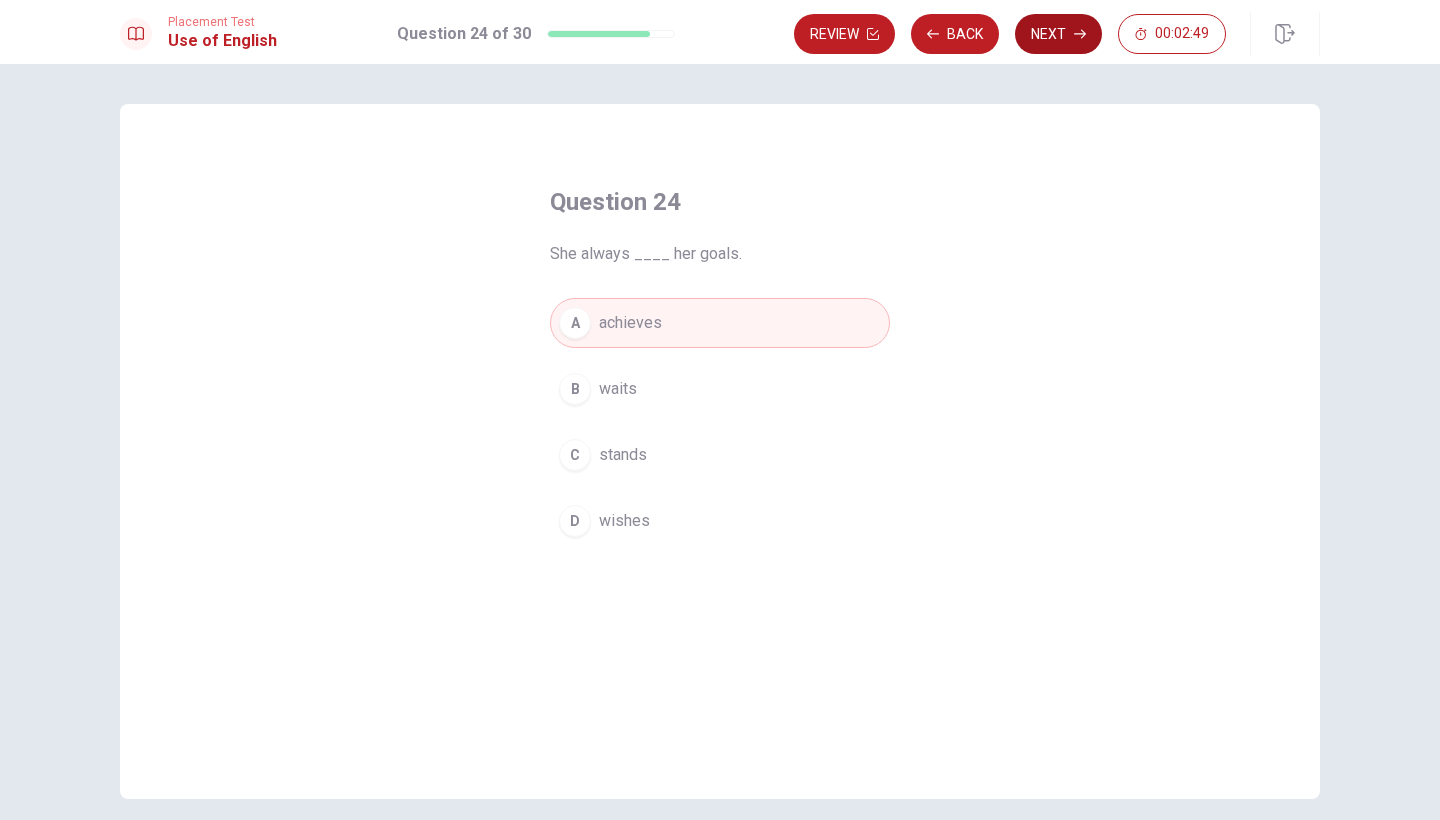 click 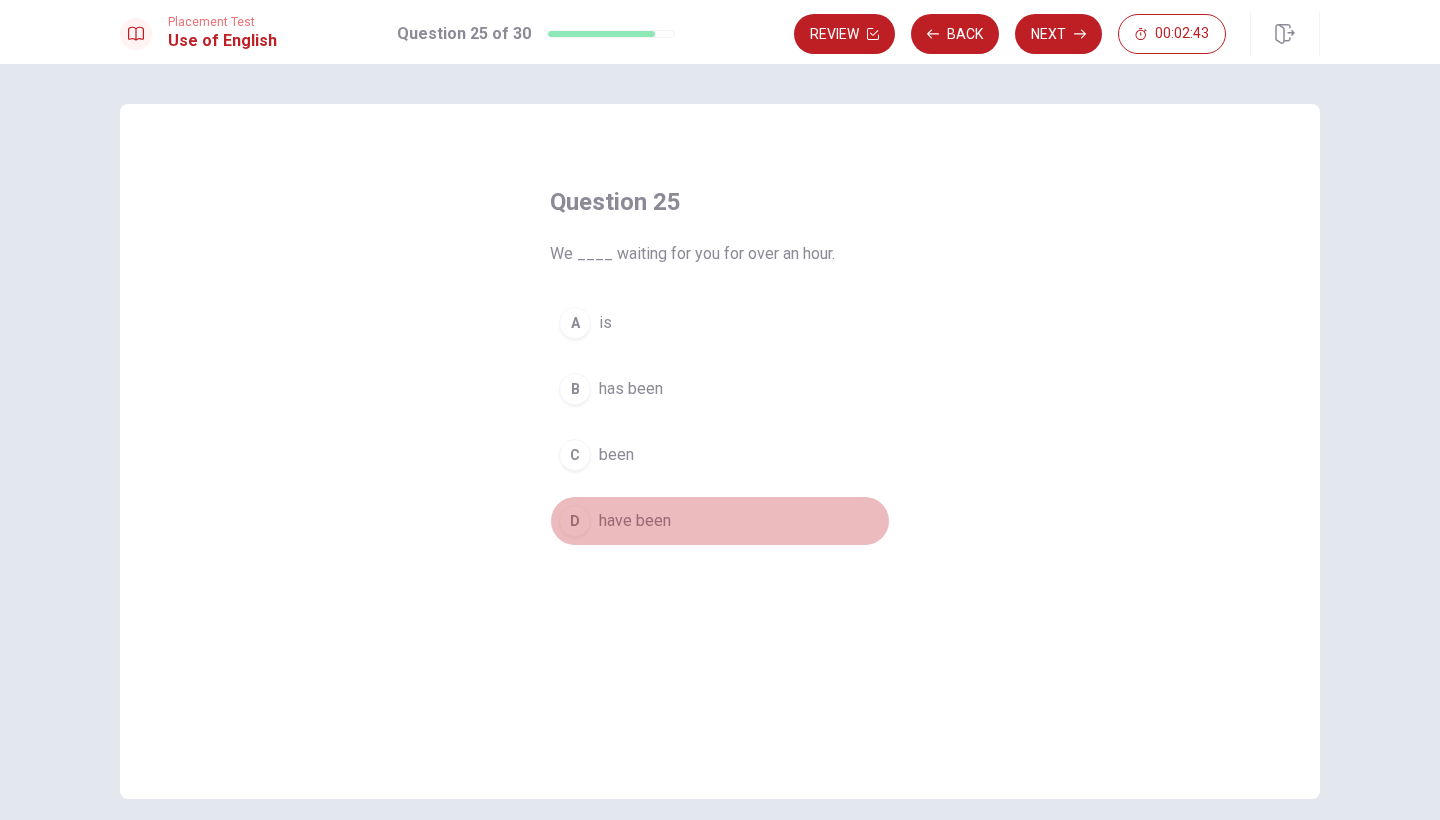 click on "D" at bounding box center (575, 521) 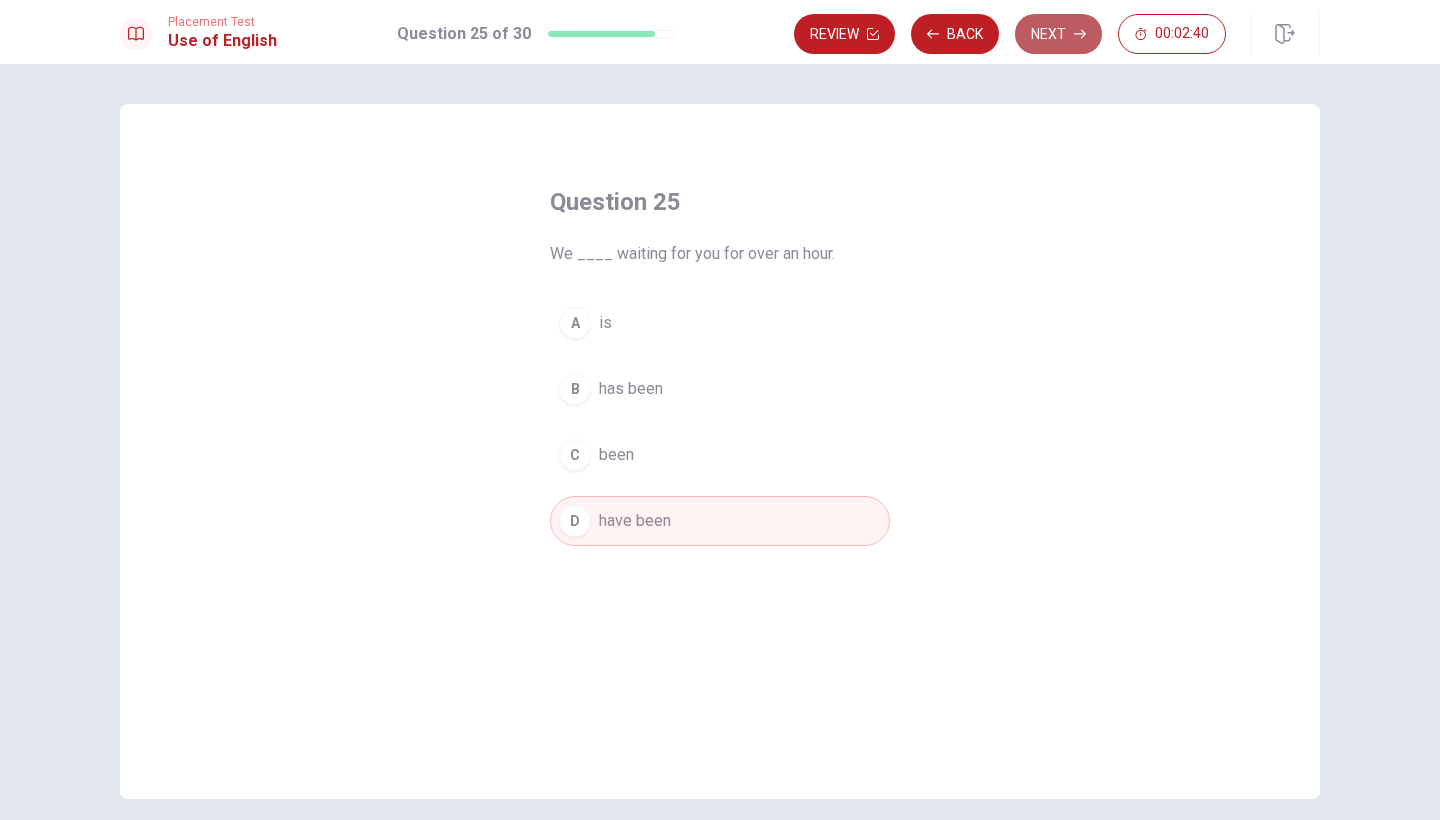 click on "Next" at bounding box center [1058, 34] 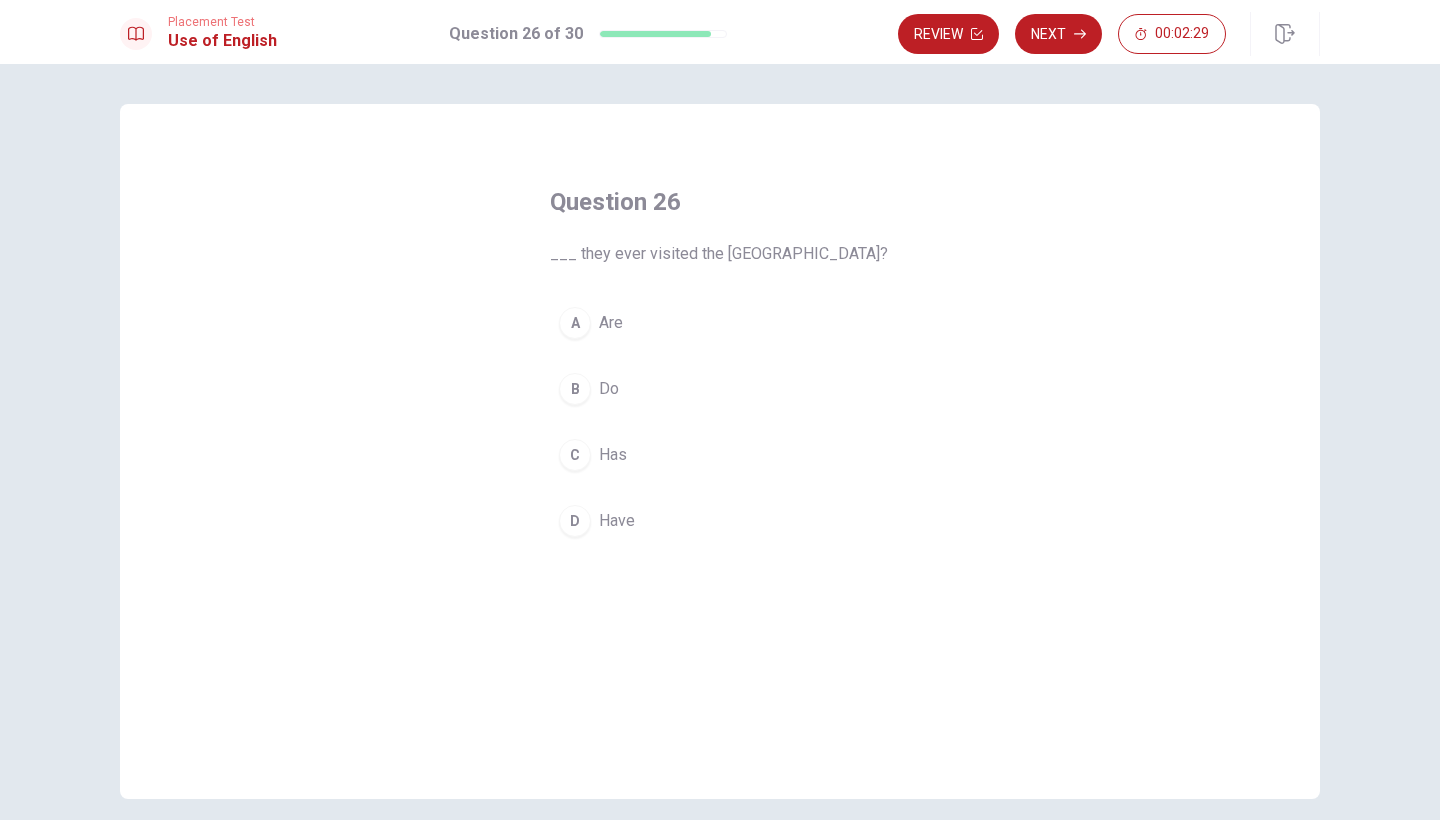click on "D" at bounding box center (575, 521) 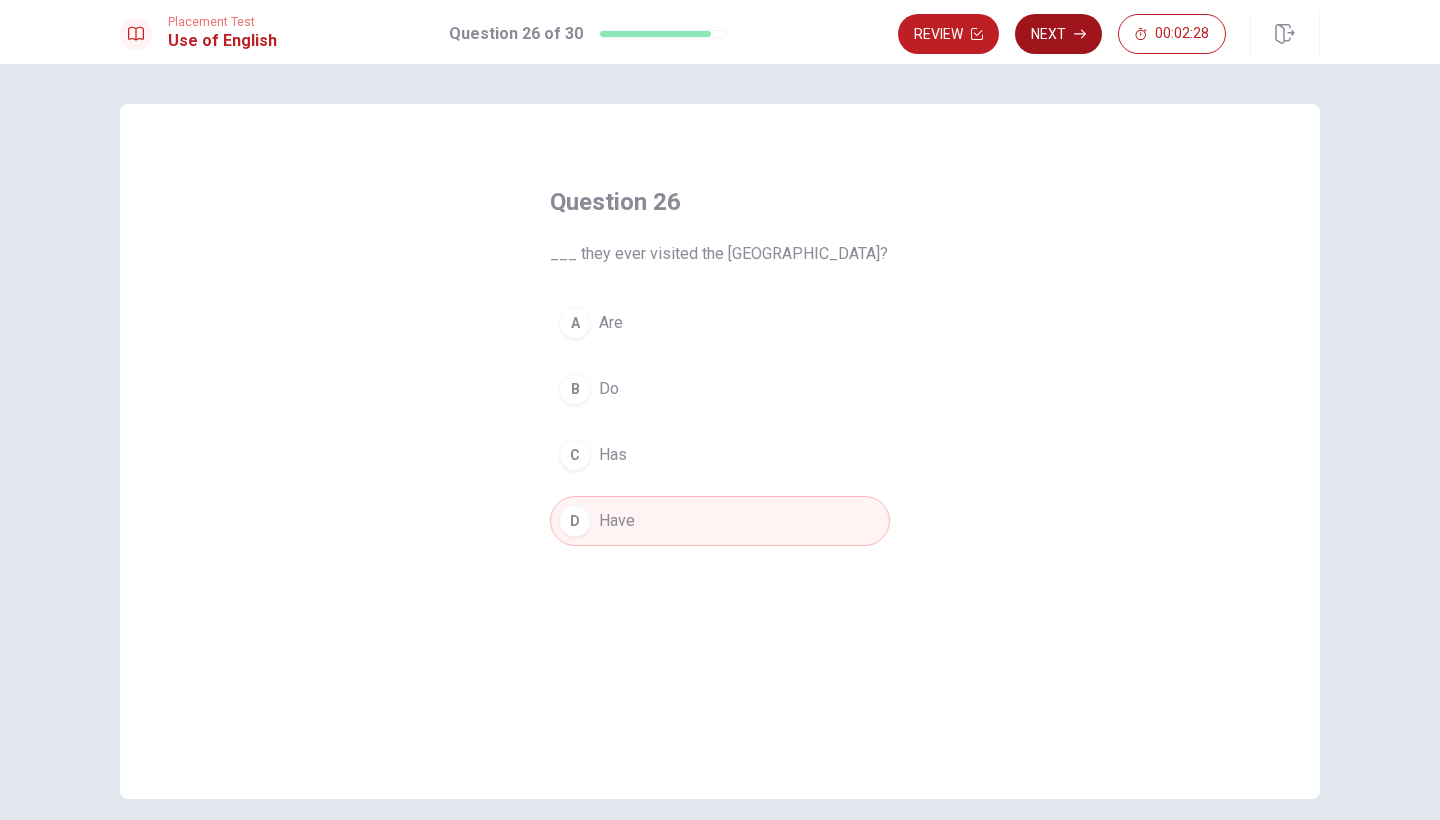 click 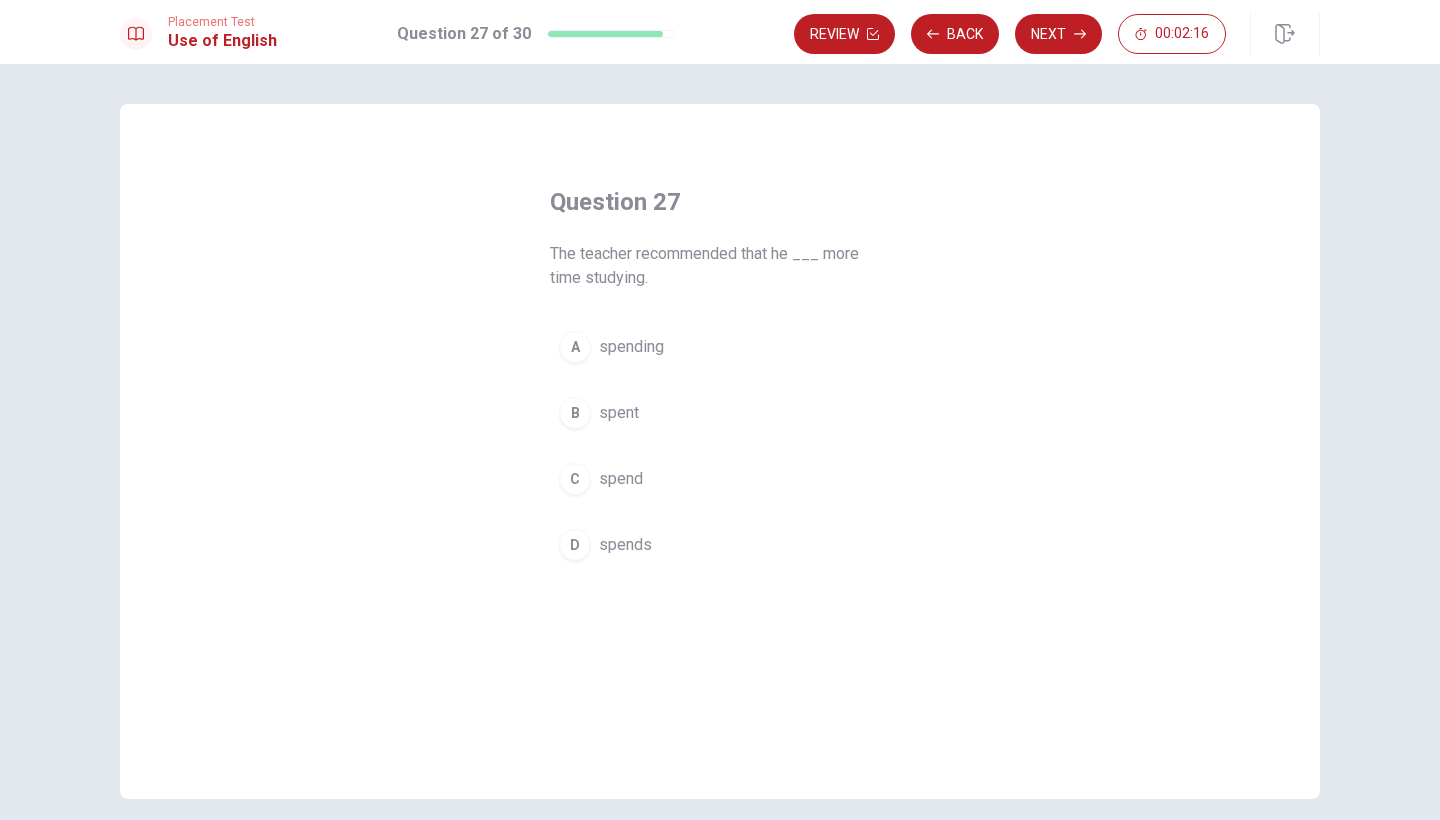 click on "D" at bounding box center (575, 545) 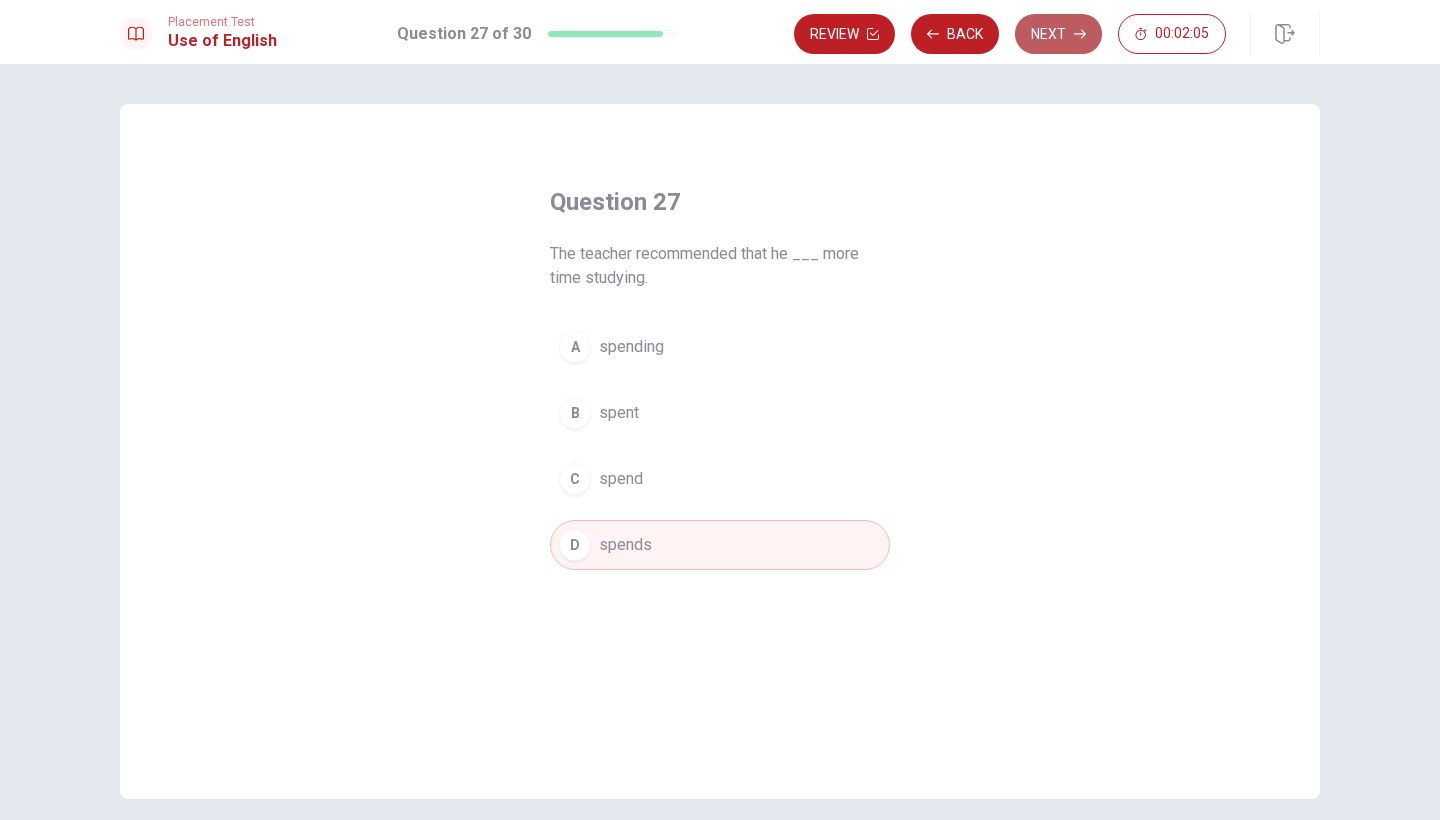 click on "Next" at bounding box center [1058, 34] 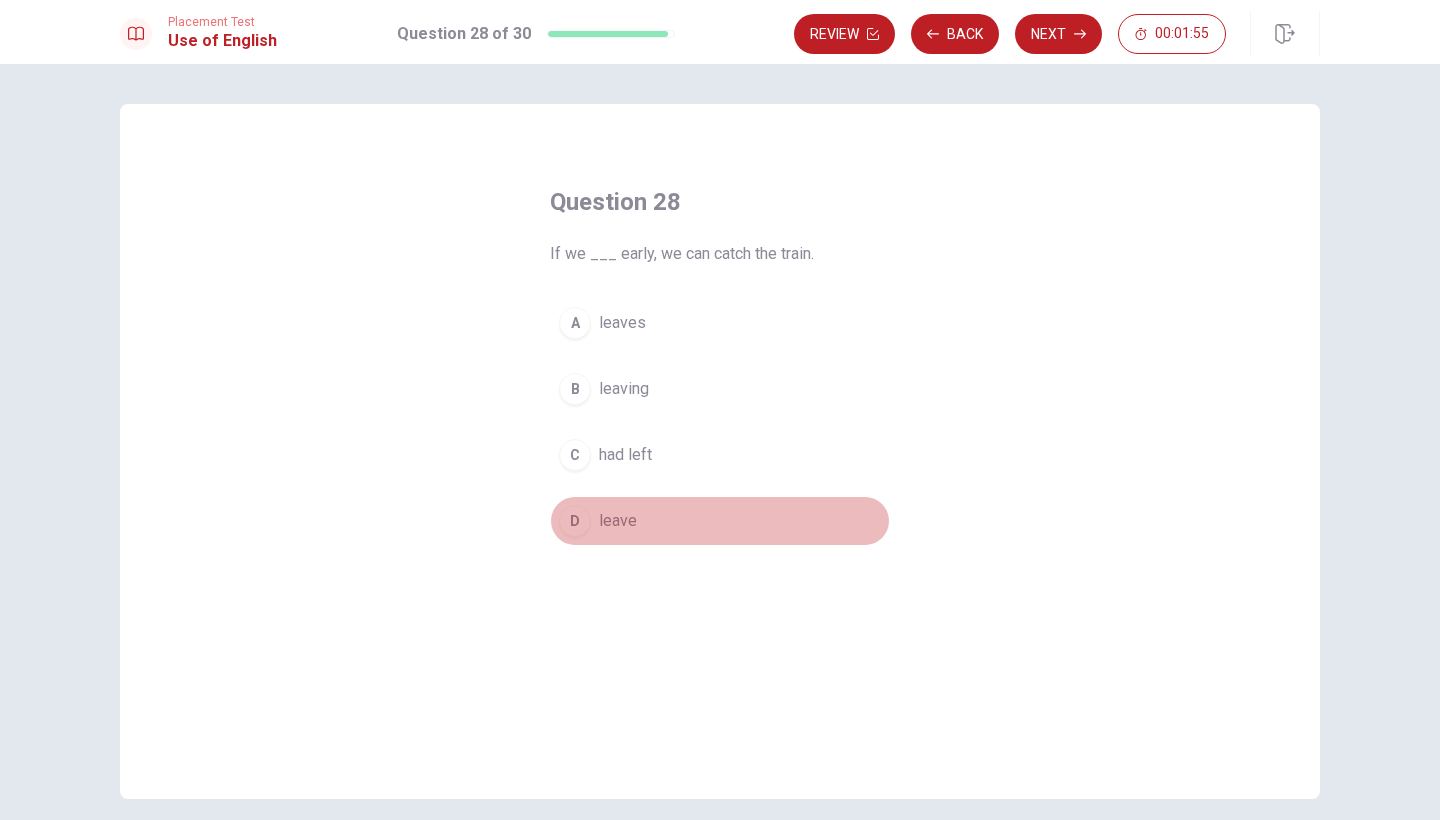 click on "D" at bounding box center (575, 521) 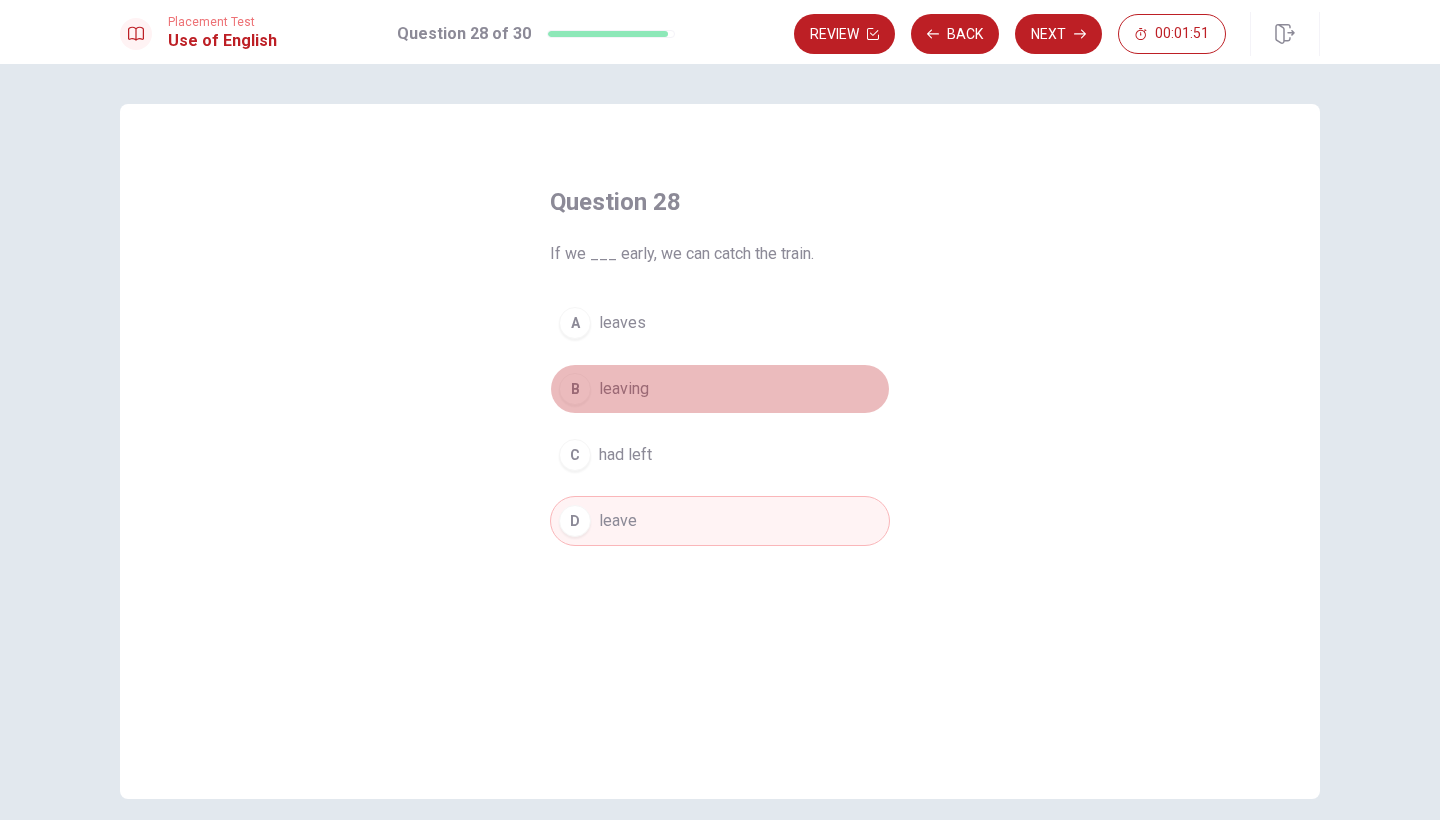 click on "B" at bounding box center [575, 389] 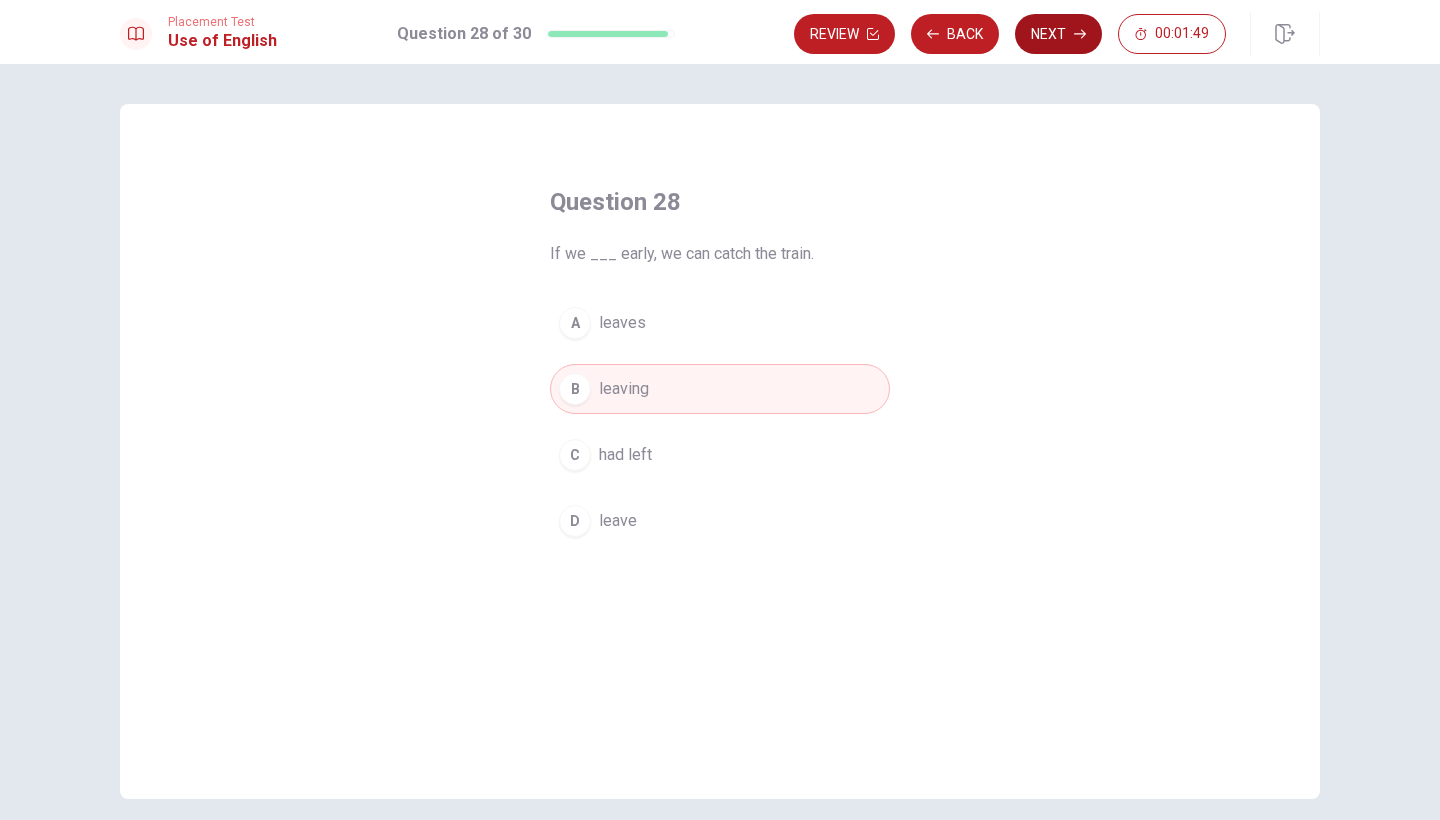 click on "Next" at bounding box center [1058, 34] 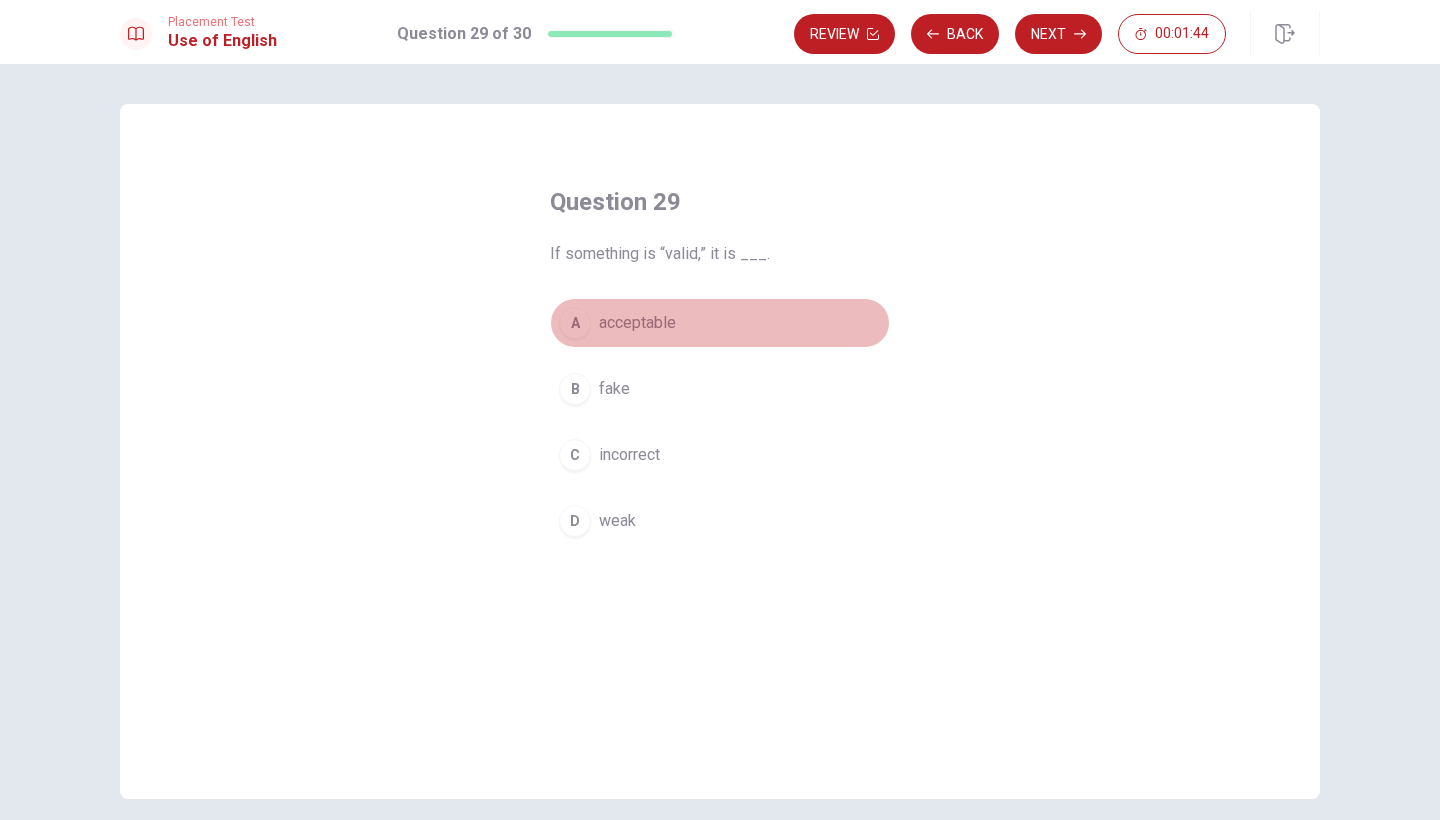 click on "A  acceptable" at bounding box center (720, 323) 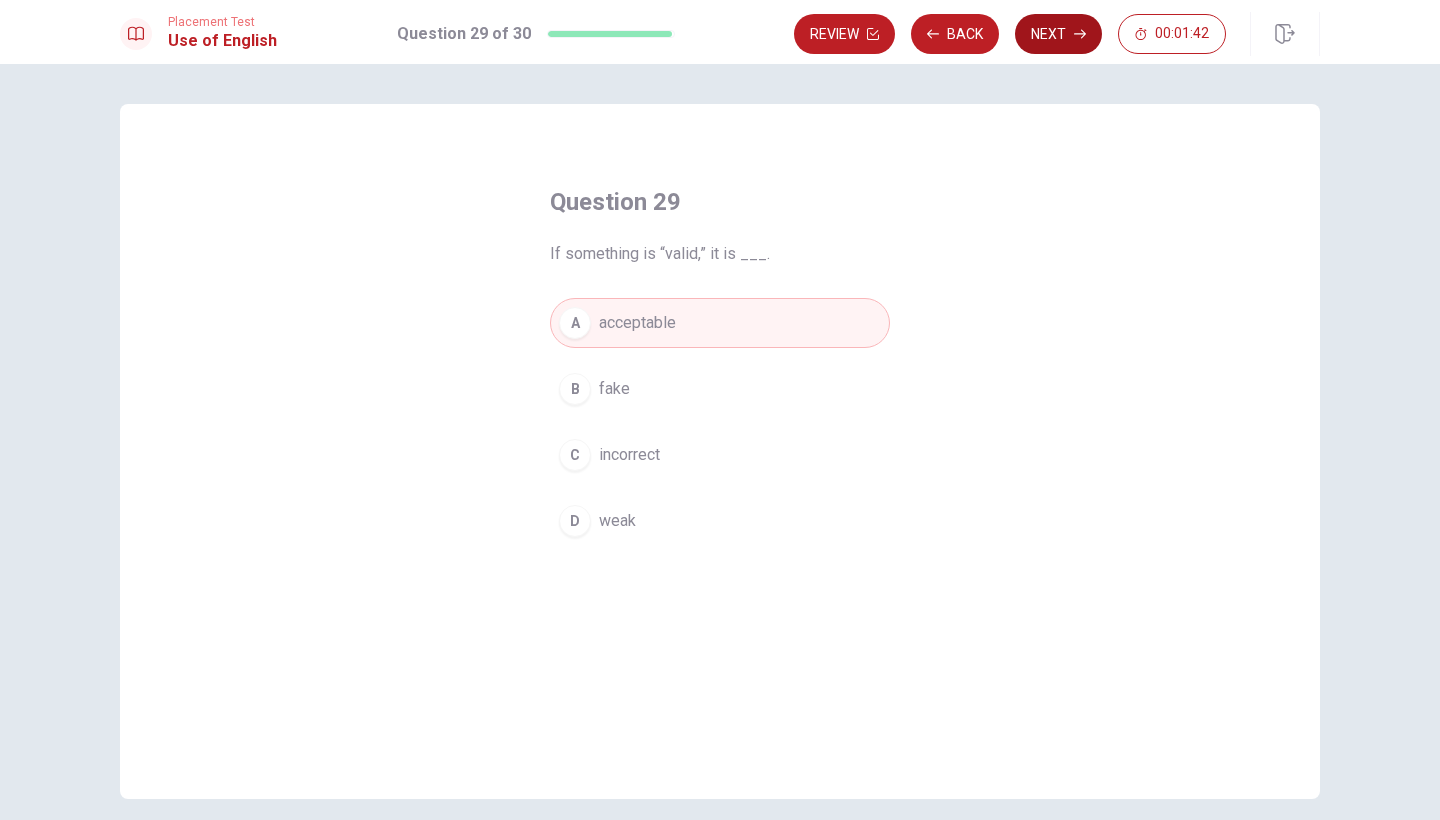 click on "Next" at bounding box center [1058, 34] 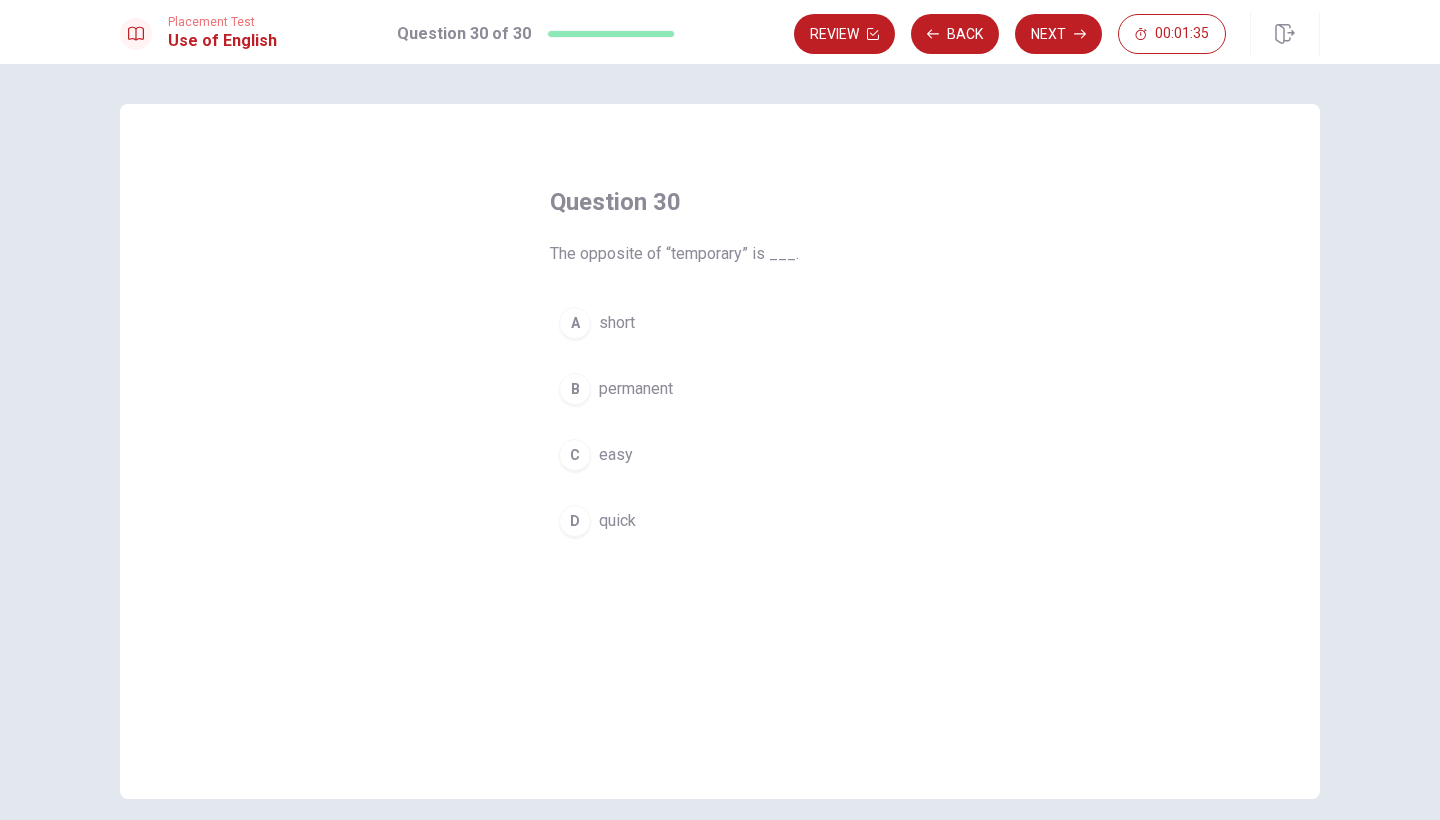 click on "short" at bounding box center [617, 323] 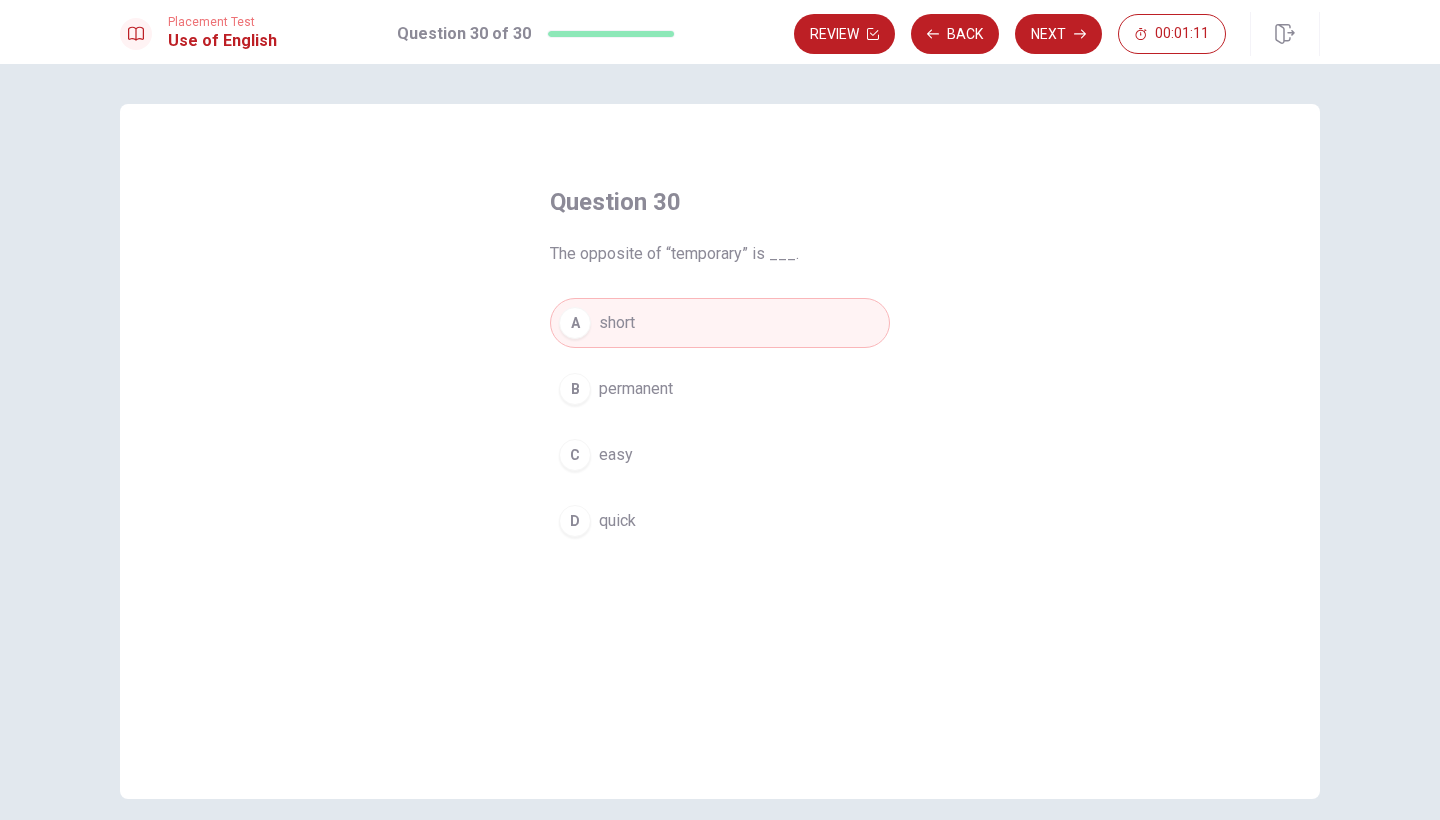 click on "permanent" at bounding box center (636, 389) 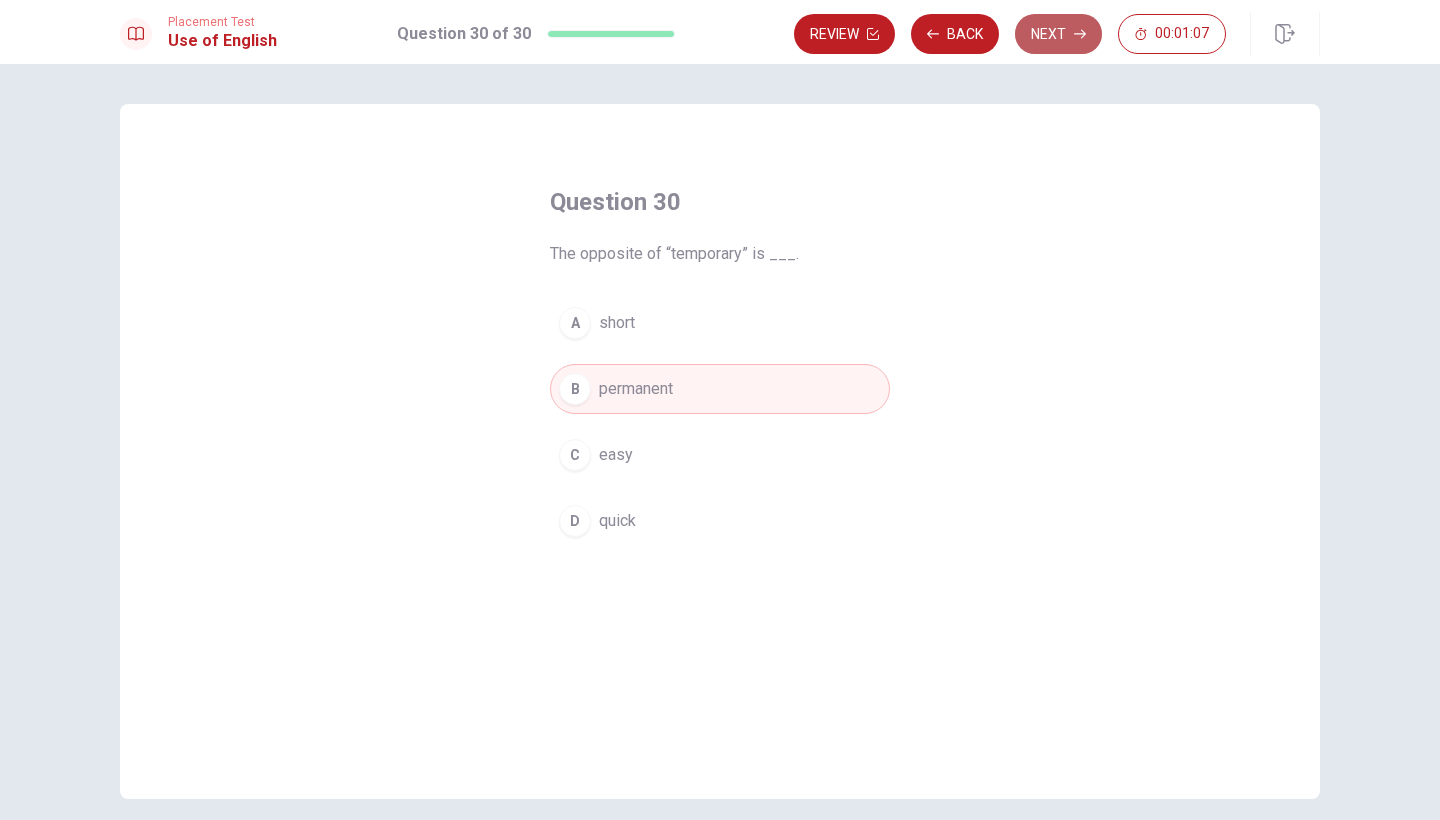 click on "Next" at bounding box center (1058, 34) 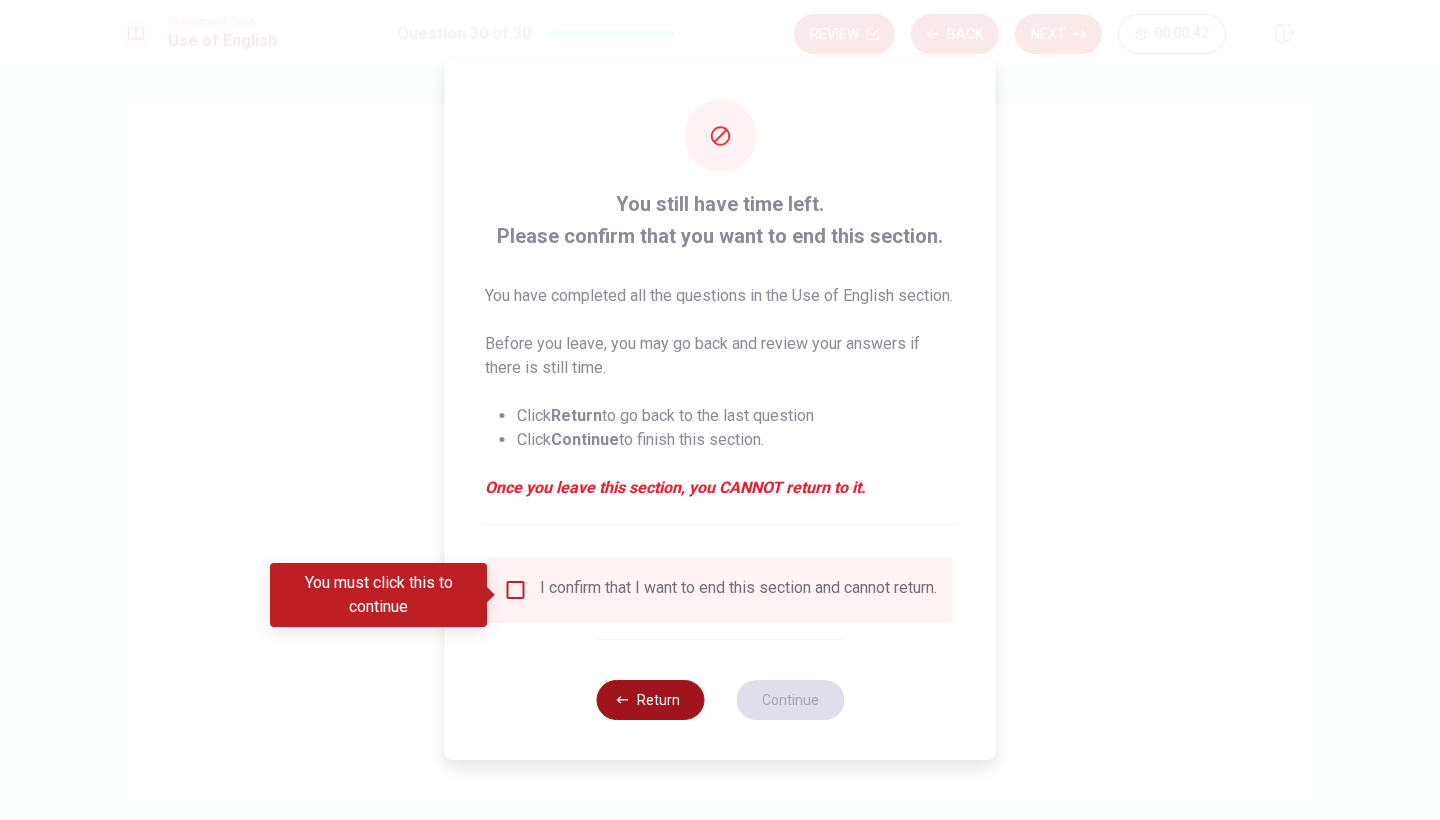 click on "Return" at bounding box center (650, 700) 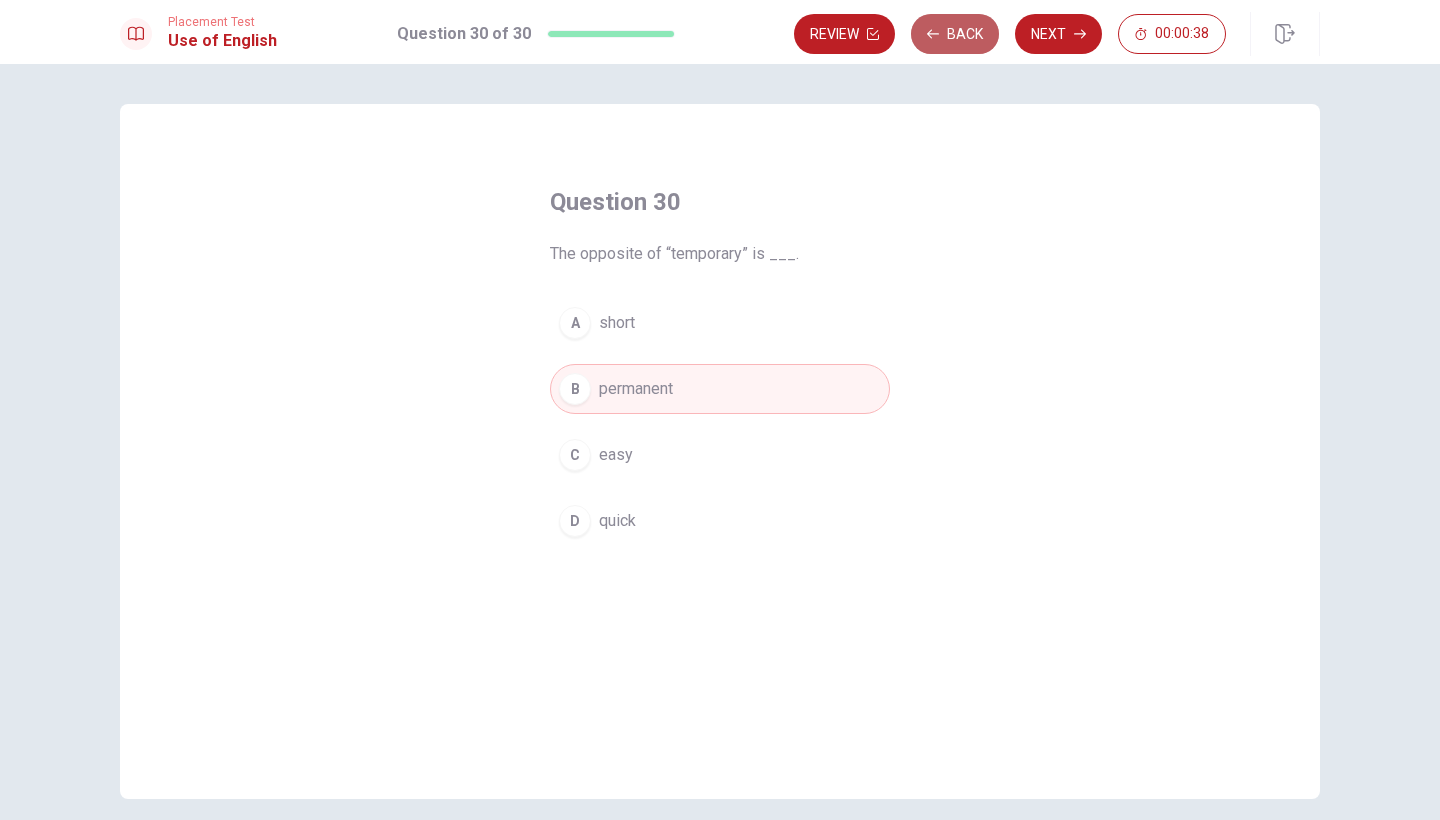 click on "Back" at bounding box center [955, 34] 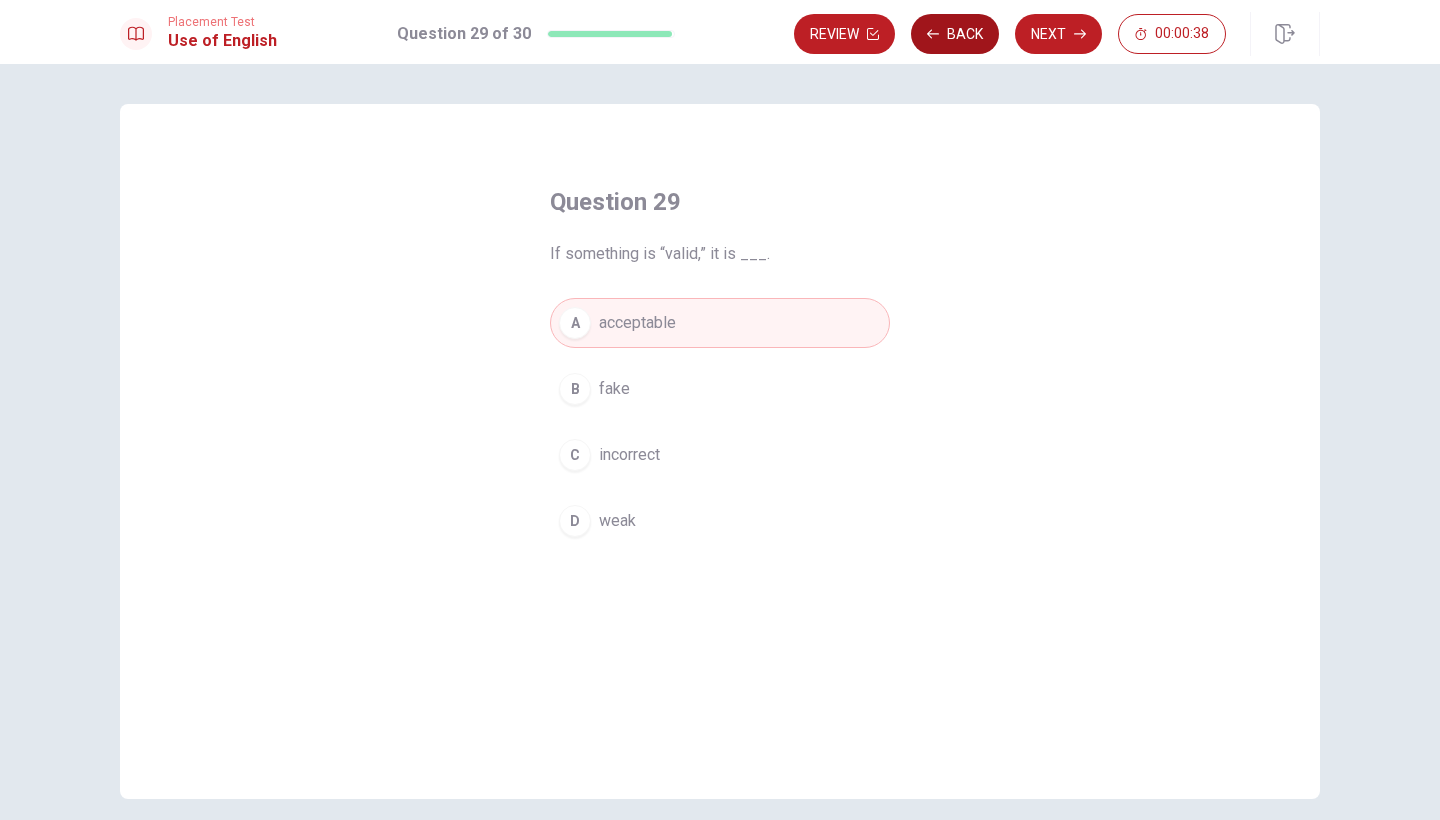 click on "Back" at bounding box center [955, 34] 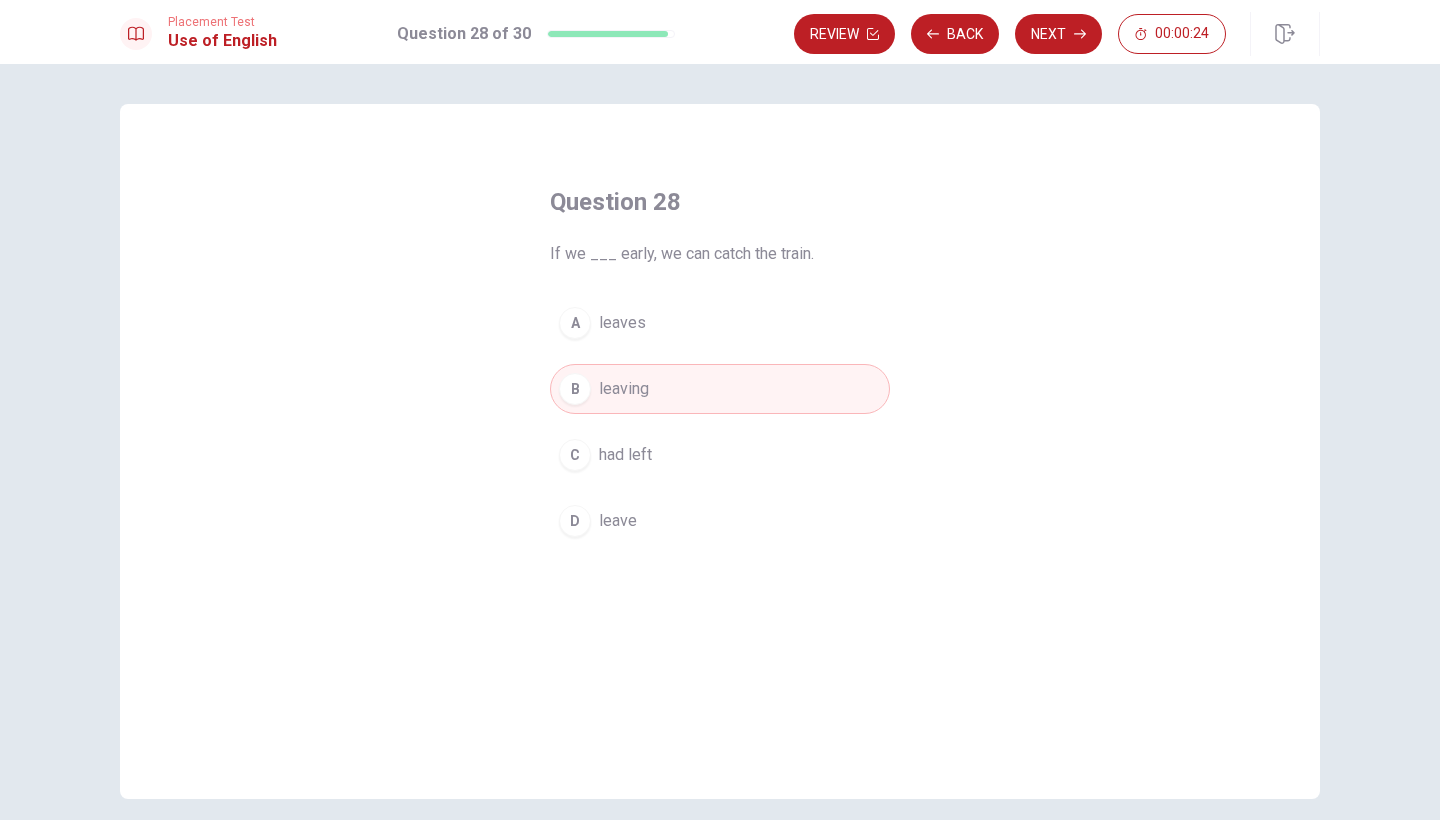 click on "leave" at bounding box center (618, 521) 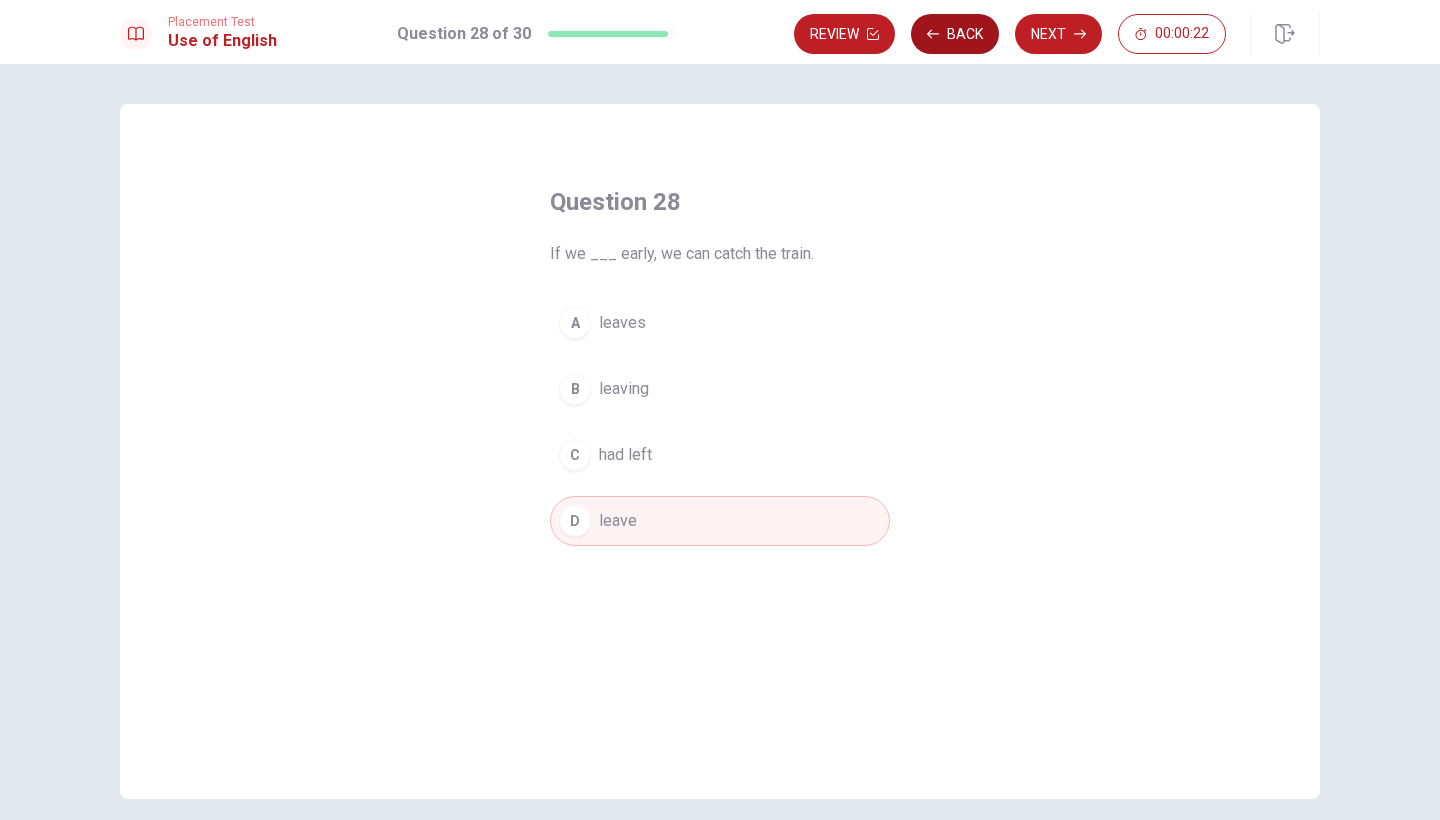click on "Back" at bounding box center (955, 34) 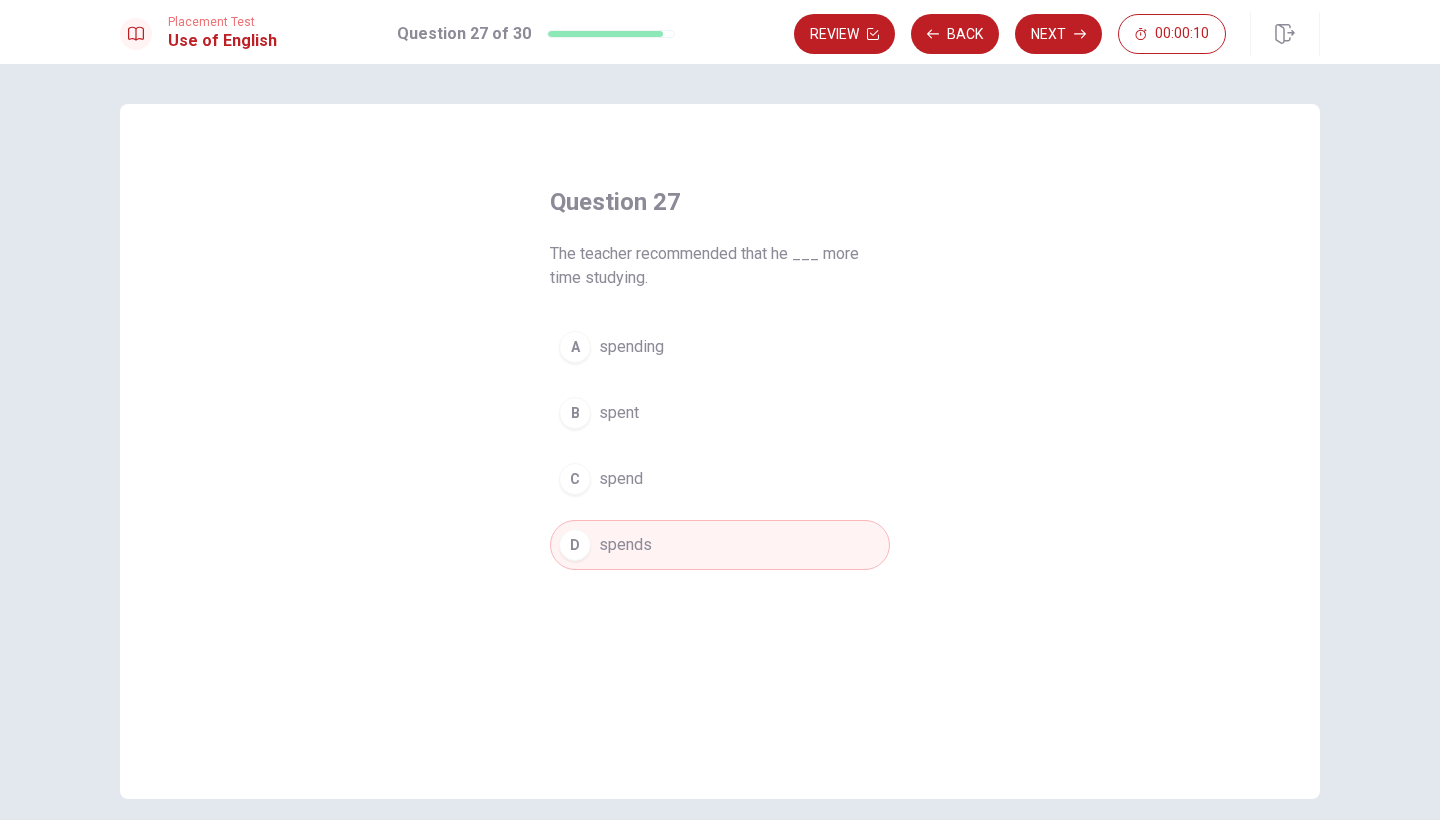 click on "spent" at bounding box center [619, 413] 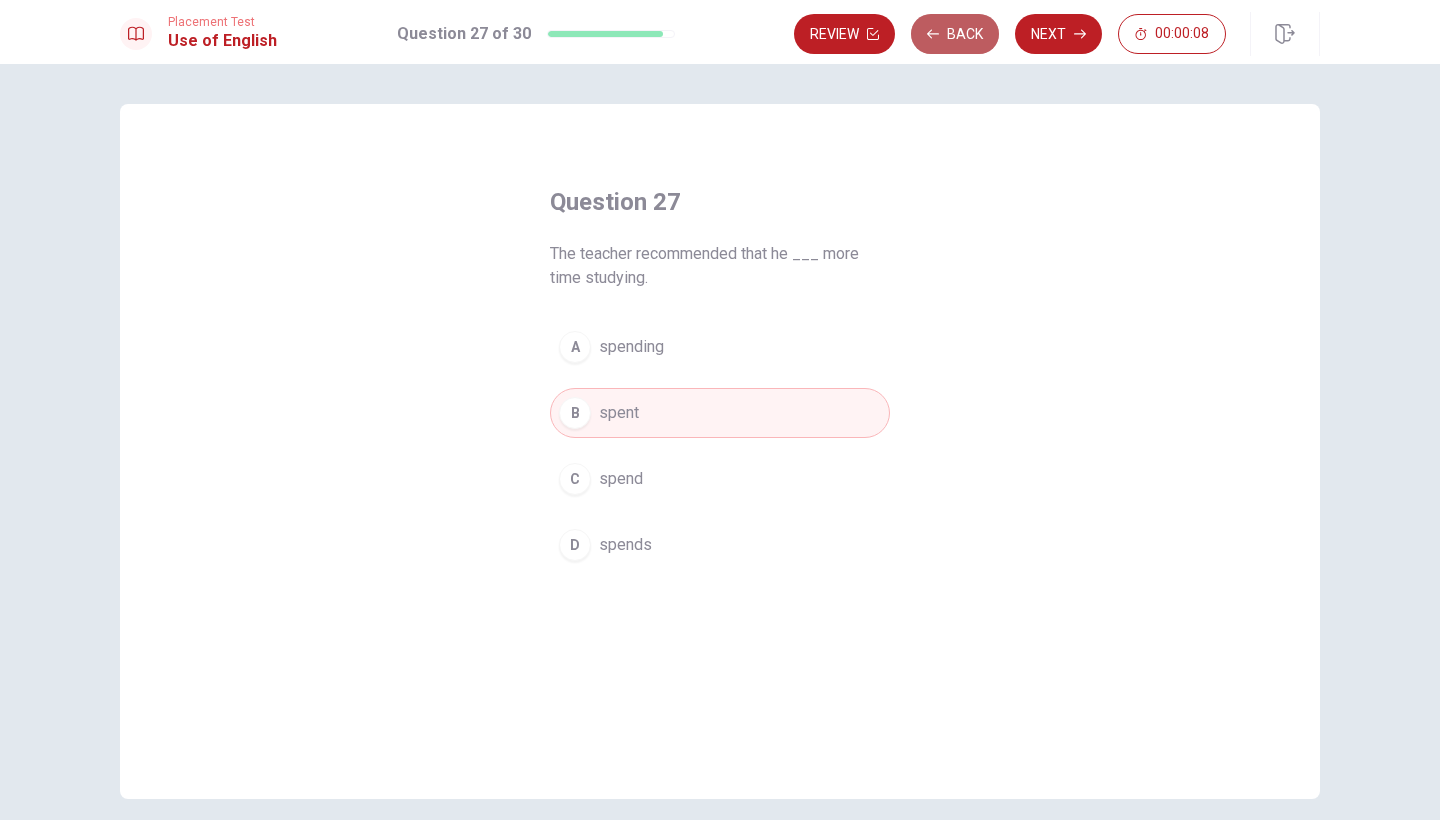 click on "Back" at bounding box center [955, 34] 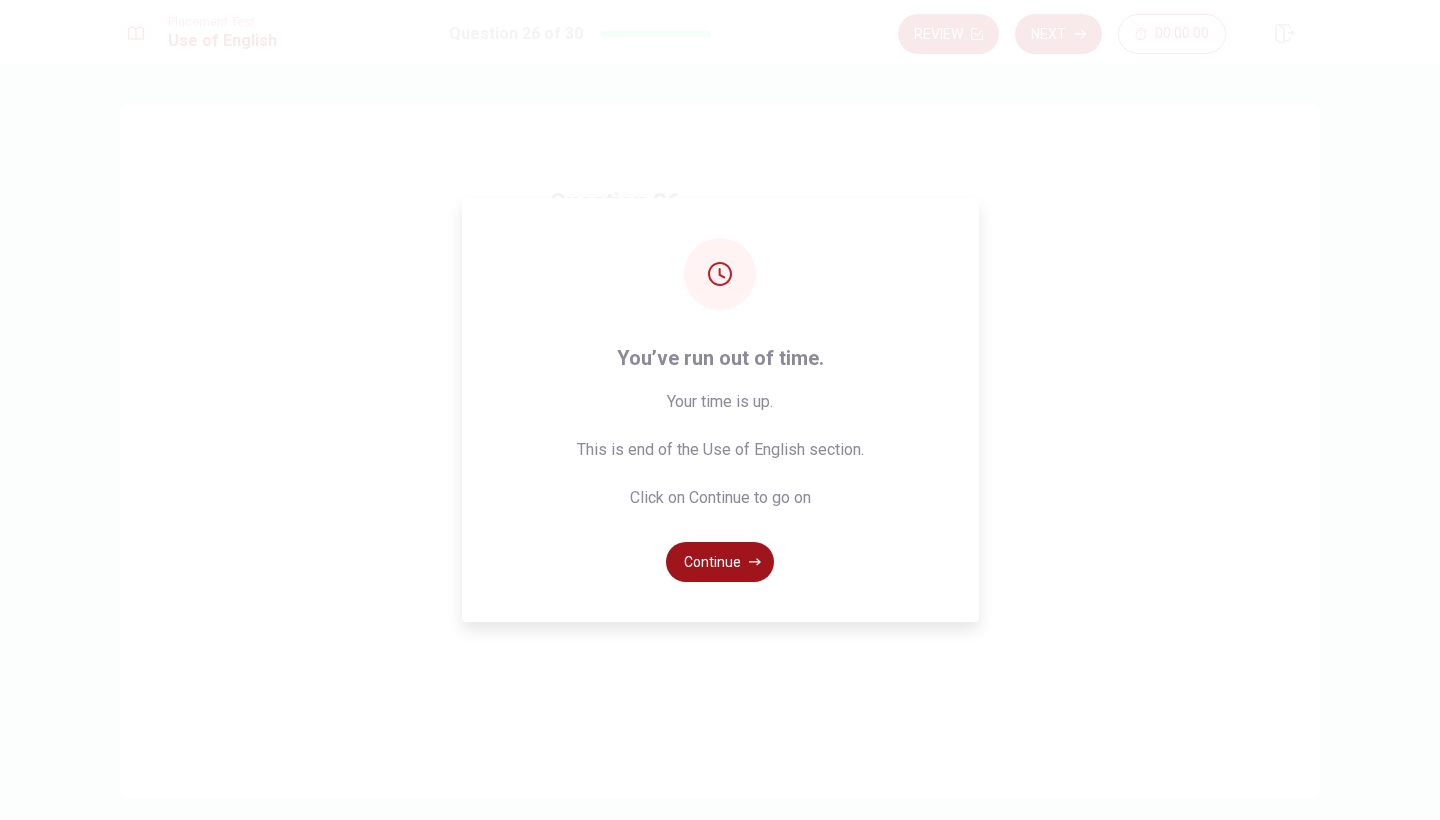 click on "Continue" at bounding box center [720, 562] 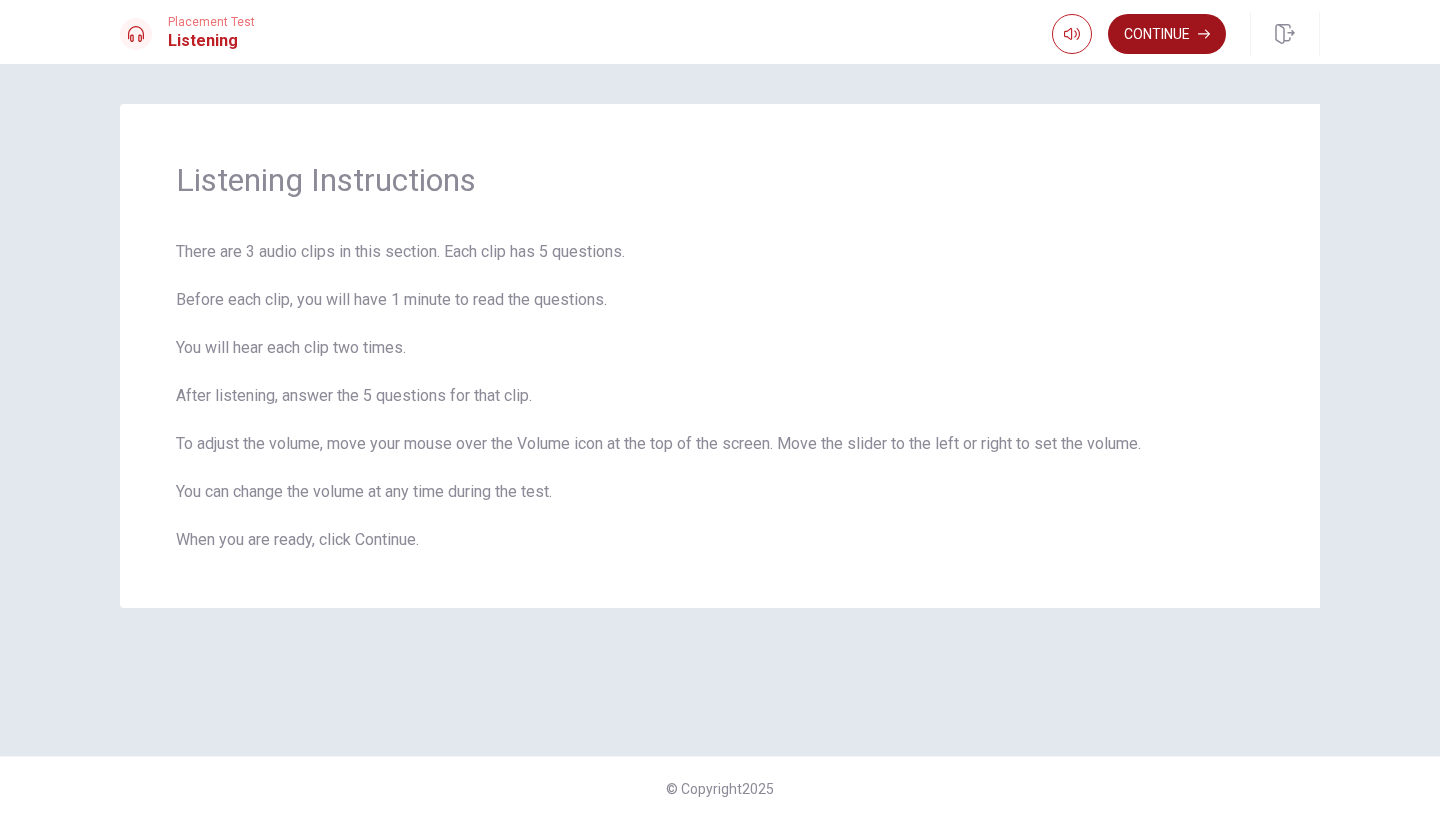 click on "Continue" at bounding box center [1167, 34] 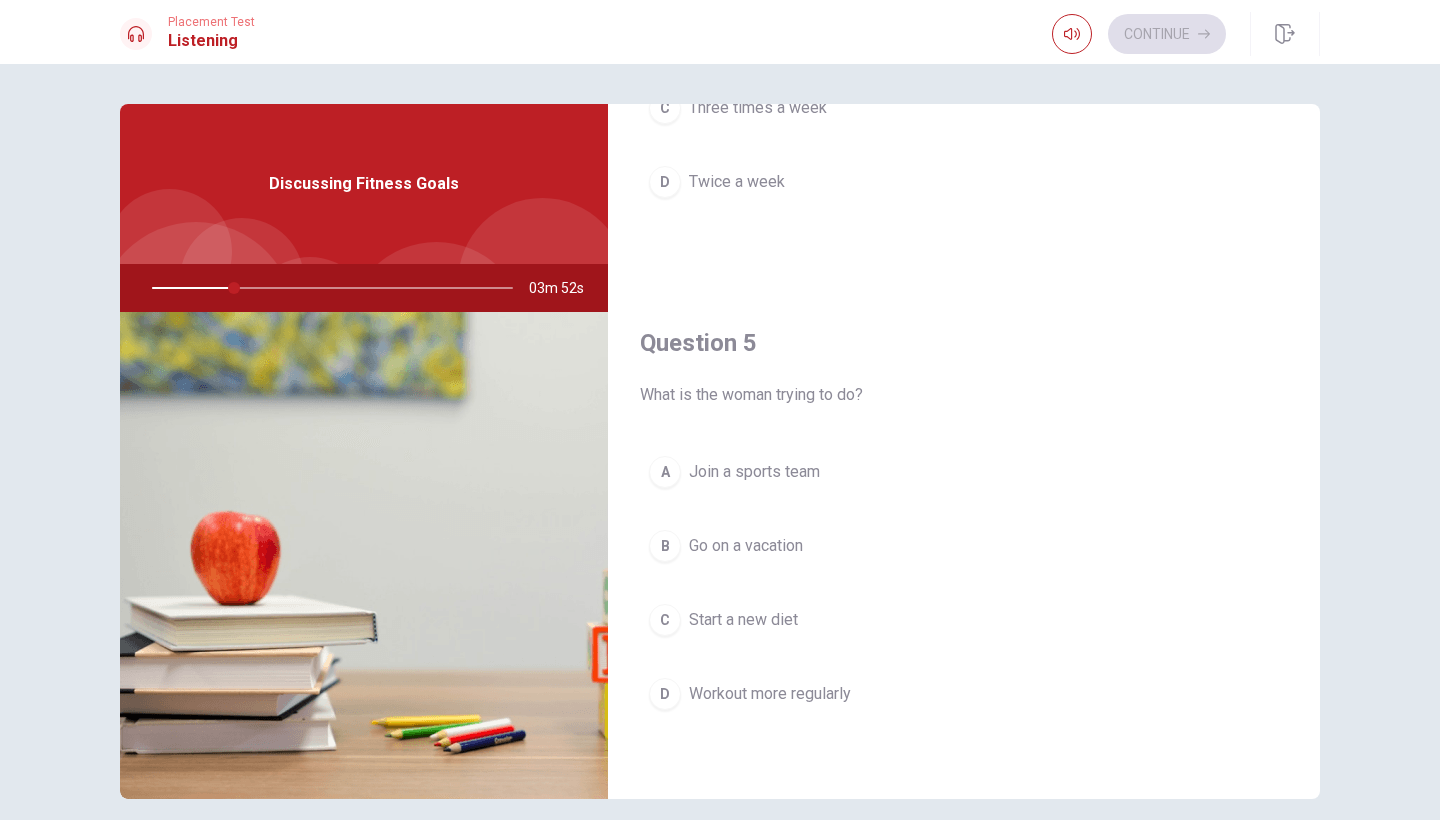 scroll, scrollTop: 1865, scrollLeft: 0, axis: vertical 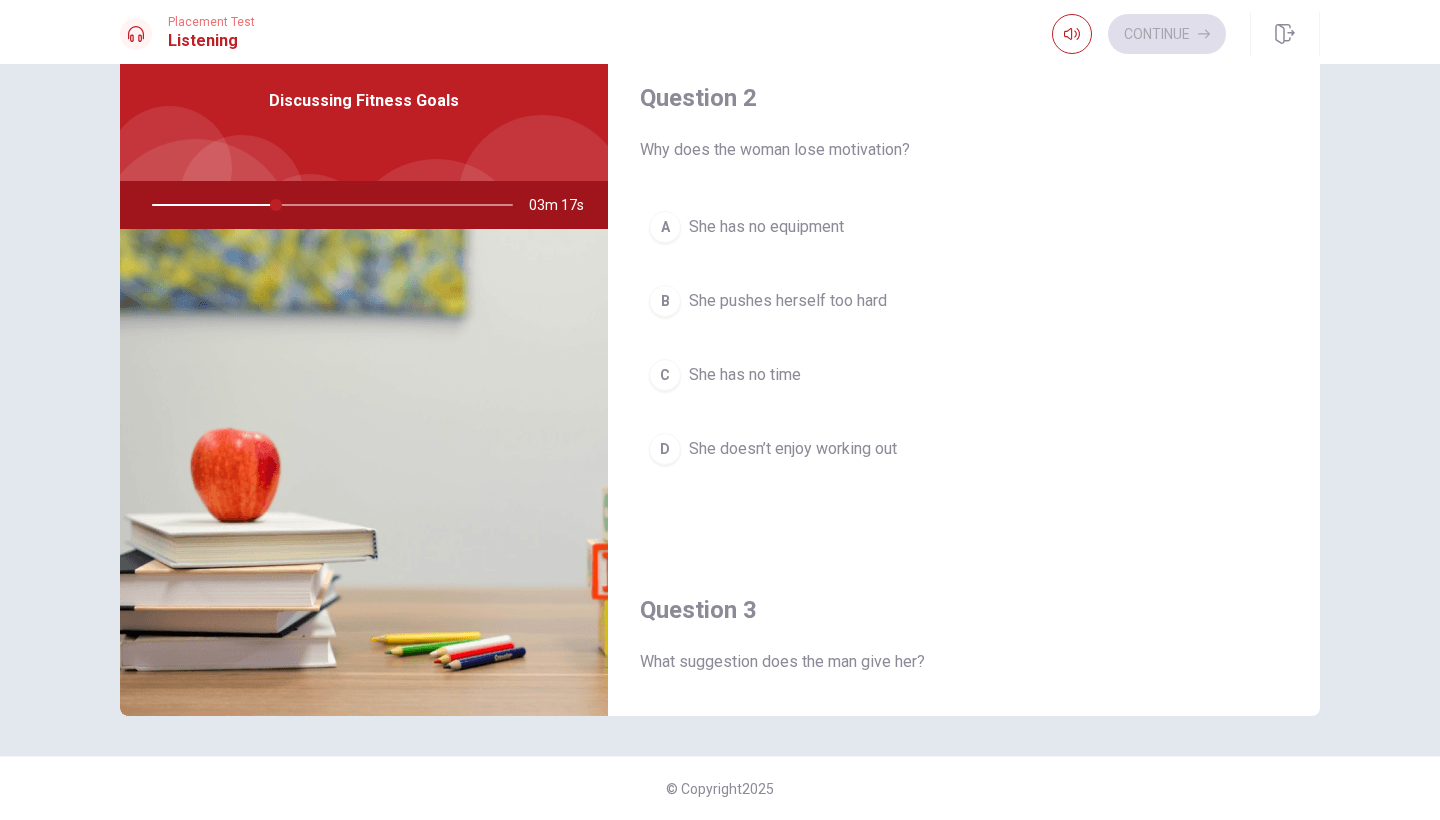 click on "B" at bounding box center (665, 301) 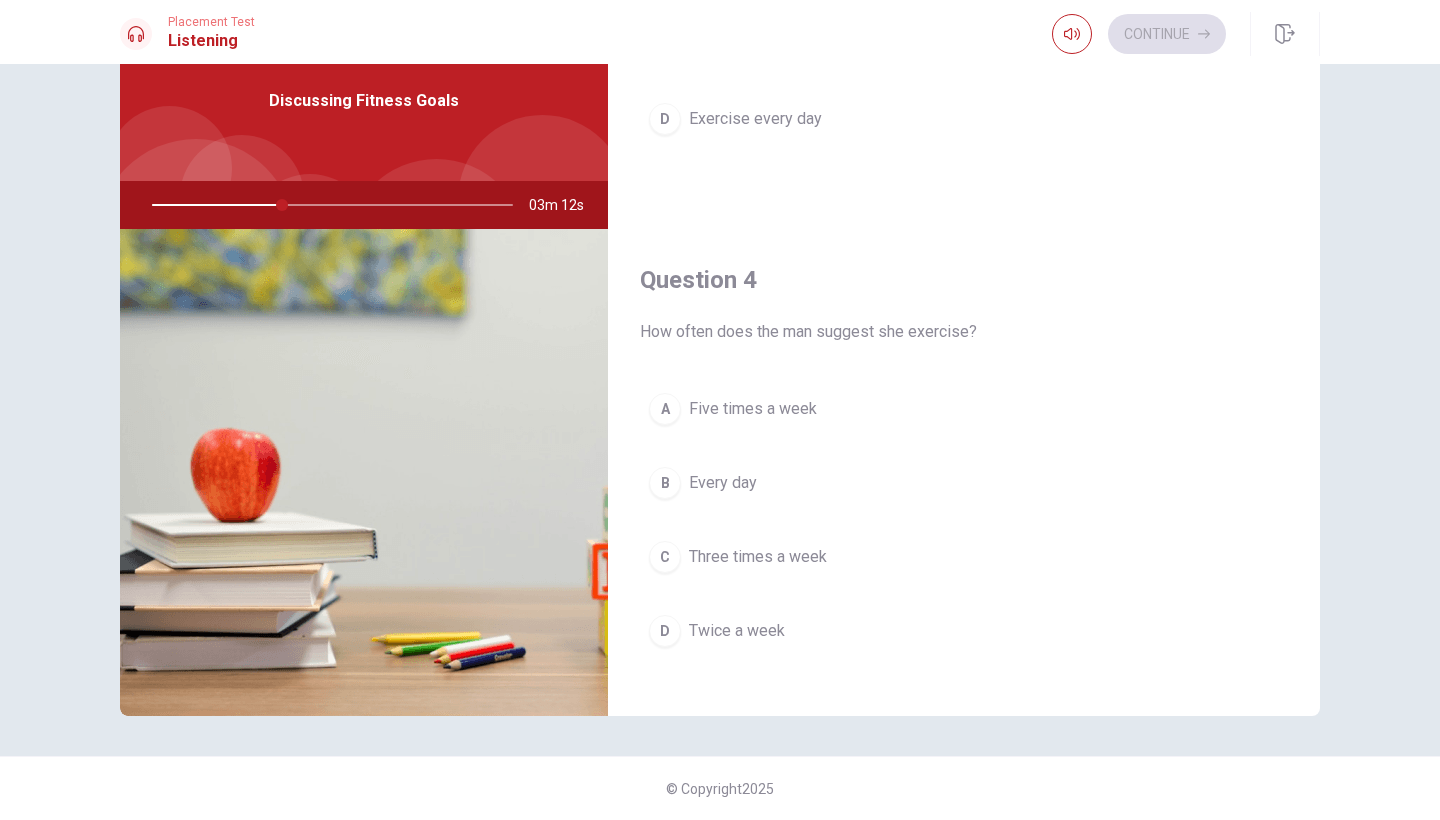 scroll, scrollTop: 1330, scrollLeft: 0, axis: vertical 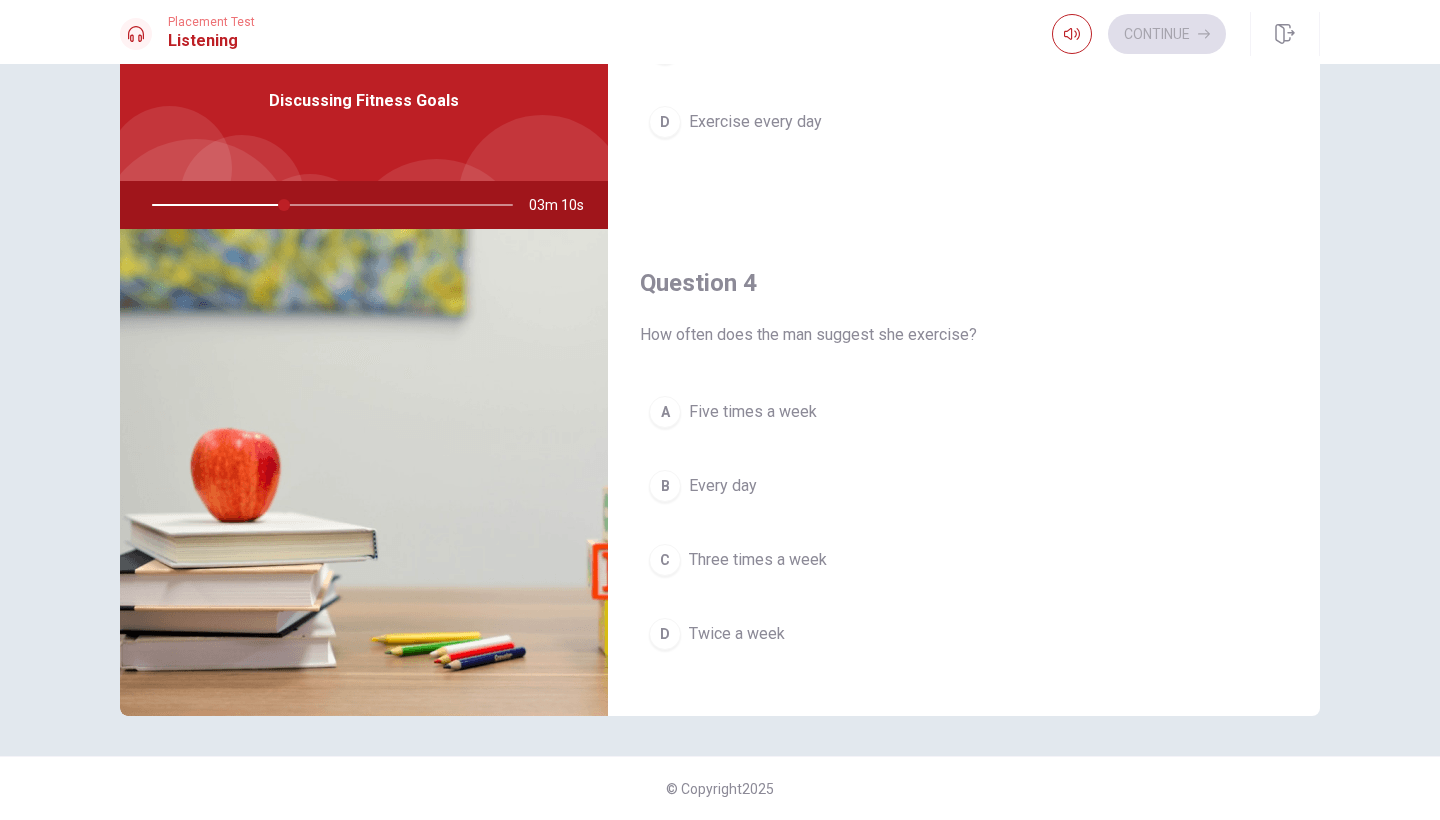 click on "Three times a week" at bounding box center (758, 560) 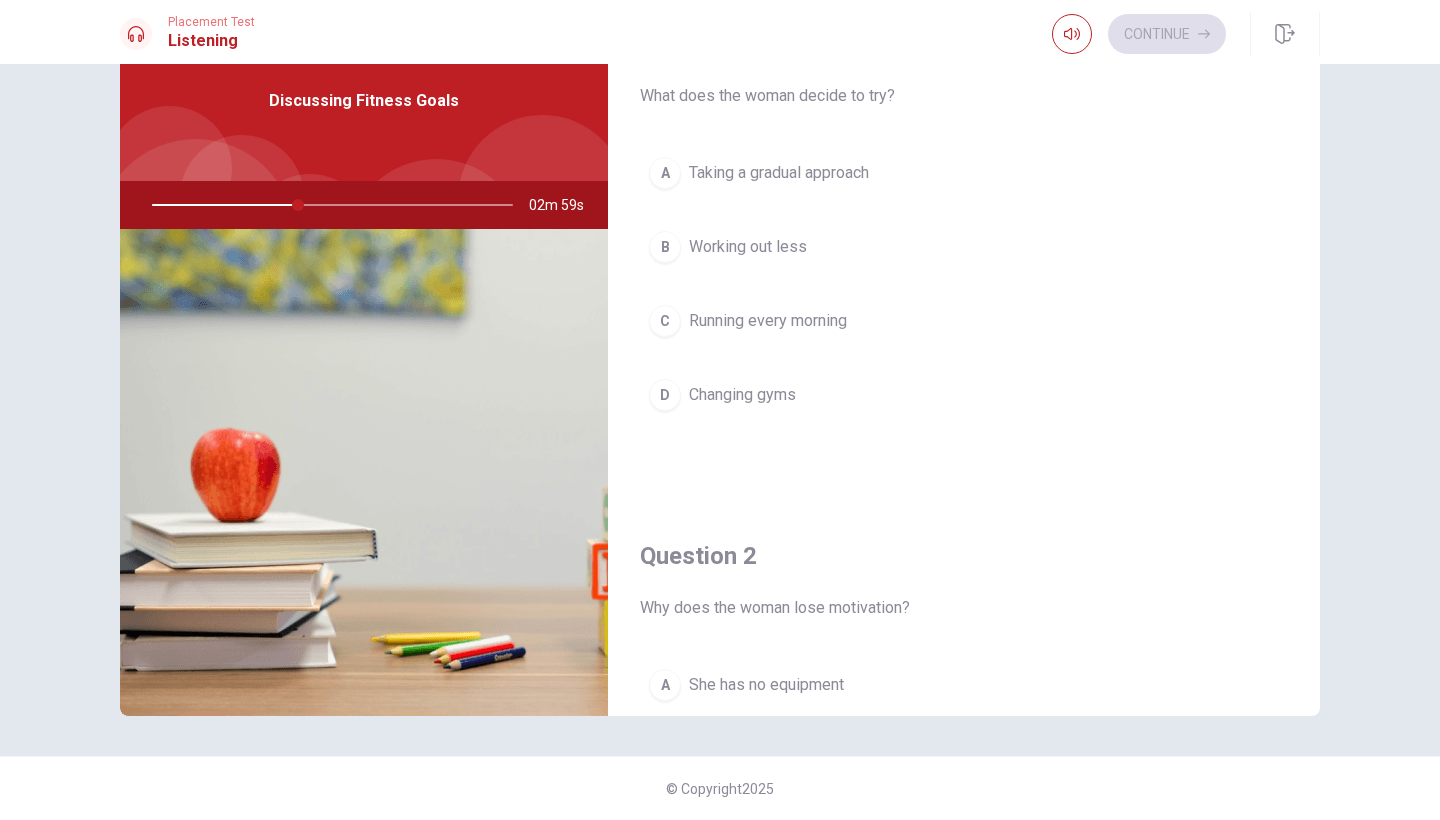 scroll, scrollTop: 23, scrollLeft: 0, axis: vertical 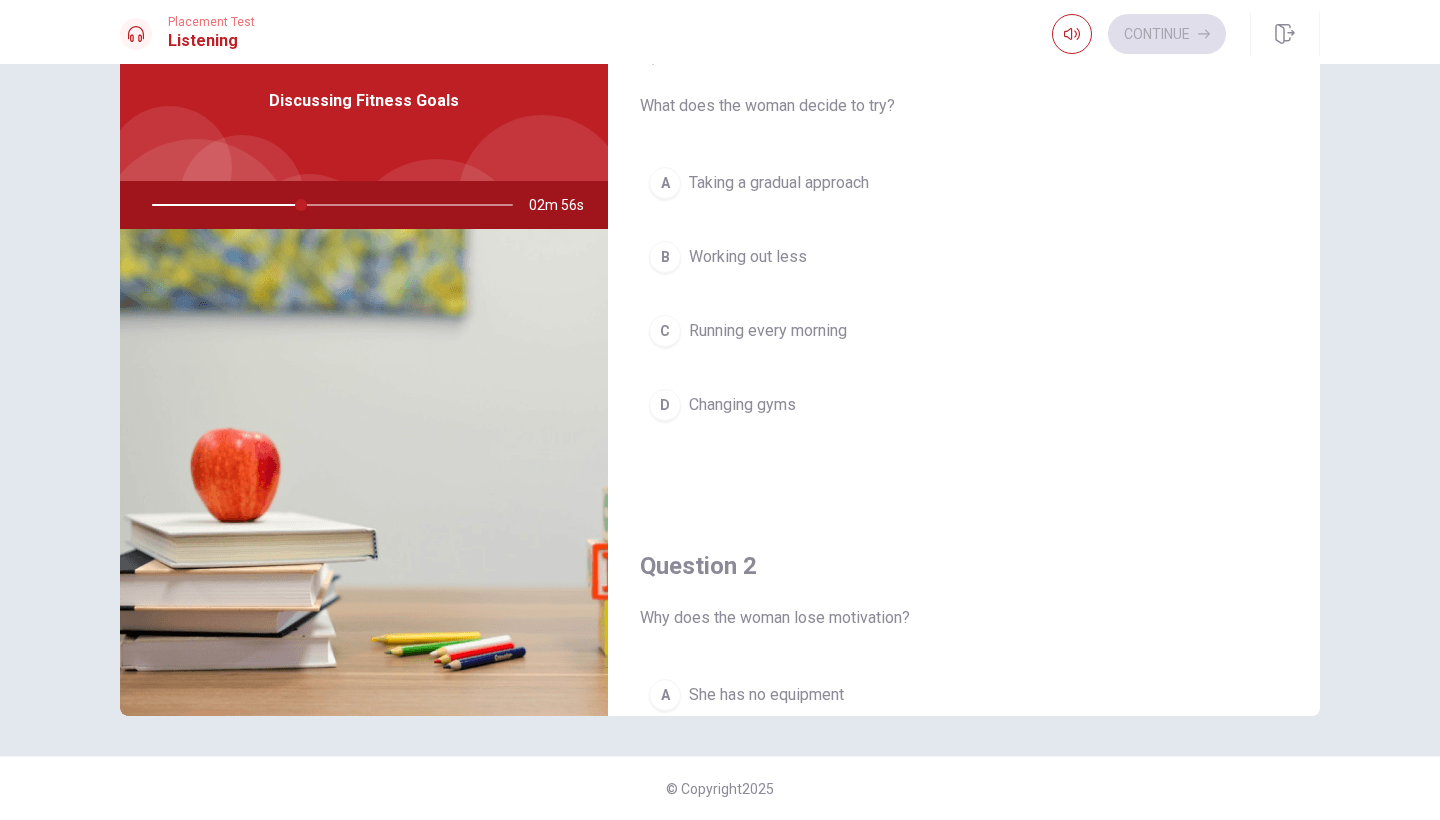 click on "A Taking a gradual approach" at bounding box center [964, 183] 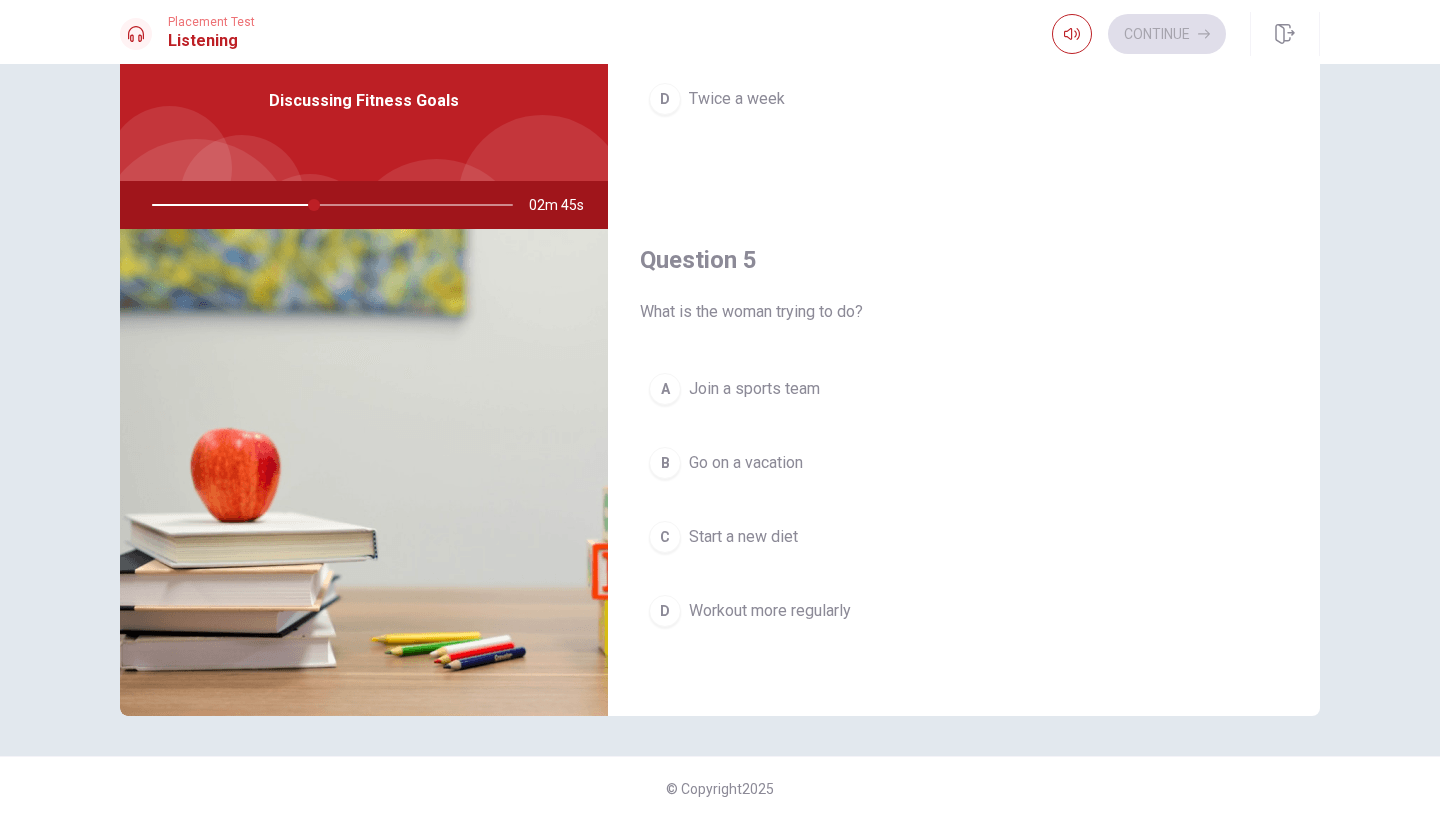 scroll, scrollTop: 1865, scrollLeft: 0, axis: vertical 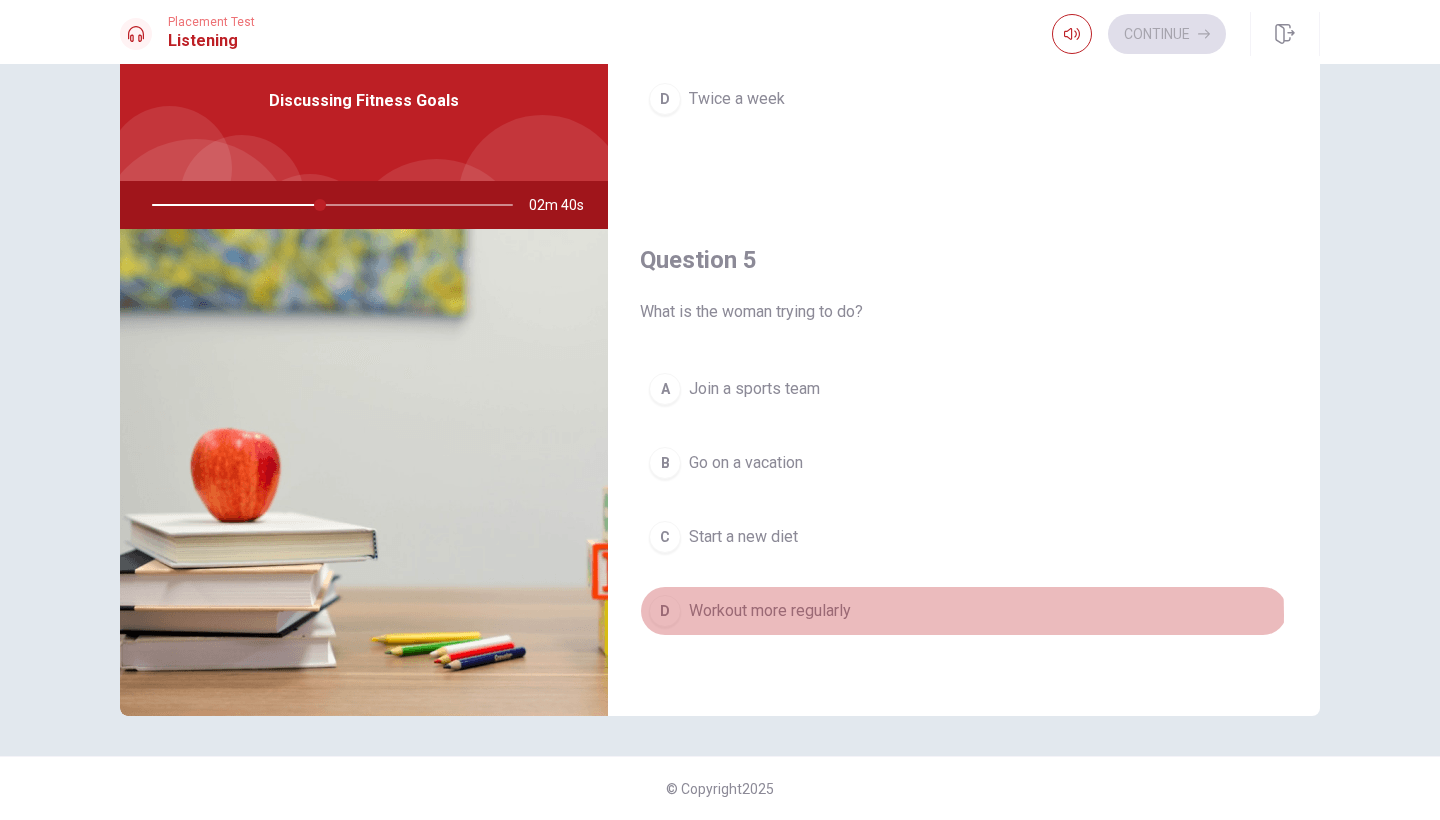 click on "D Workout more regularly" at bounding box center (964, 611) 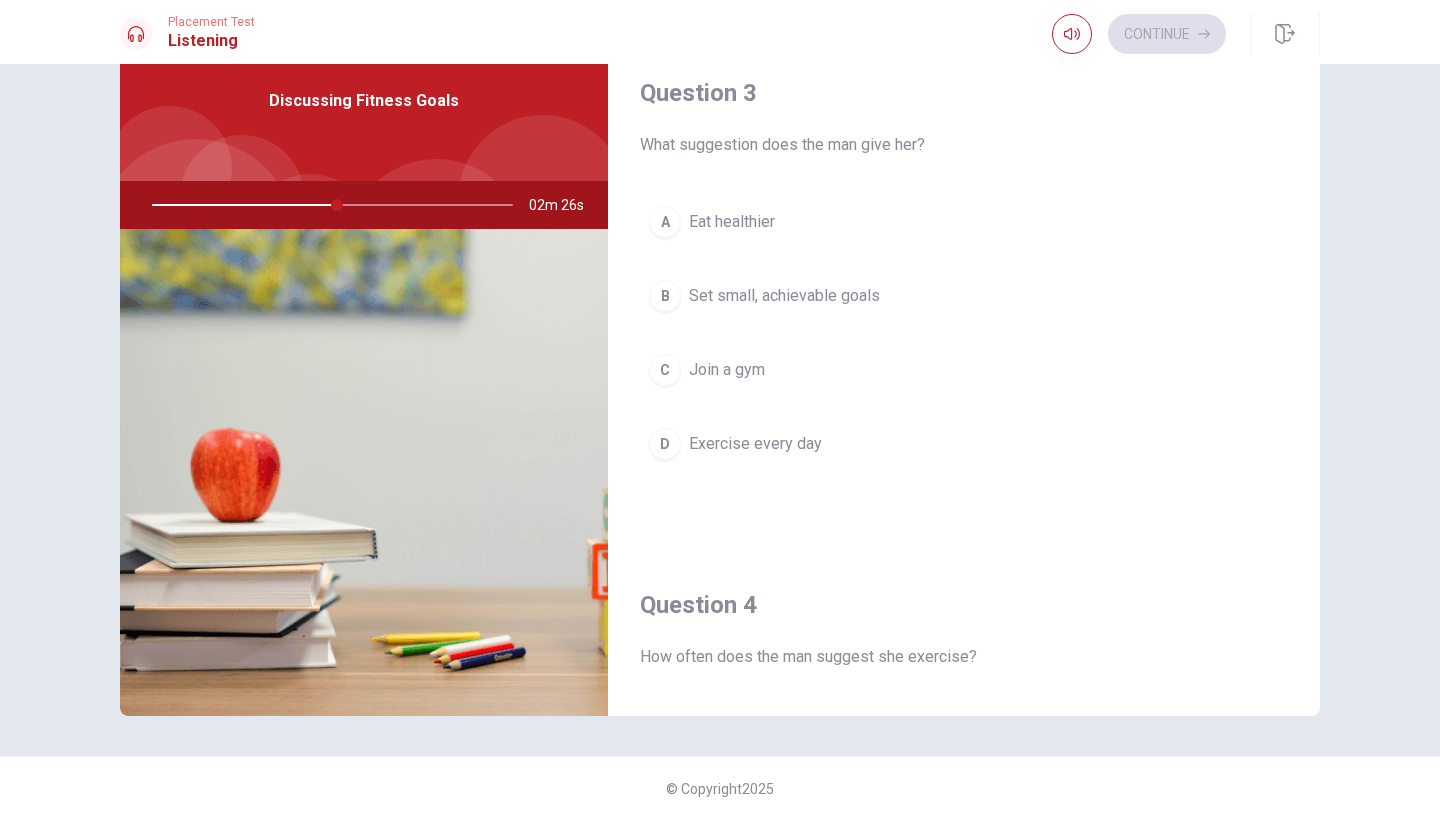 scroll, scrollTop: 1015, scrollLeft: 0, axis: vertical 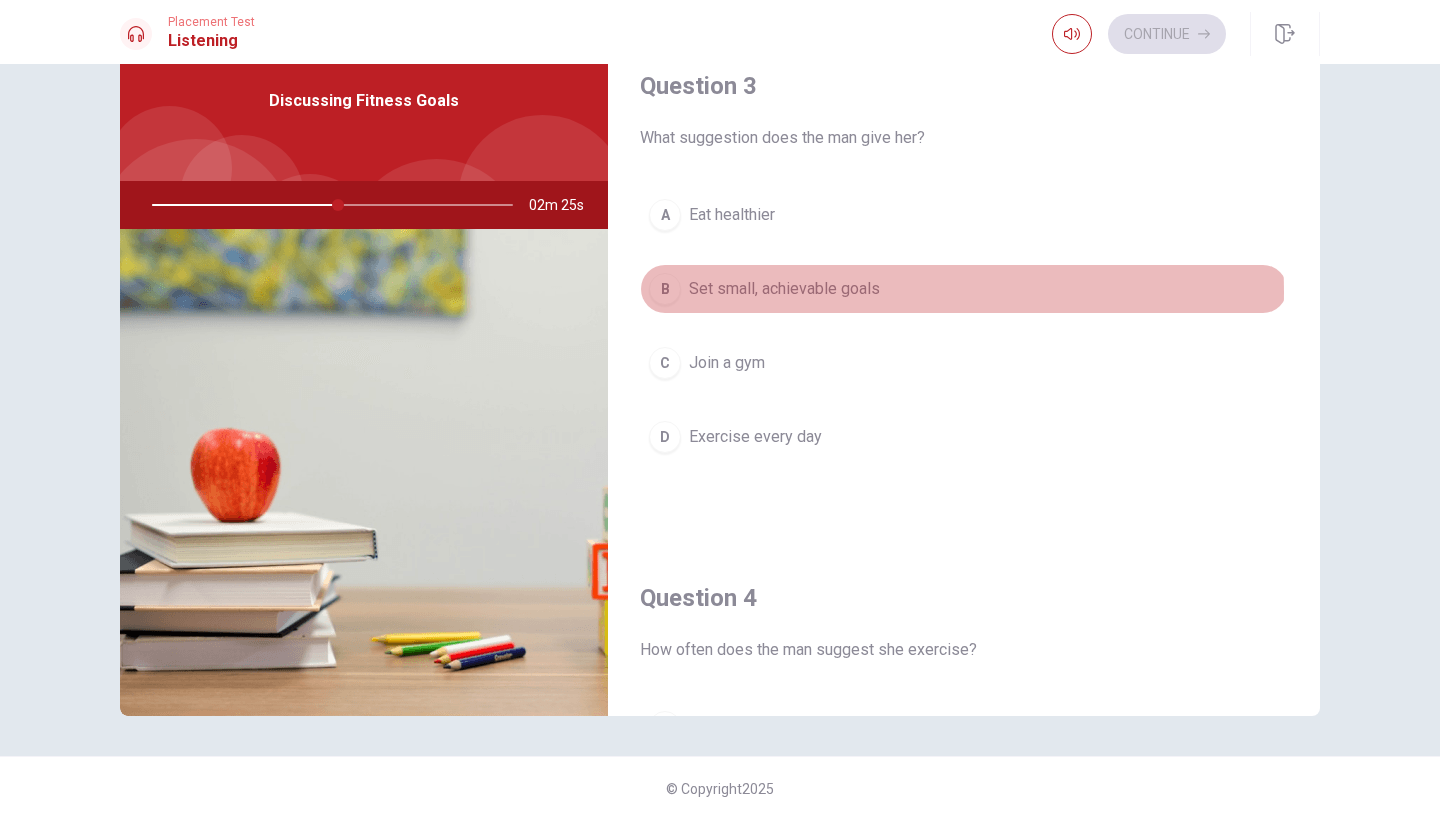 click on "Set small, achievable goals" at bounding box center [784, 289] 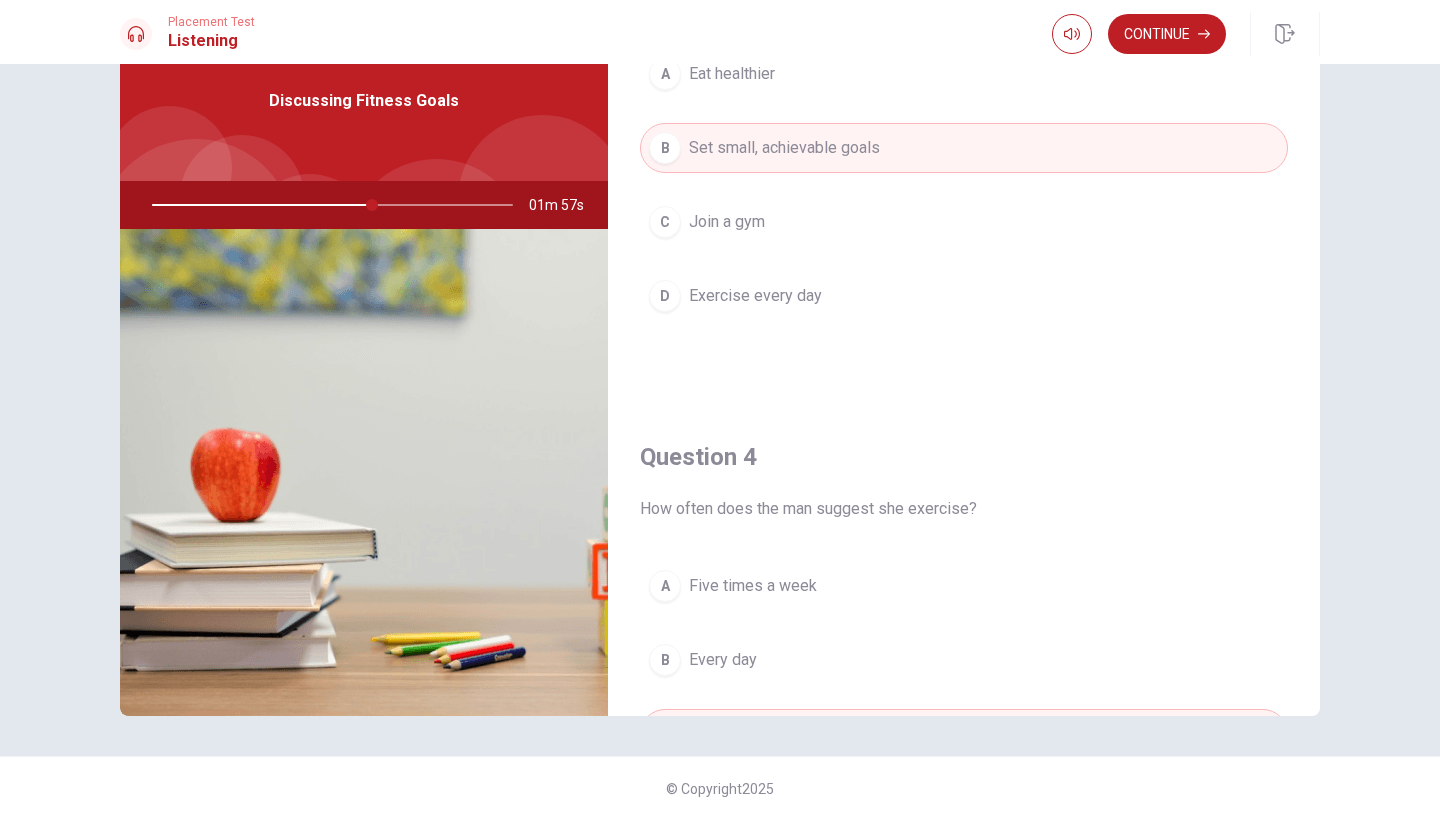 scroll, scrollTop: 1046, scrollLeft: 0, axis: vertical 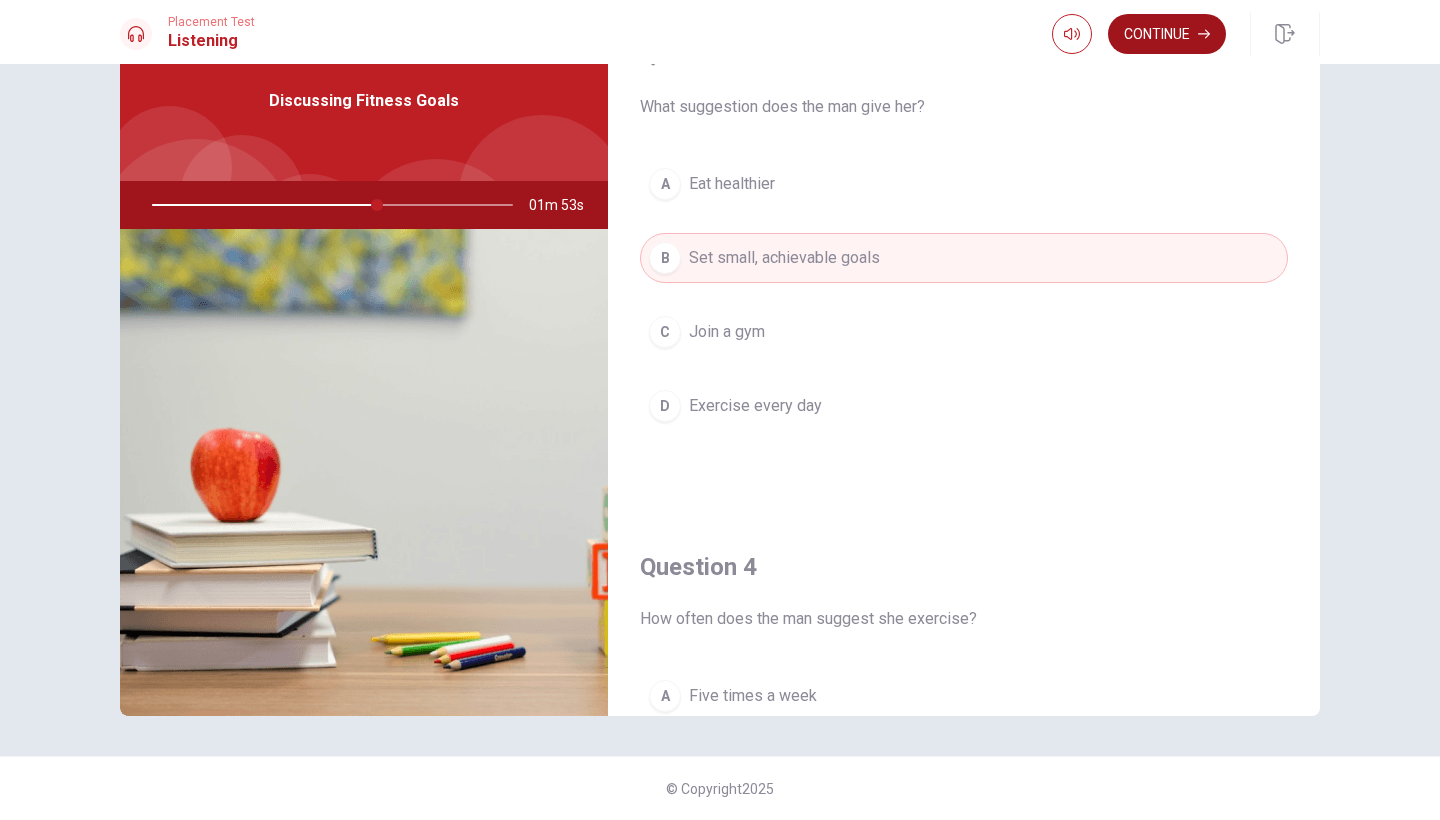 click on "Continue" at bounding box center (1167, 34) 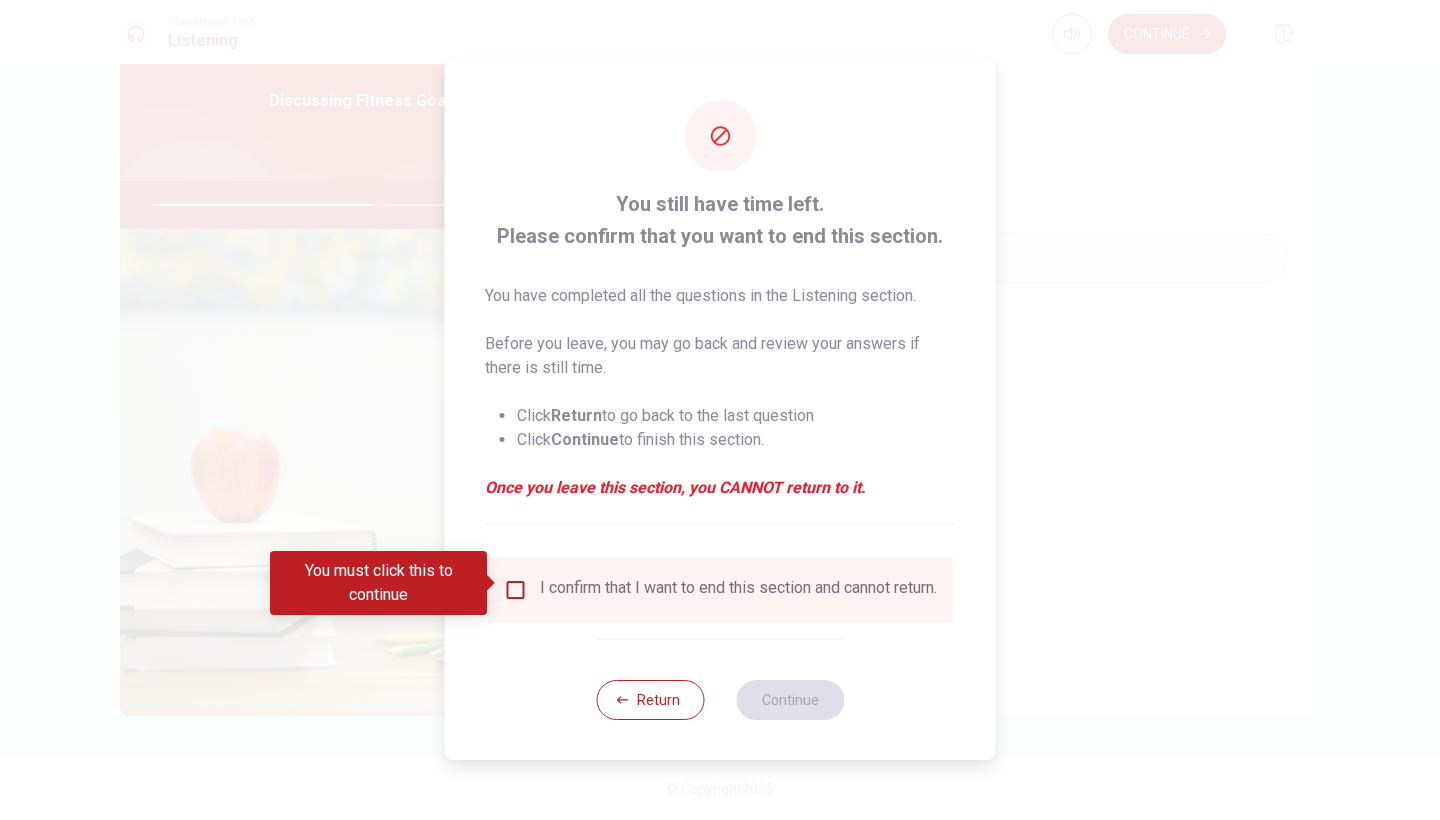 click at bounding box center (516, 590) 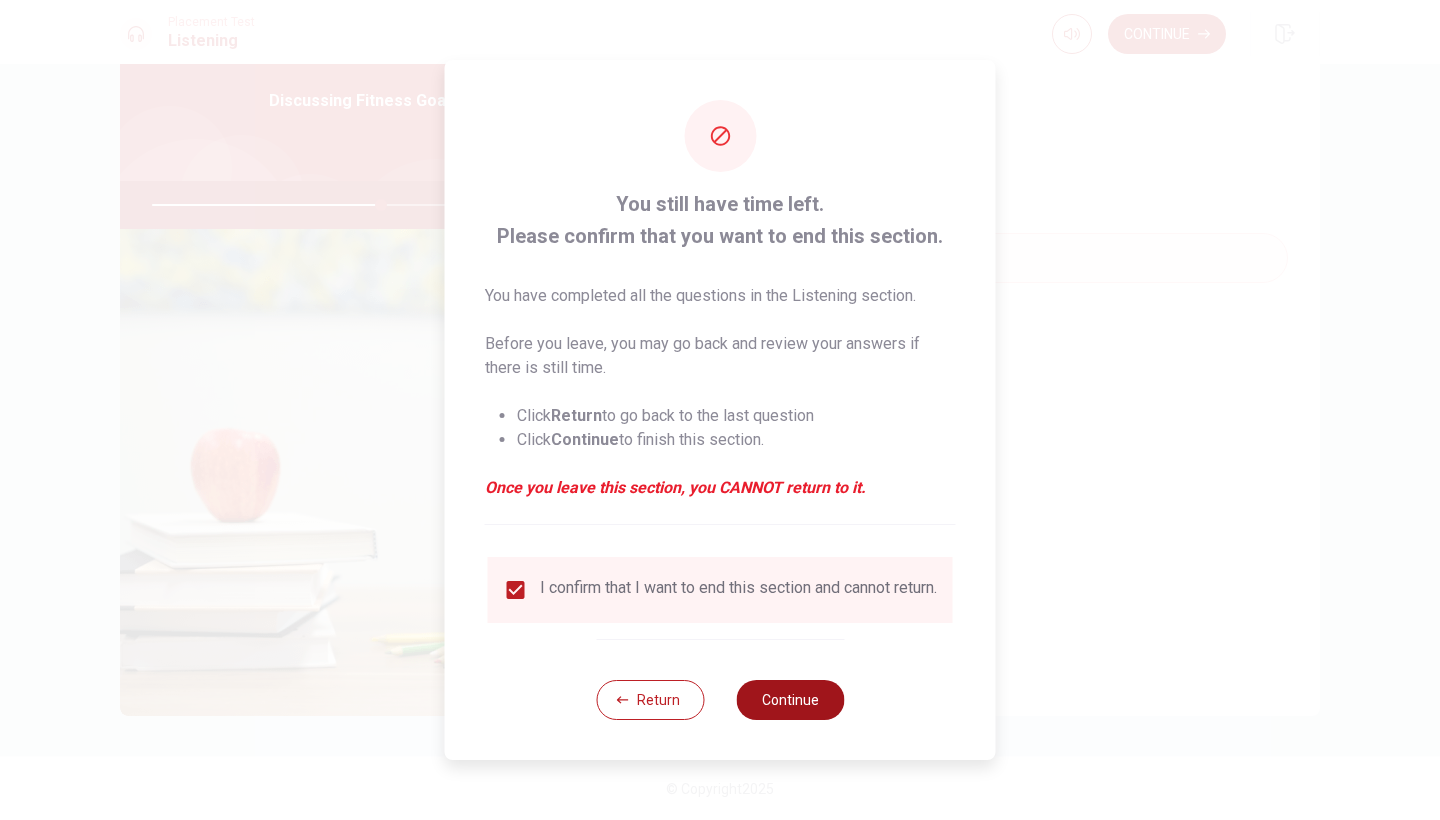 click on "Continue" at bounding box center (790, 700) 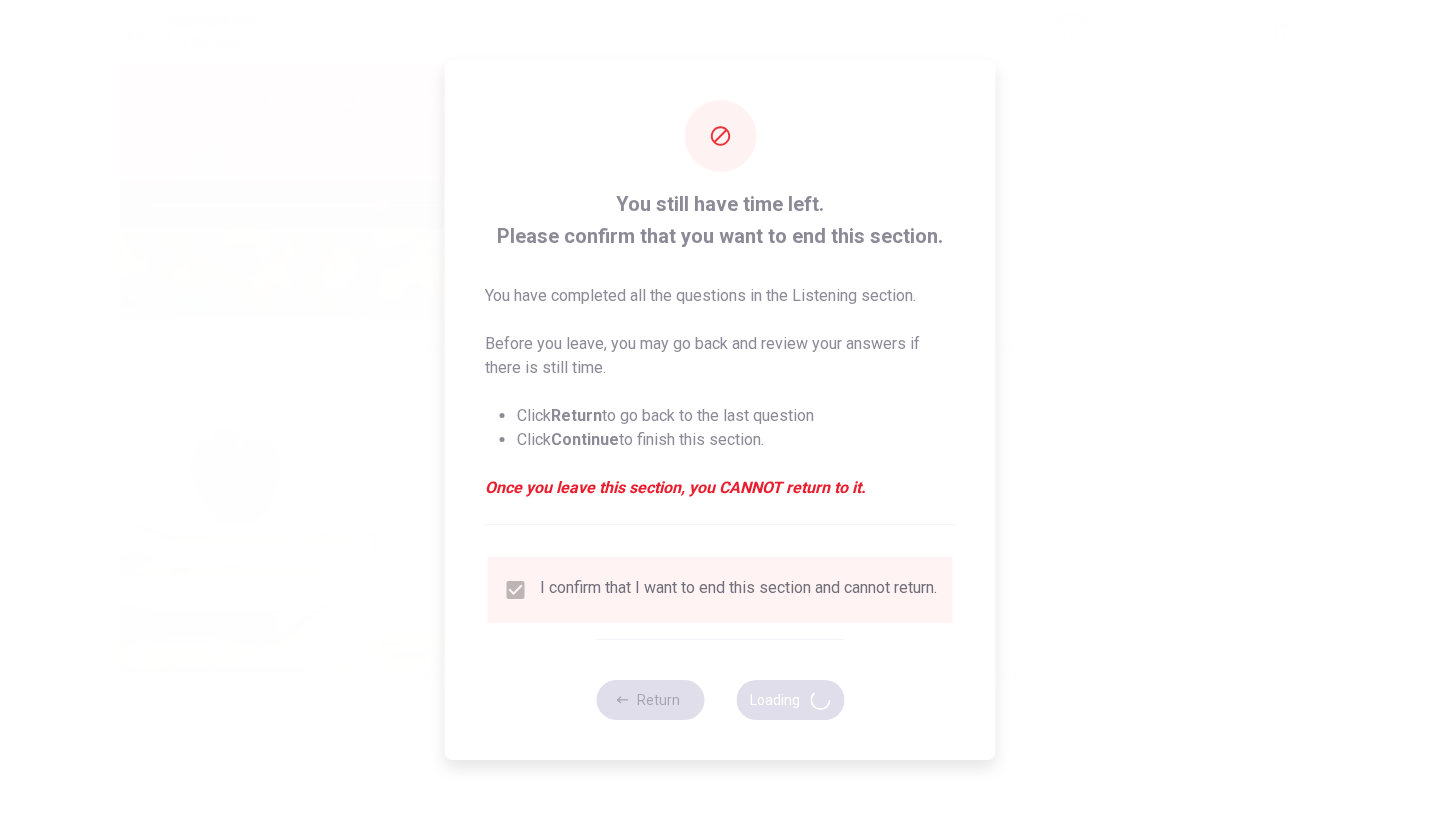 type on "64" 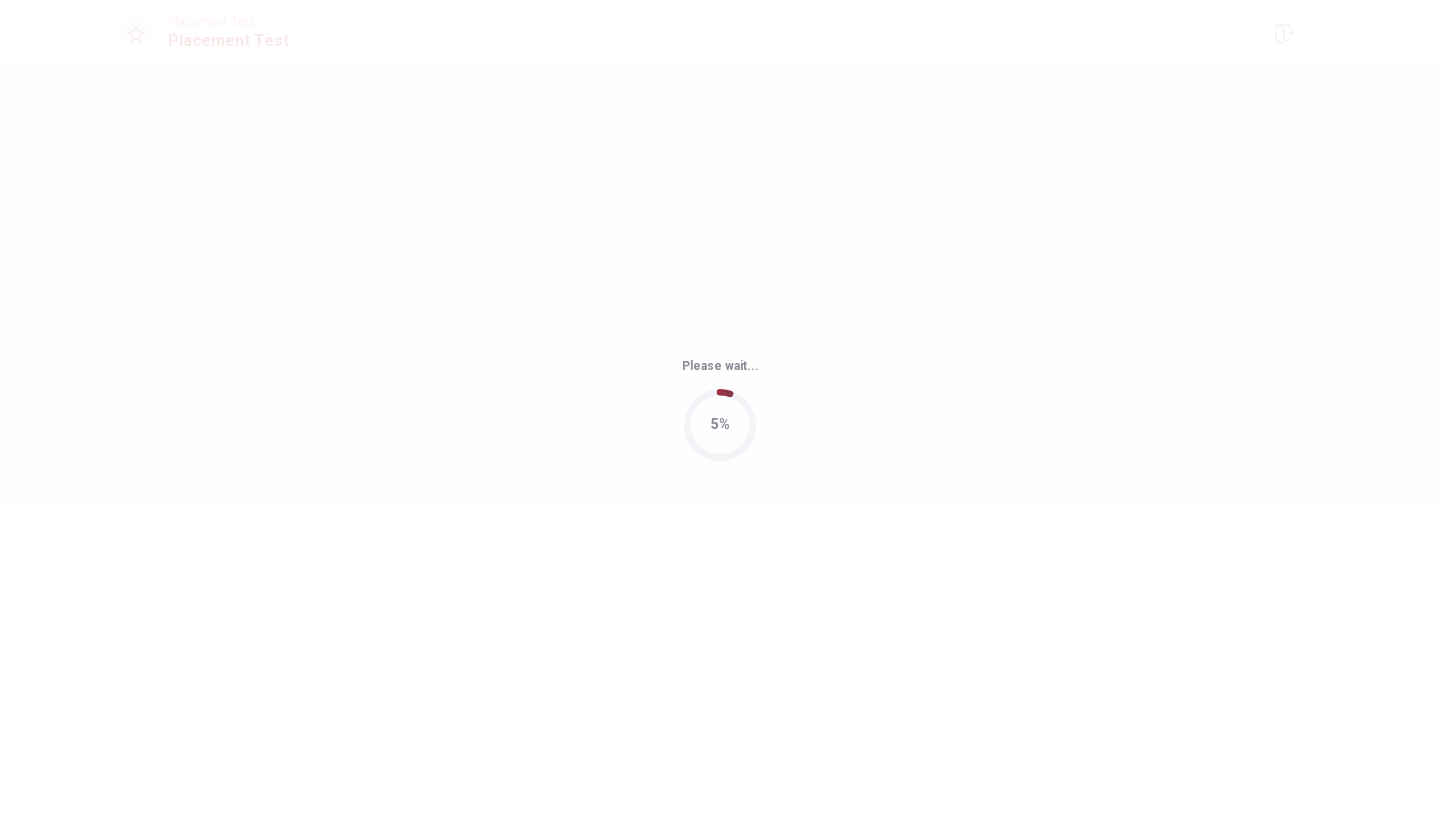 scroll, scrollTop: 0, scrollLeft: 0, axis: both 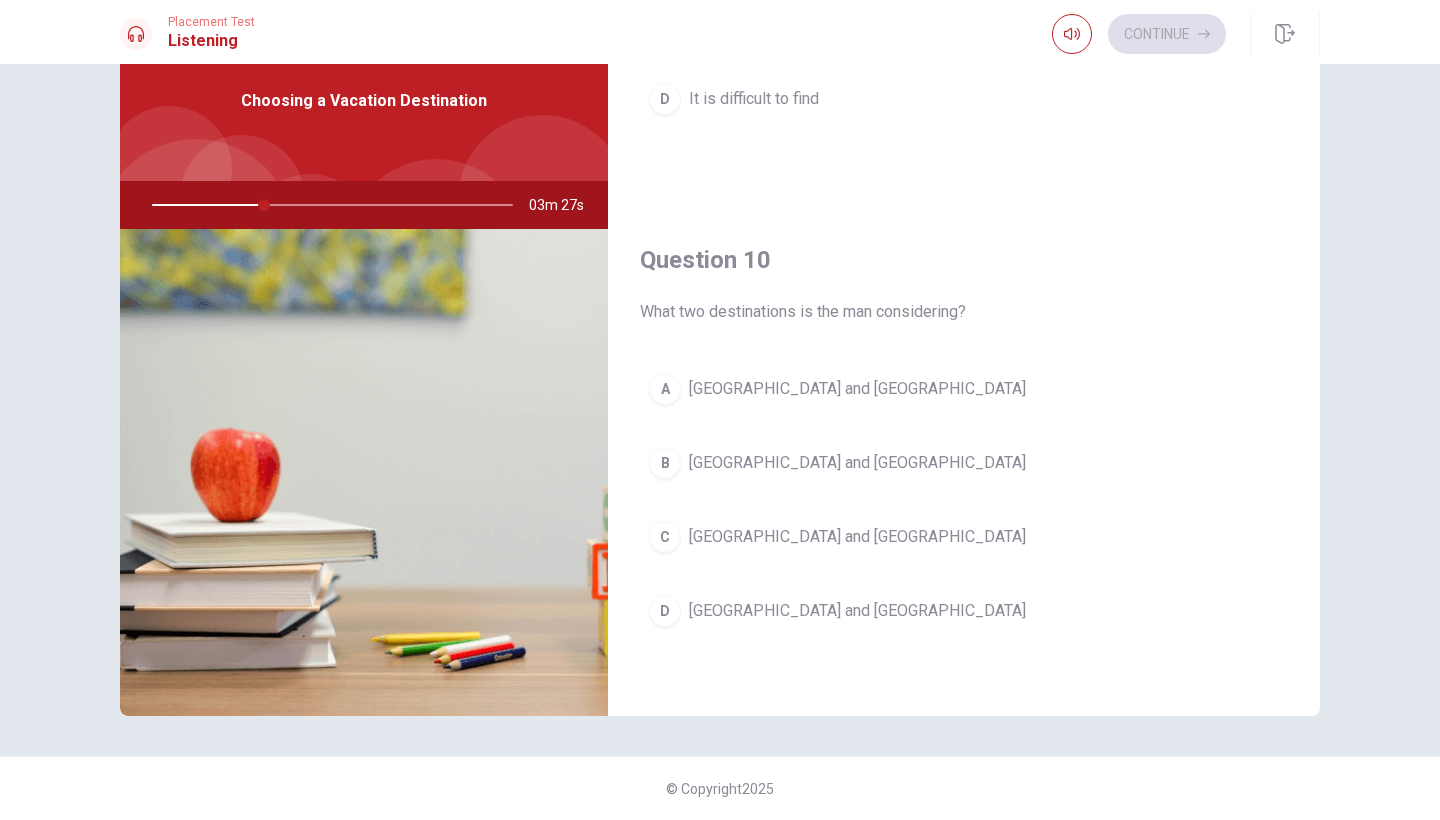 click on "B" at bounding box center [665, 463] 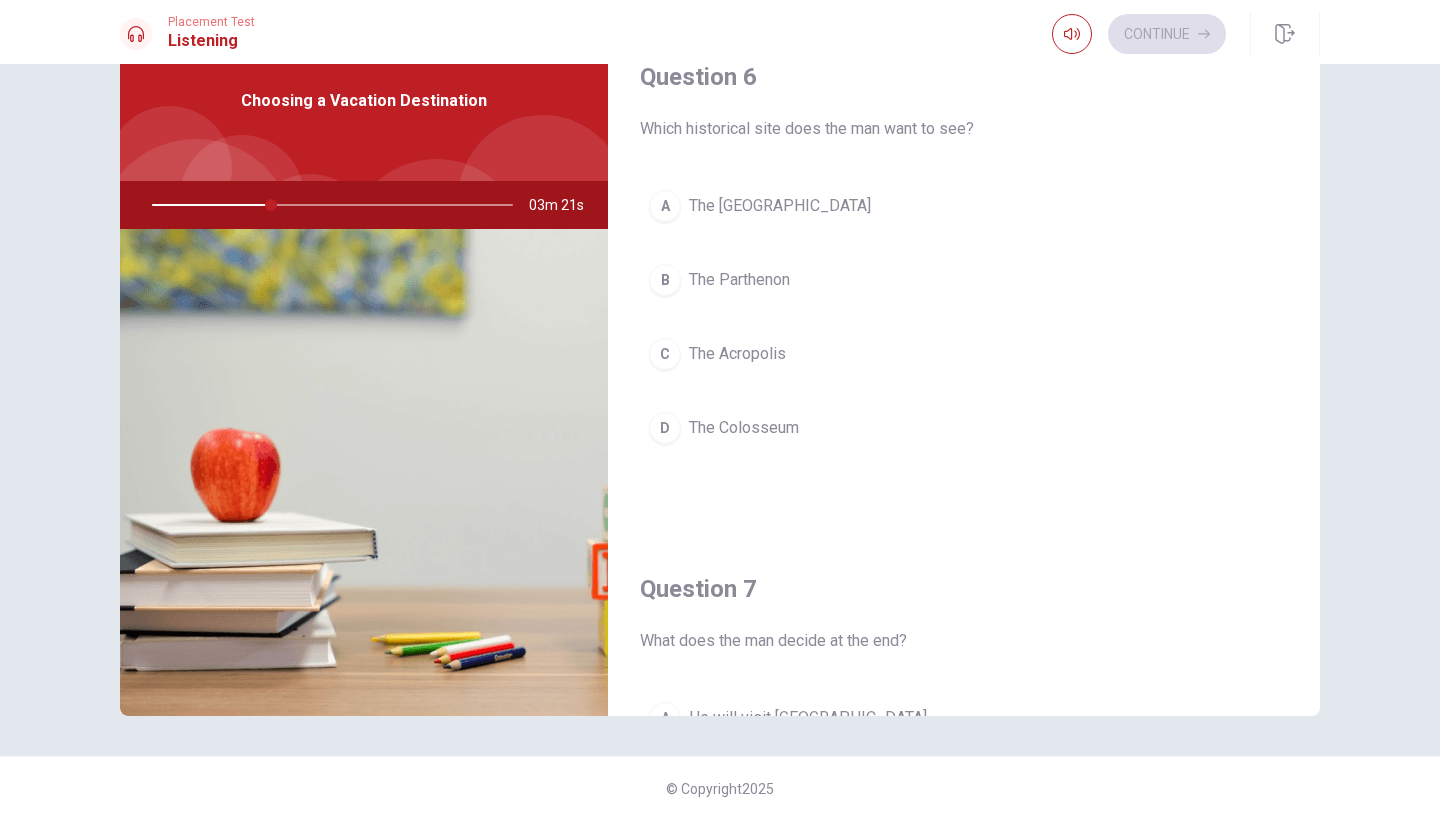 scroll, scrollTop: 0, scrollLeft: 0, axis: both 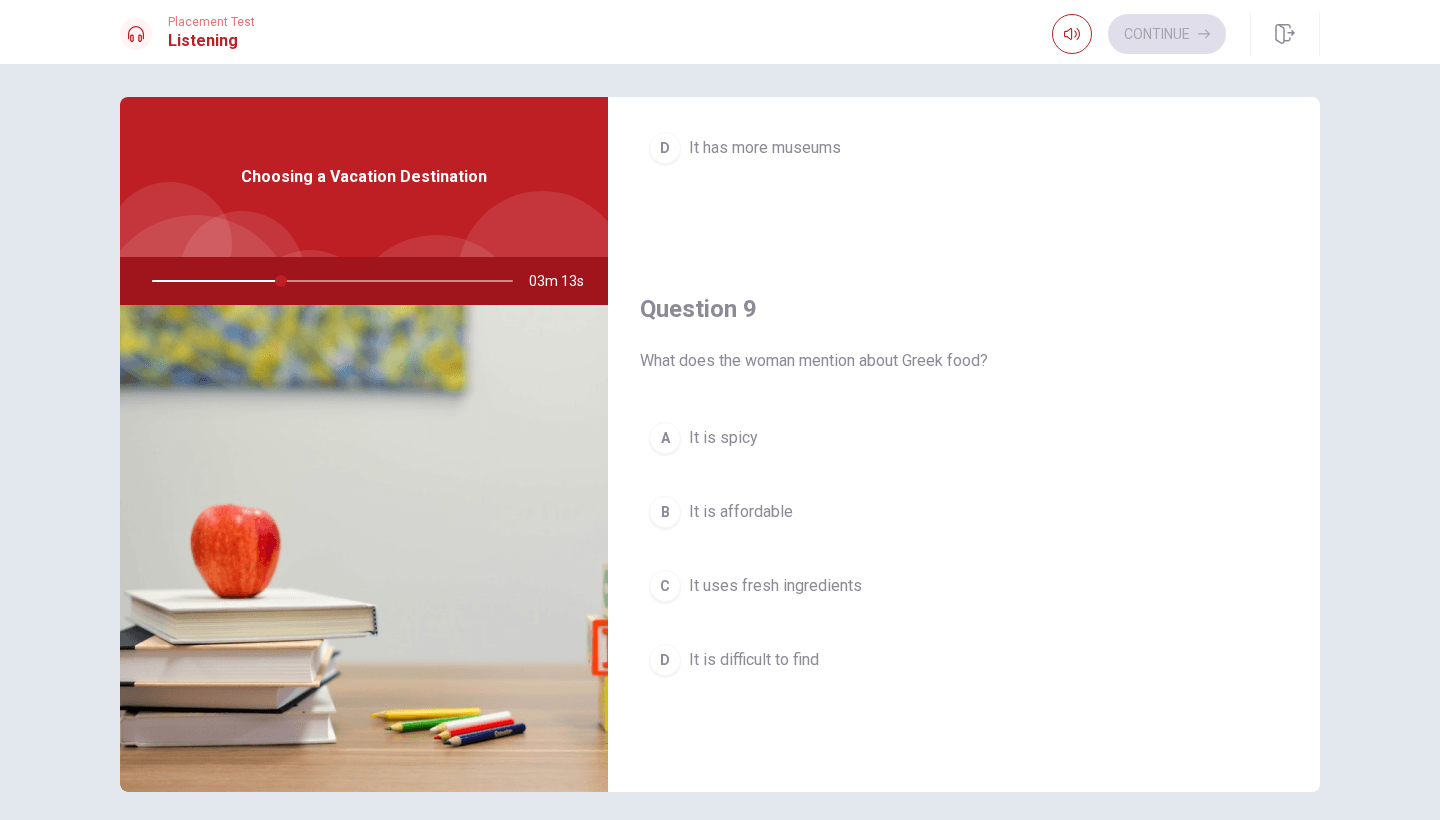 click on "C It uses fresh ingredients" at bounding box center [964, 586] 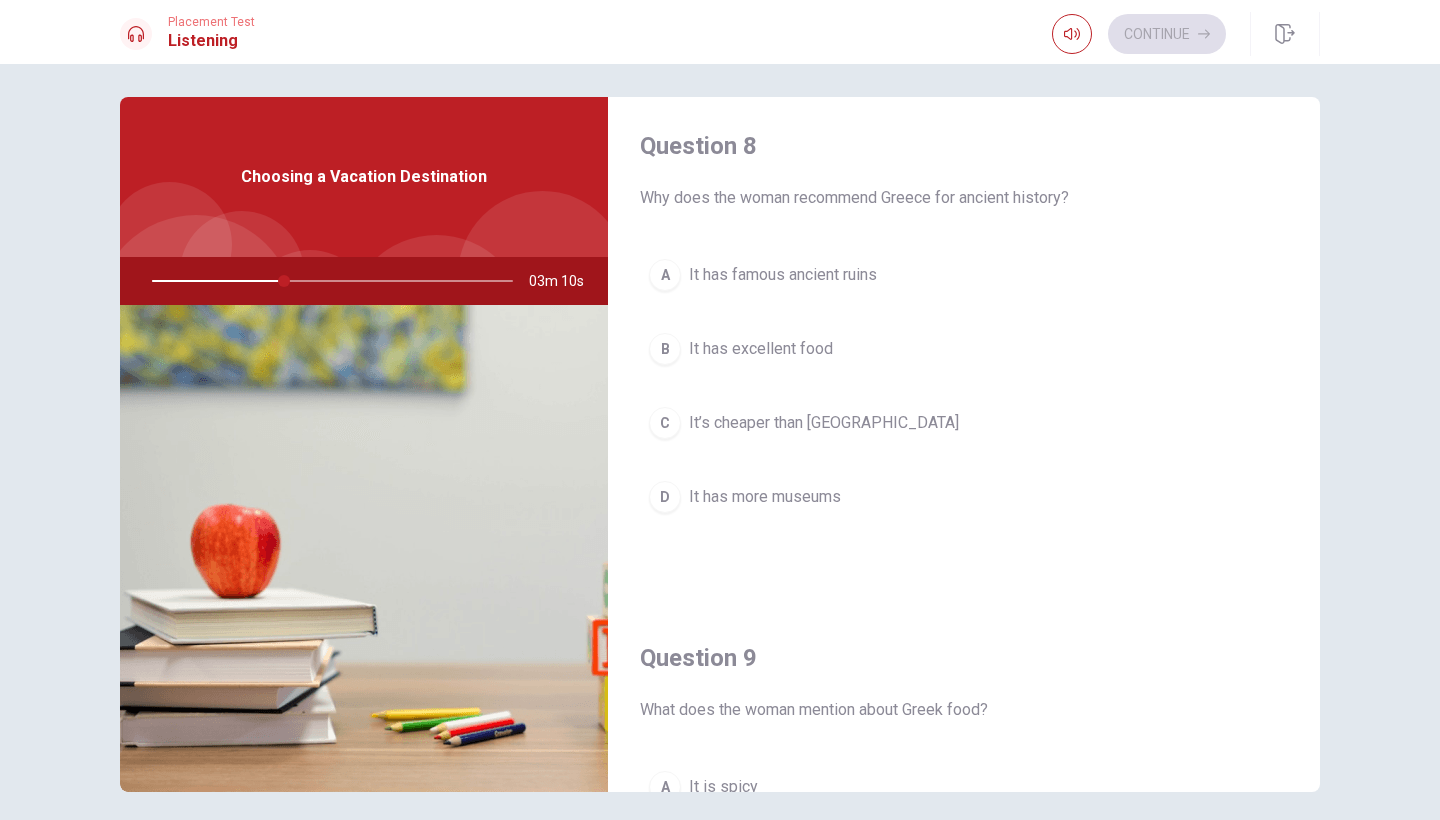 scroll, scrollTop: 1029, scrollLeft: 0, axis: vertical 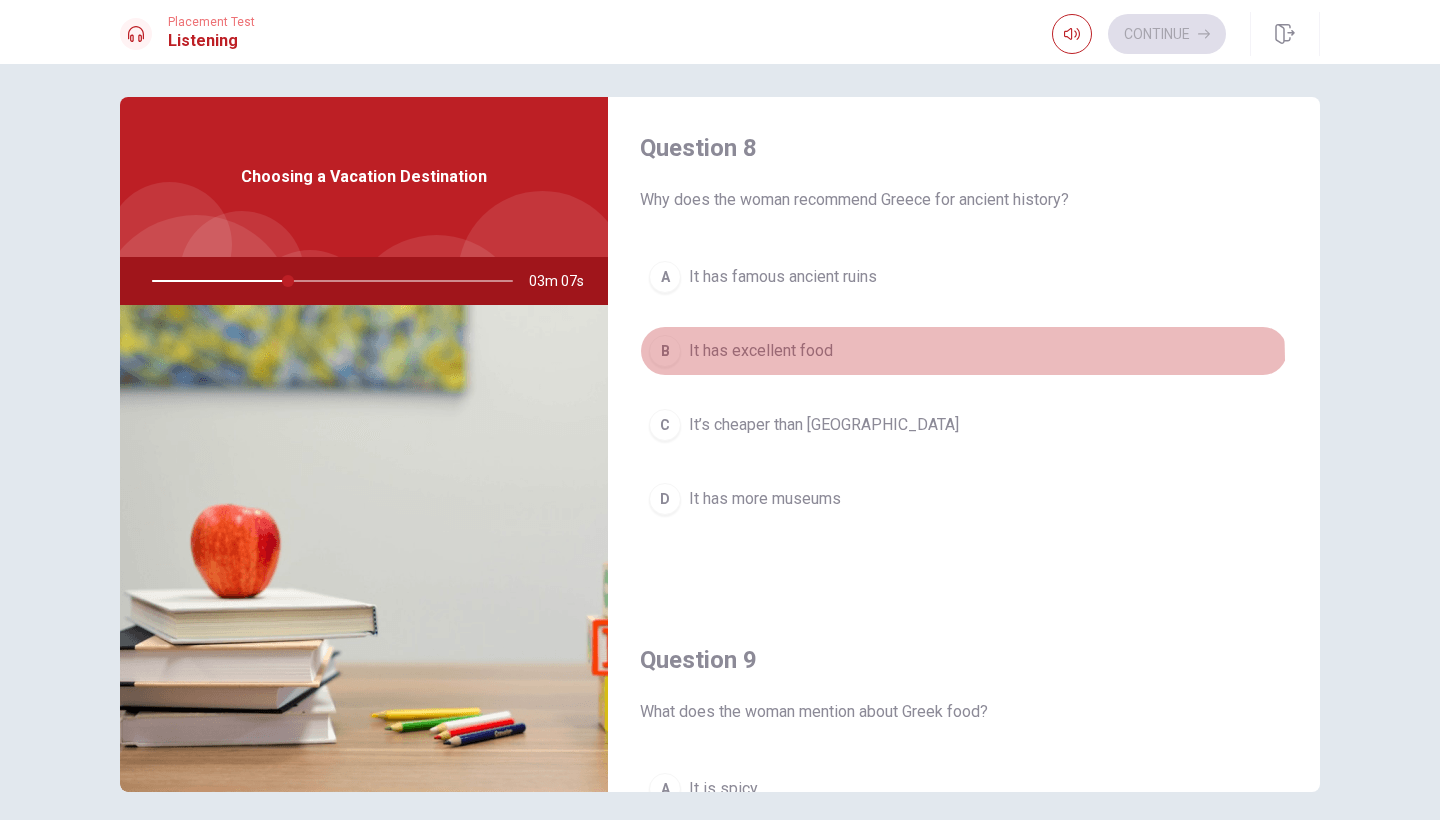 click on "B It has excellent food" at bounding box center [964, 351] 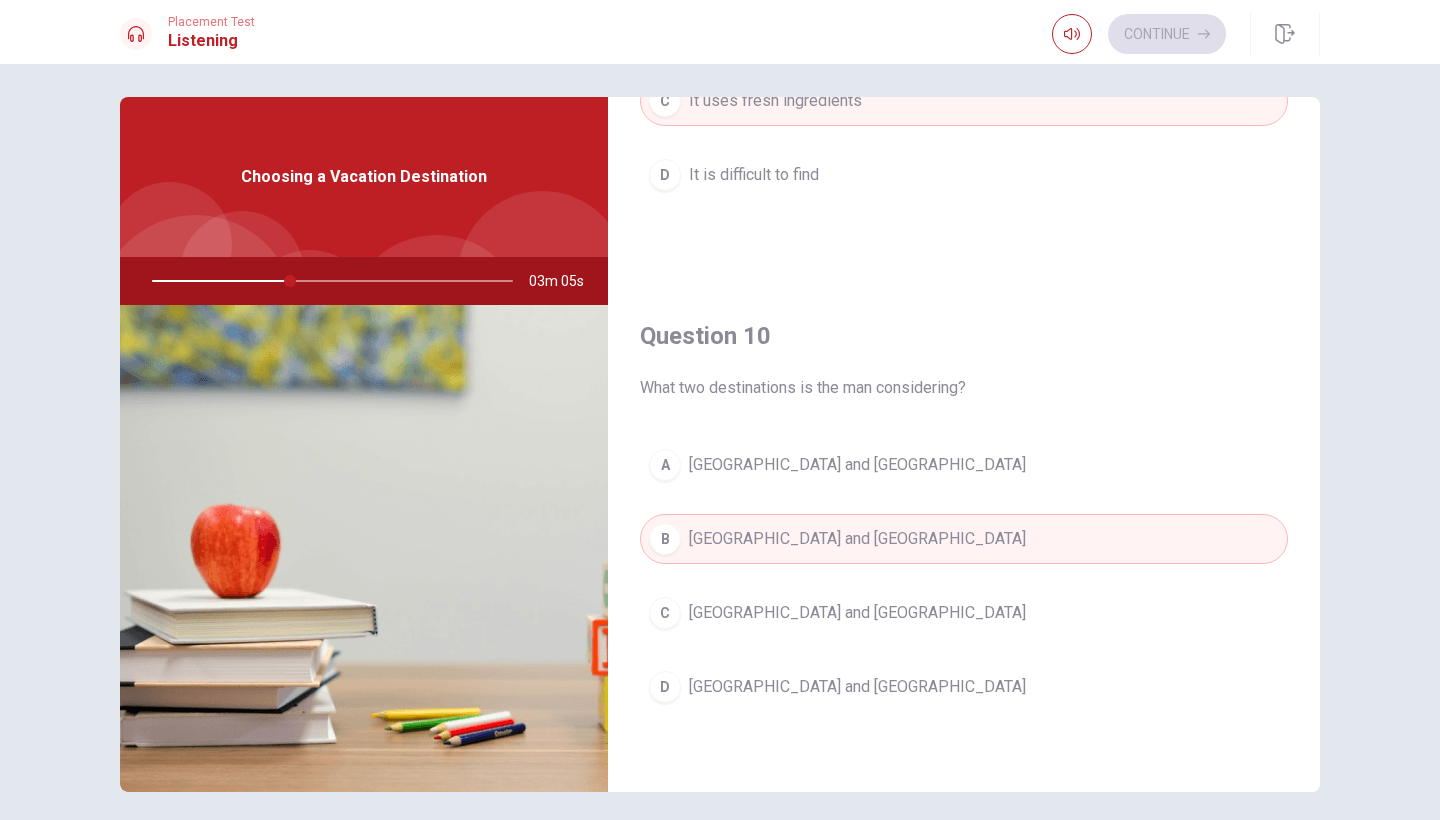 scroll, scrollTop: 1865, scrollLeft: 0, axis: vertical 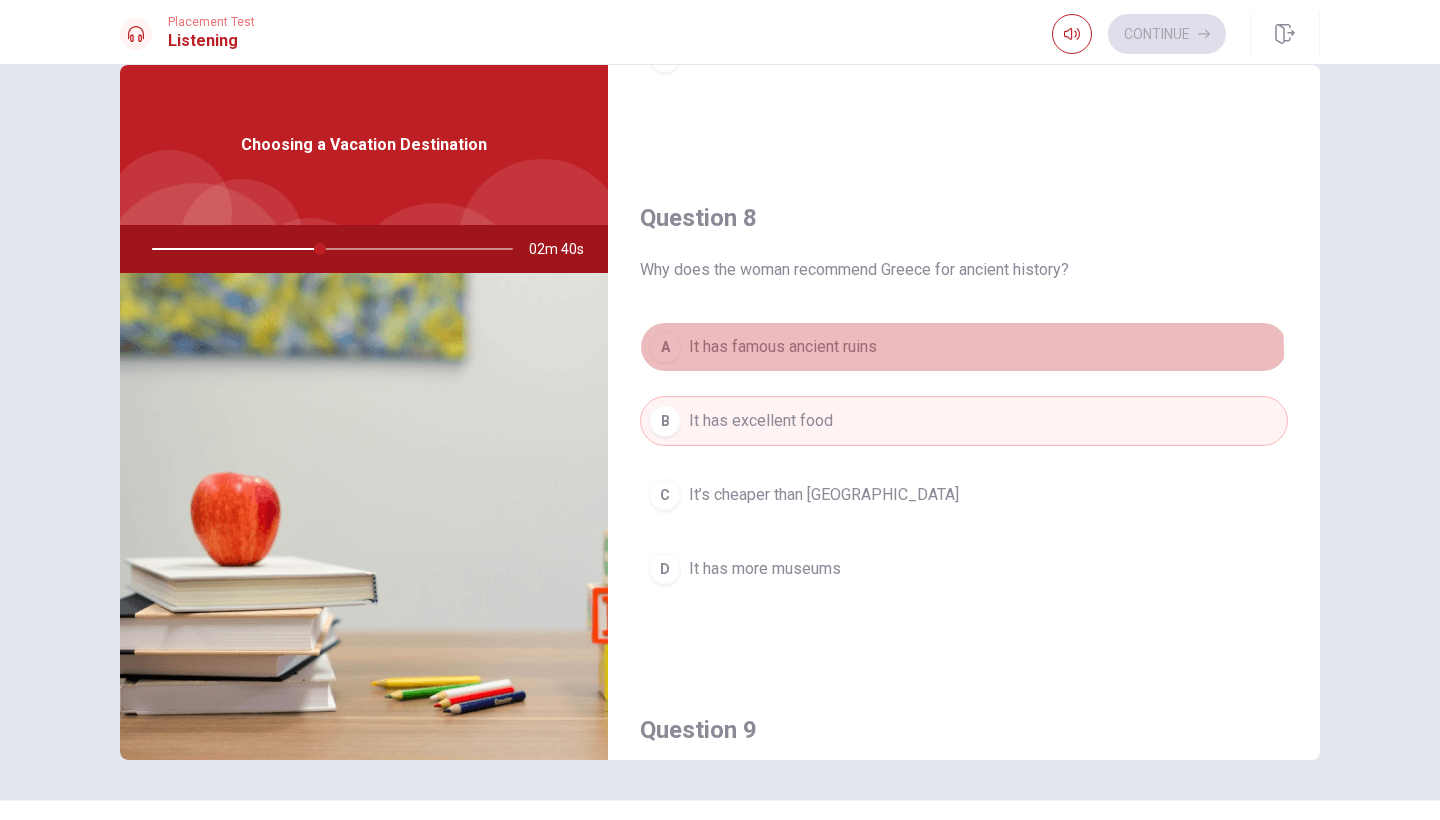 click on "A It has famous ancient ruins" at bounding box center (964, 347) 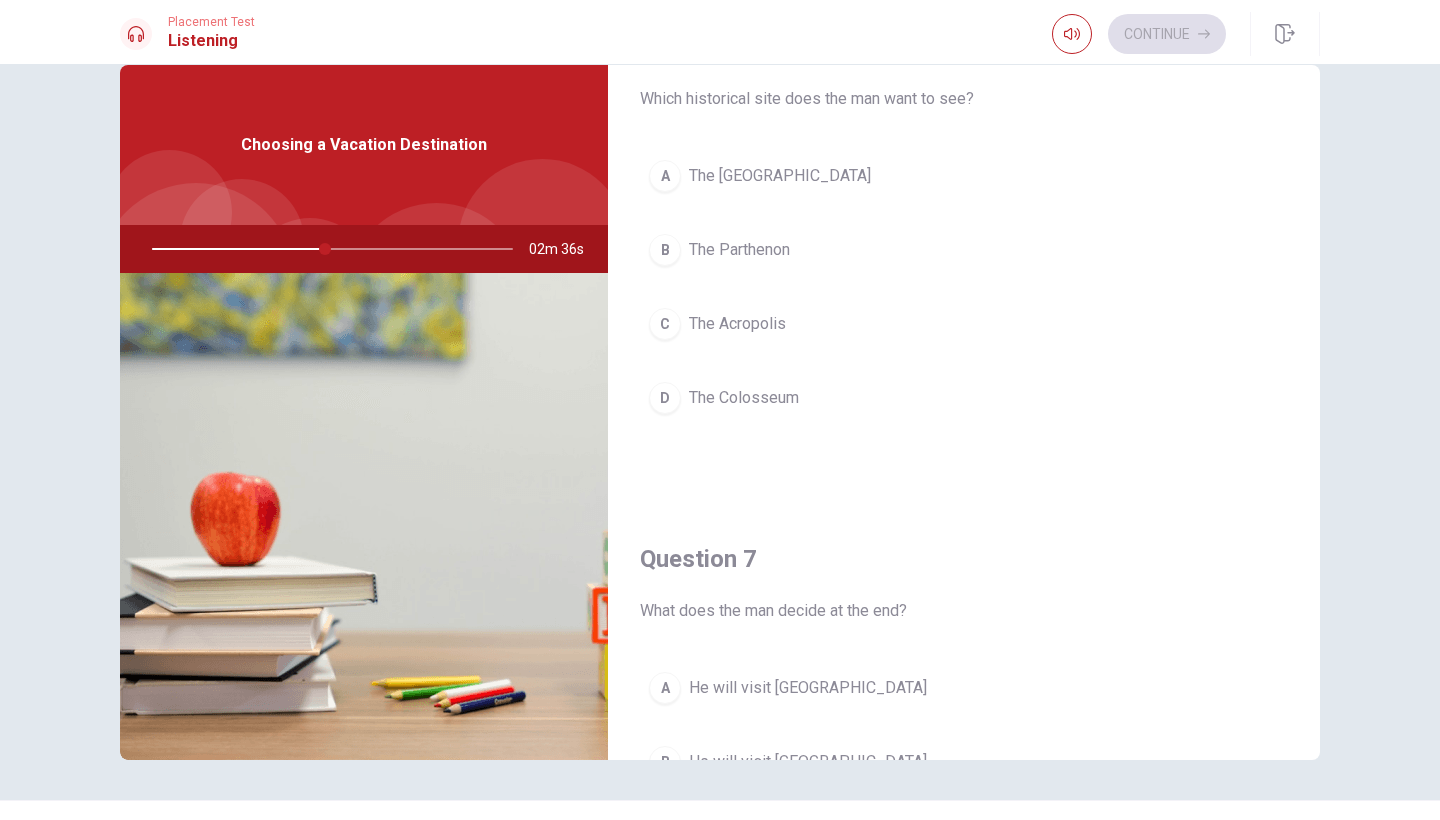 scroll, scrollTop: 73, scrollLeft: 0, axis: vertical 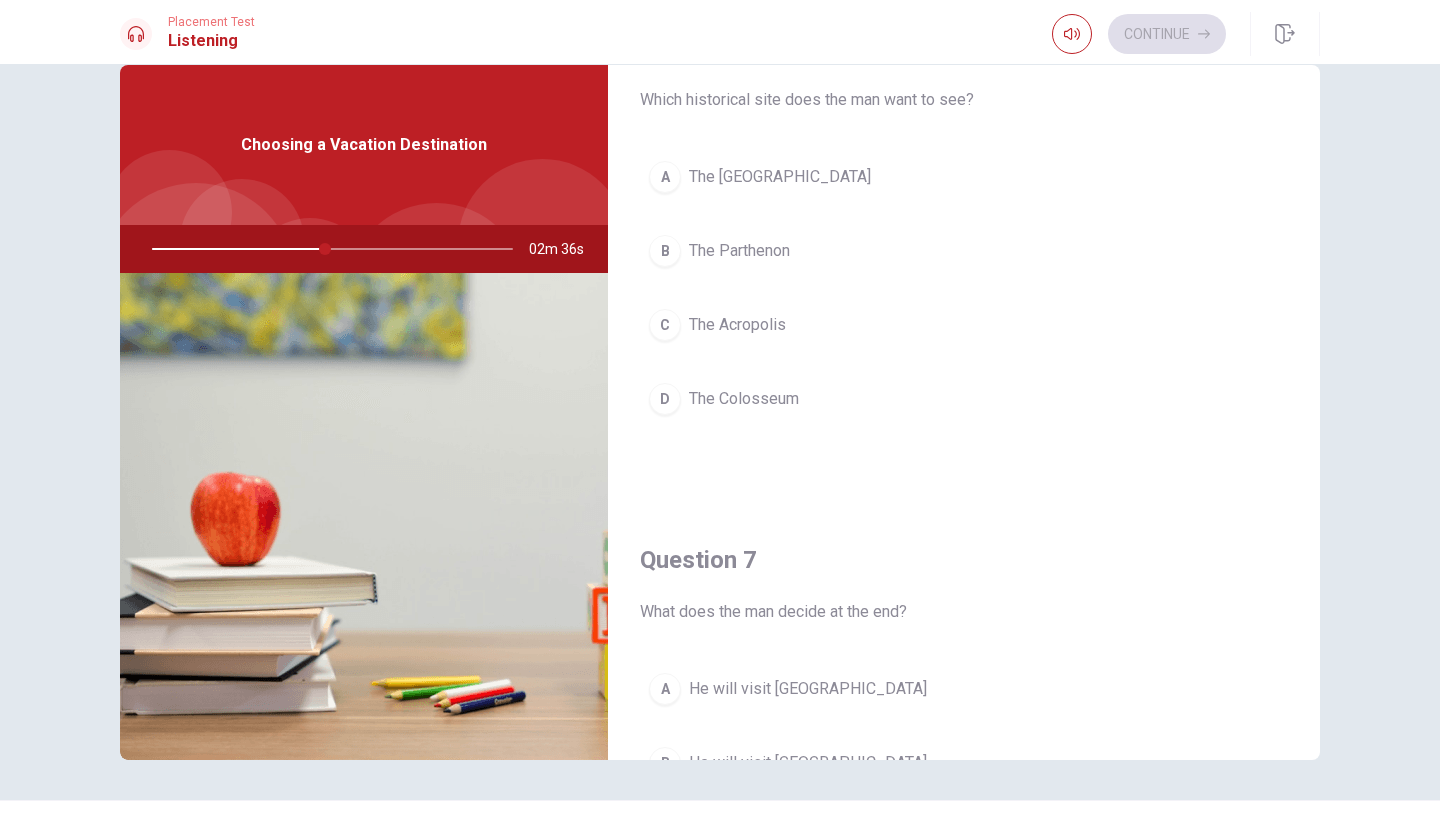 click on "C The Acropolis" at bounding box center [964, 325] 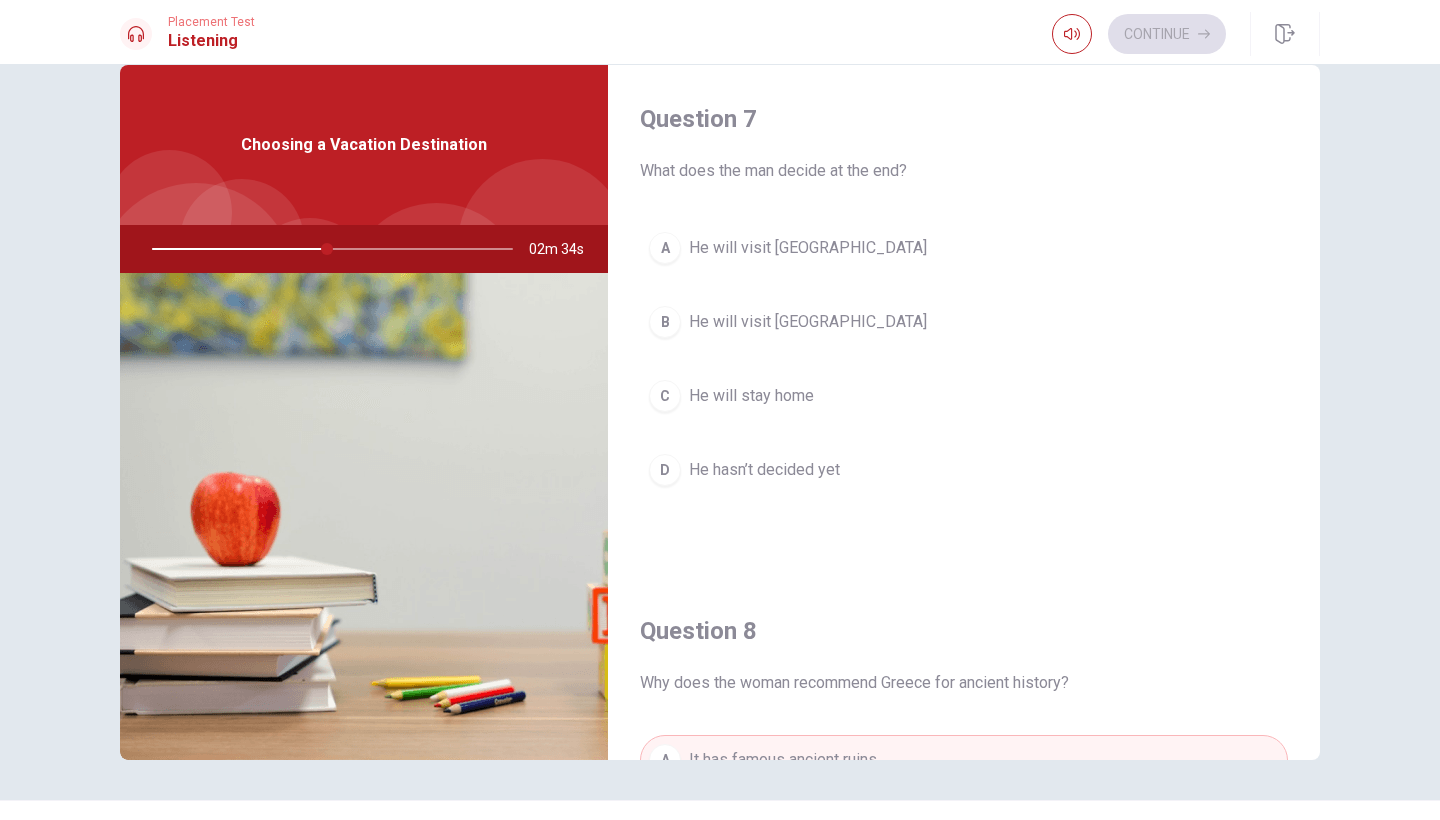 scroll, scrollTop: 507, scrollLeft: 0, axis: vertical 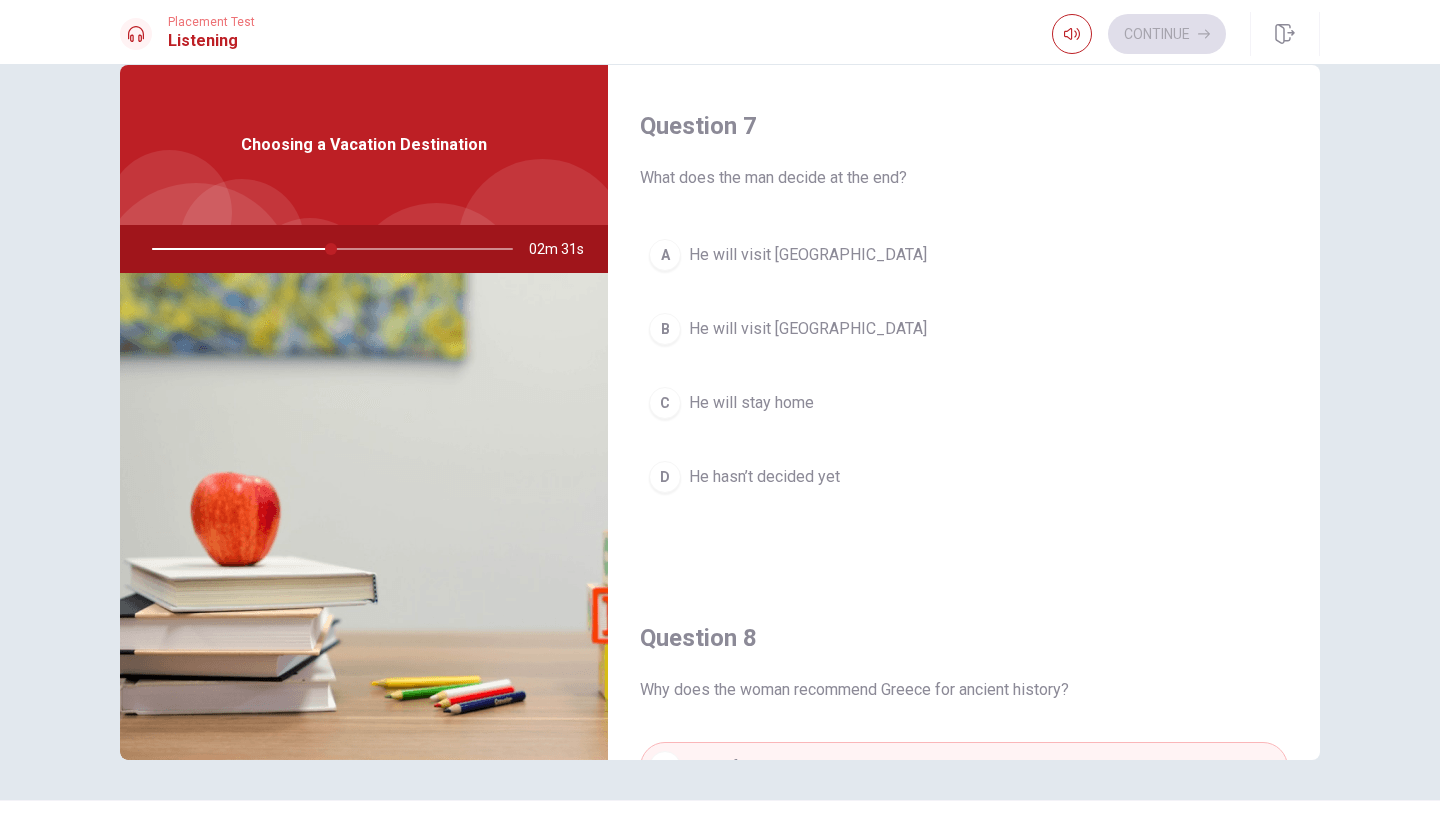 click on "B He will visit [GEOGRAPHIC_DATA]" at bounding box center [964, 329] 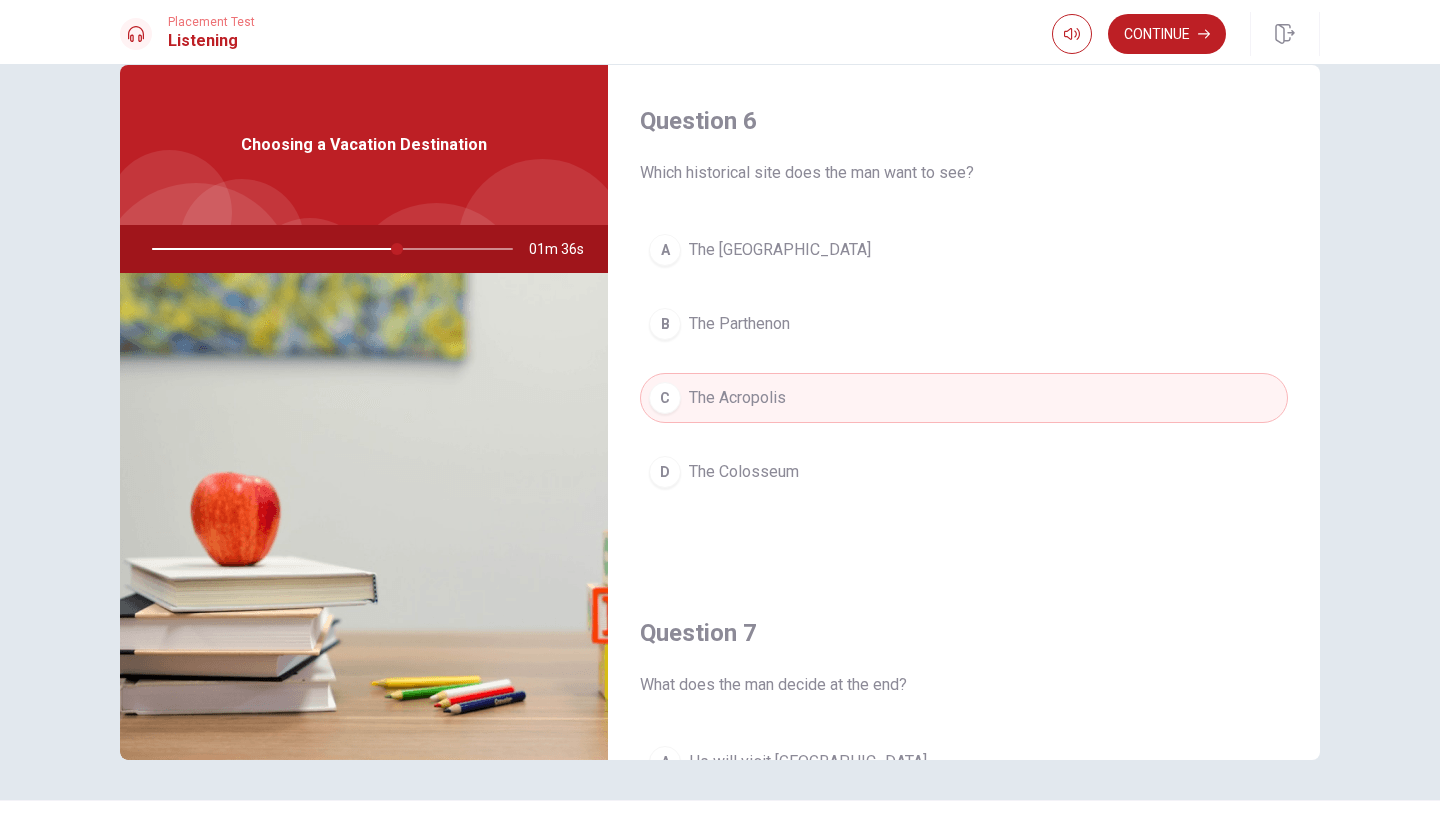 scroll, scrollTop: 0, scrollLeft: 0, axis: both 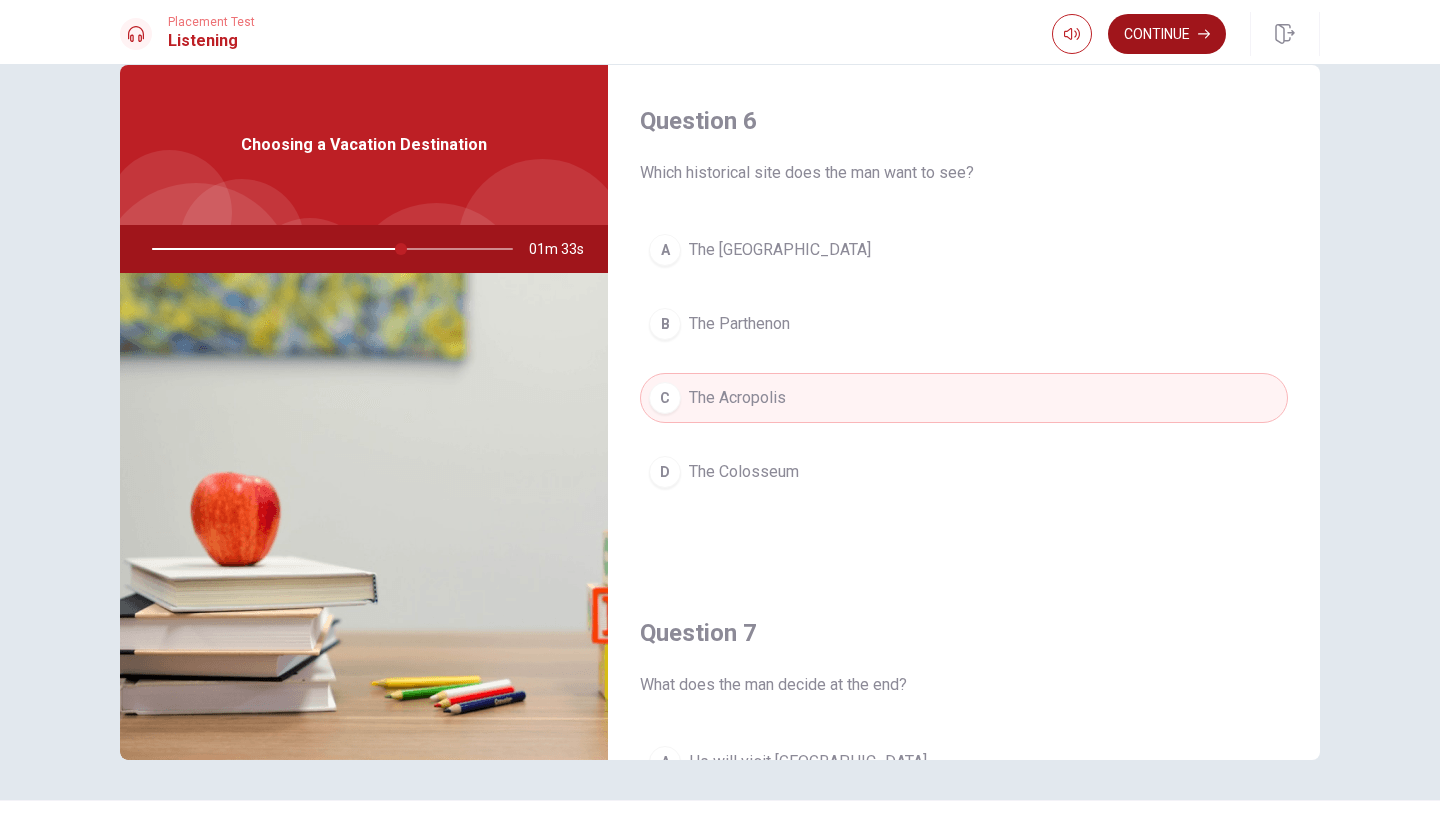 click on "Continue" at bounding box center [1167, 34] 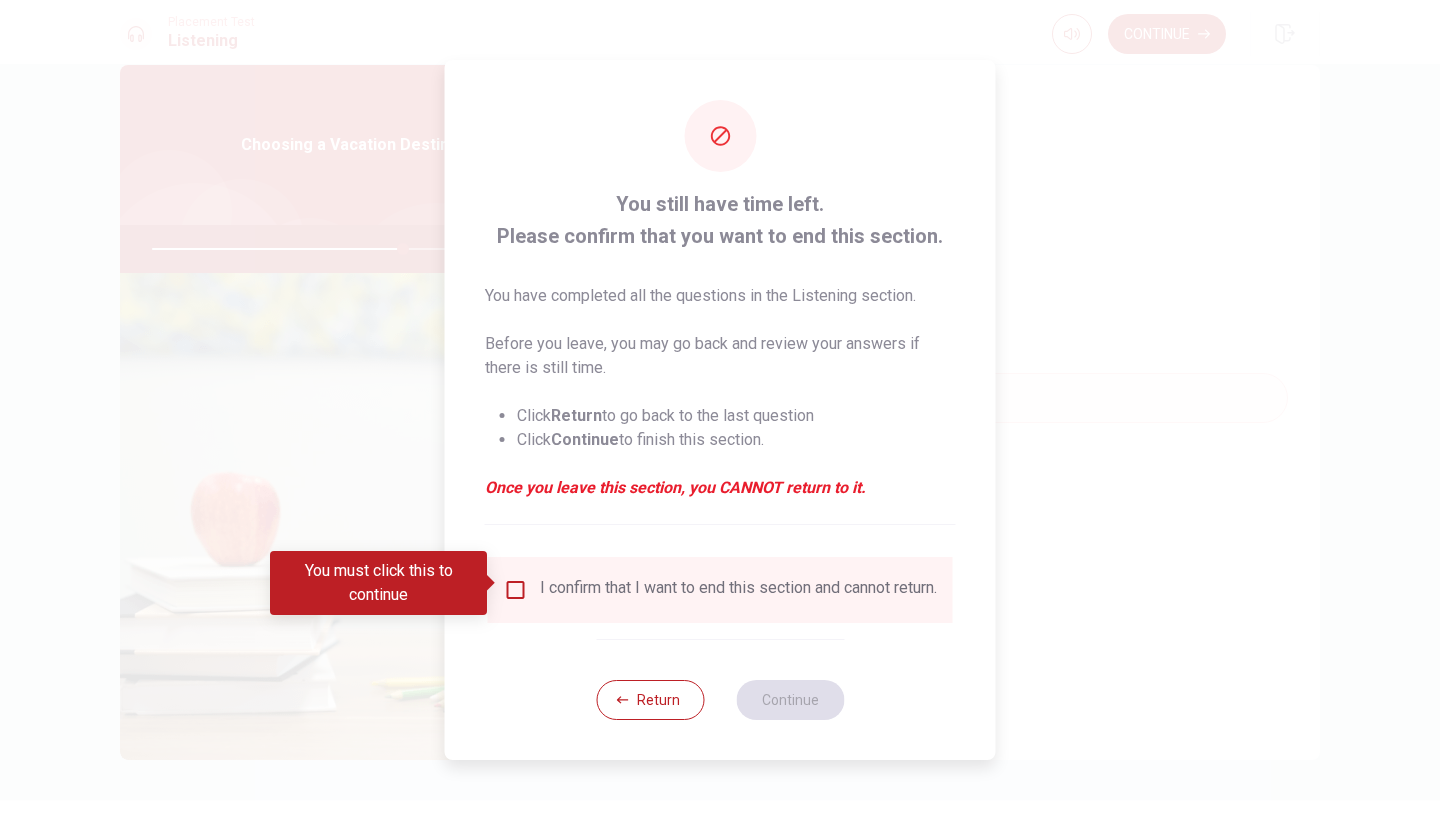 click at bounding box center (516, 590) 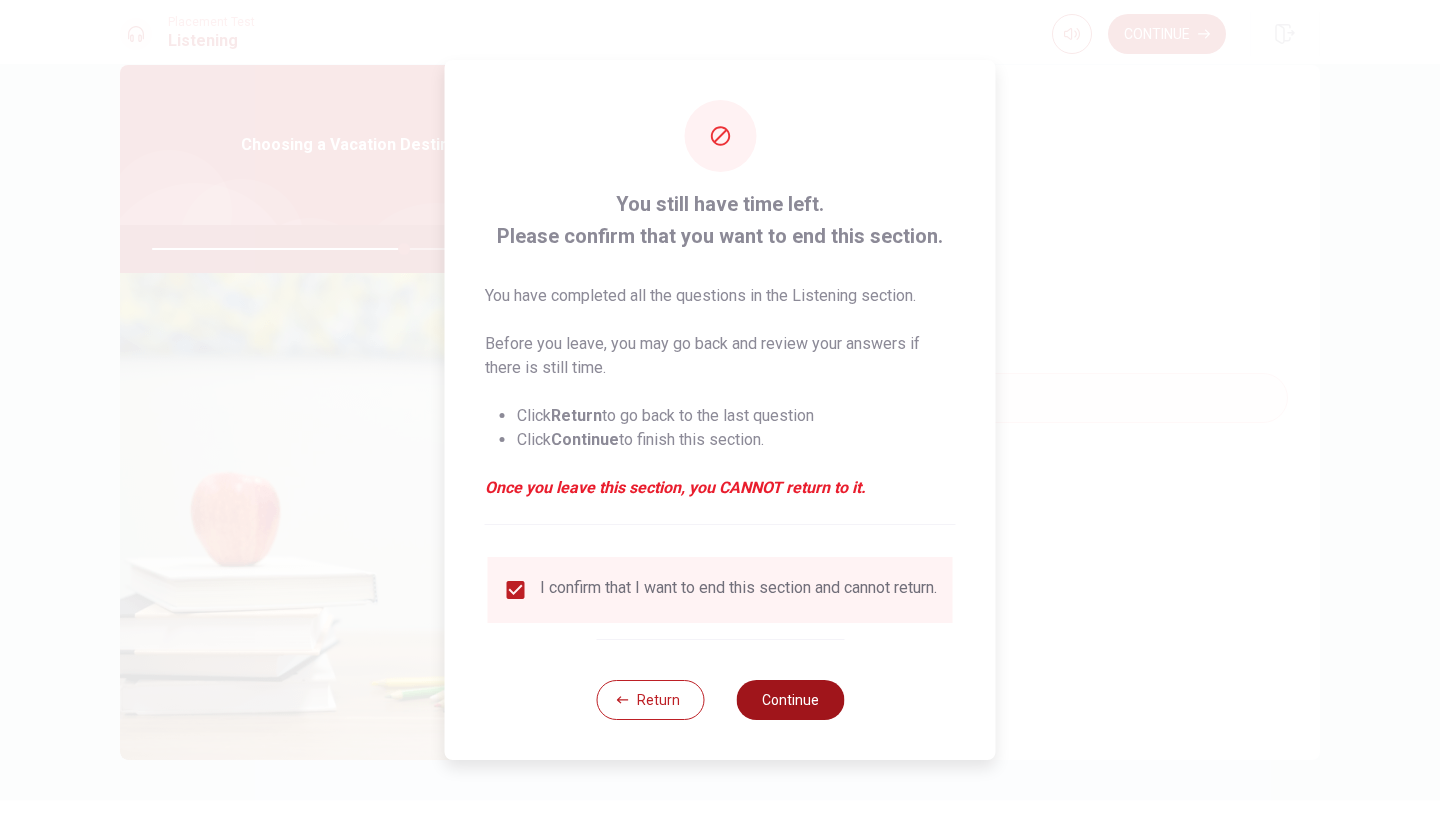 click on "Continue" at bounding box center [790, 700] 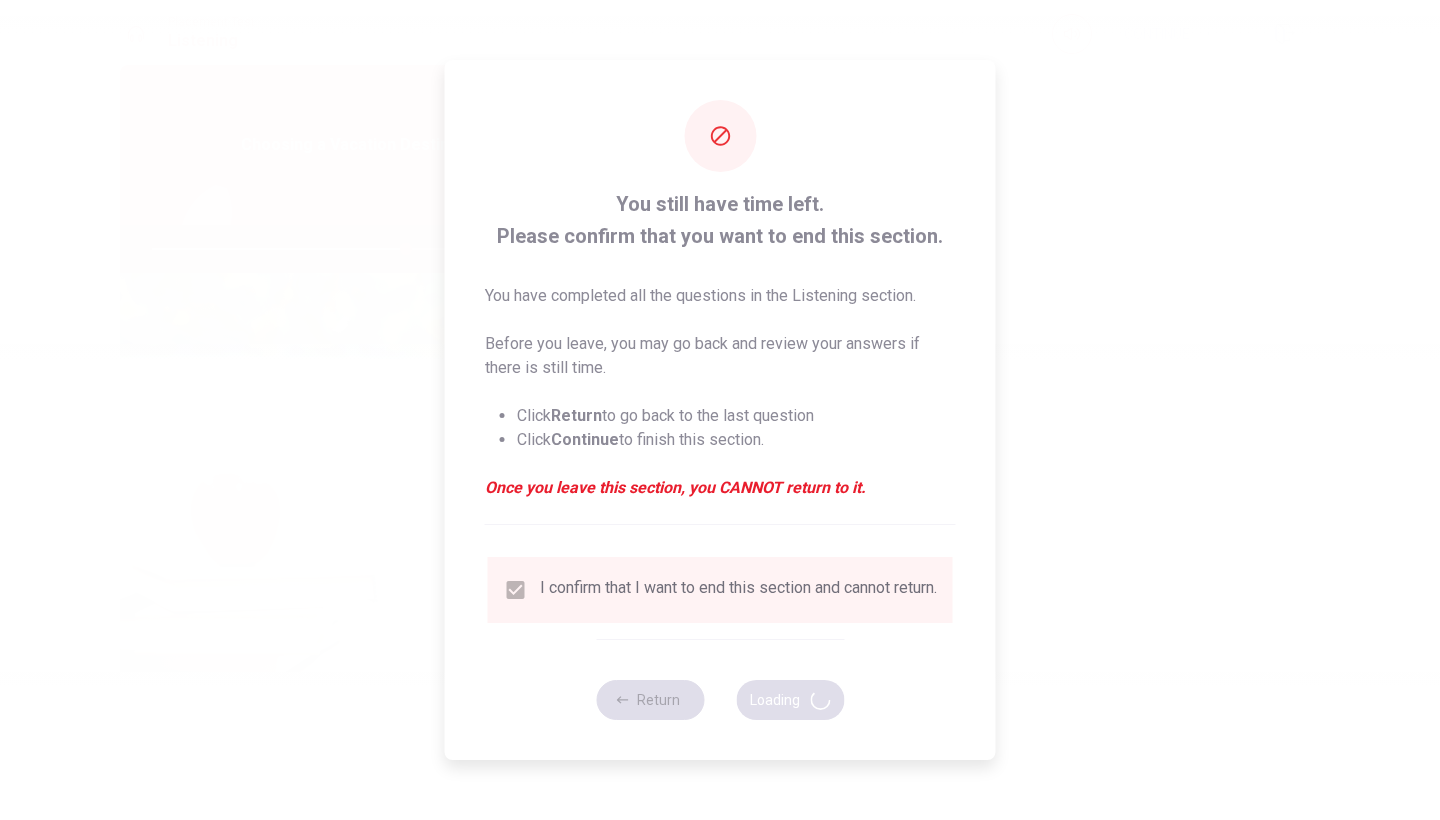 type on "71" 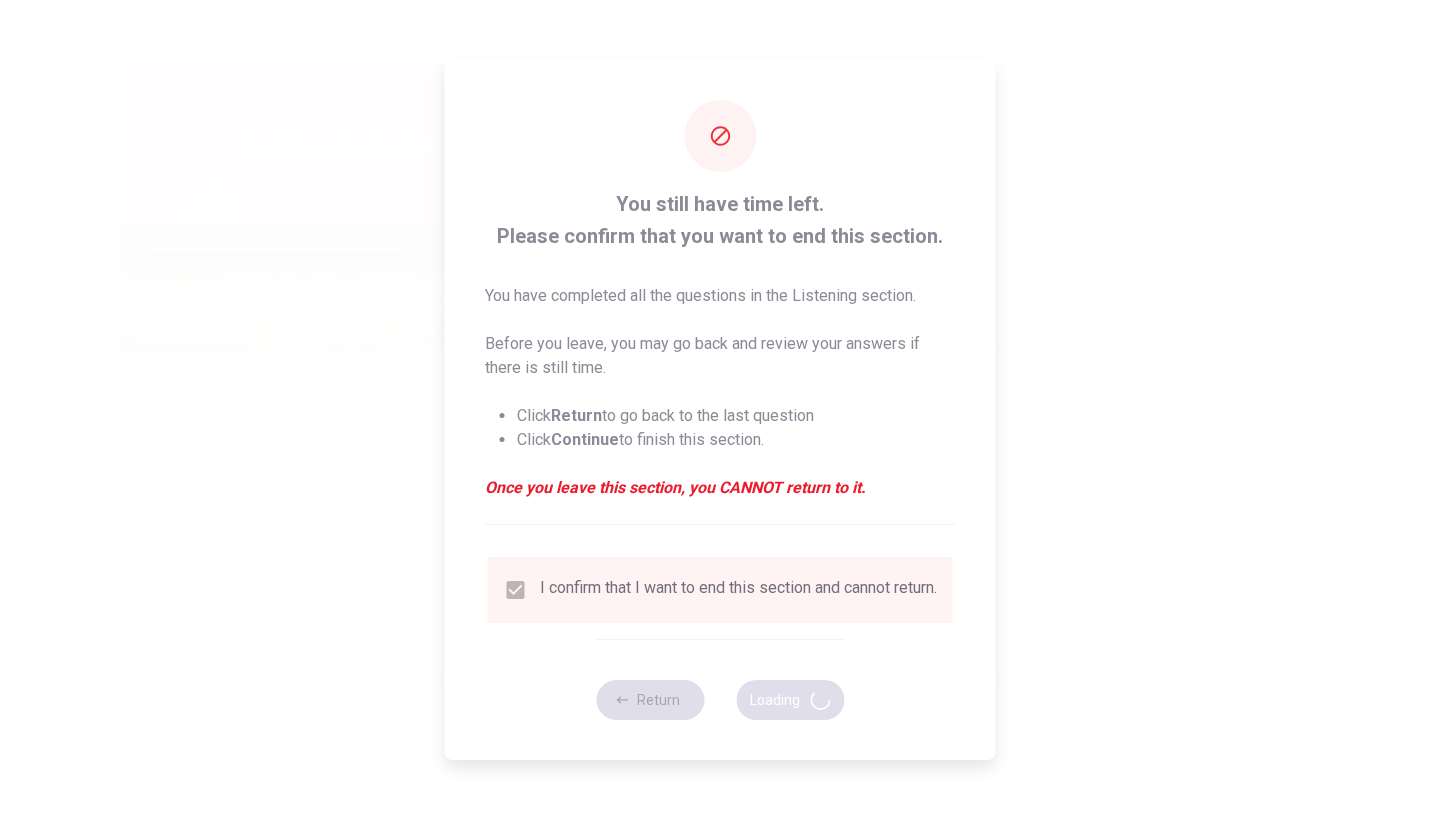 scroll, scrollTop: 0, scrollLeft: 0, axis: both 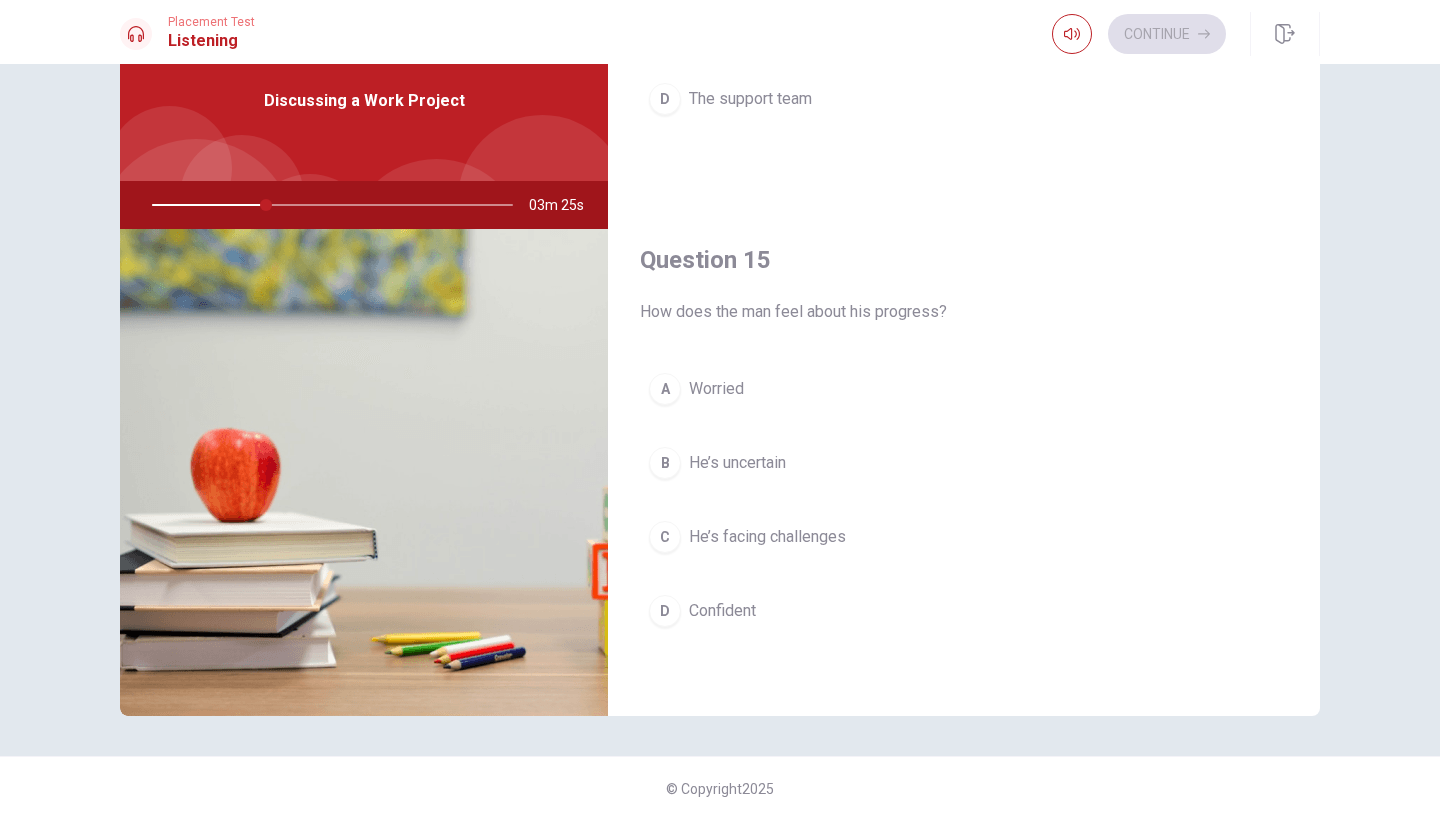 click on "C He’s facing challenges" at bounding box center (964, 537) 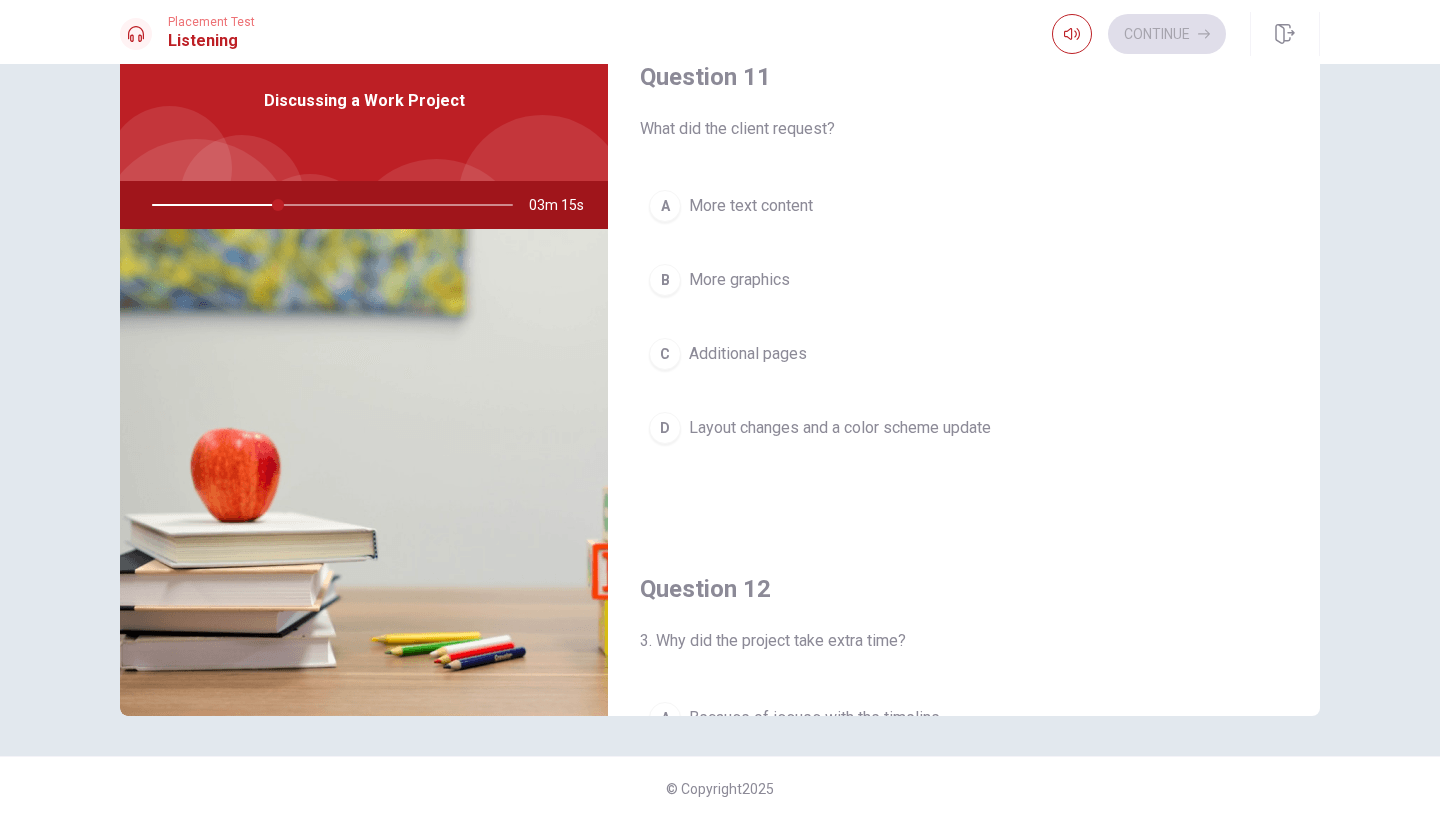 scroll, scrollTop: 0, scrollLeft: 0, axis: both 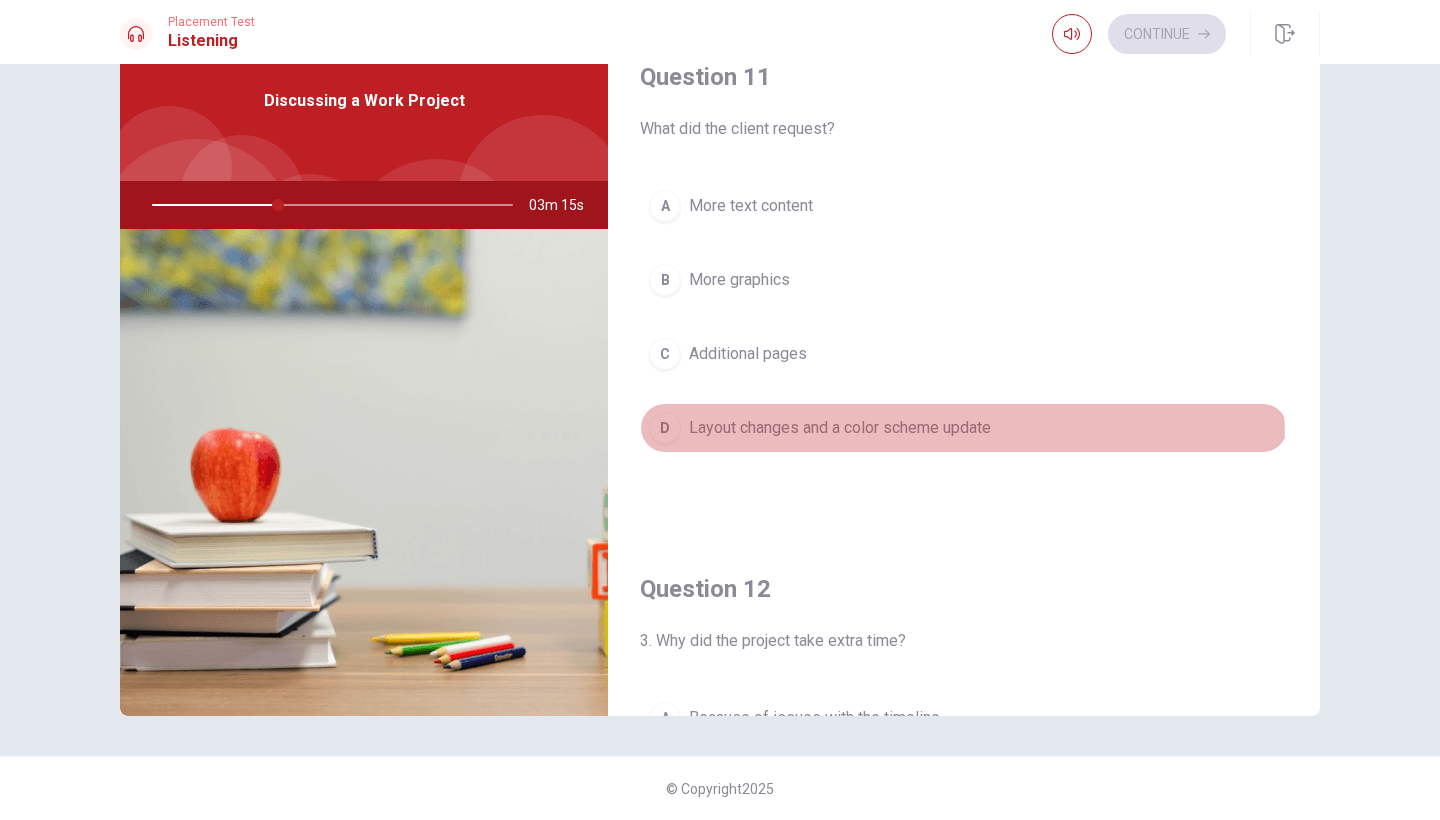 click on "D Layout changes and a color scheme update" at bounding box center (964, 428) 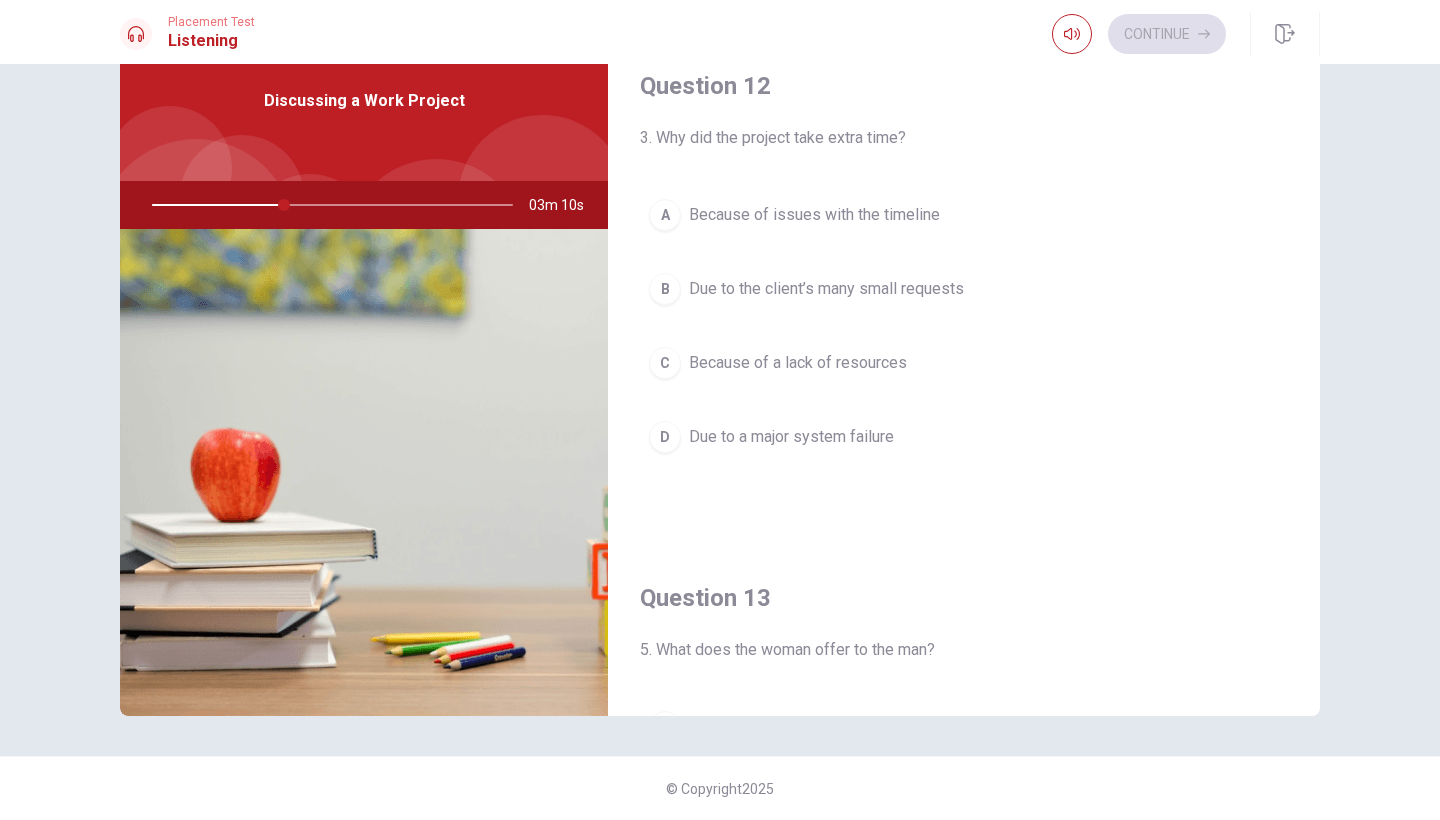 scroll, scrollTop: 505, scrollLeft: 0, axis: vertical 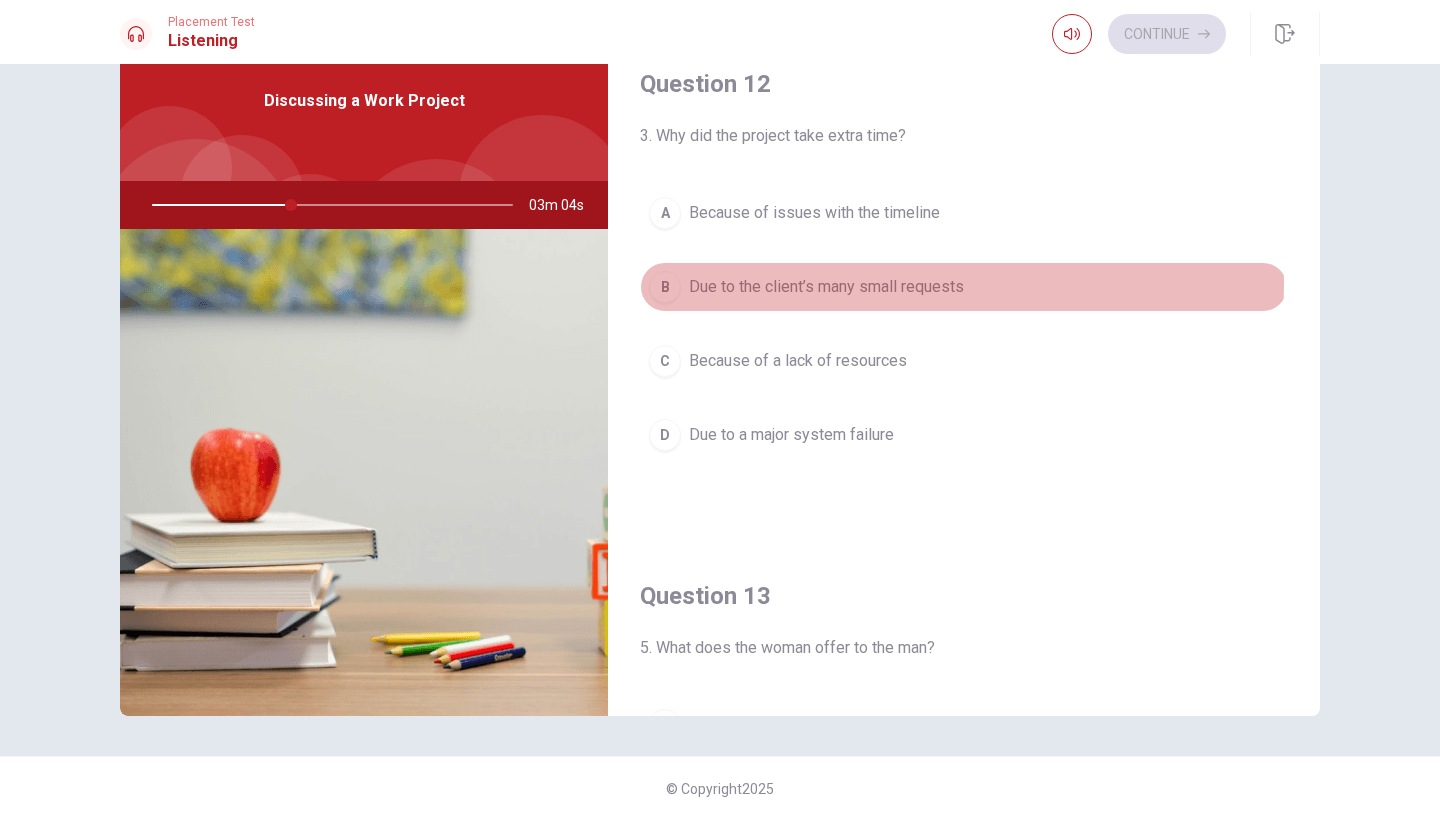 click on "Due to the client’s many small requests" at bounding box center [826, 287] 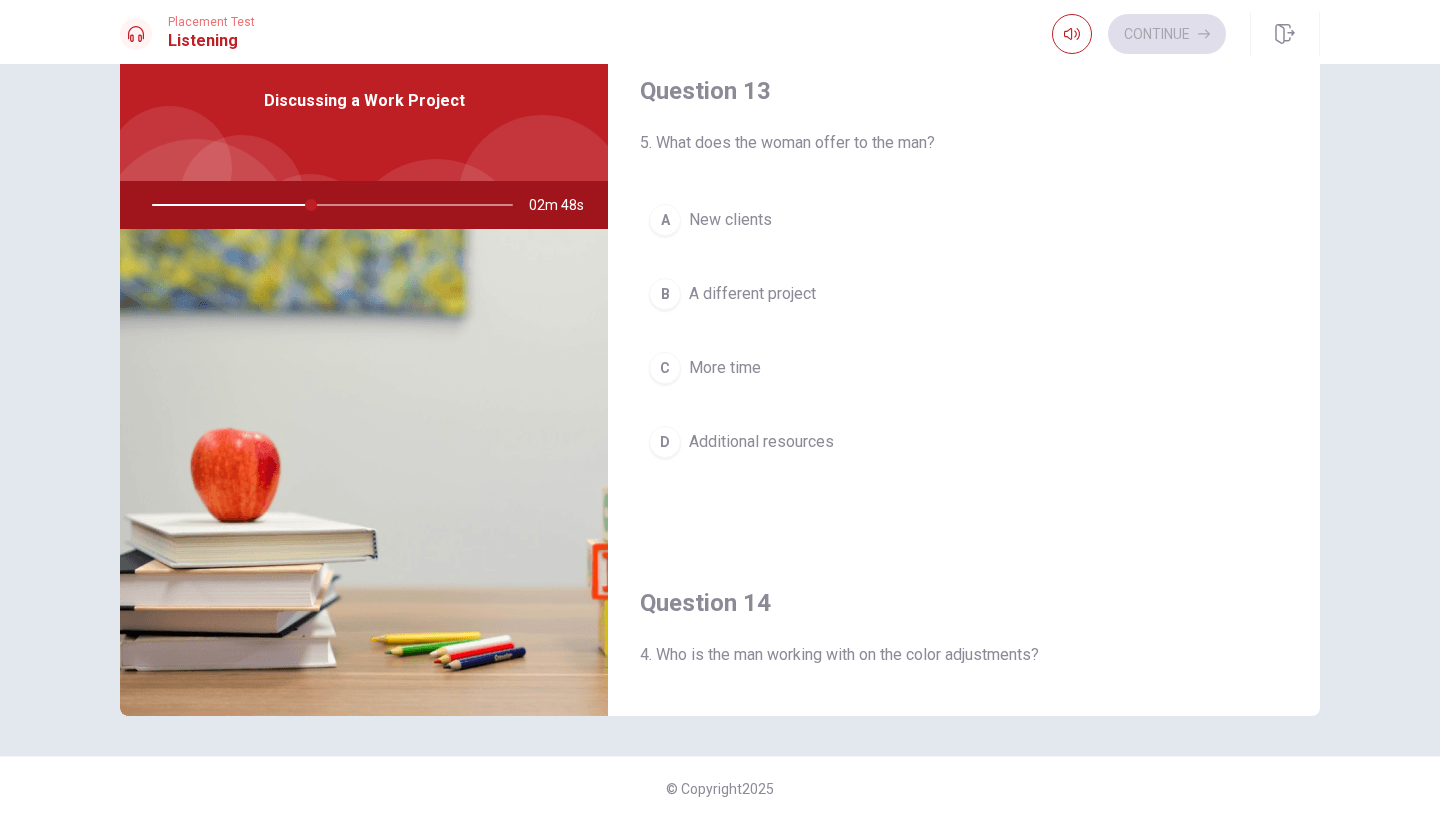 scroll, scrollTop: 1009, scrollLeft: 0, axis: vertical 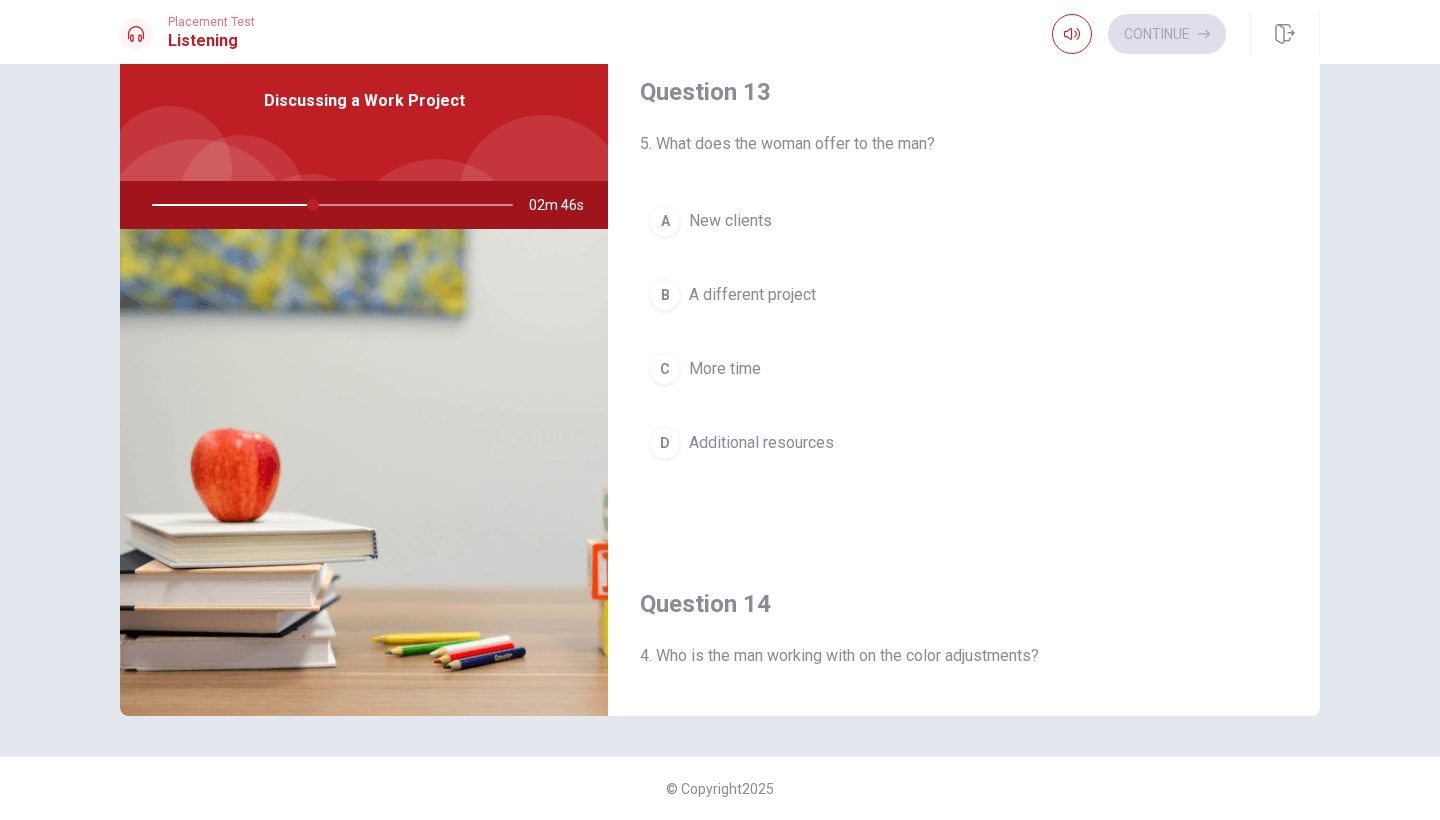 click on "D Additional resources" at bounding box center [964, 443] 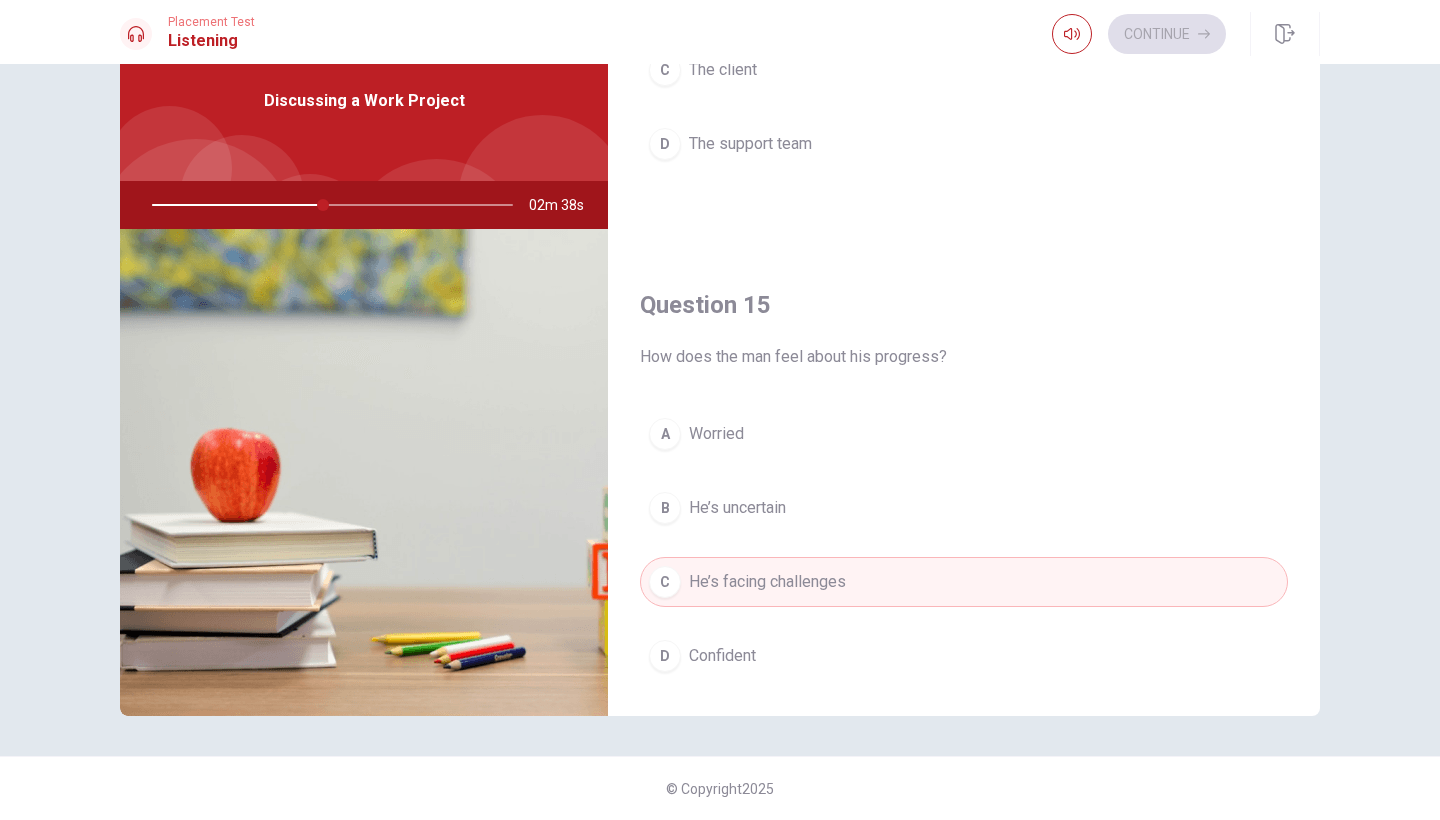 scroll, scrollTop: 1865, scrollLeft: 0, axis: vertical 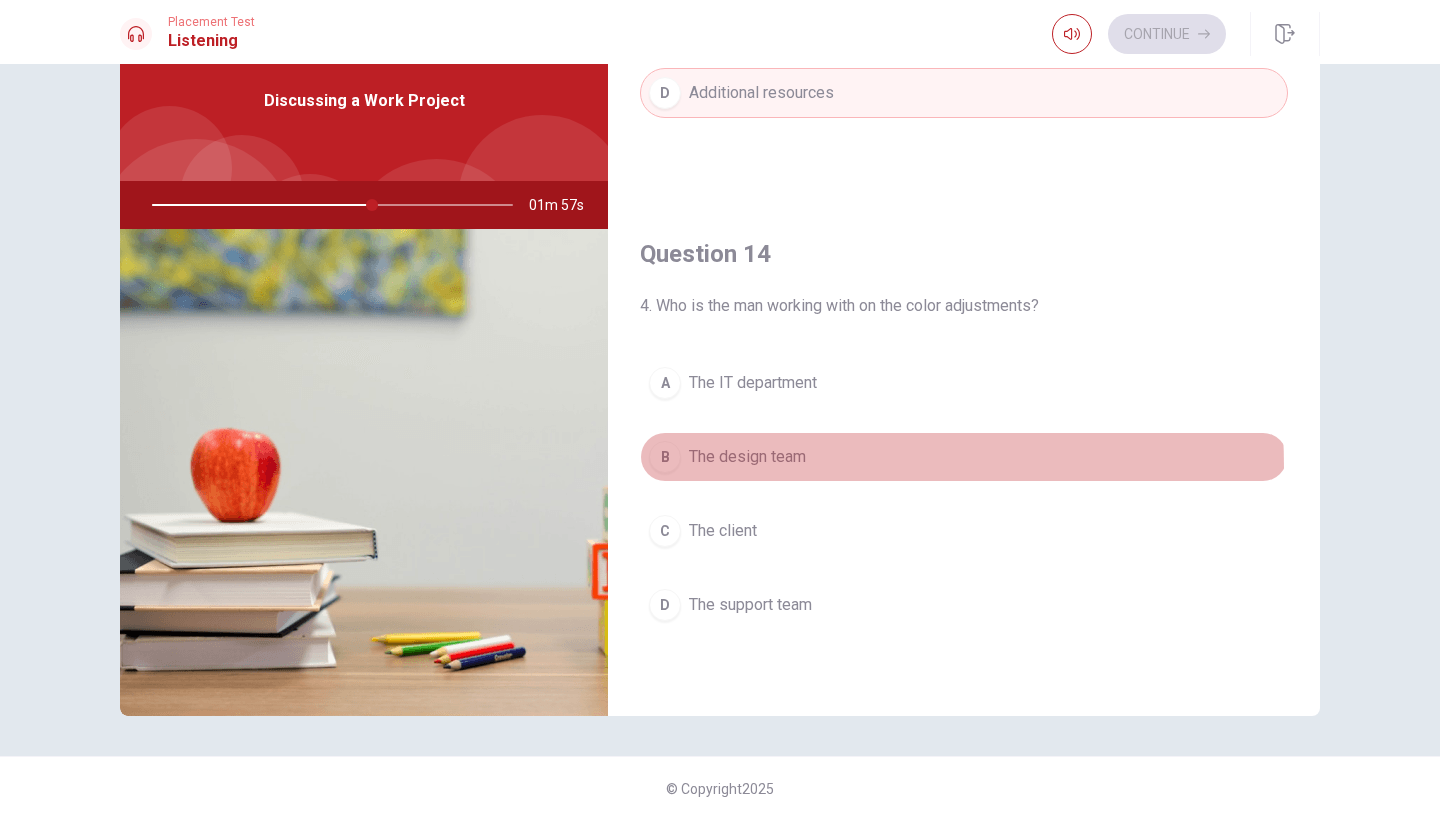 click on "The design team" at bounding box center [747, 457] 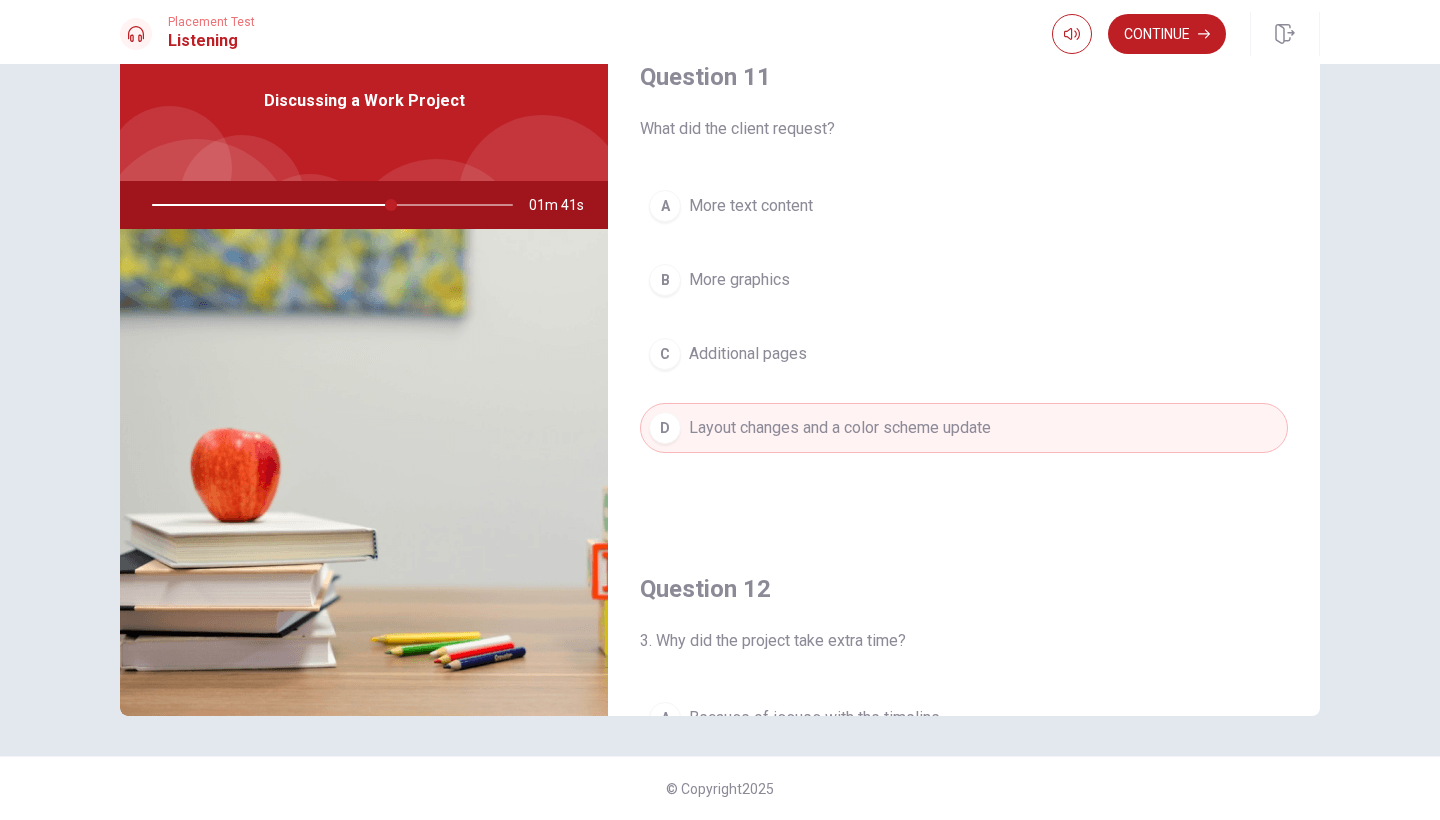 scroll, scrollTop: 0, scrollLeft: 0, axis: both 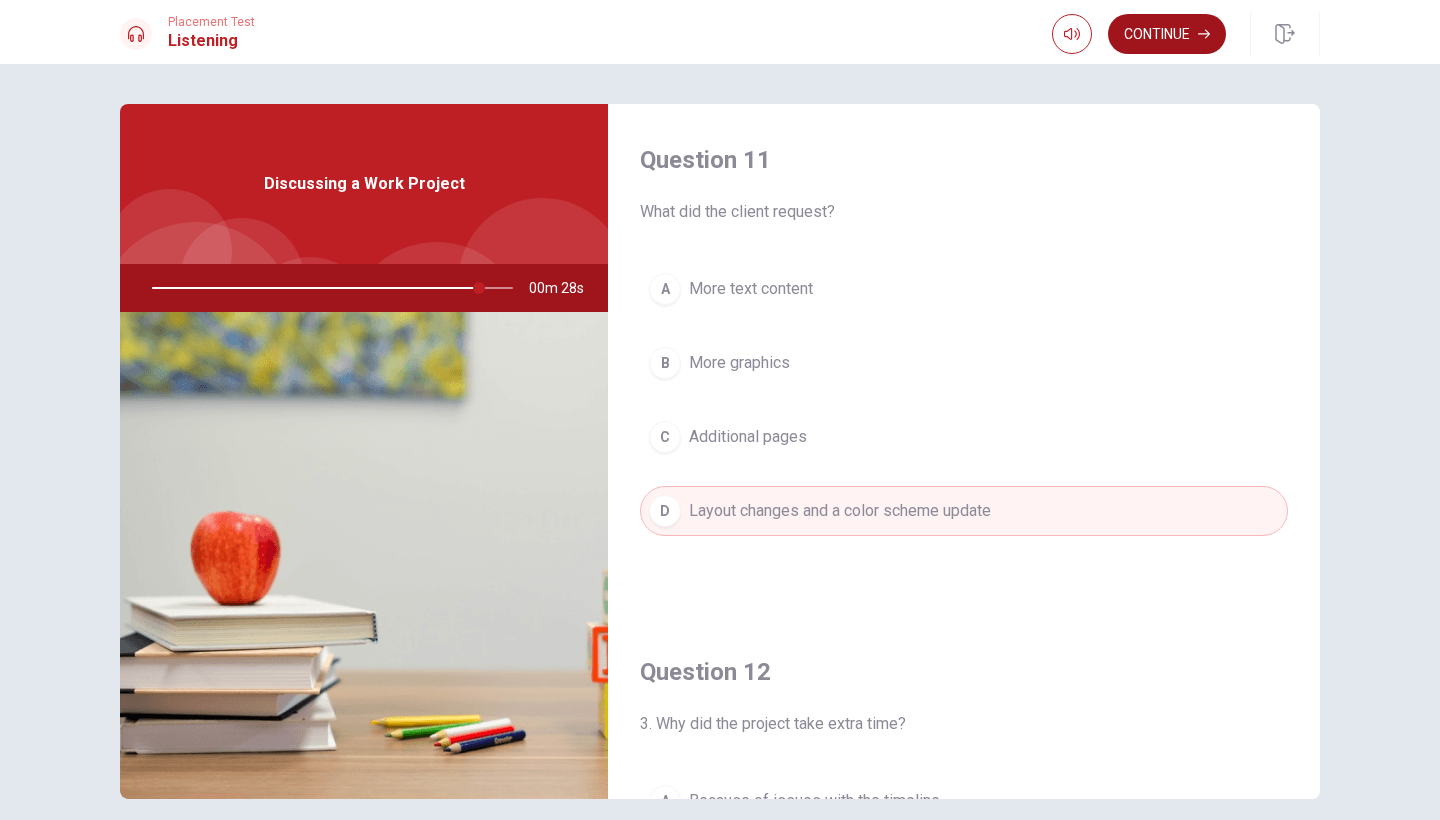 click on "Continue" at bounding box center [1167, 34] 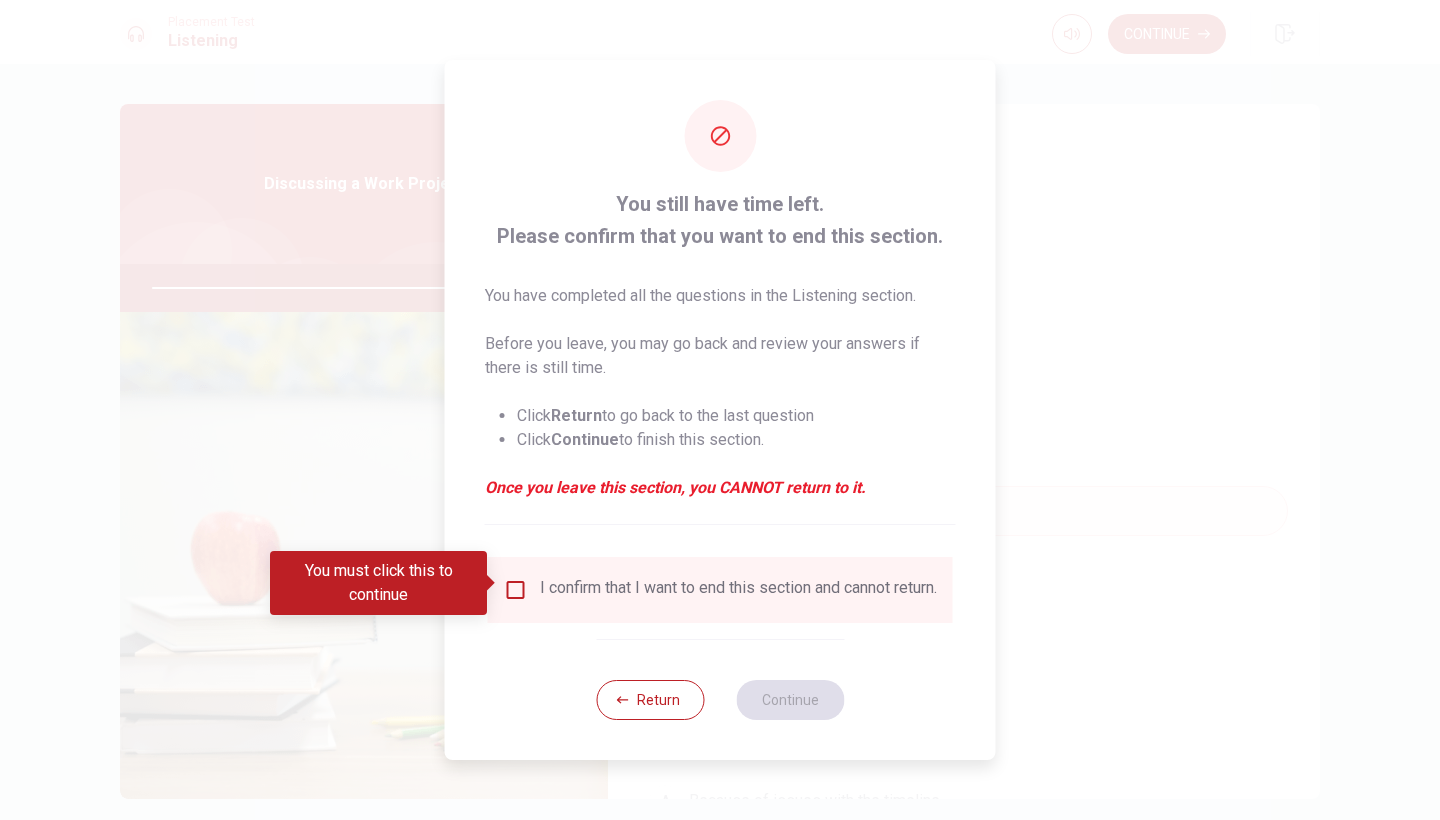click at bounding box center (516, 590) 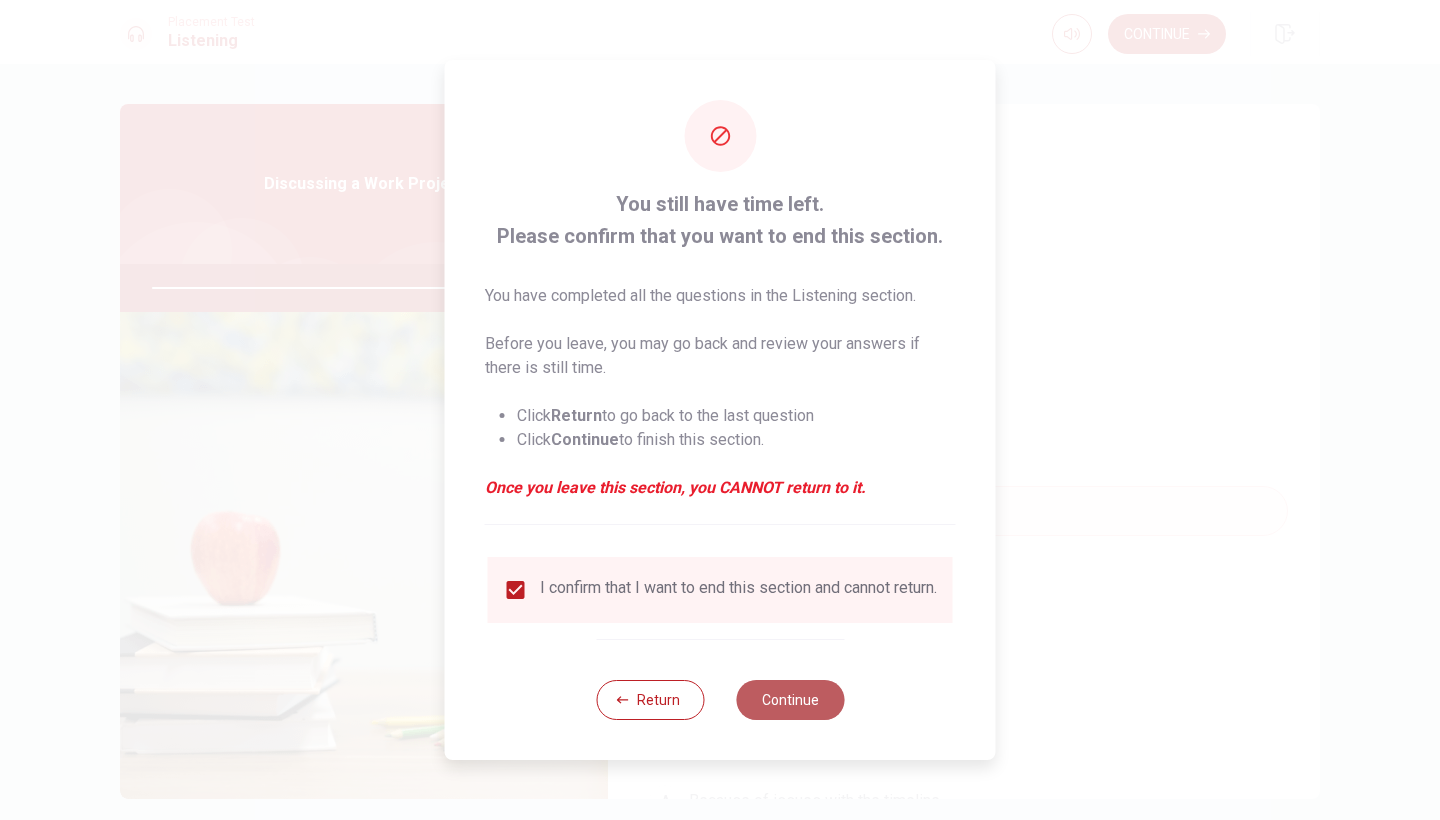click on "Continue" at bounding box center [790, 700] 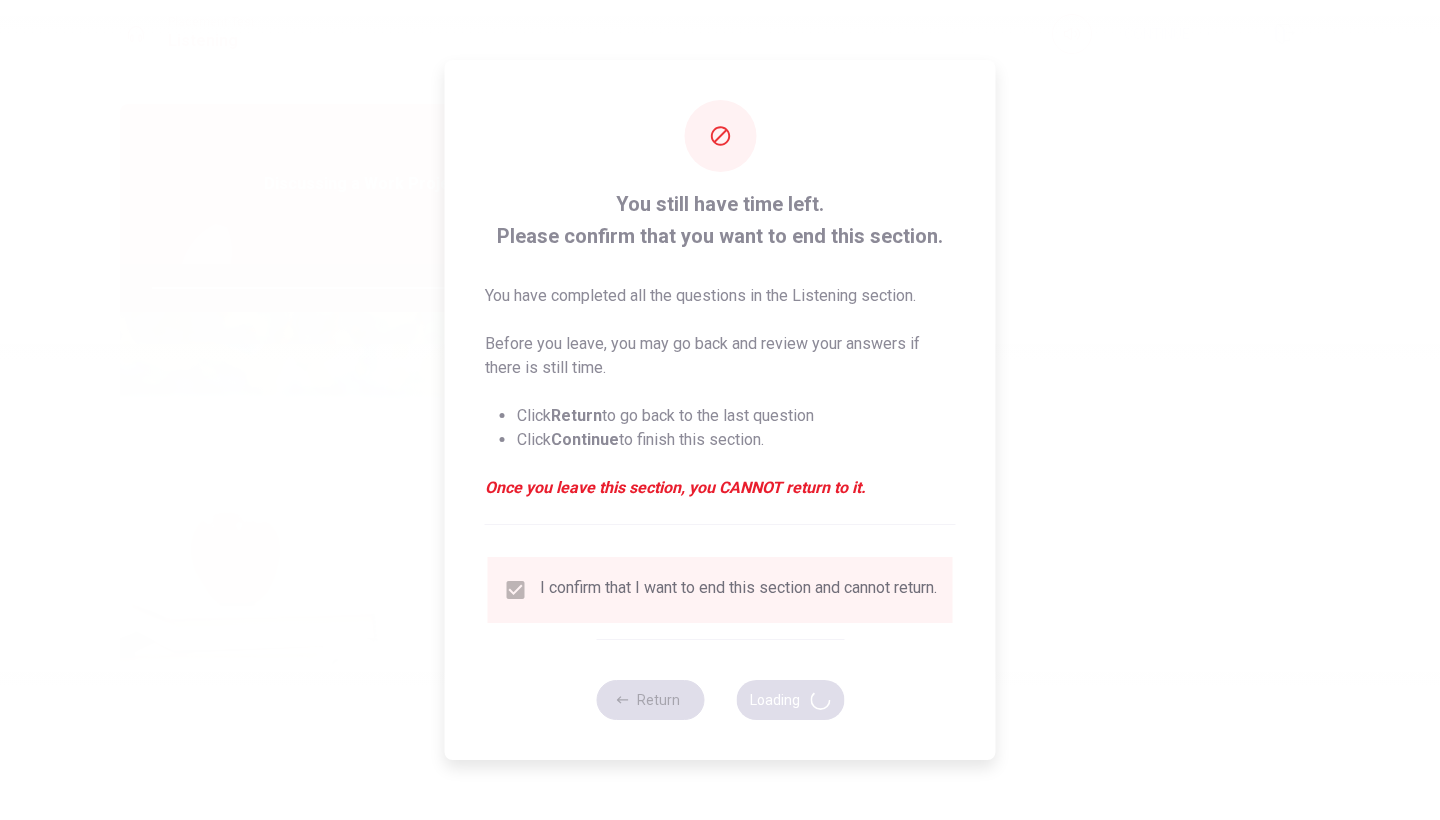 type on "92" 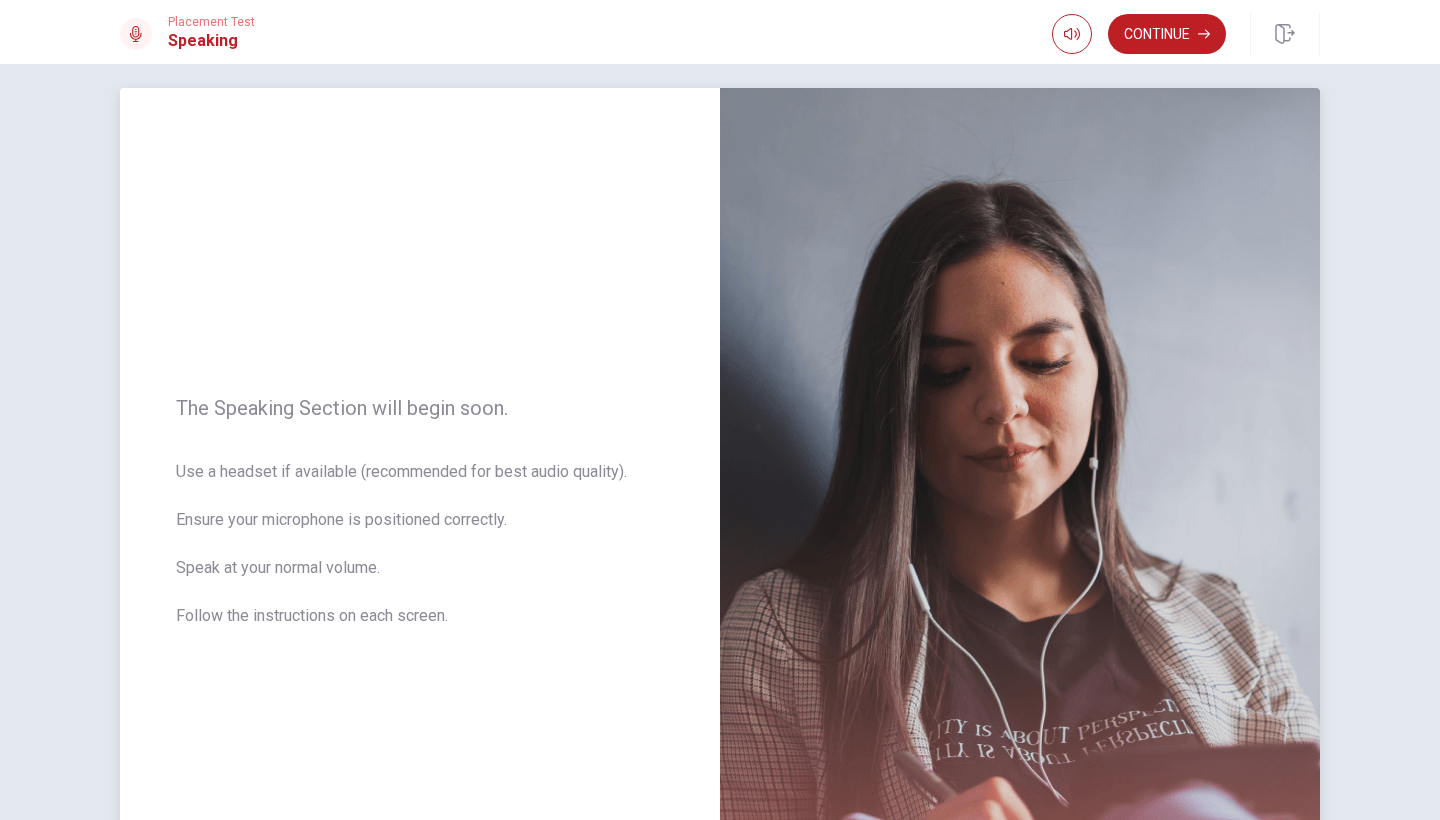 scroll, scrollTop: 2, scrollLeft: 0, axis: vertical 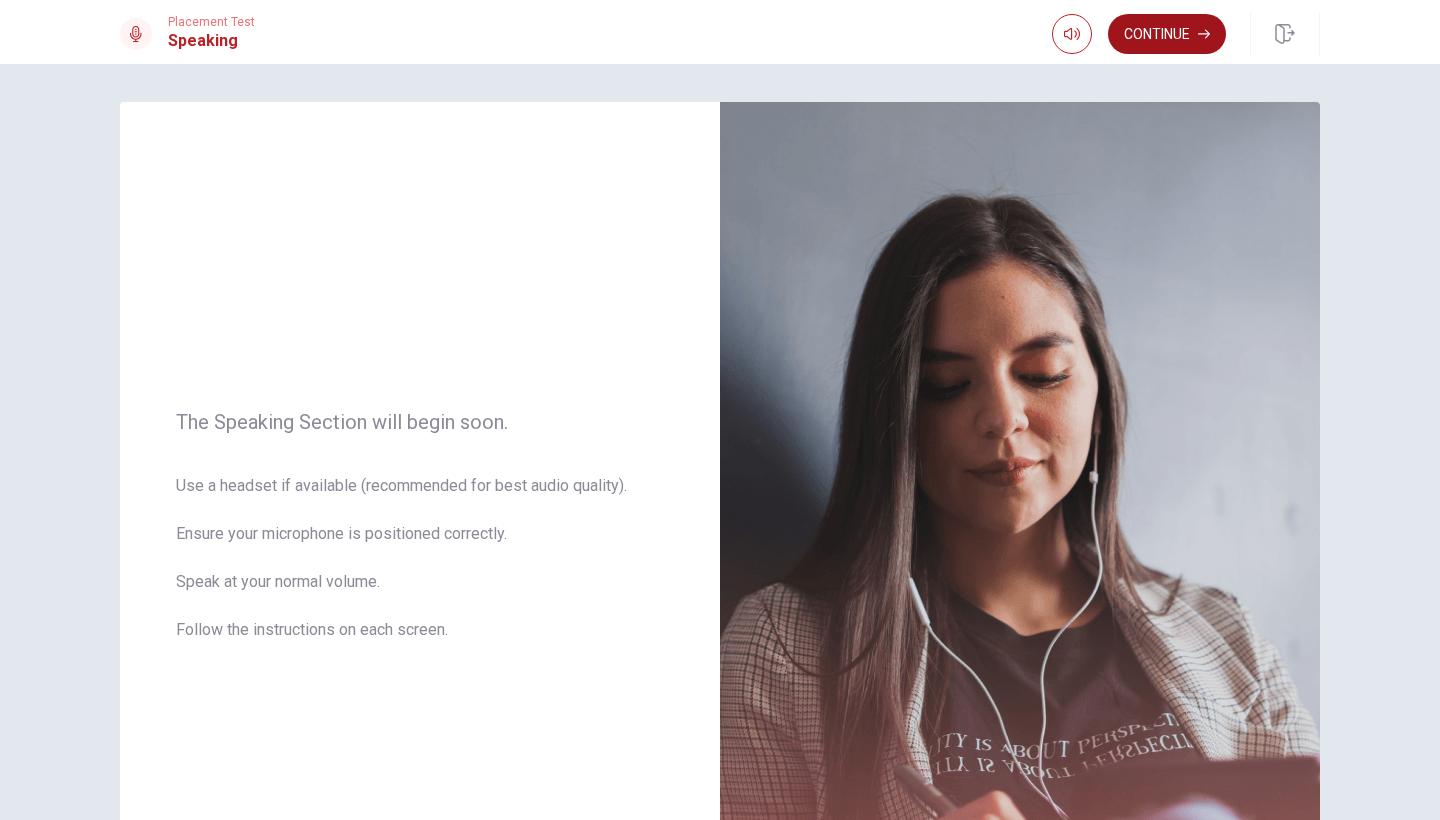 click on "Continue" at bounding box center (1167, 34) 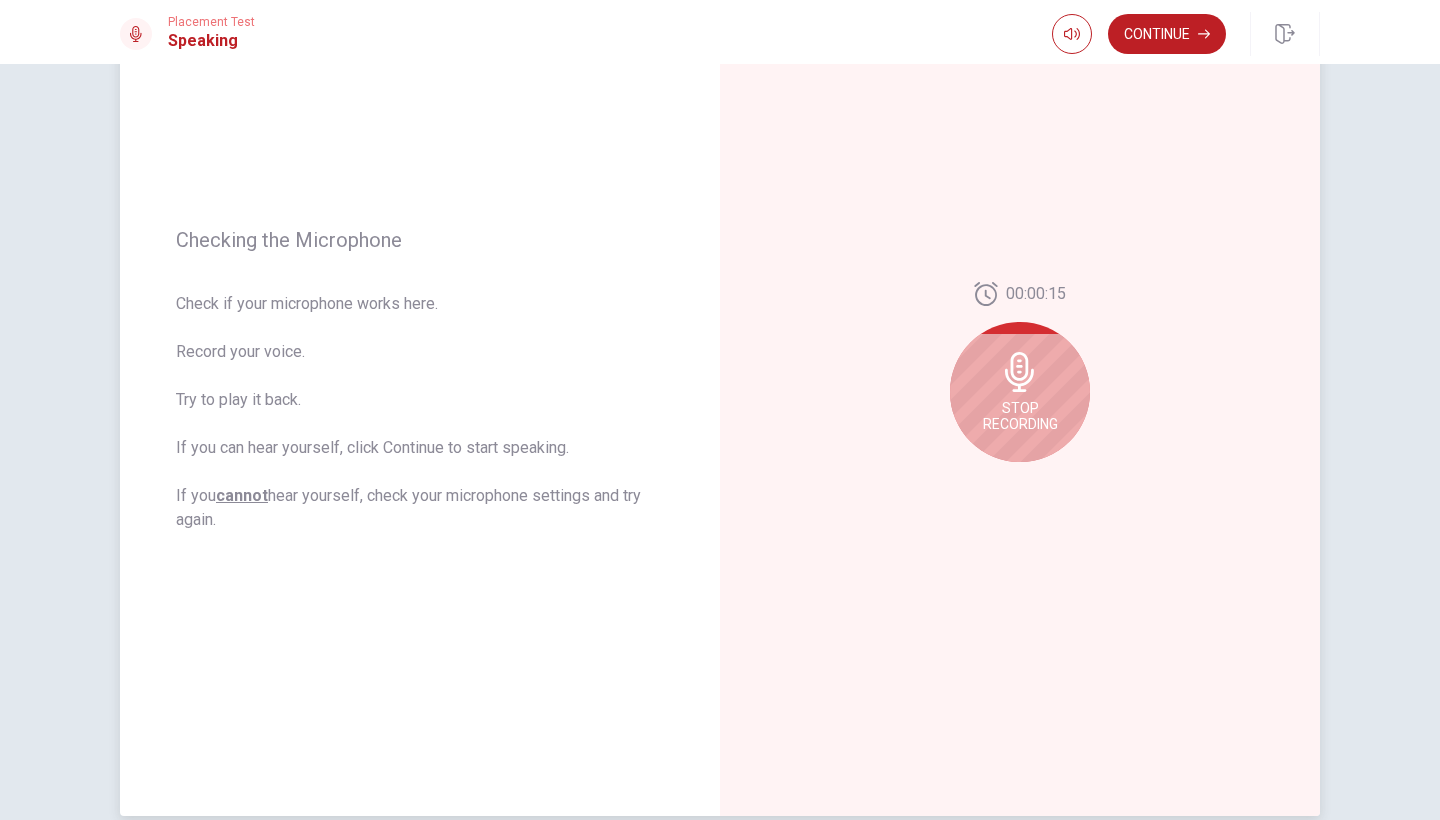 scroll, scrollTop: 156, scrollLeft: 0, axis: vertical 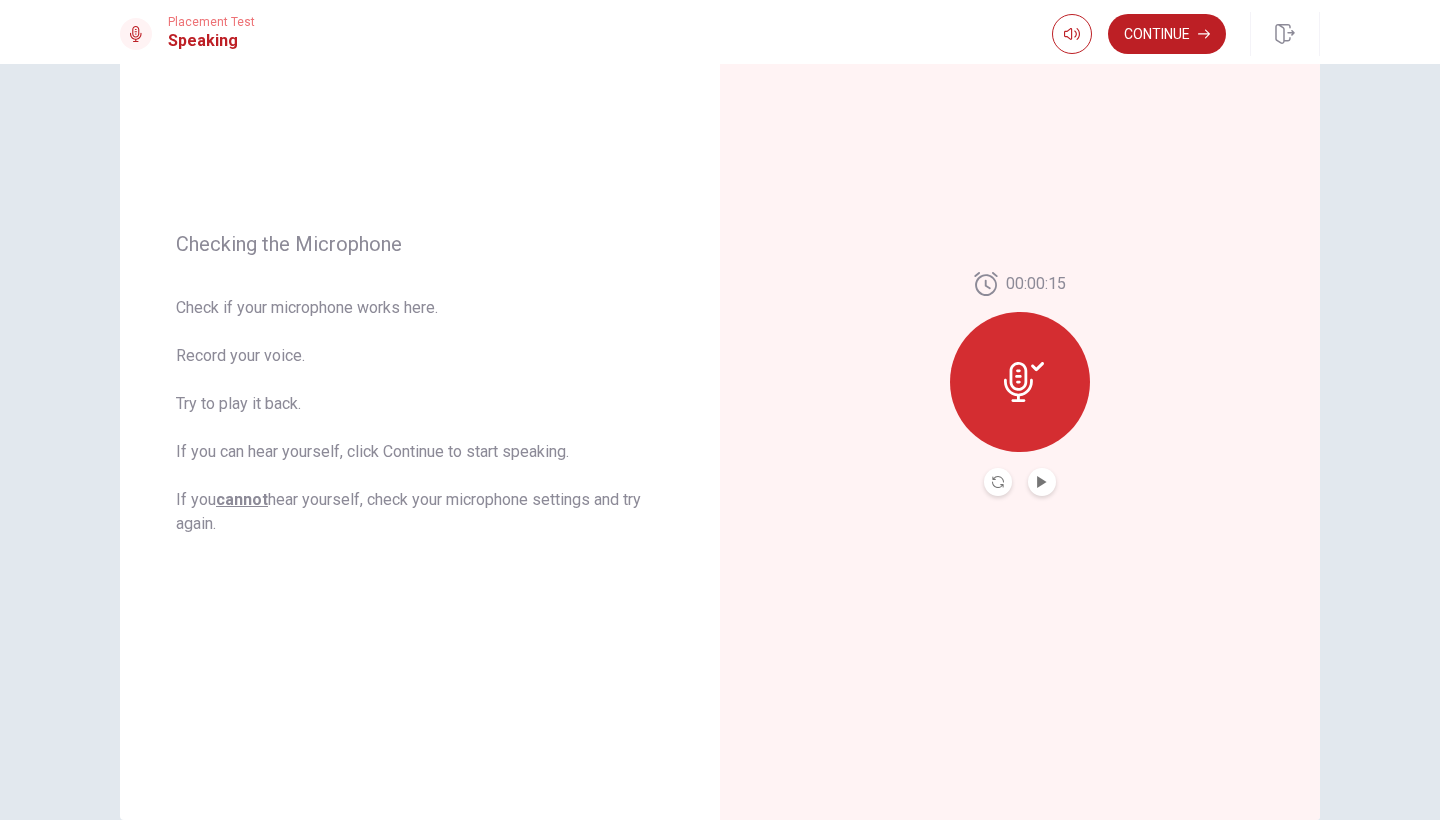 click at bounding box center [1020, 382] 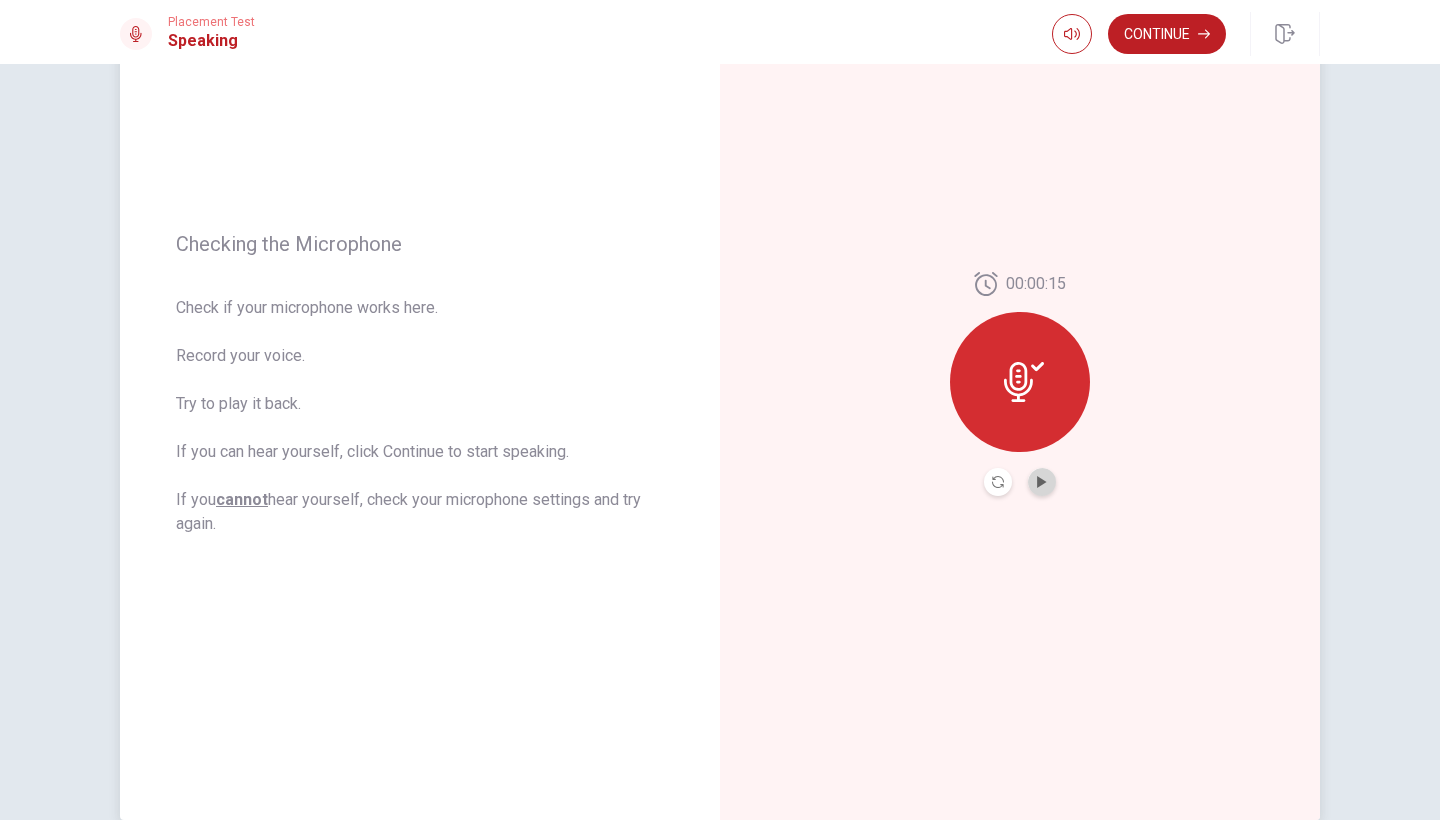 click at bounding box center [1042, 482] 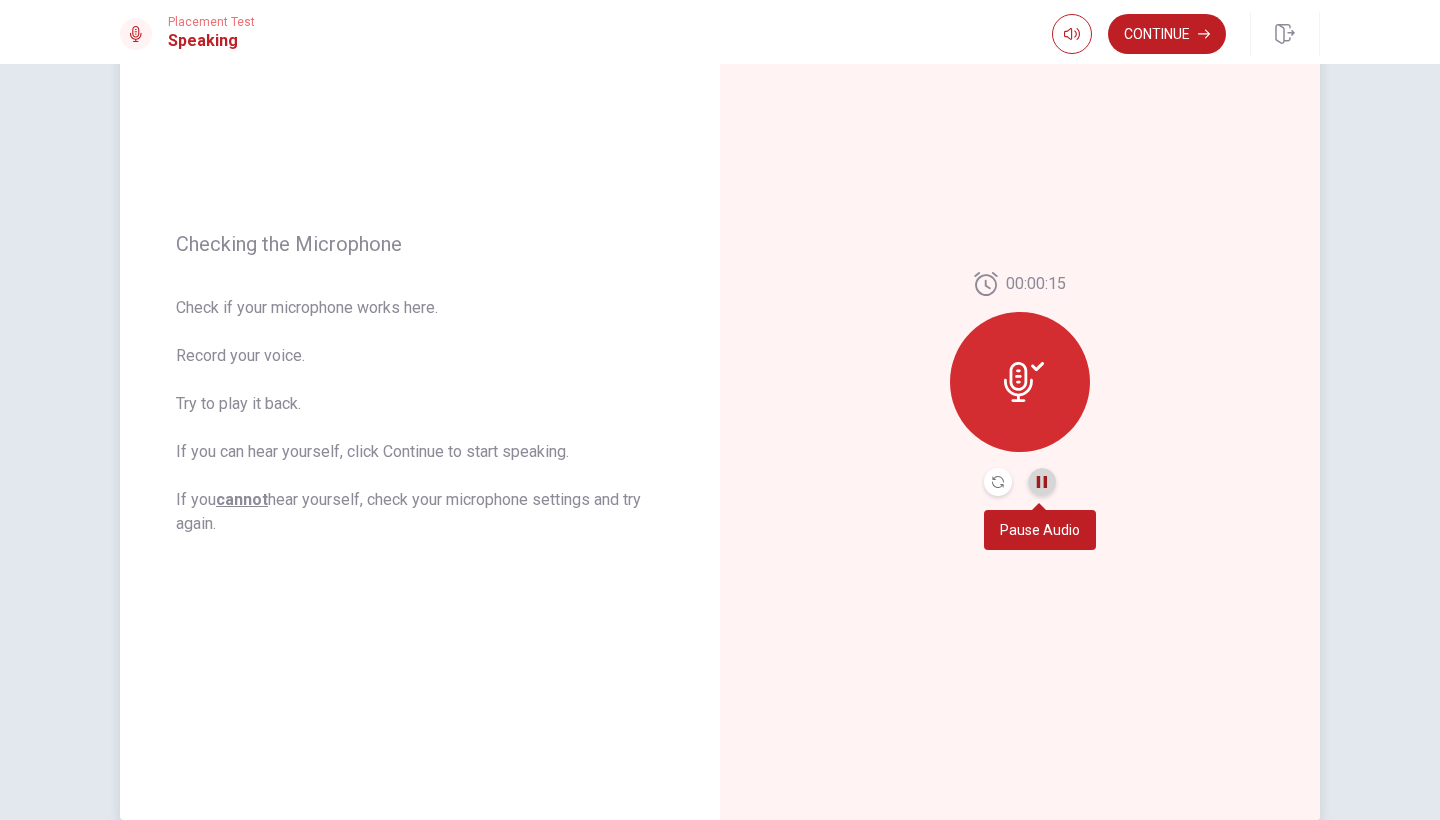 click 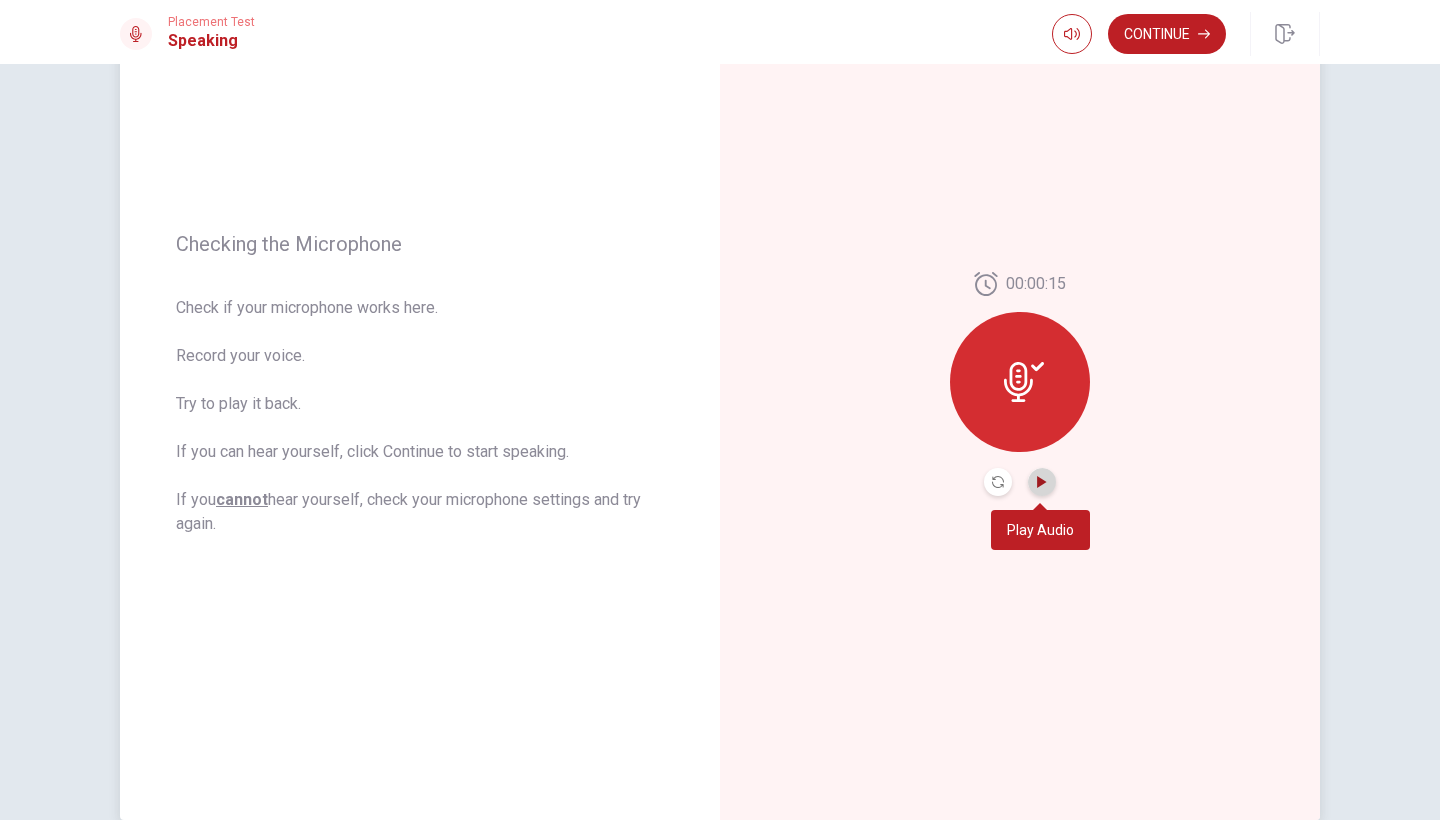 click 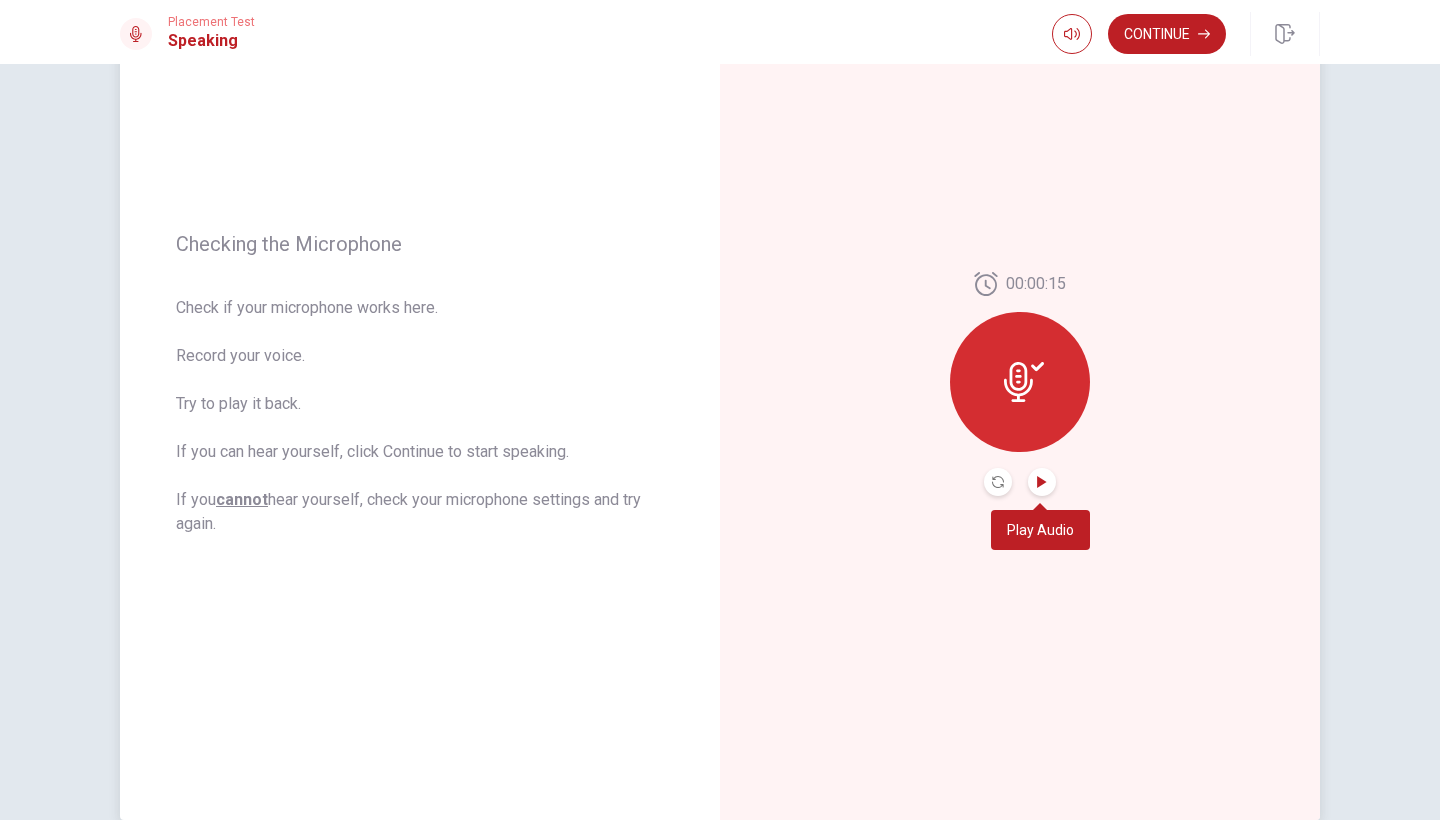 click 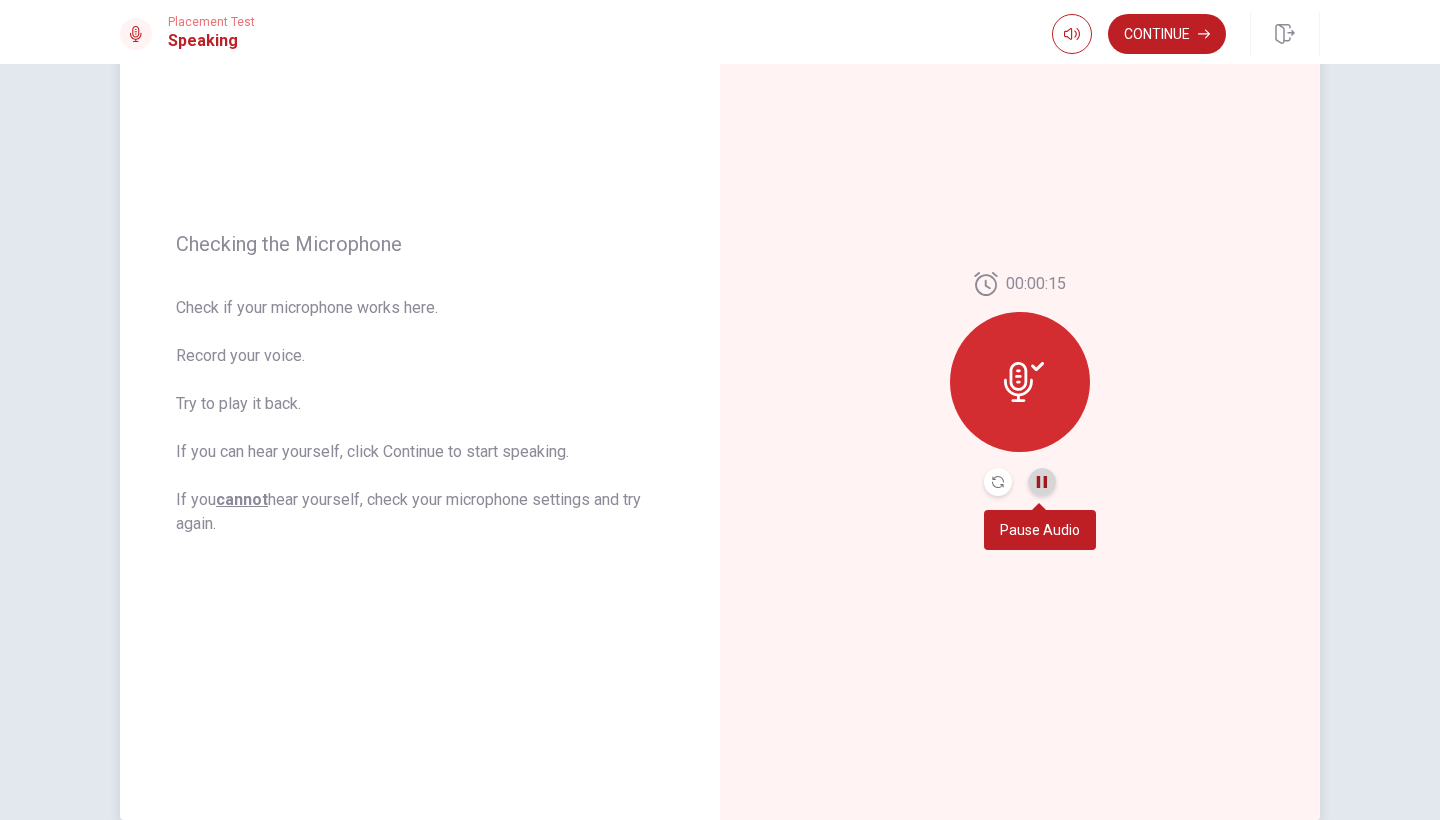 click 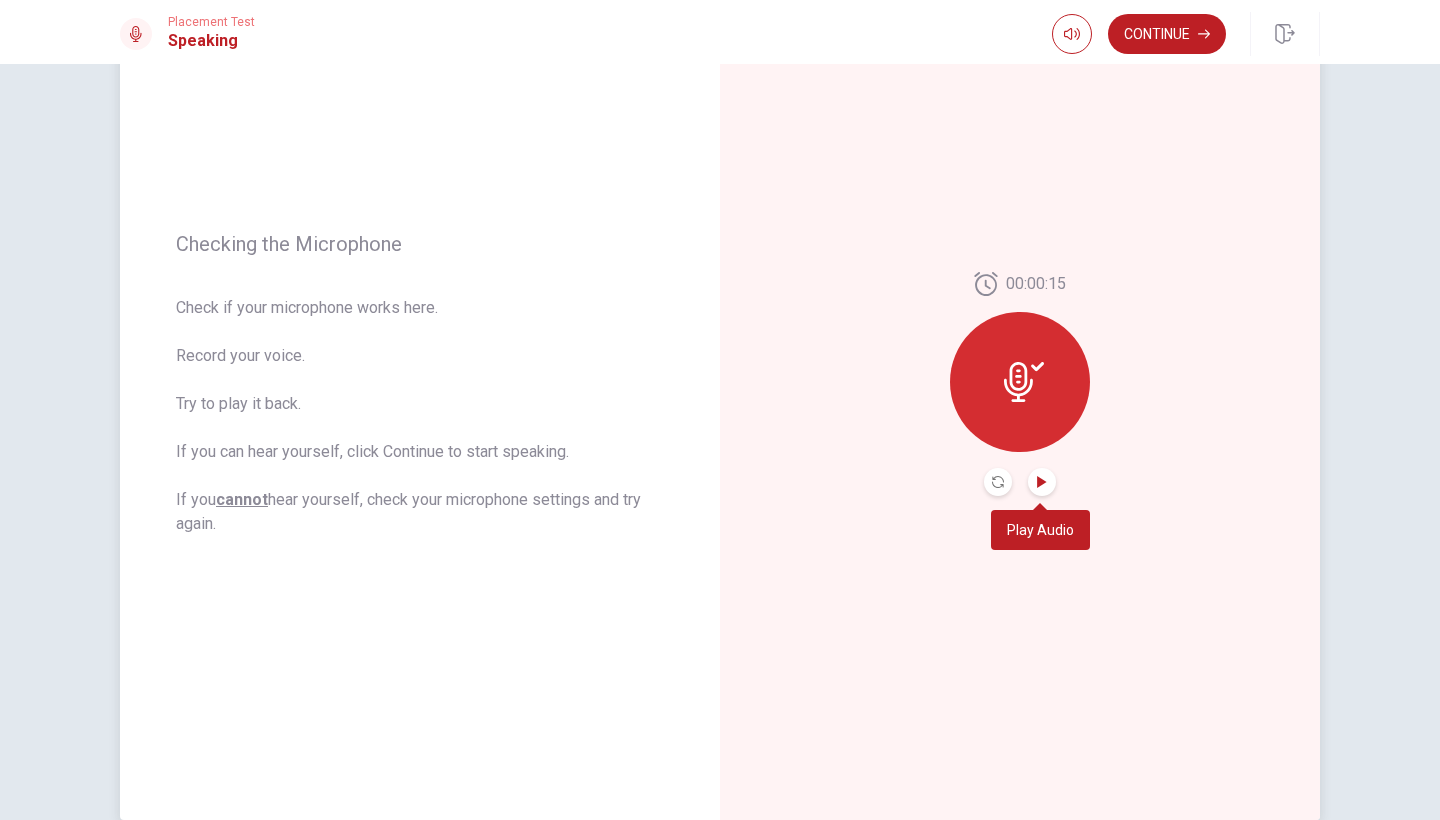 click 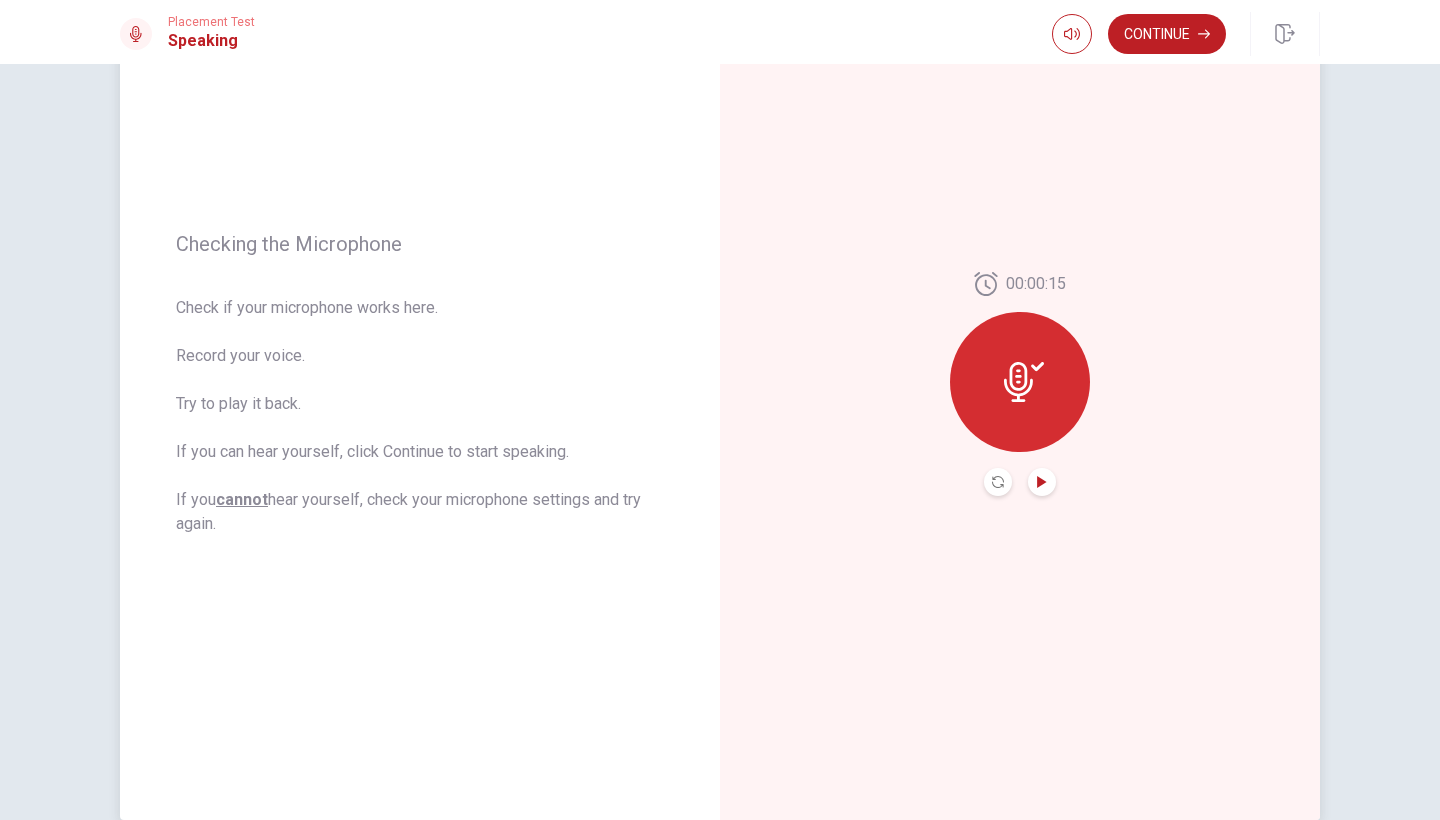 click at bounding box center (1020, 382) 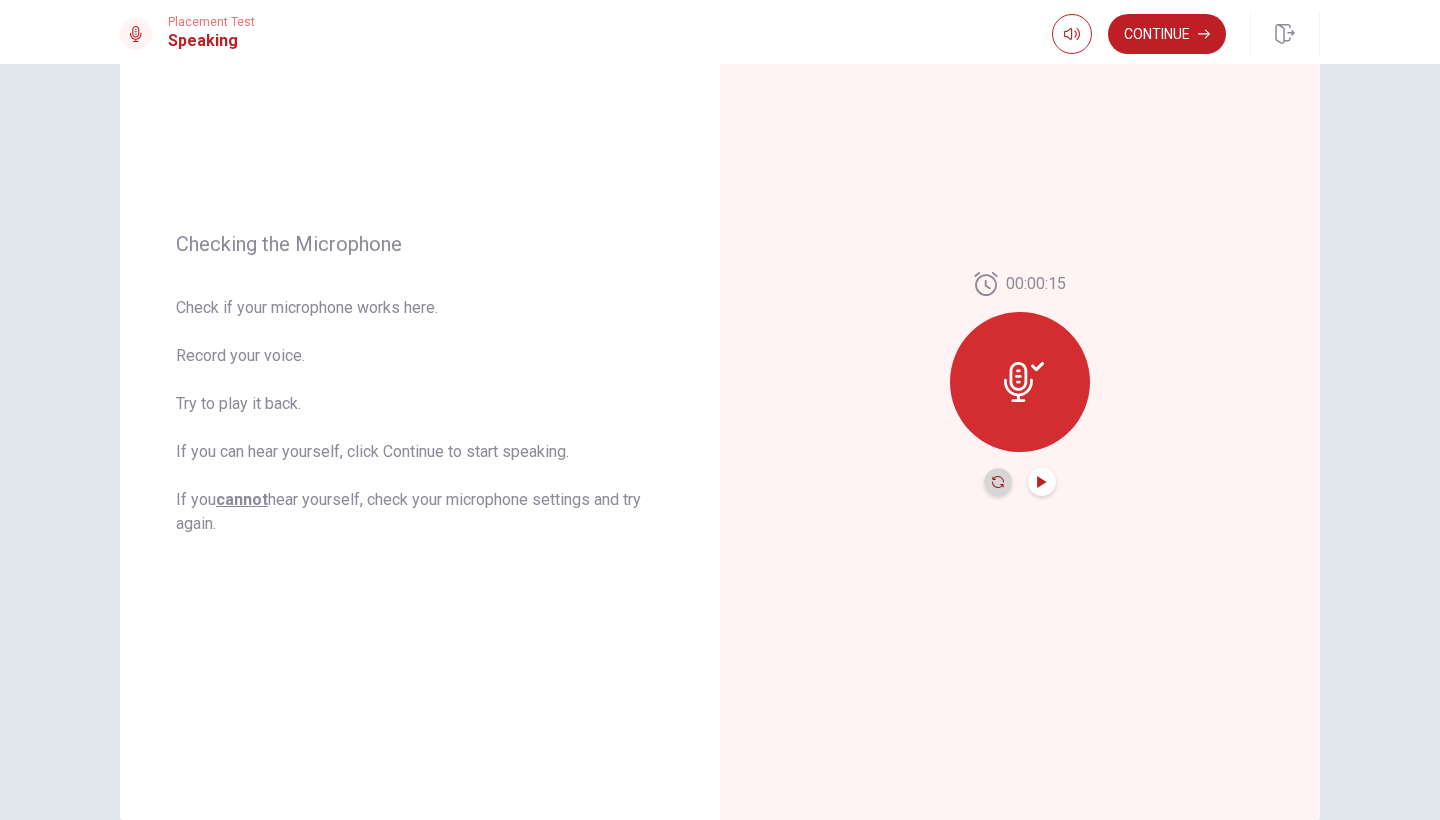click 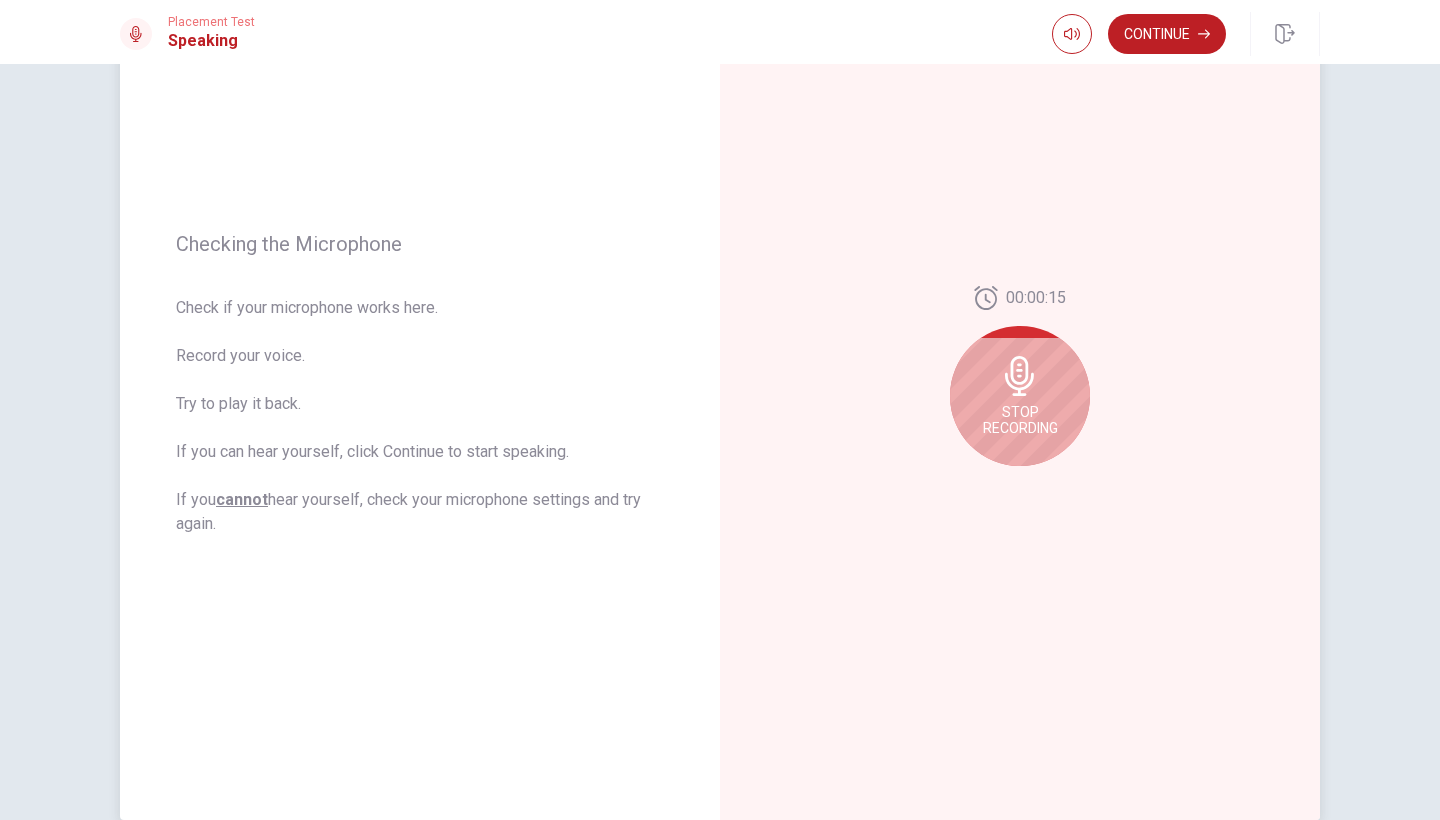click on "Stop   Recording" at bounding box center [1020, 396] 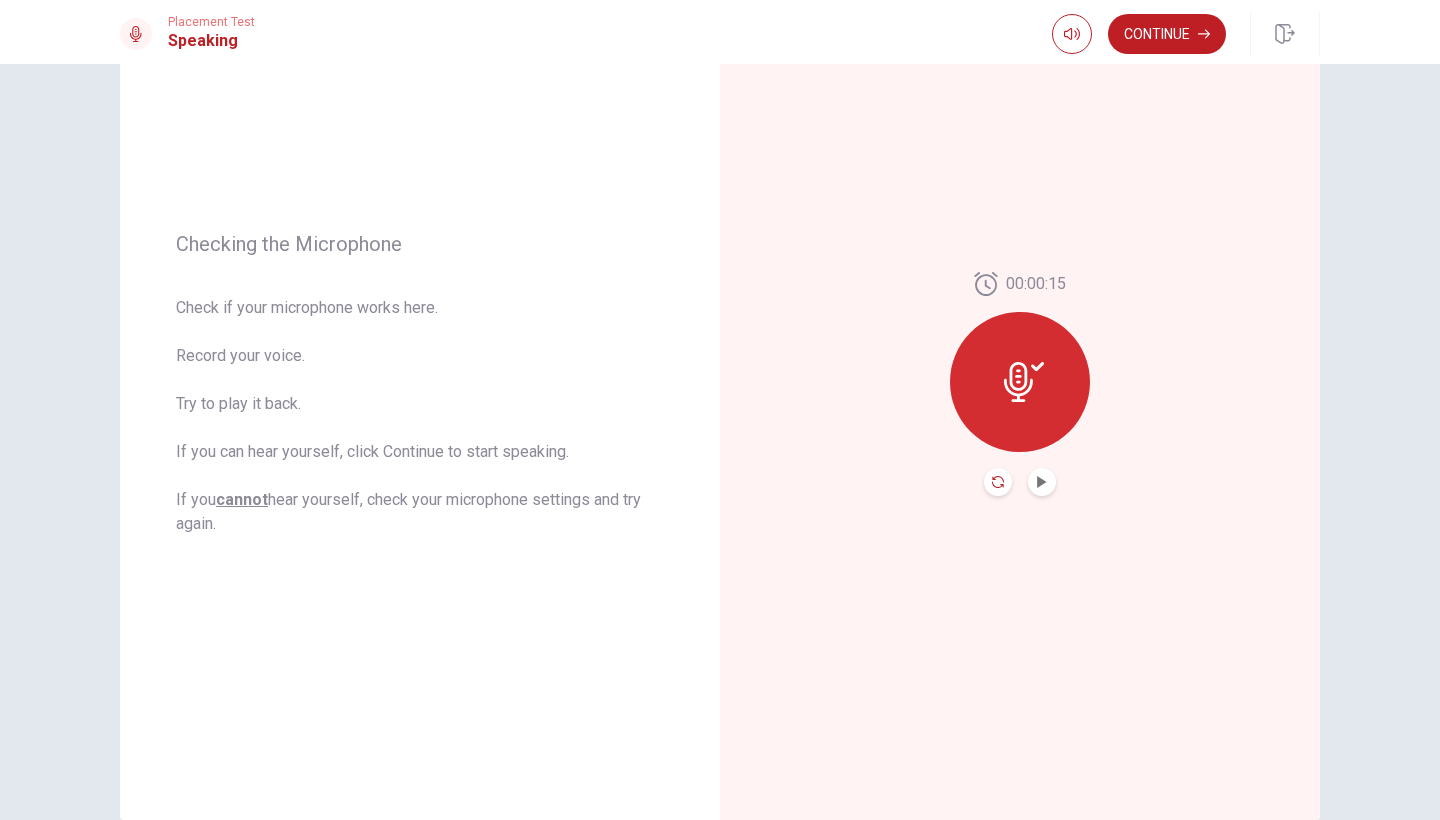 click 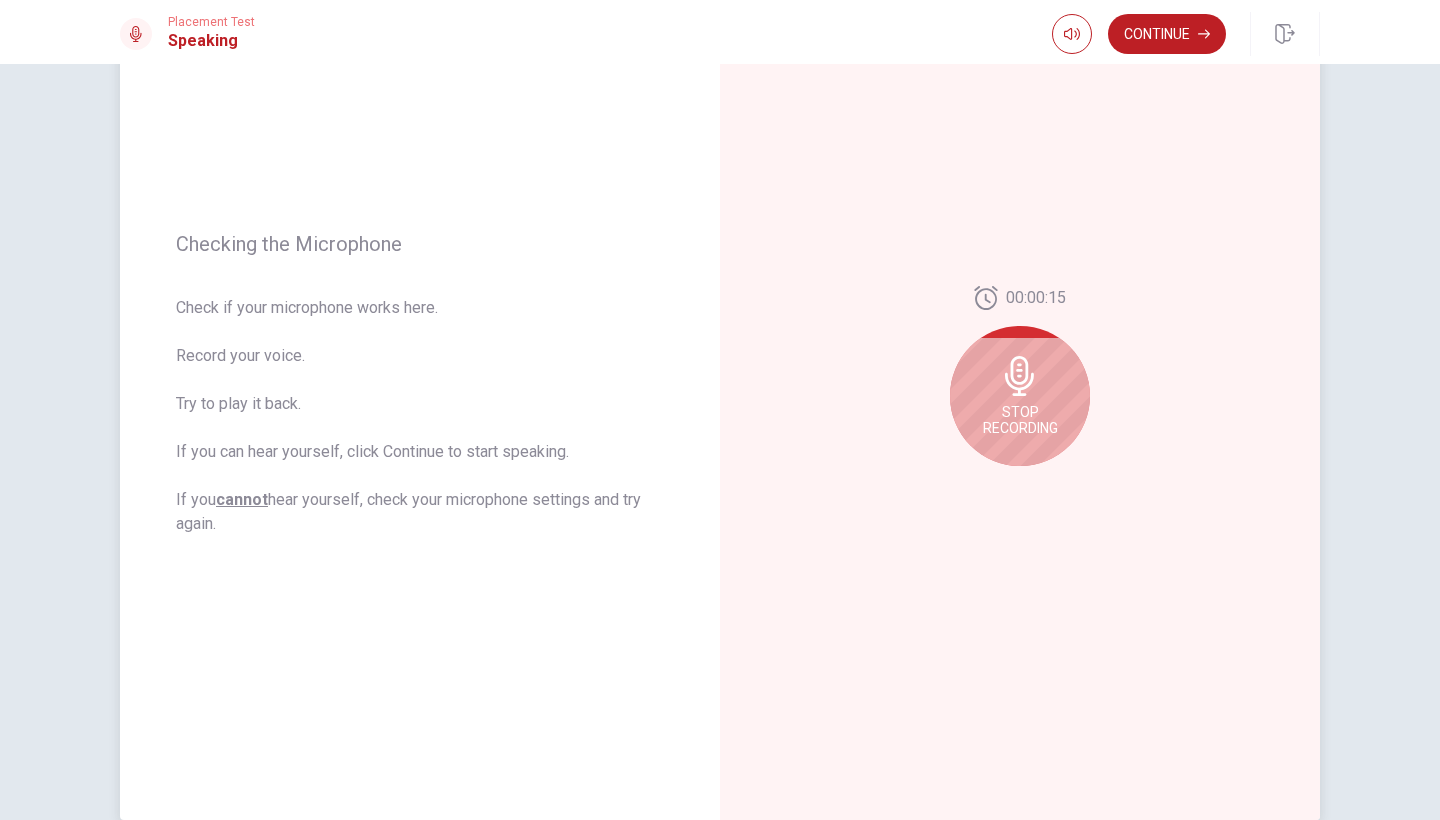 click on "Stop   Recording" at bounding box center (1020, 420) 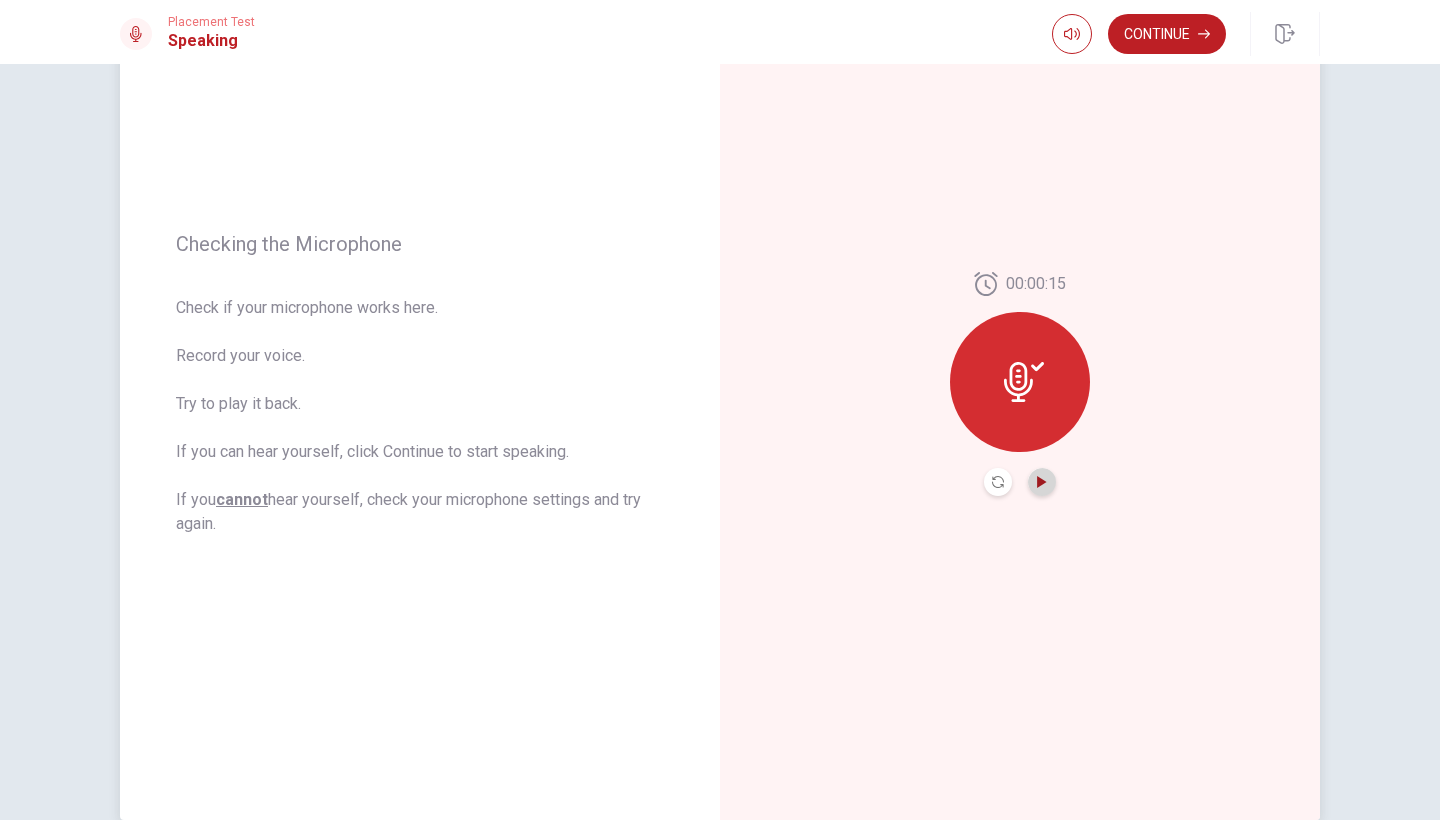 click 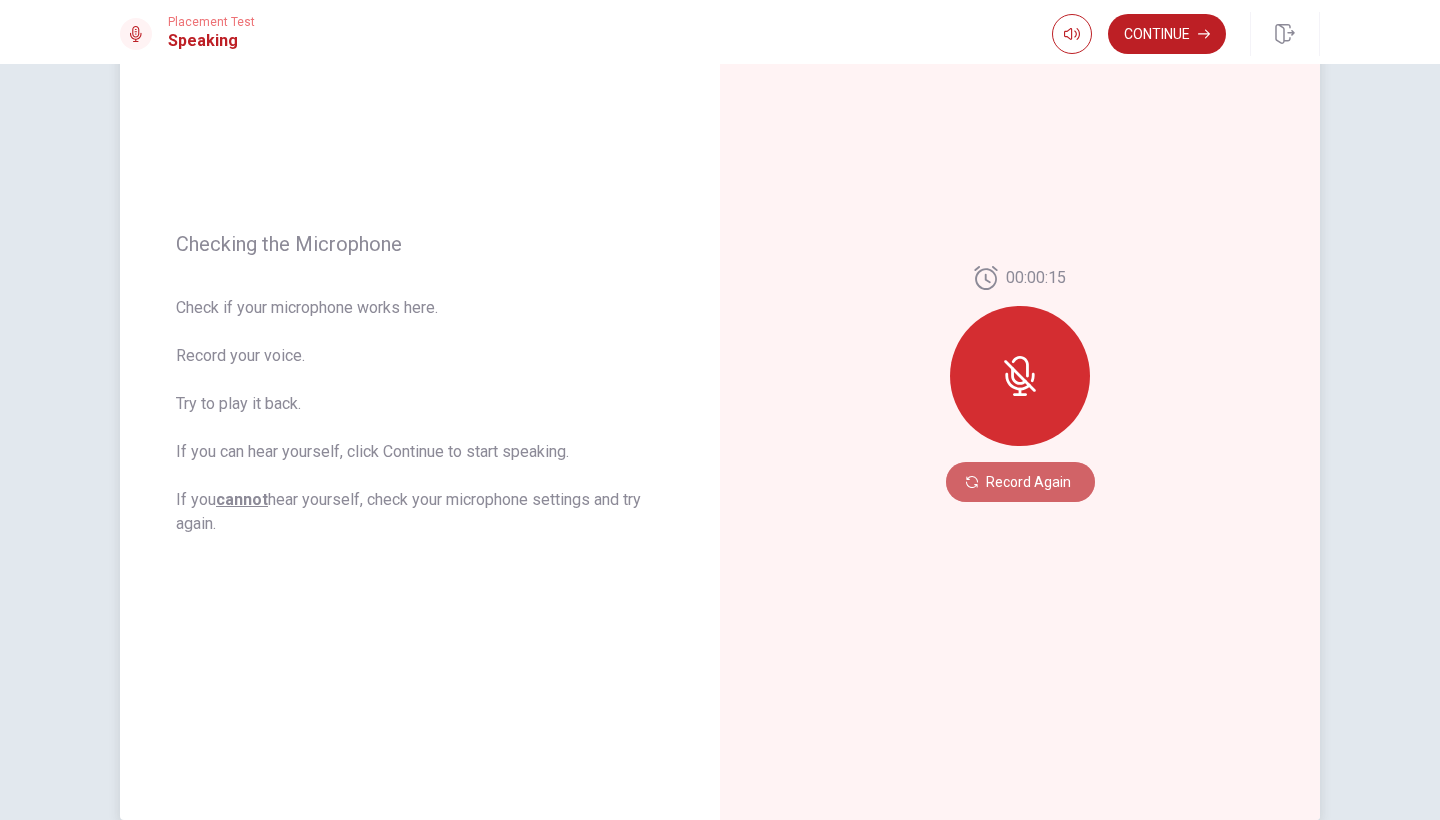 click on "Record Again" at bounding box center (1020, 482) 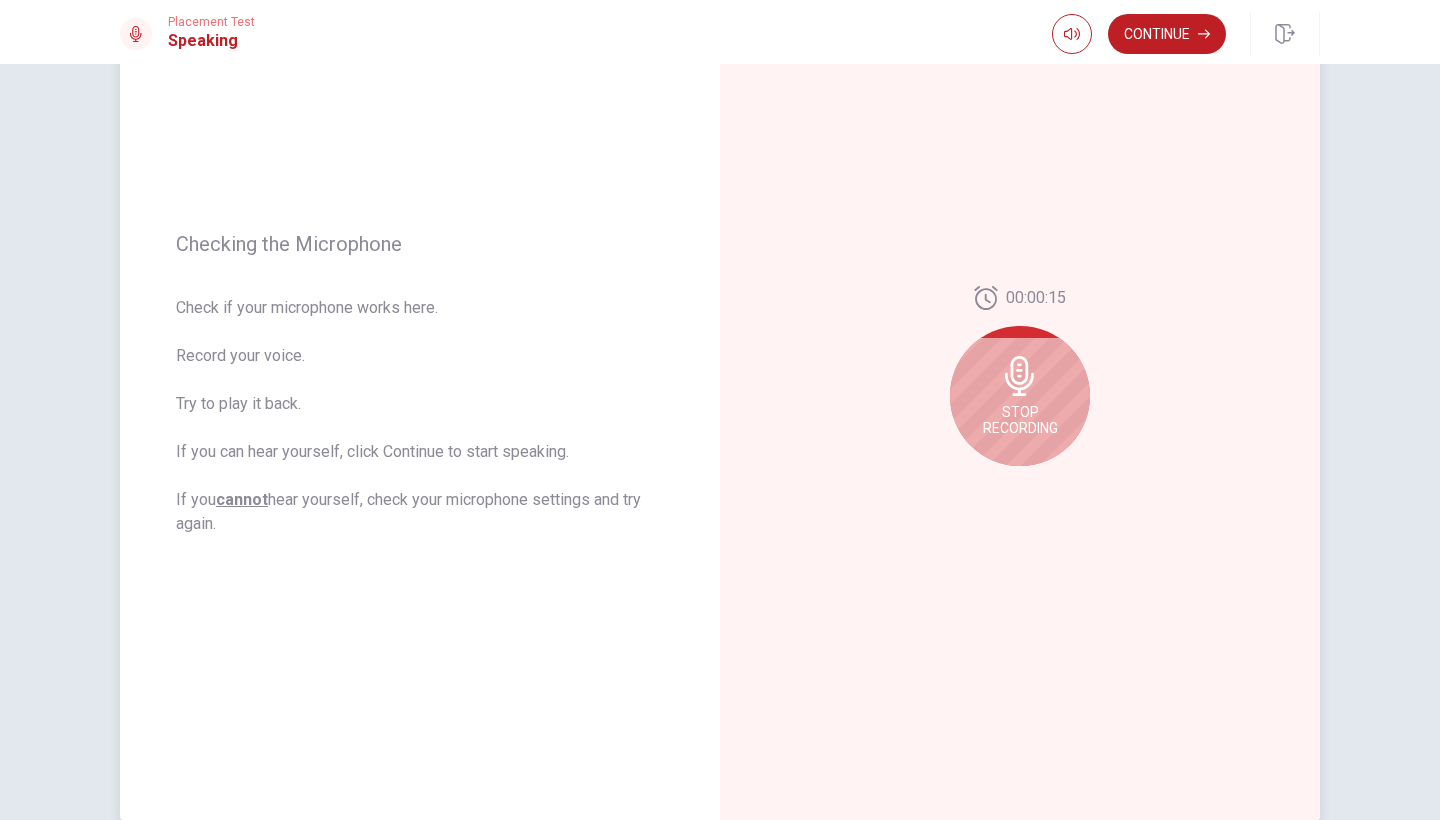 click on "Stop   Recording" at bounding box center [1020, 420] 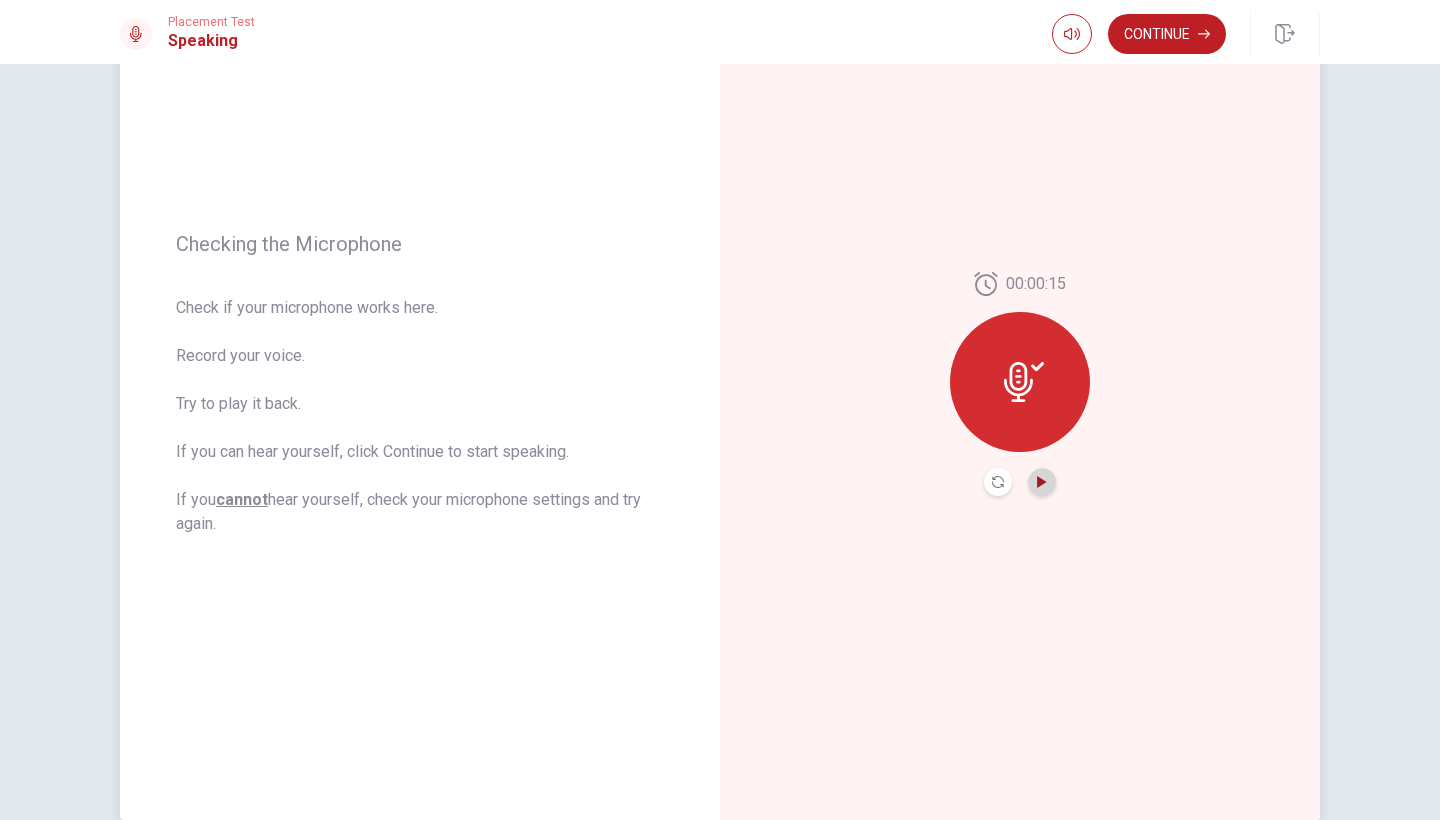 click 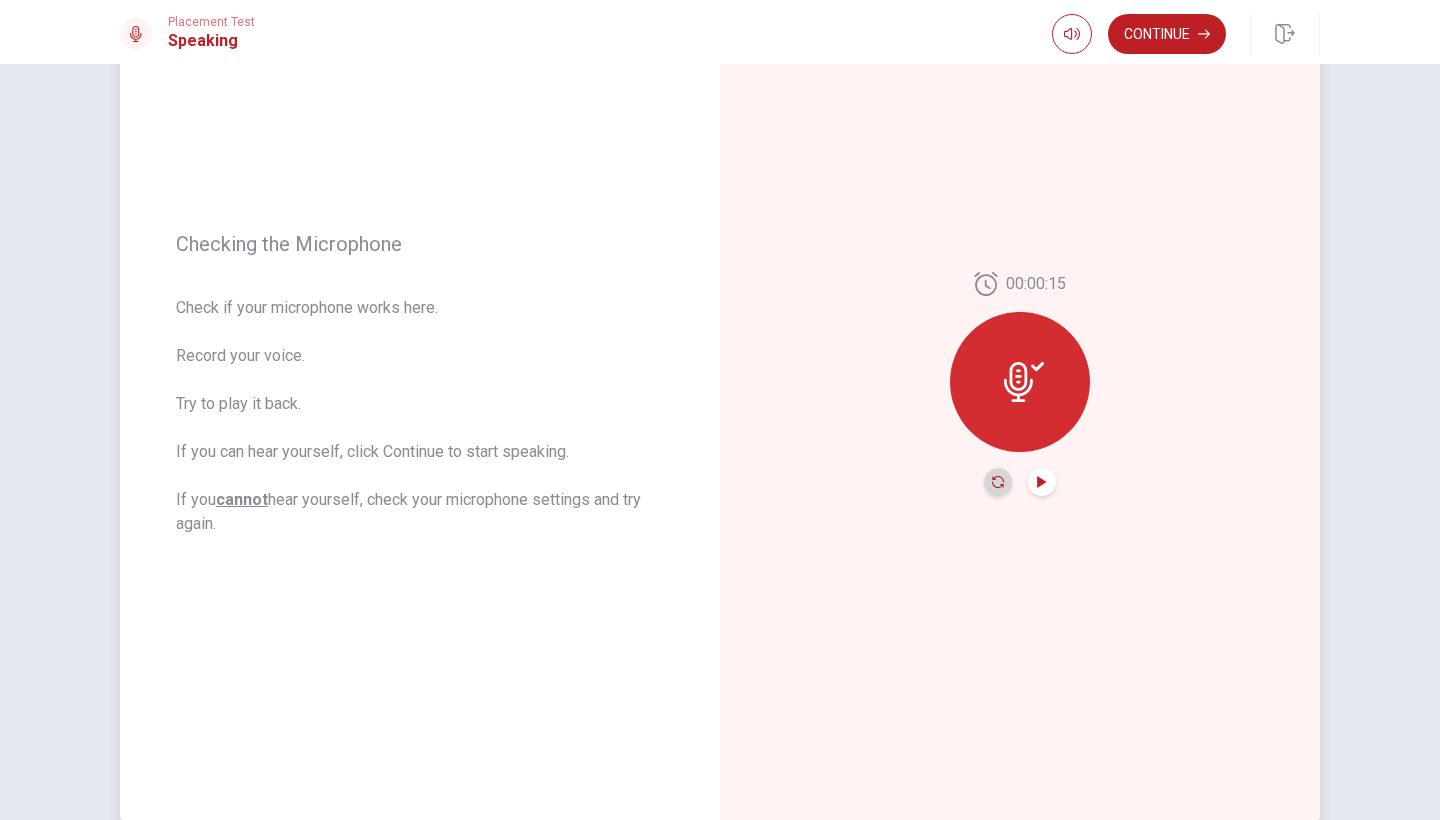 click 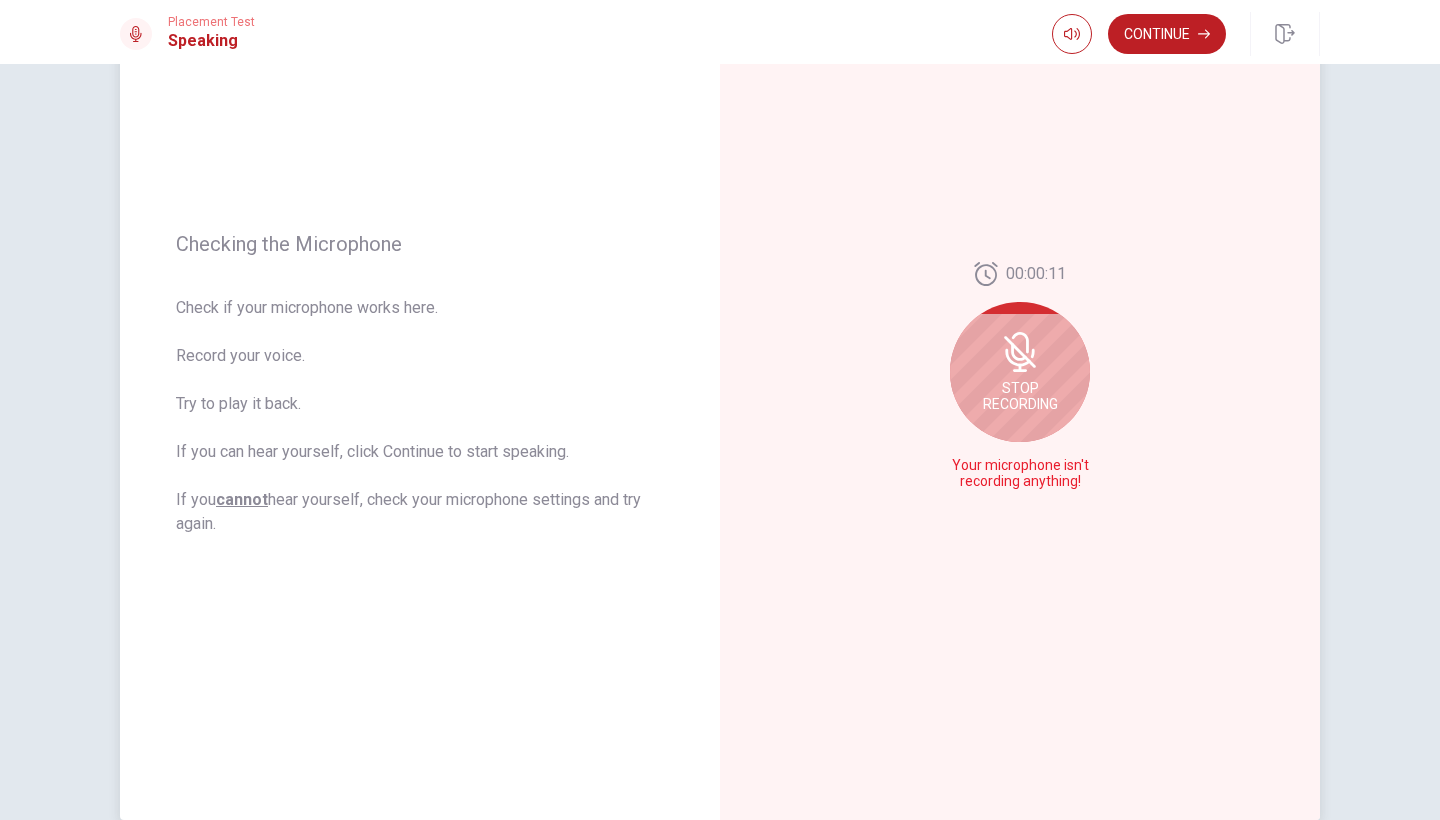 click on "Stop   Recording" at bounding box center [1020, 396] 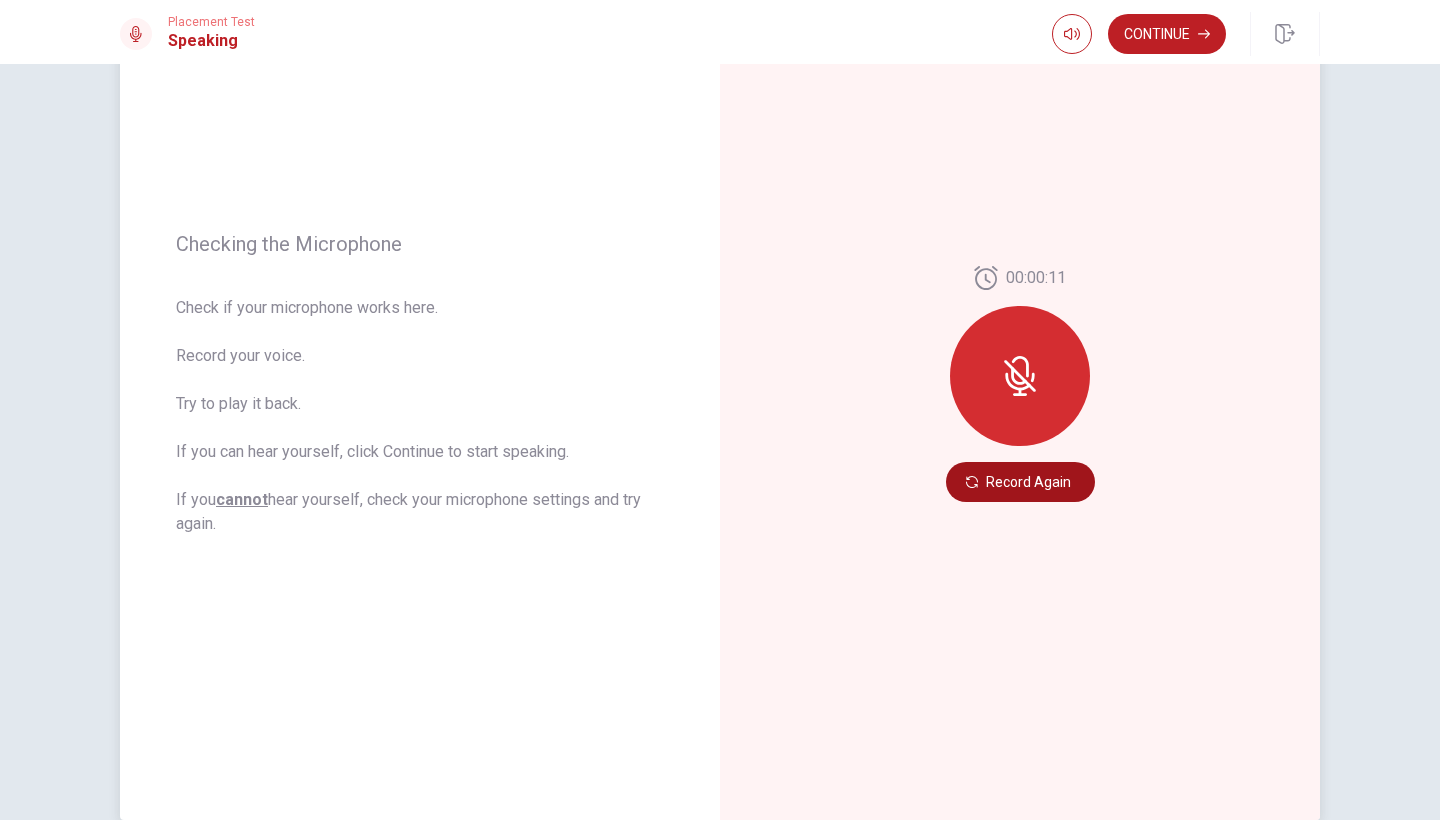 click on "Record Again" at bounding box center (1020, 482) 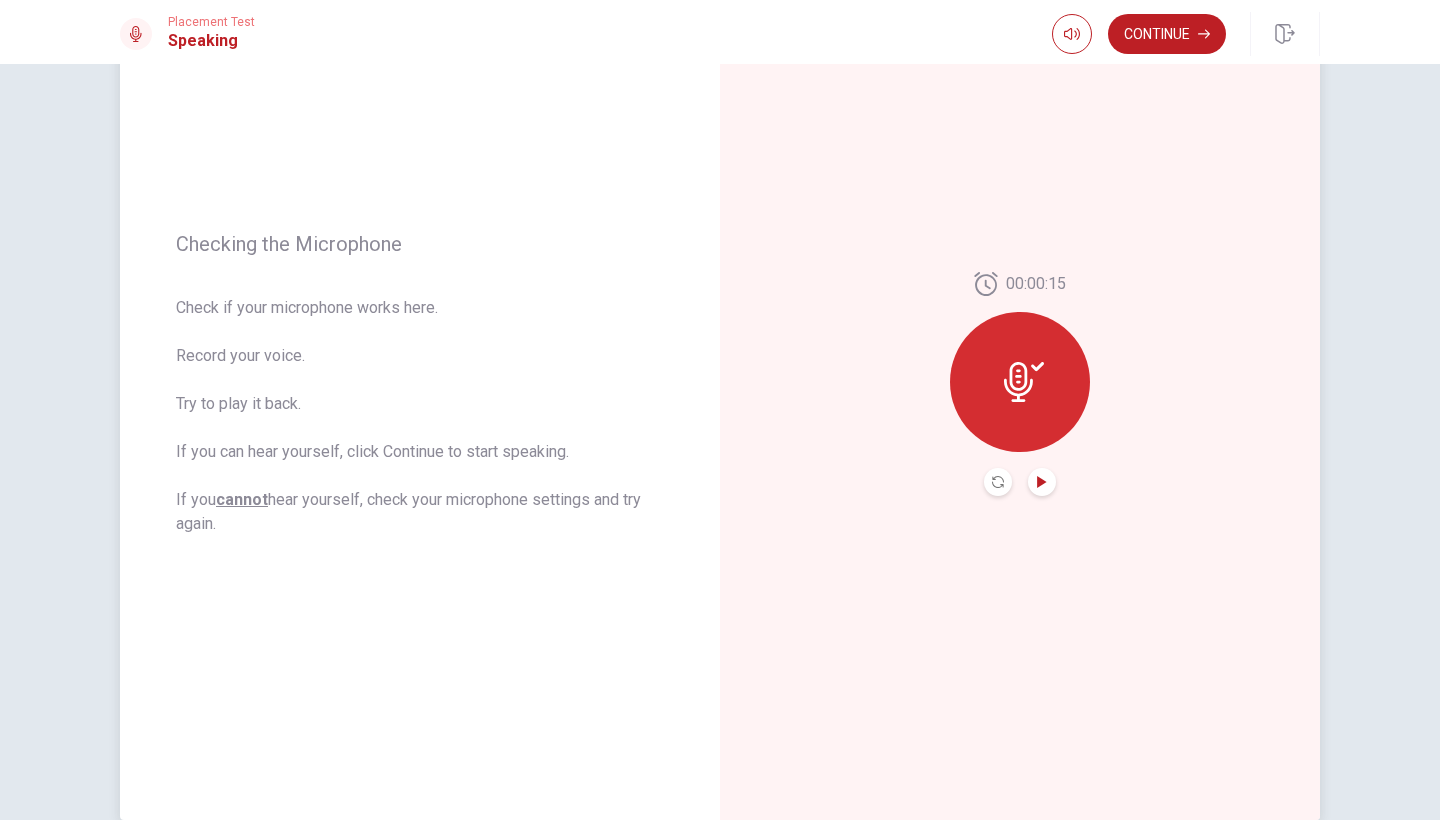 click 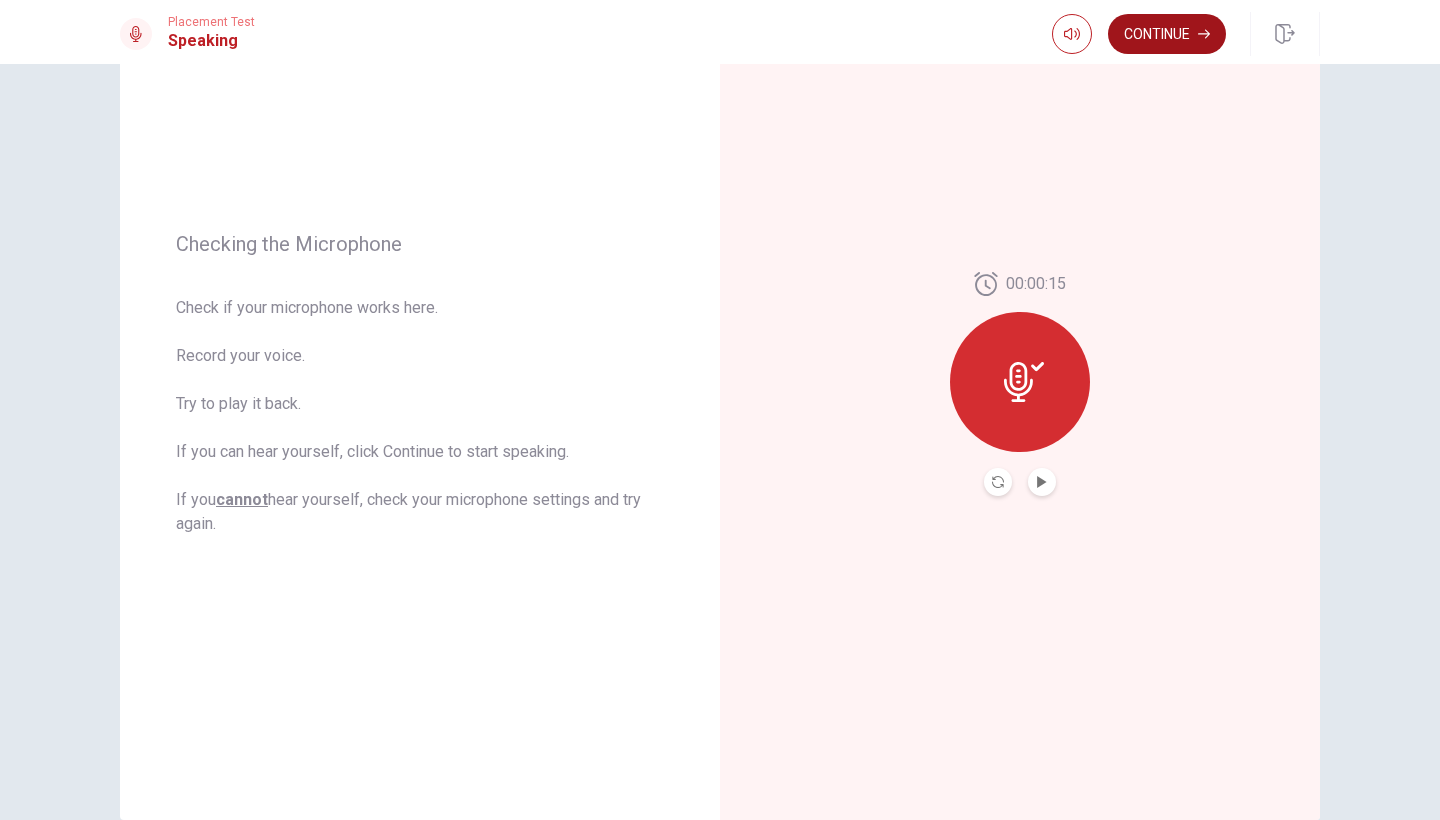click on "Continue" at bounding box center [1167, 34] 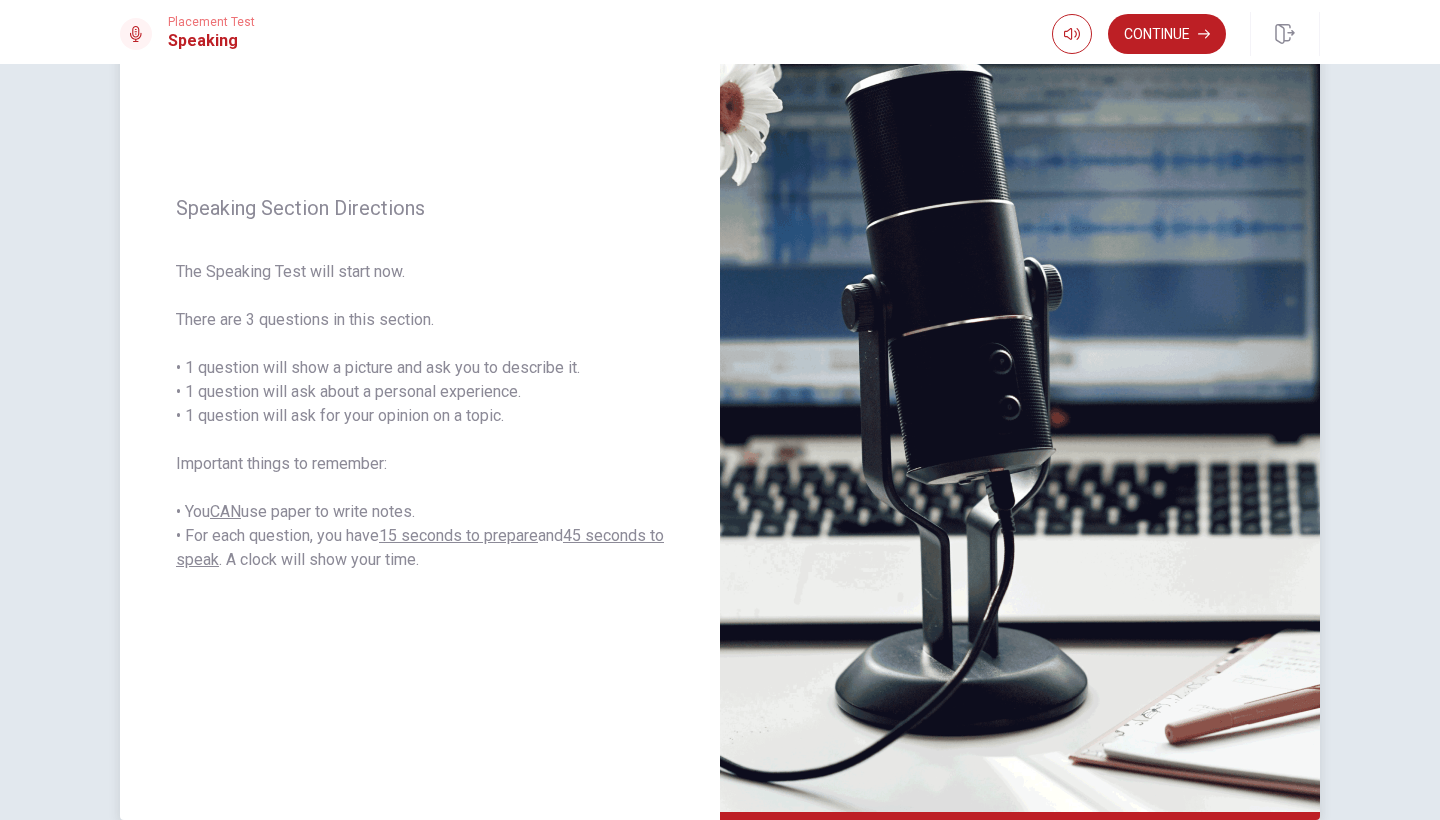 scroll, scrollTop: 260, scrollLeft: 0, axis: vertical 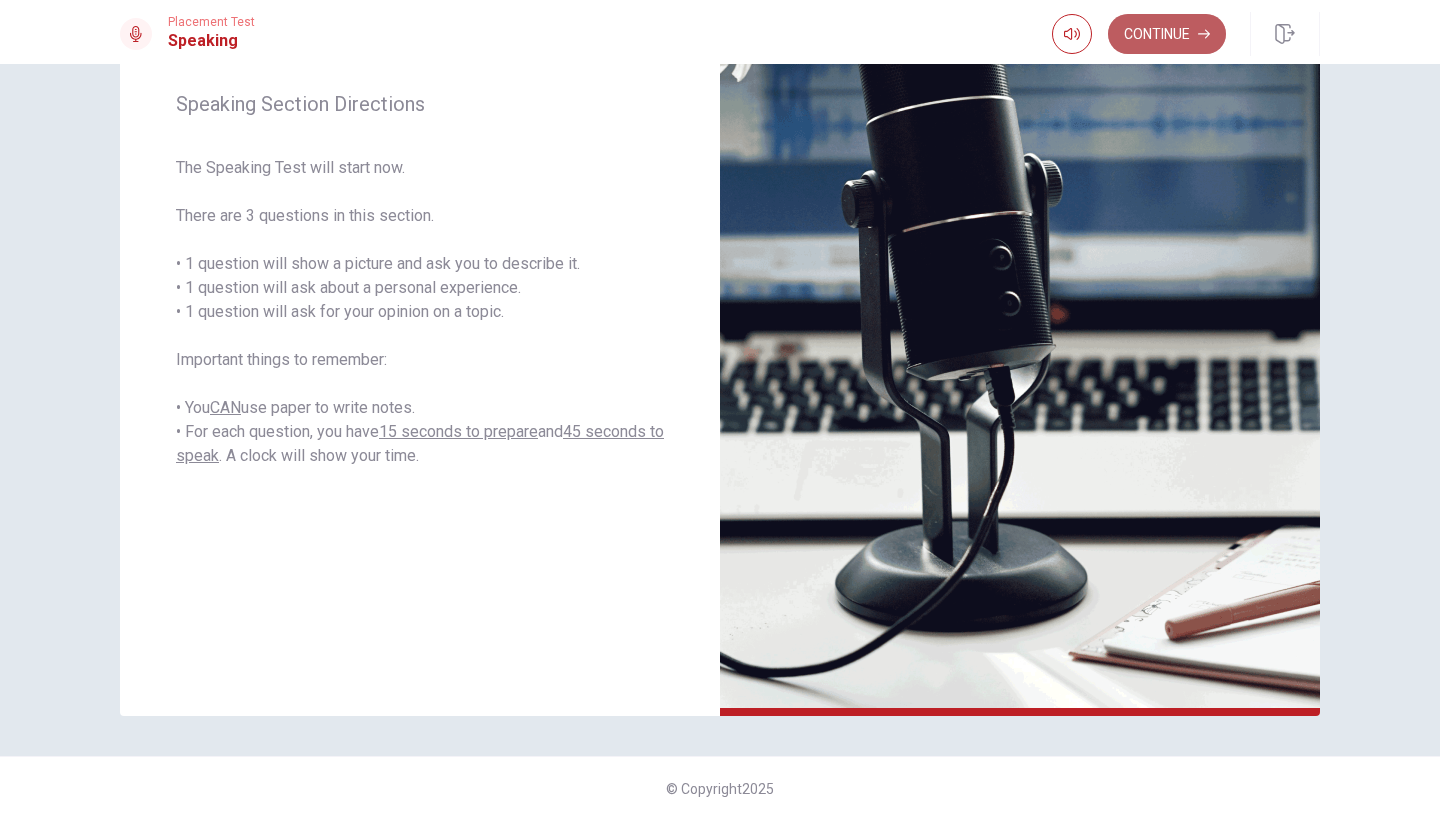 click 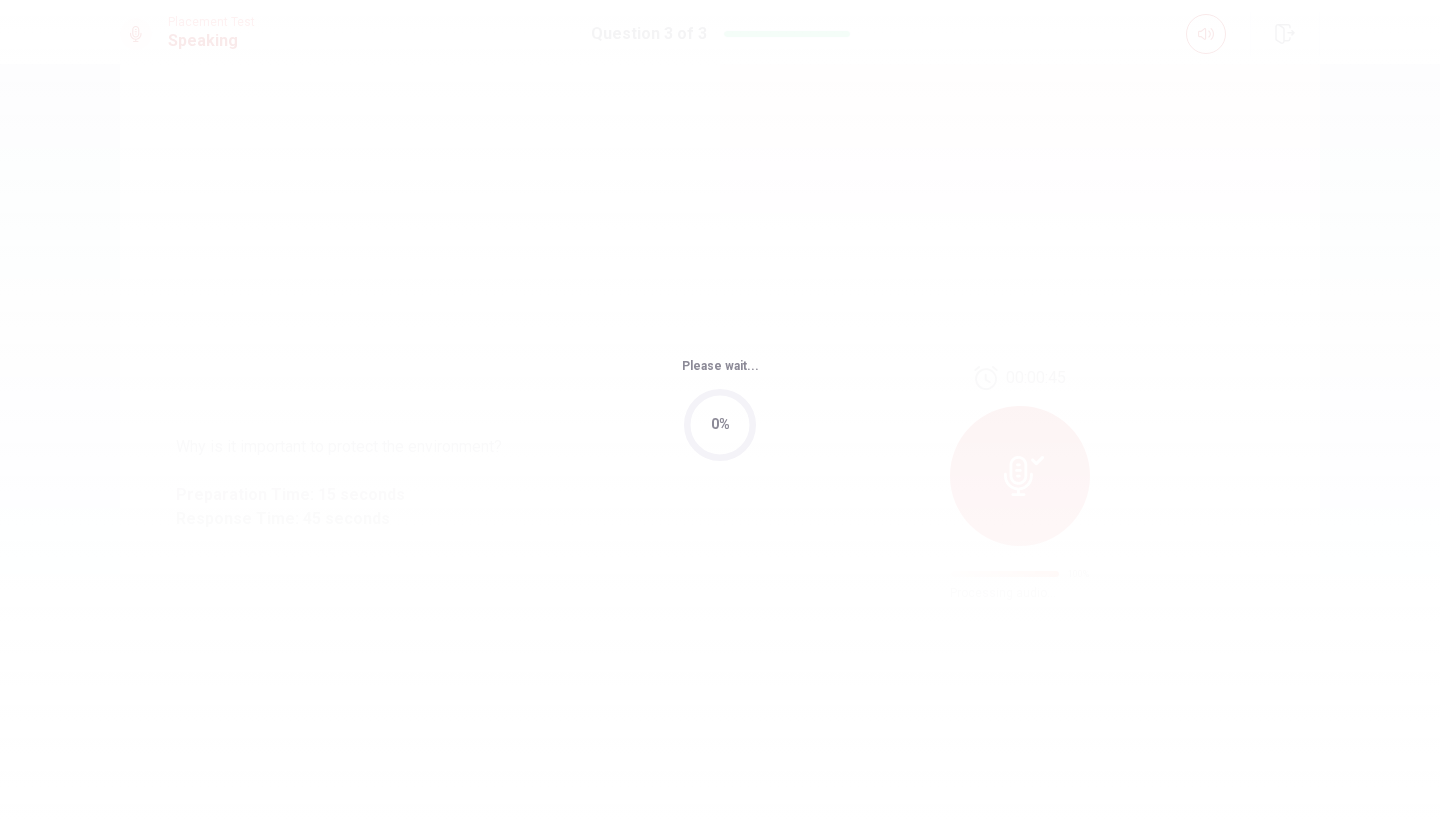 scroll, scrollTop: 0, scrollLeft: 0, axis: both 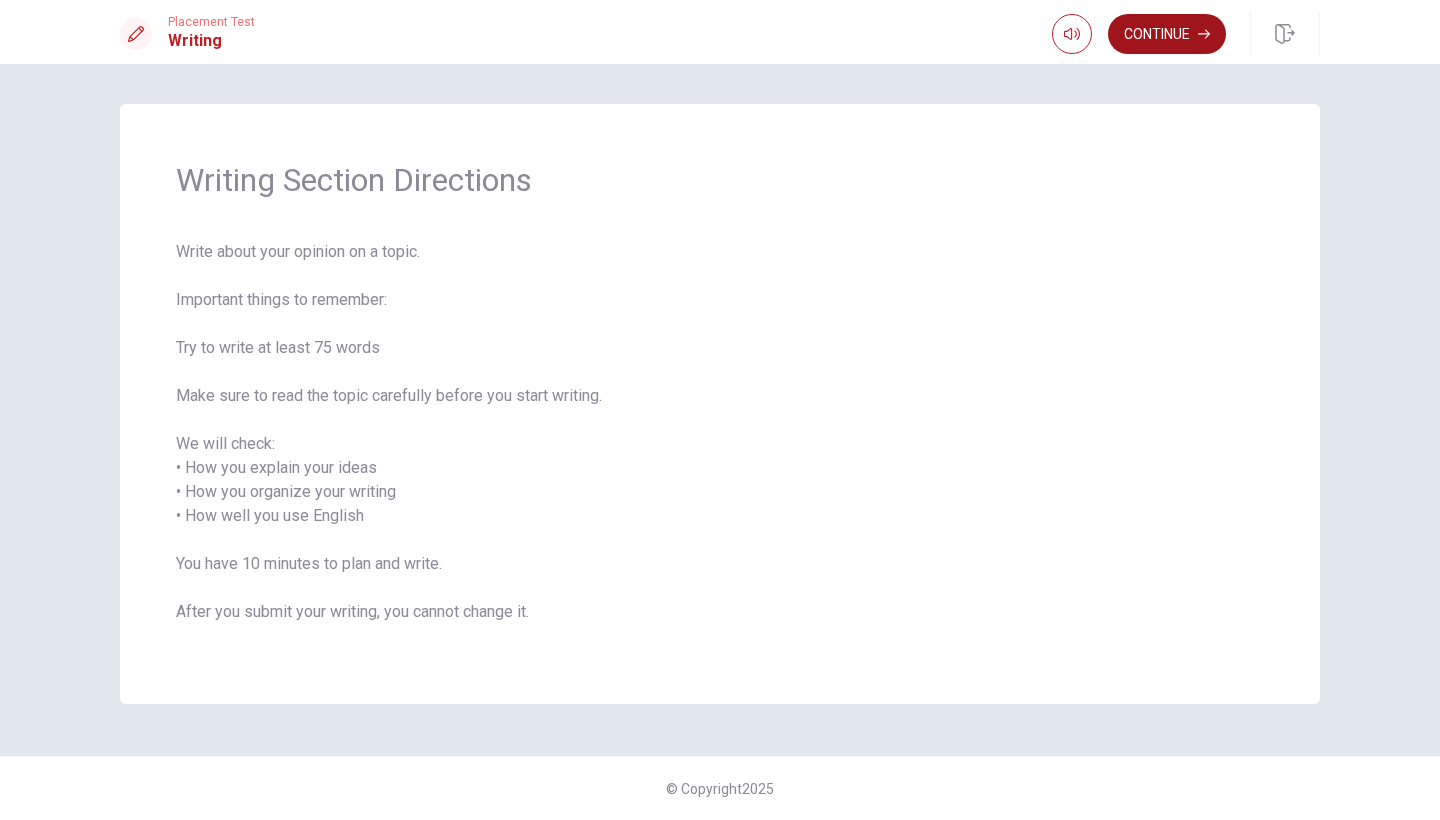 click on "Continue" at bounding box center [1167, 34] 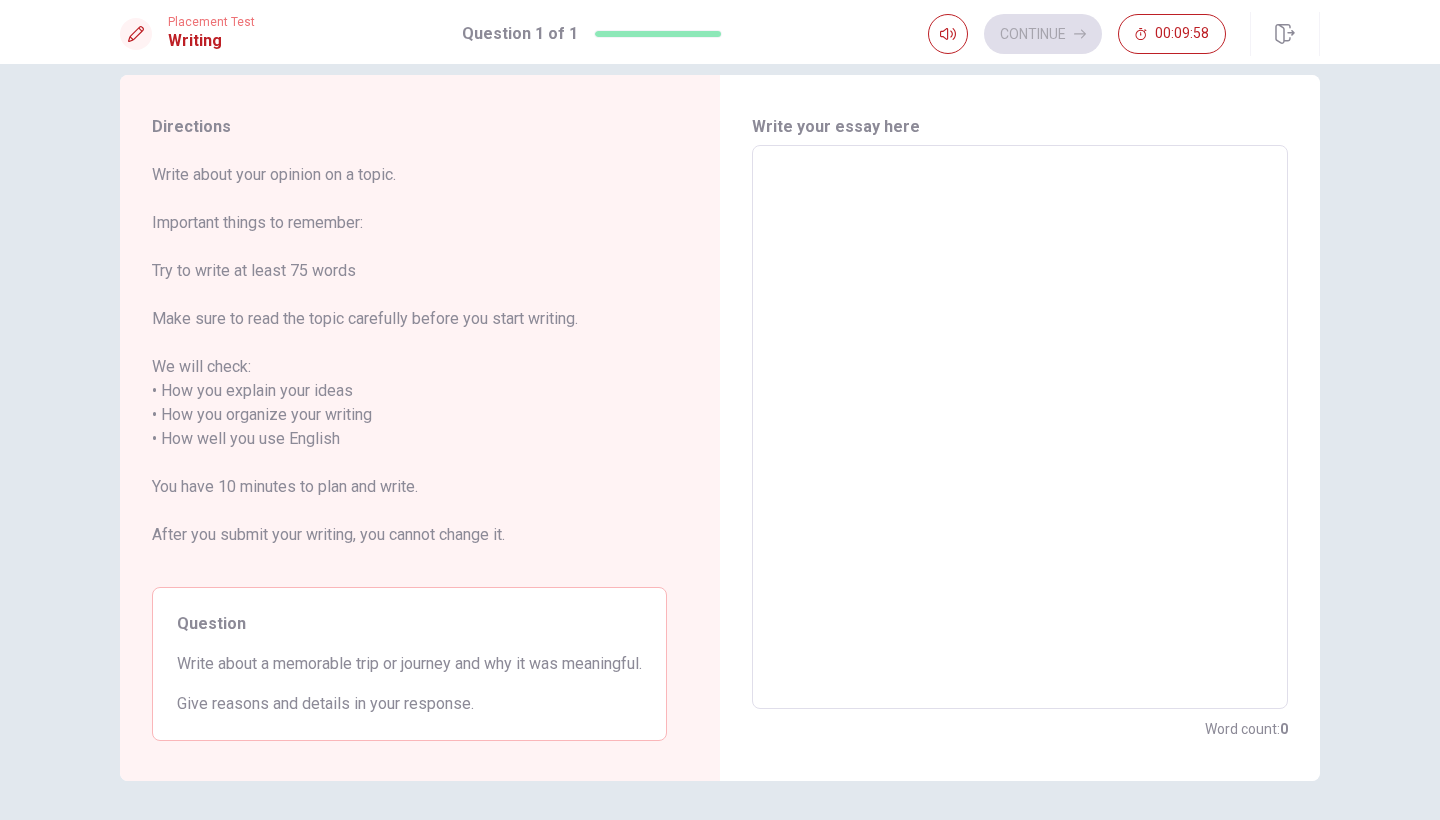 scroll, scrollTop: 26, scrollLeft: 0, axis: vertical 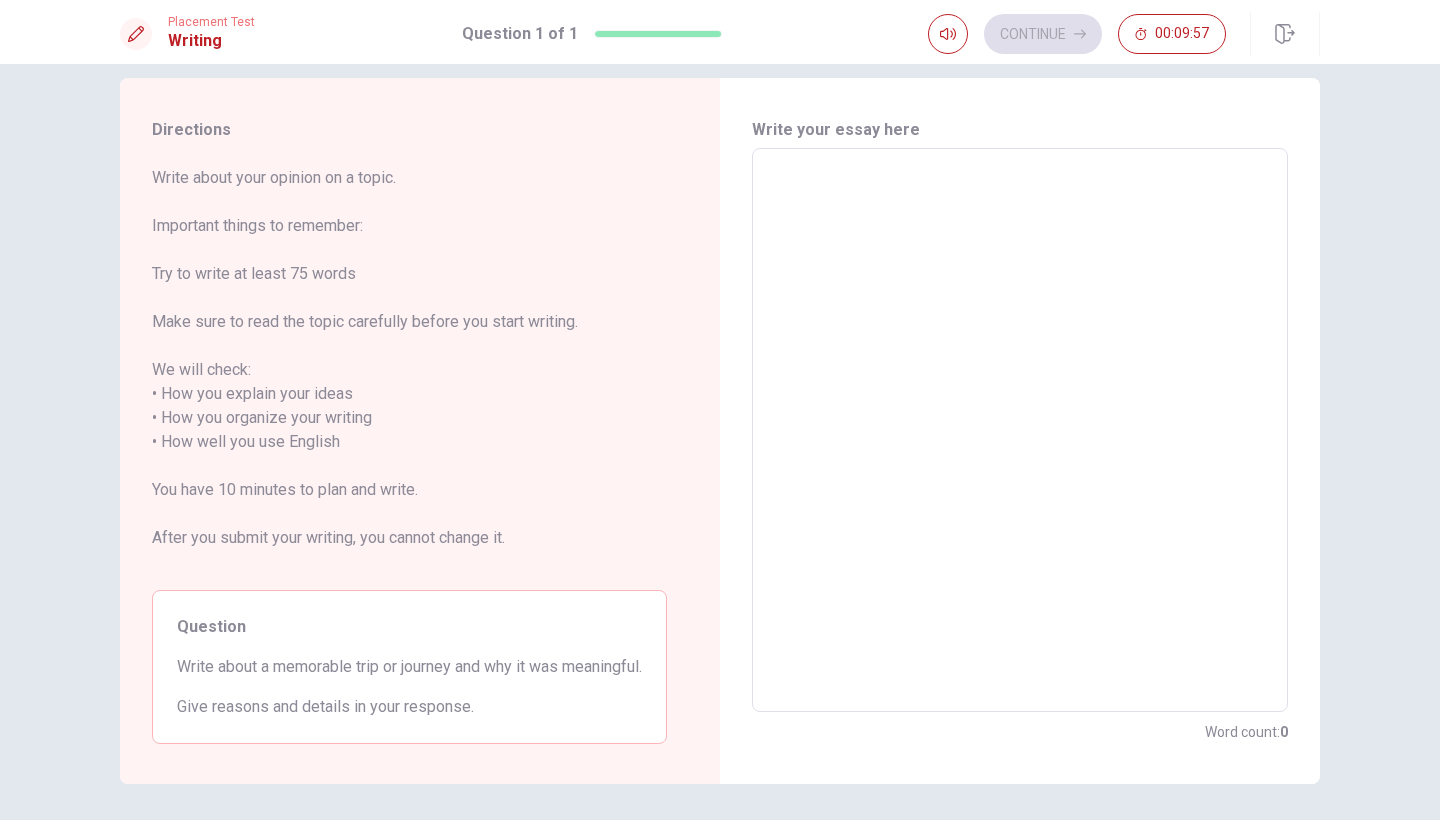 click at bounding box center (1020, 430) 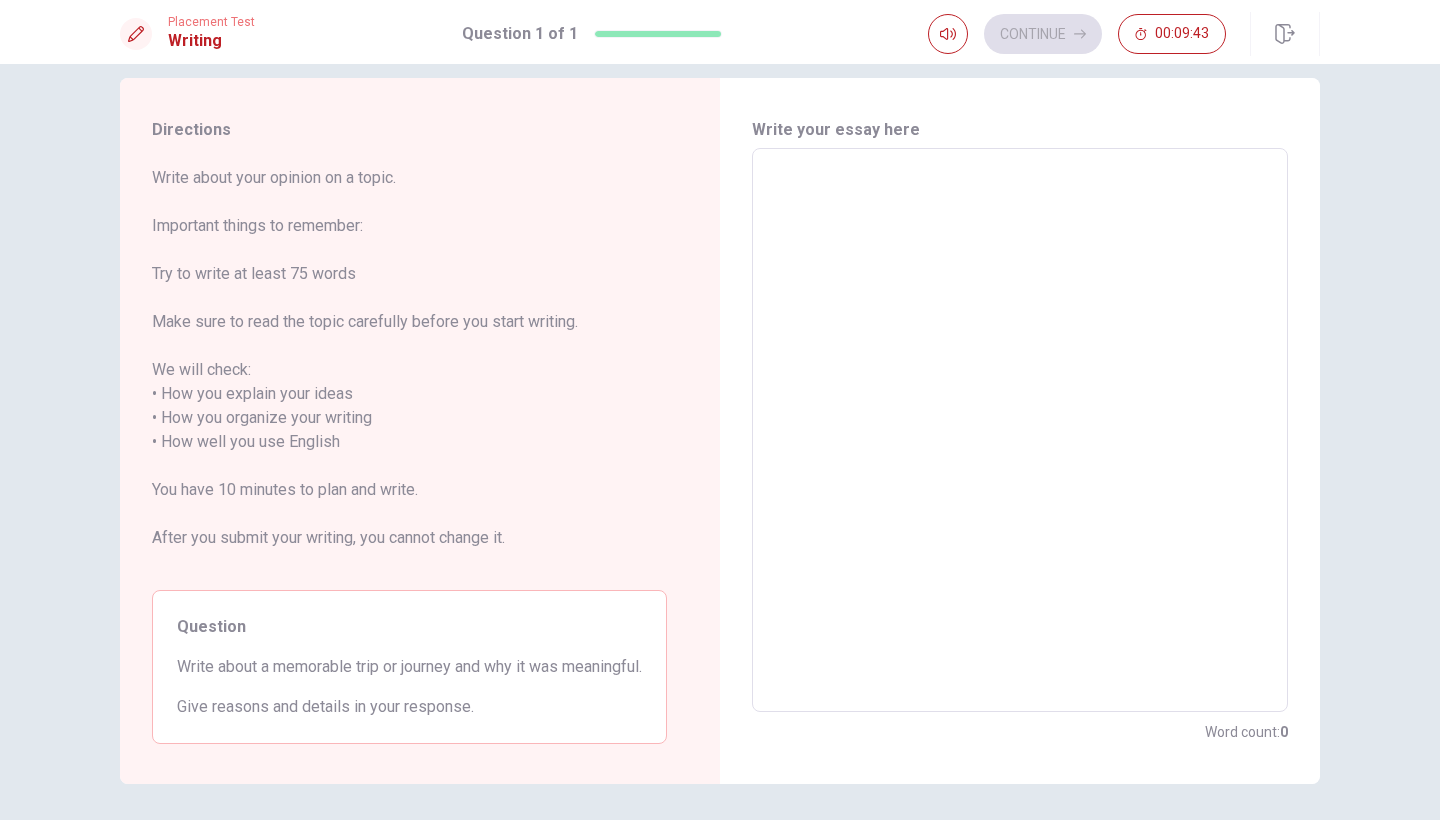 type on "L" 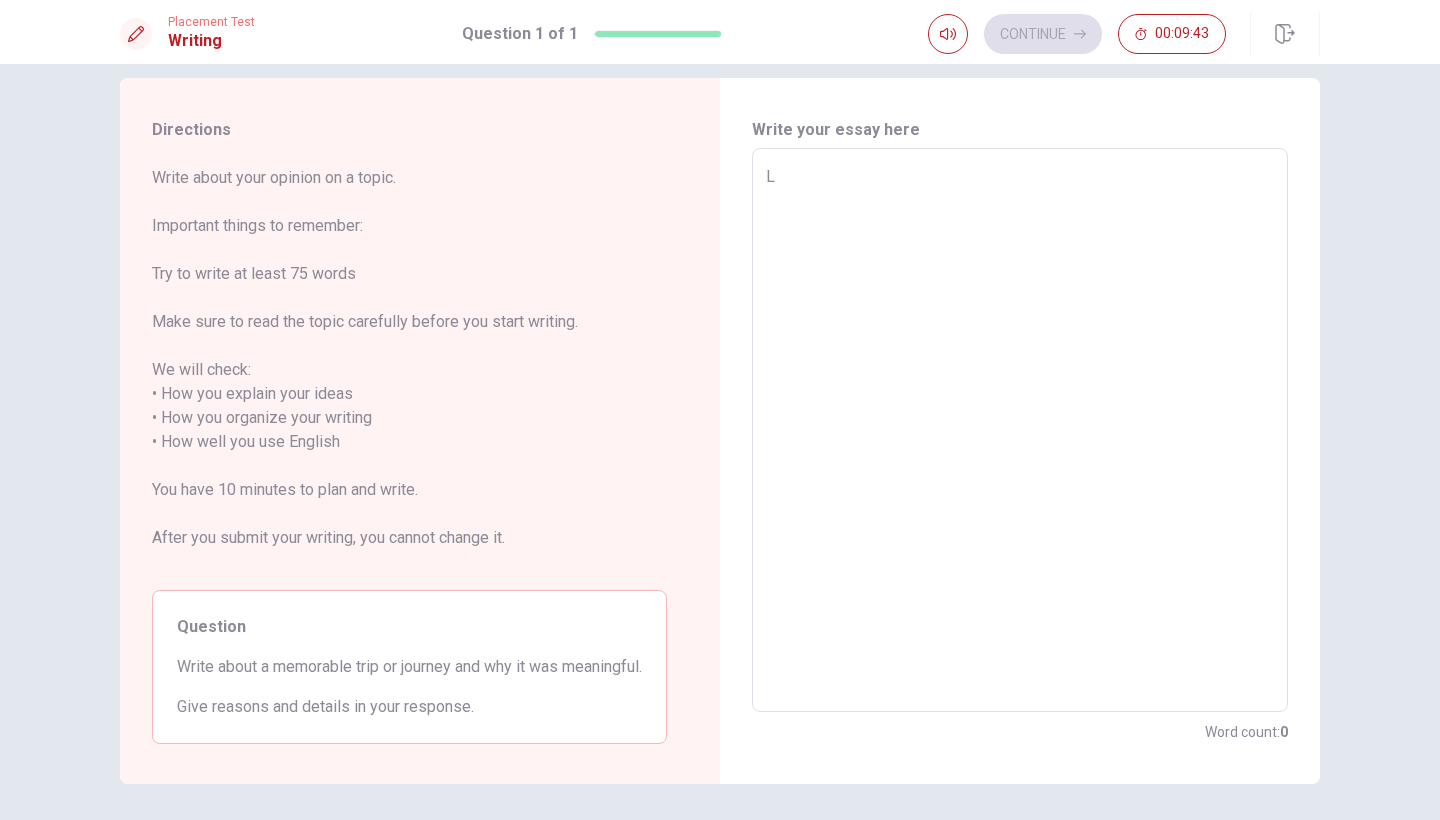 type on "x" 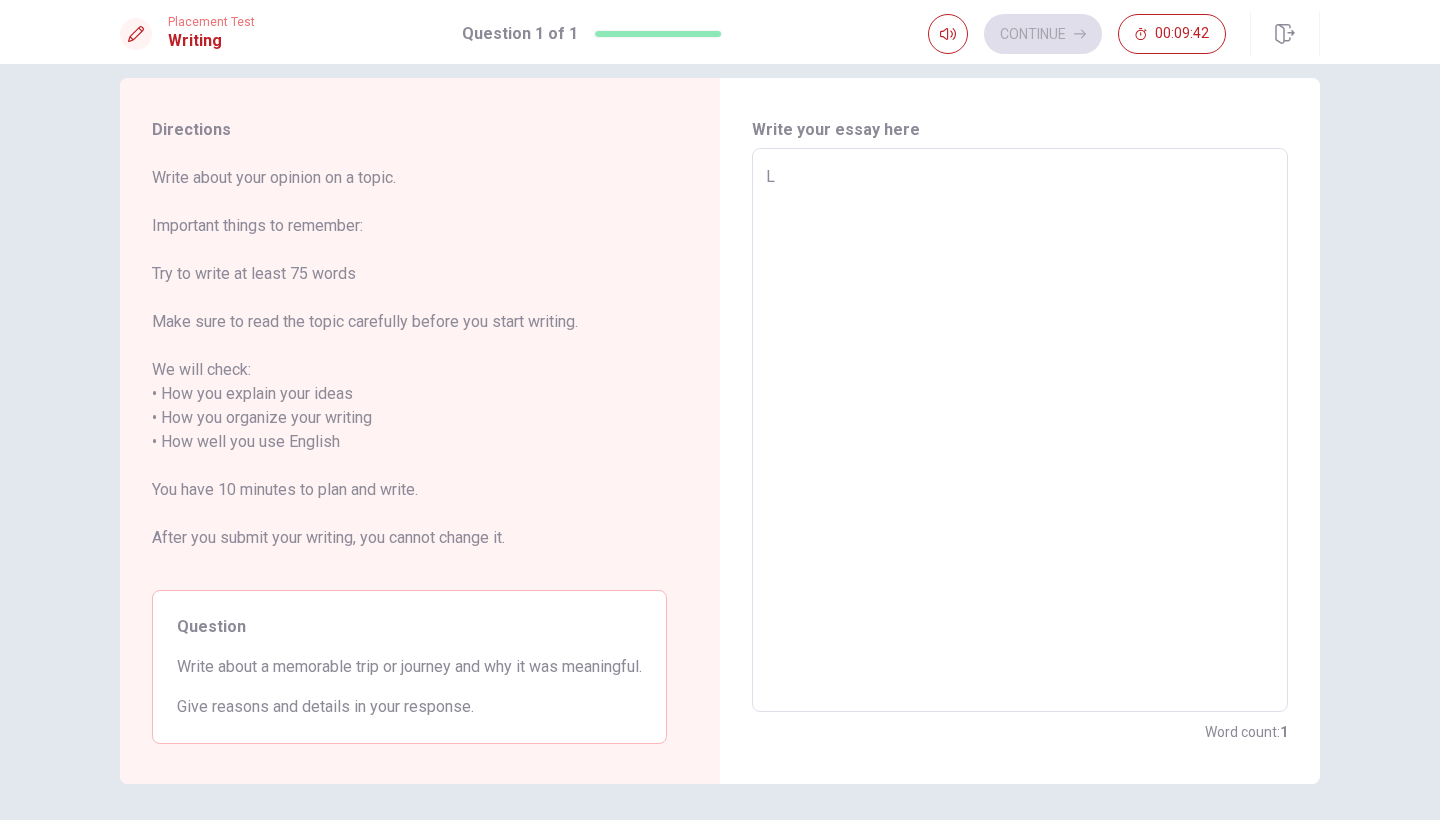 type on "La" 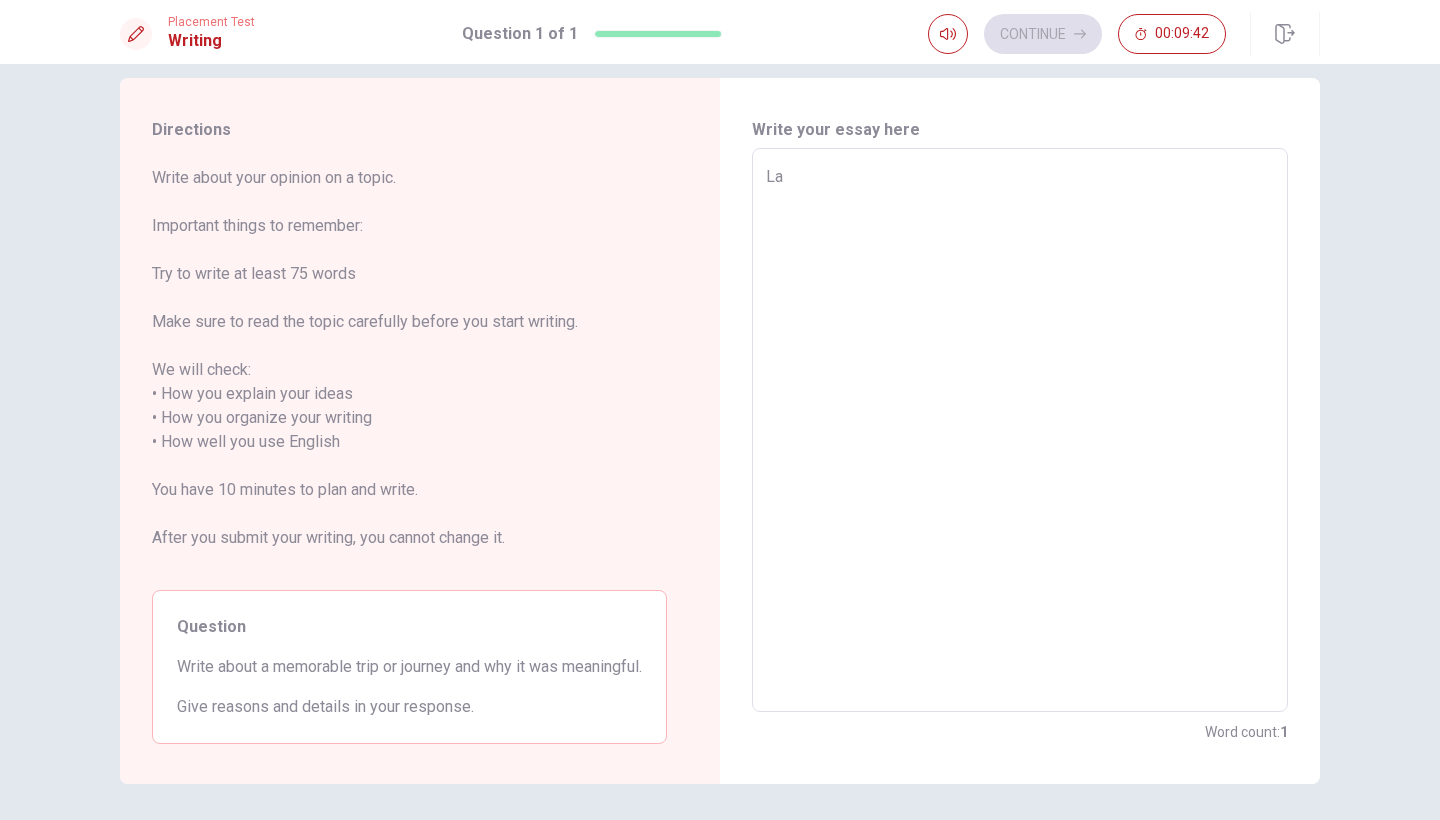 type on "x" 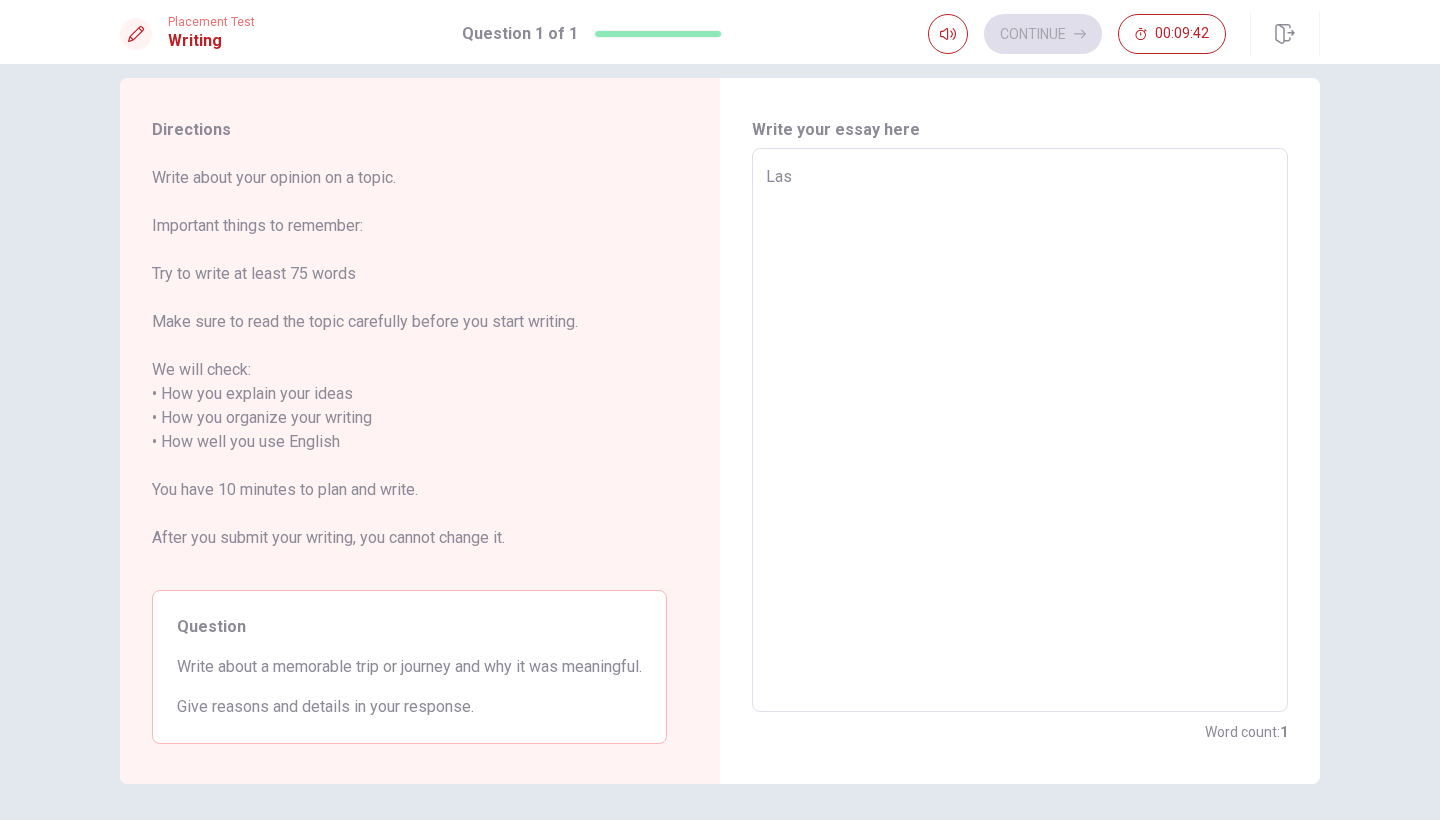 type on "x" 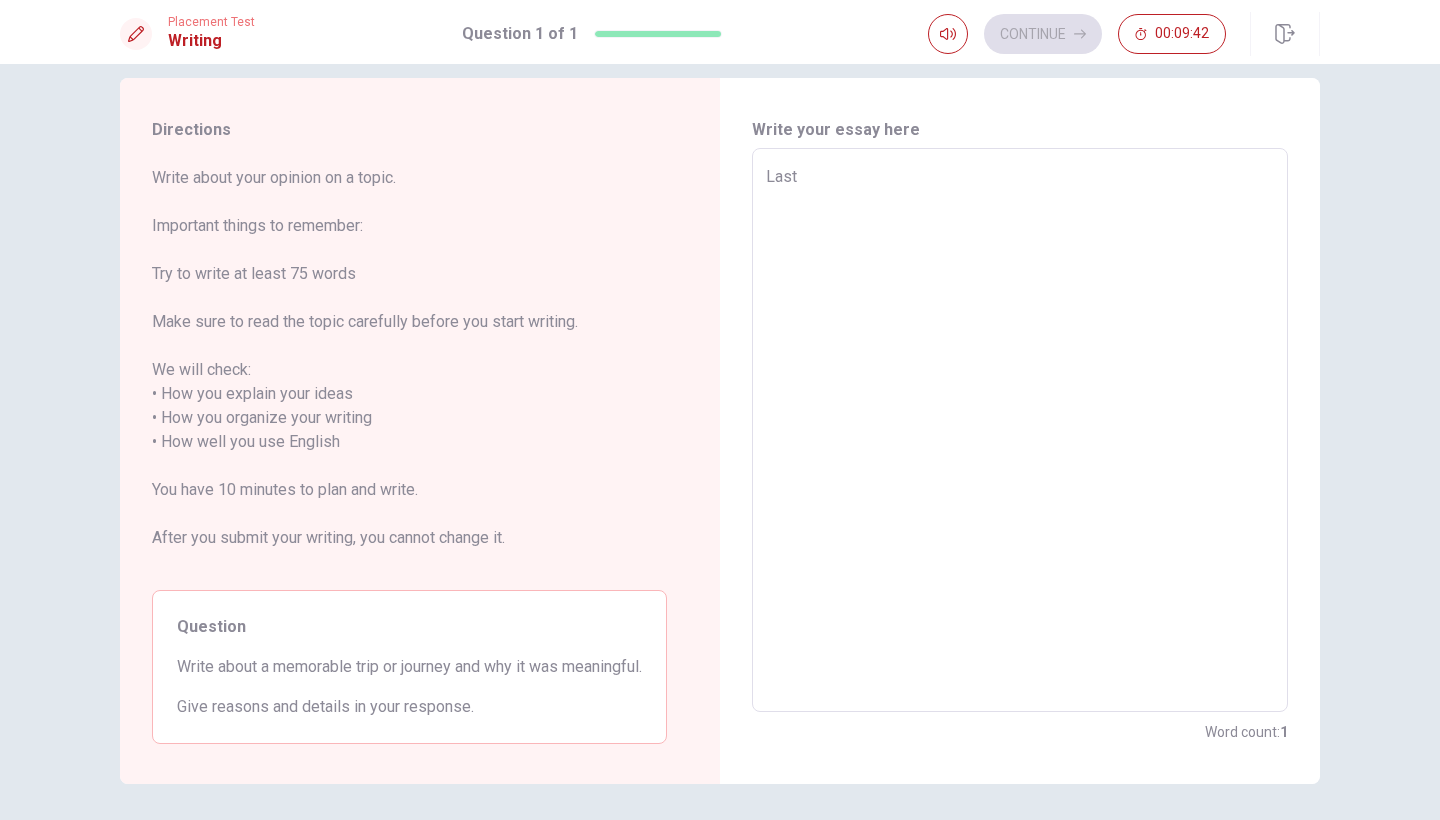 type on "x" 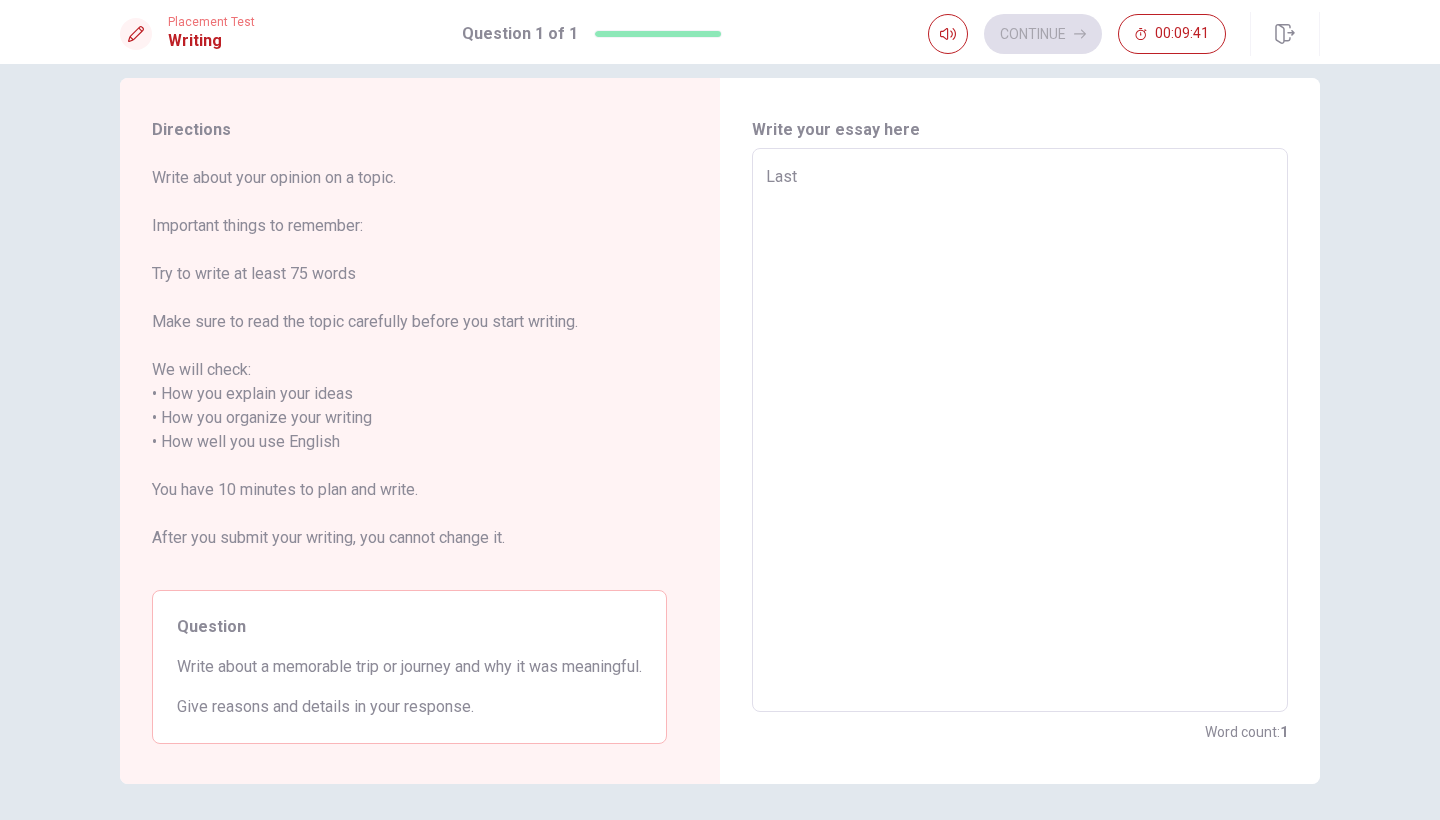 type on "Last" 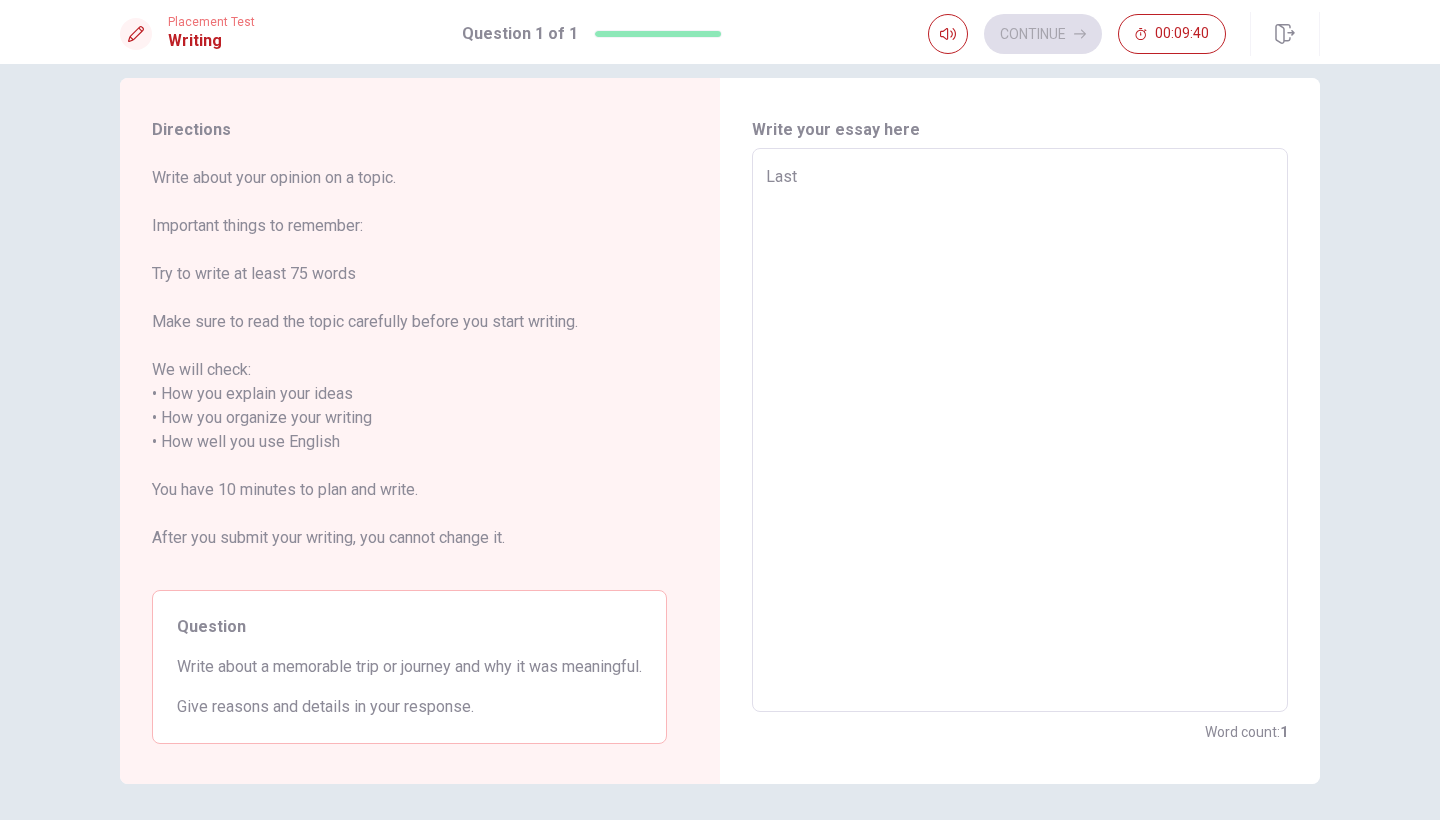type on "Last Y" 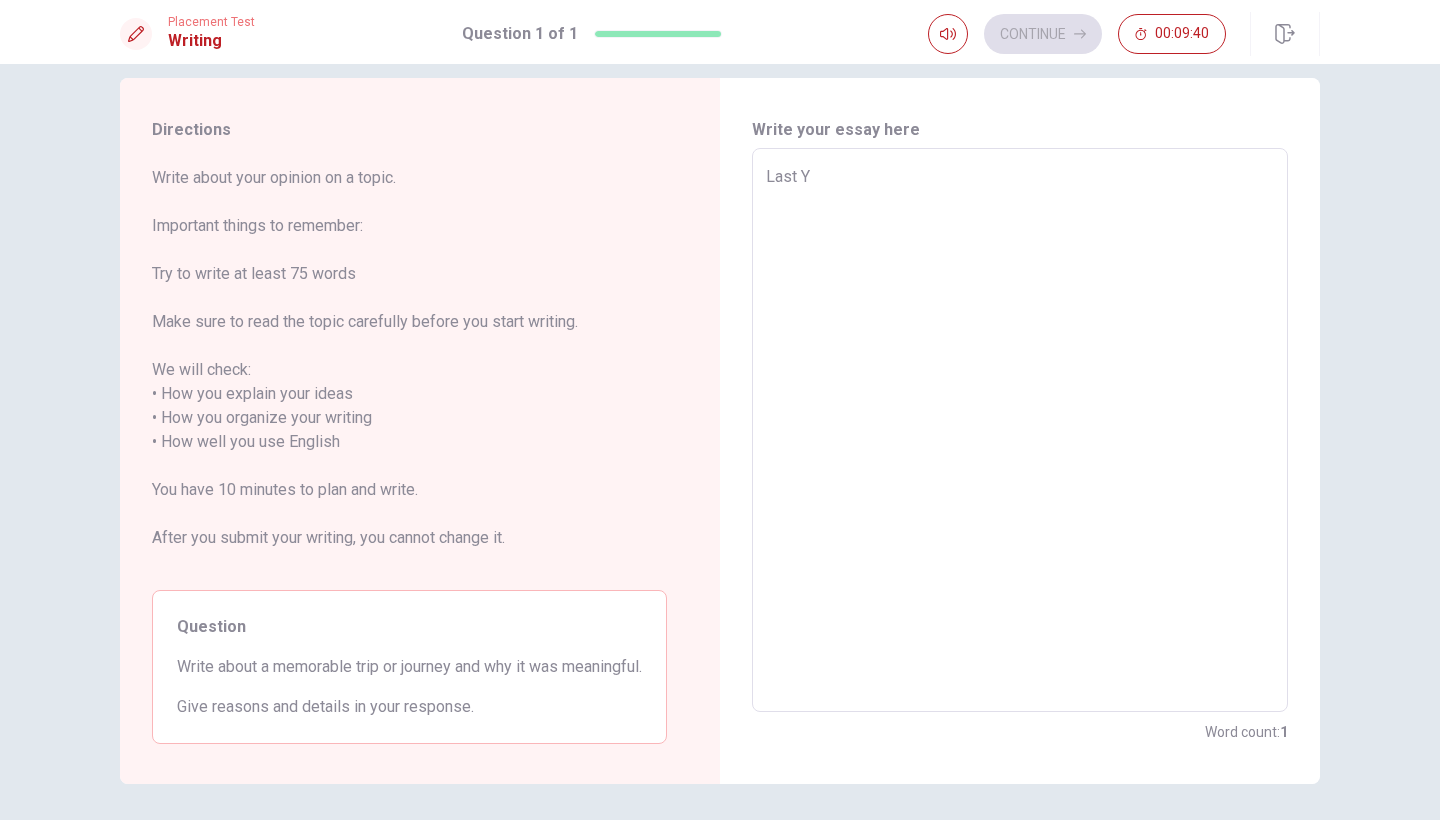 type on "x" 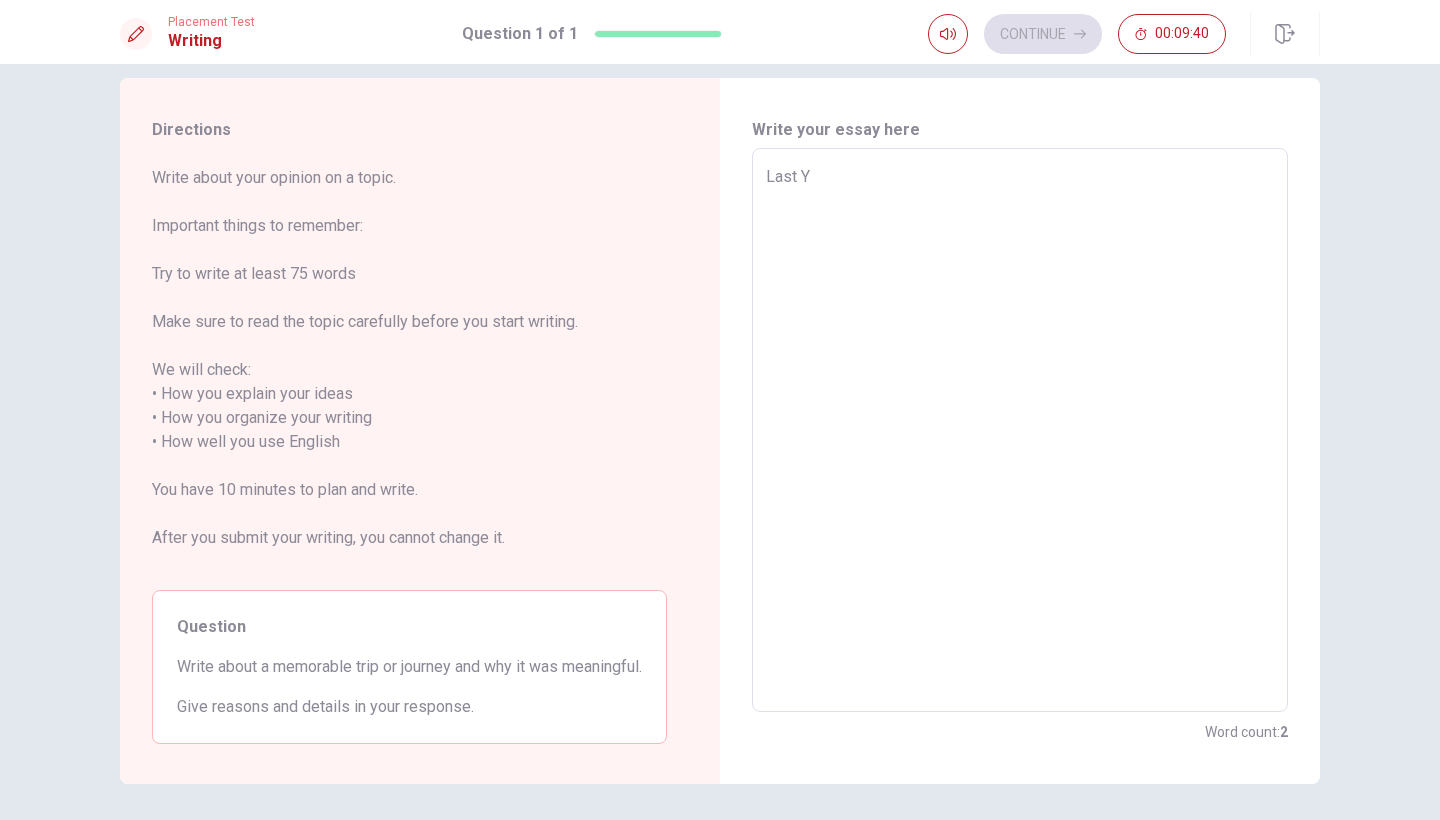 type on "Last Ye" 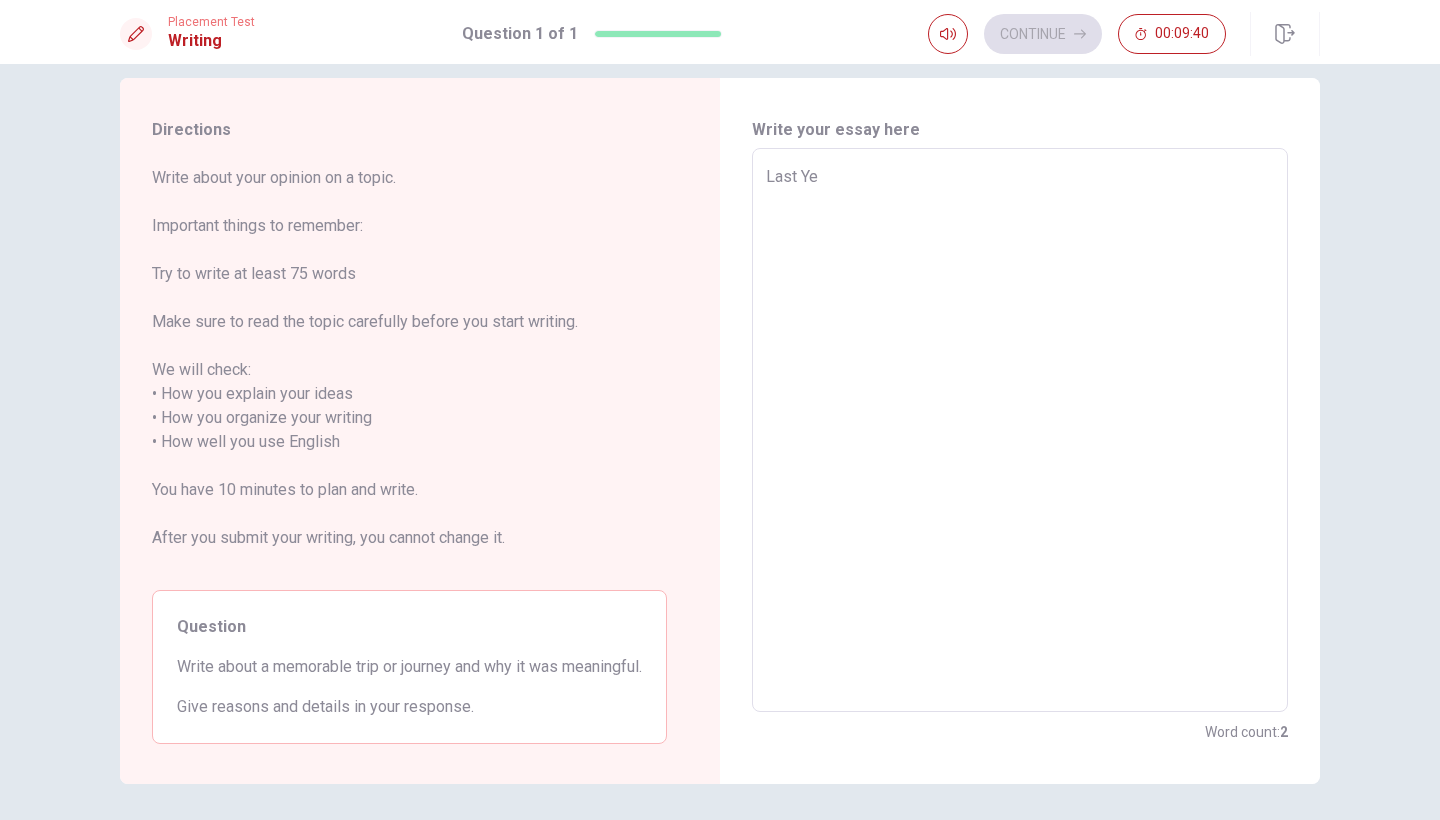 type on "x" 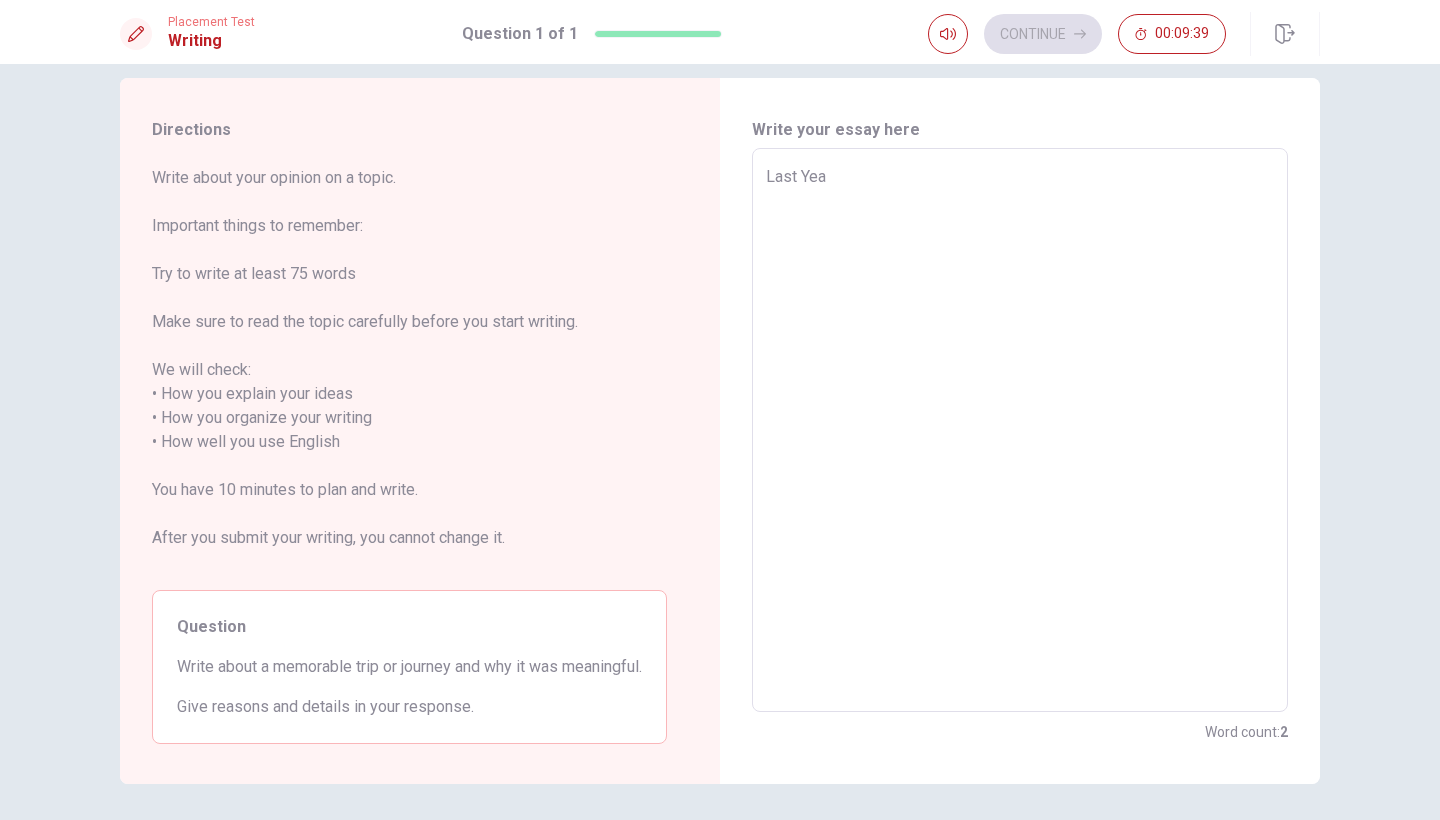 type on "Last Year" 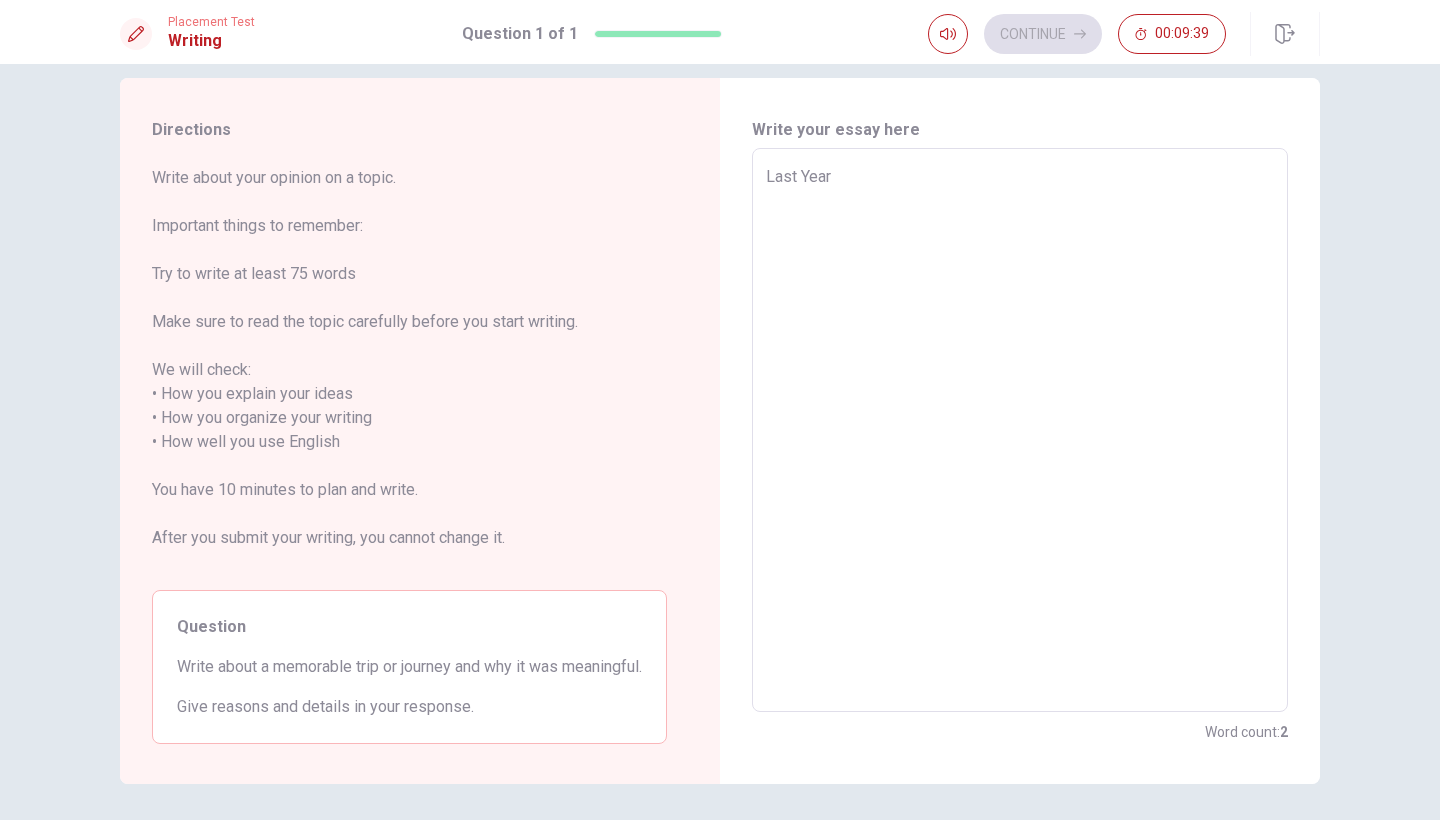 type on "x" 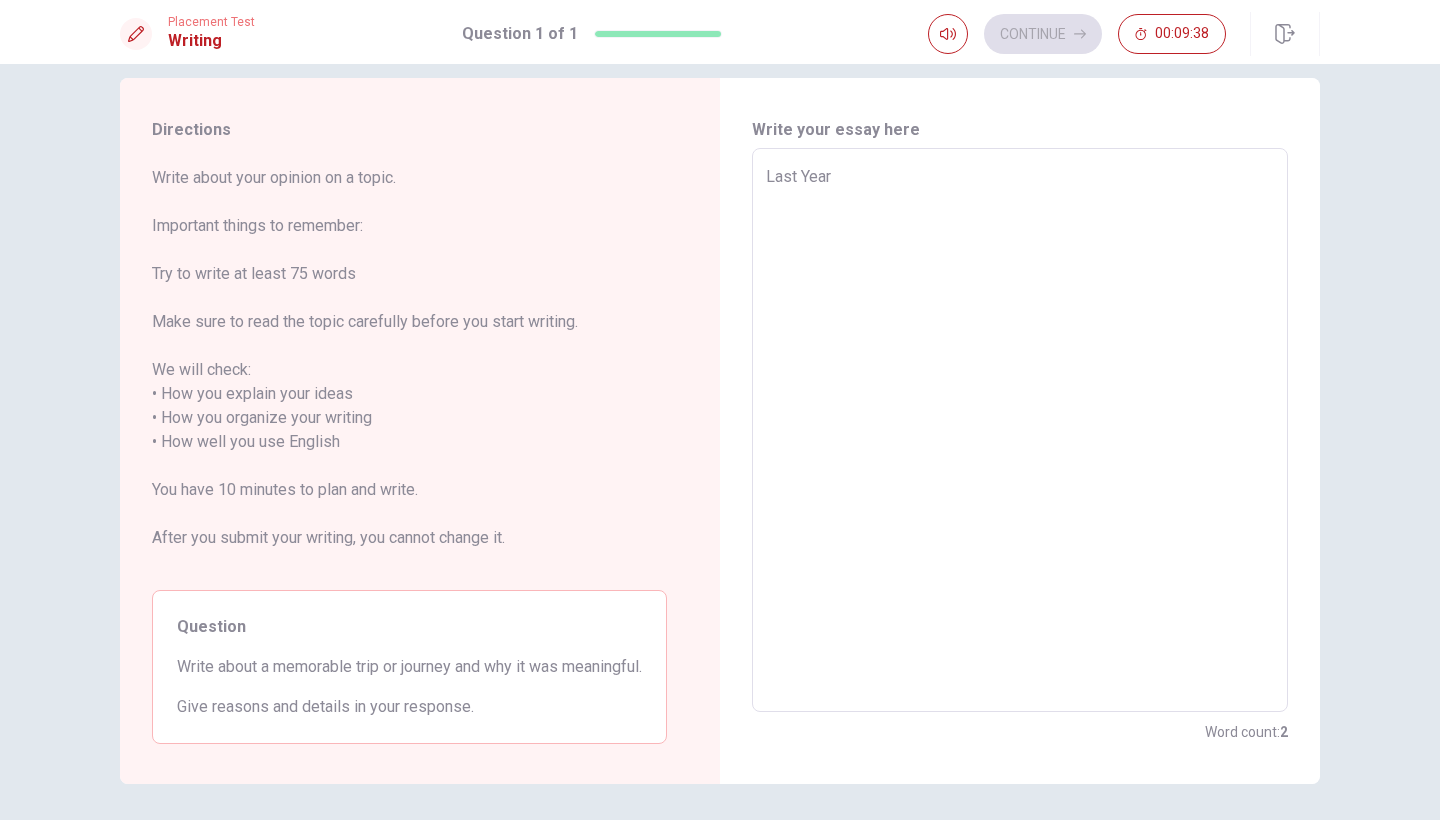 type on "Last Year I" 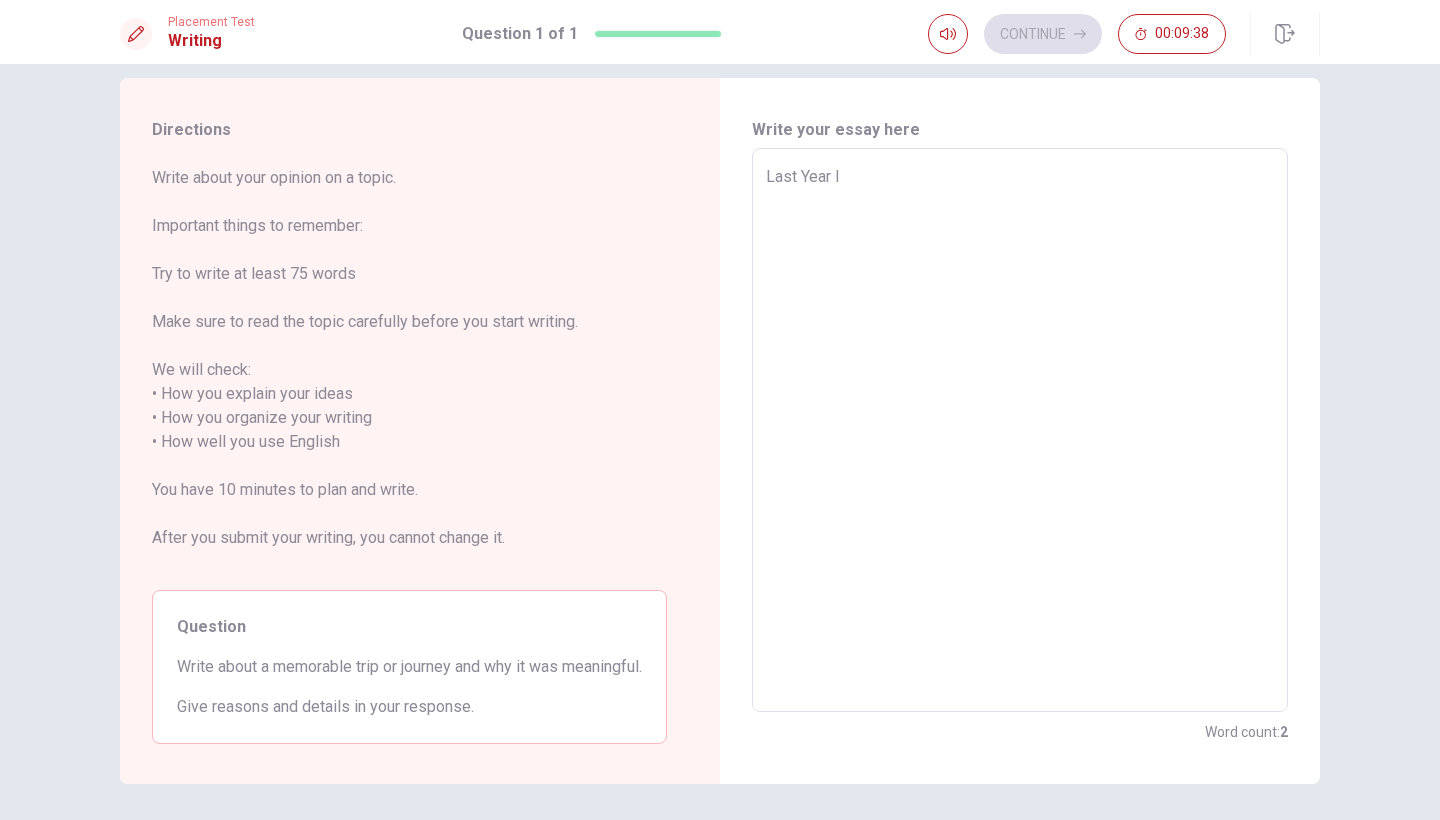 type on "x" 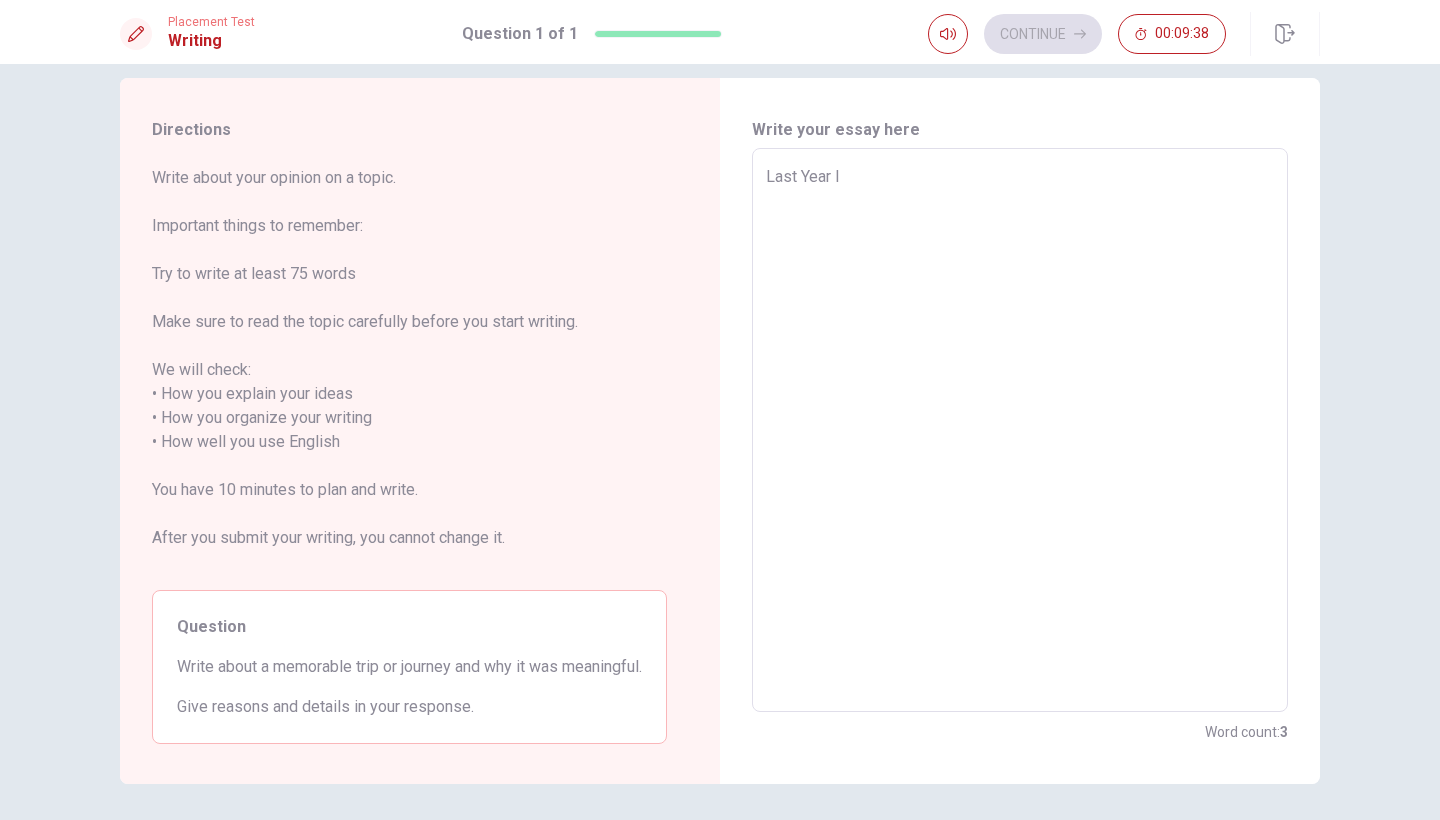 type on "Last Year I" 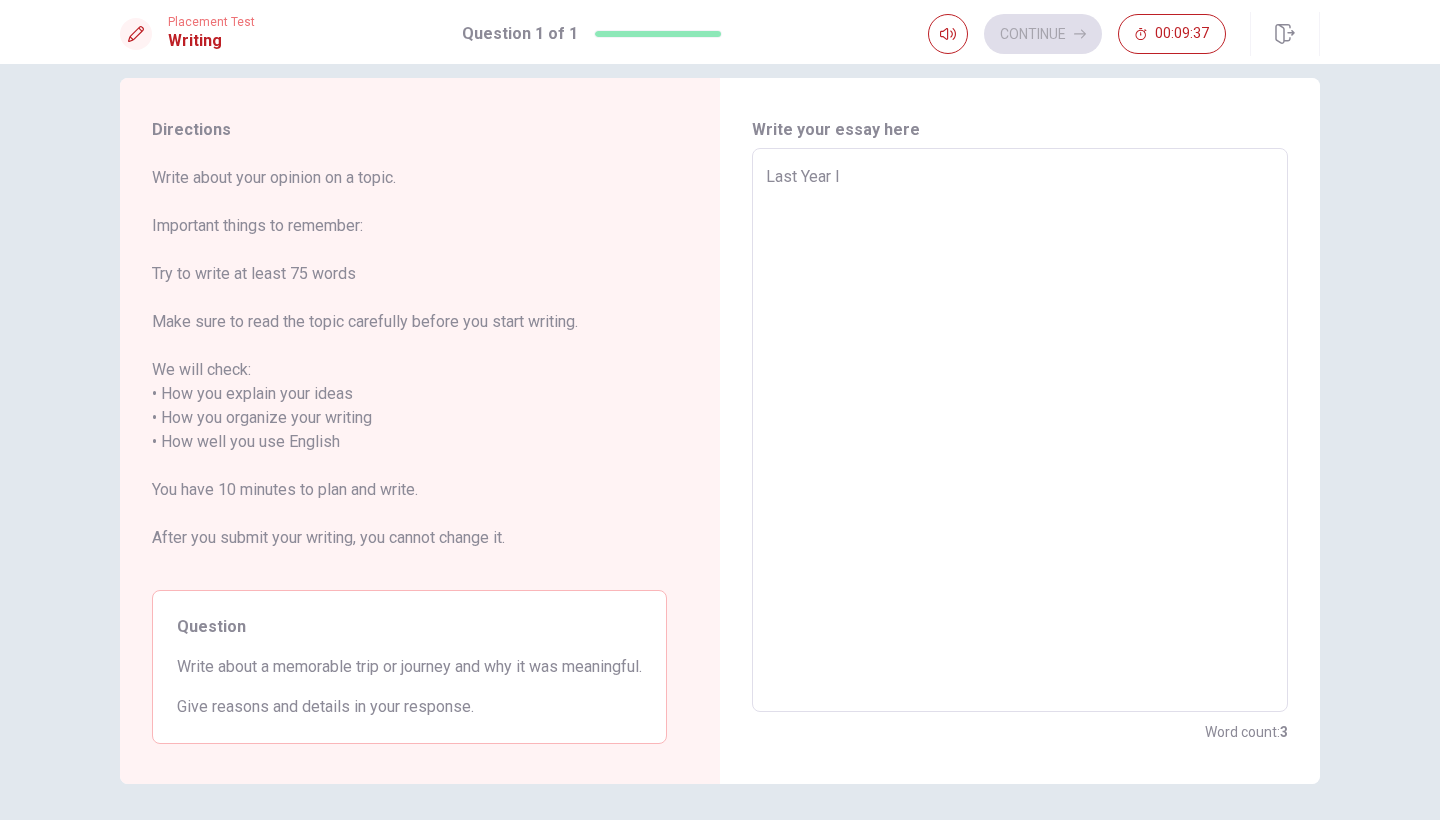 type on "Last Year I t" 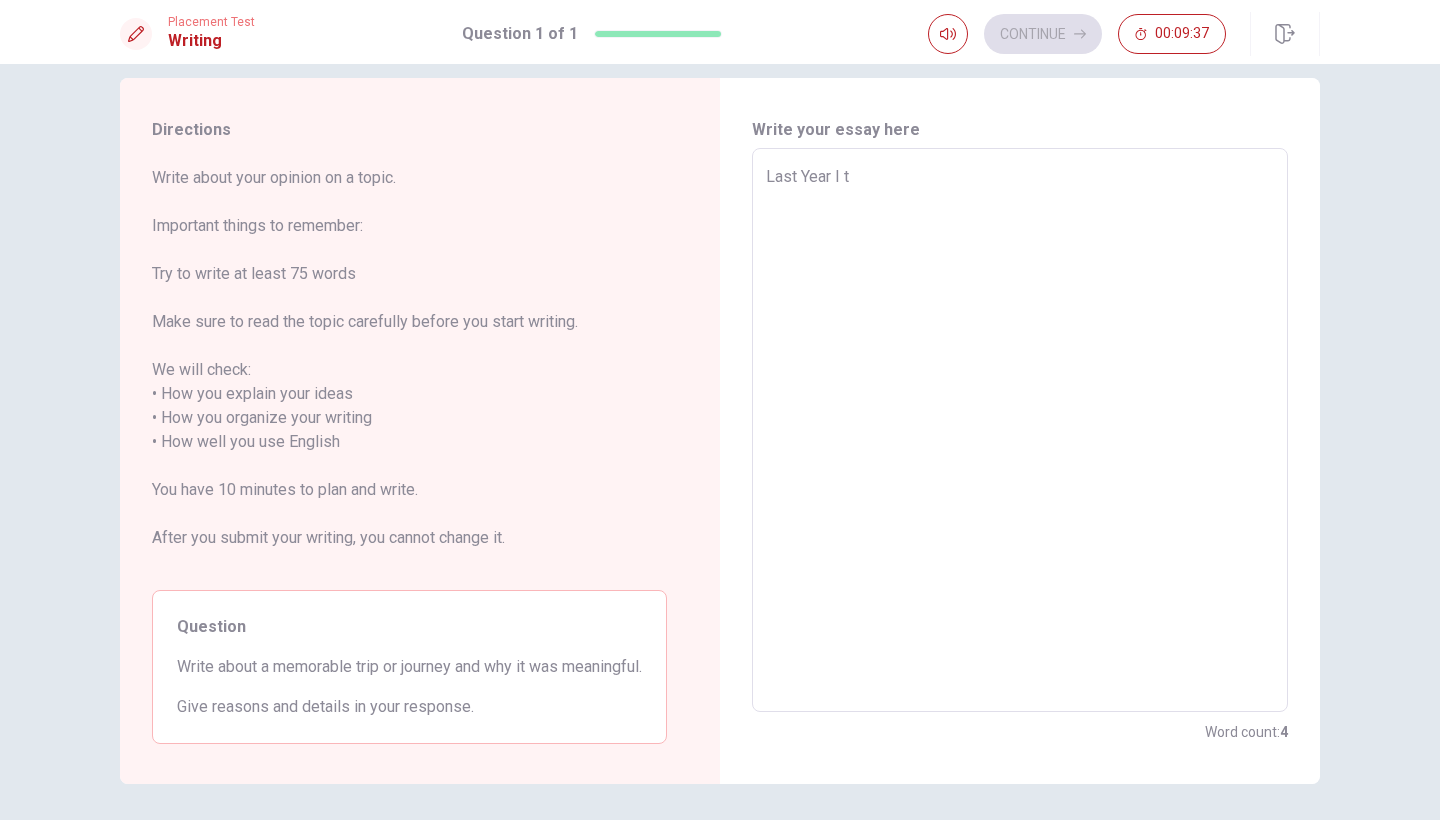 type on "x" 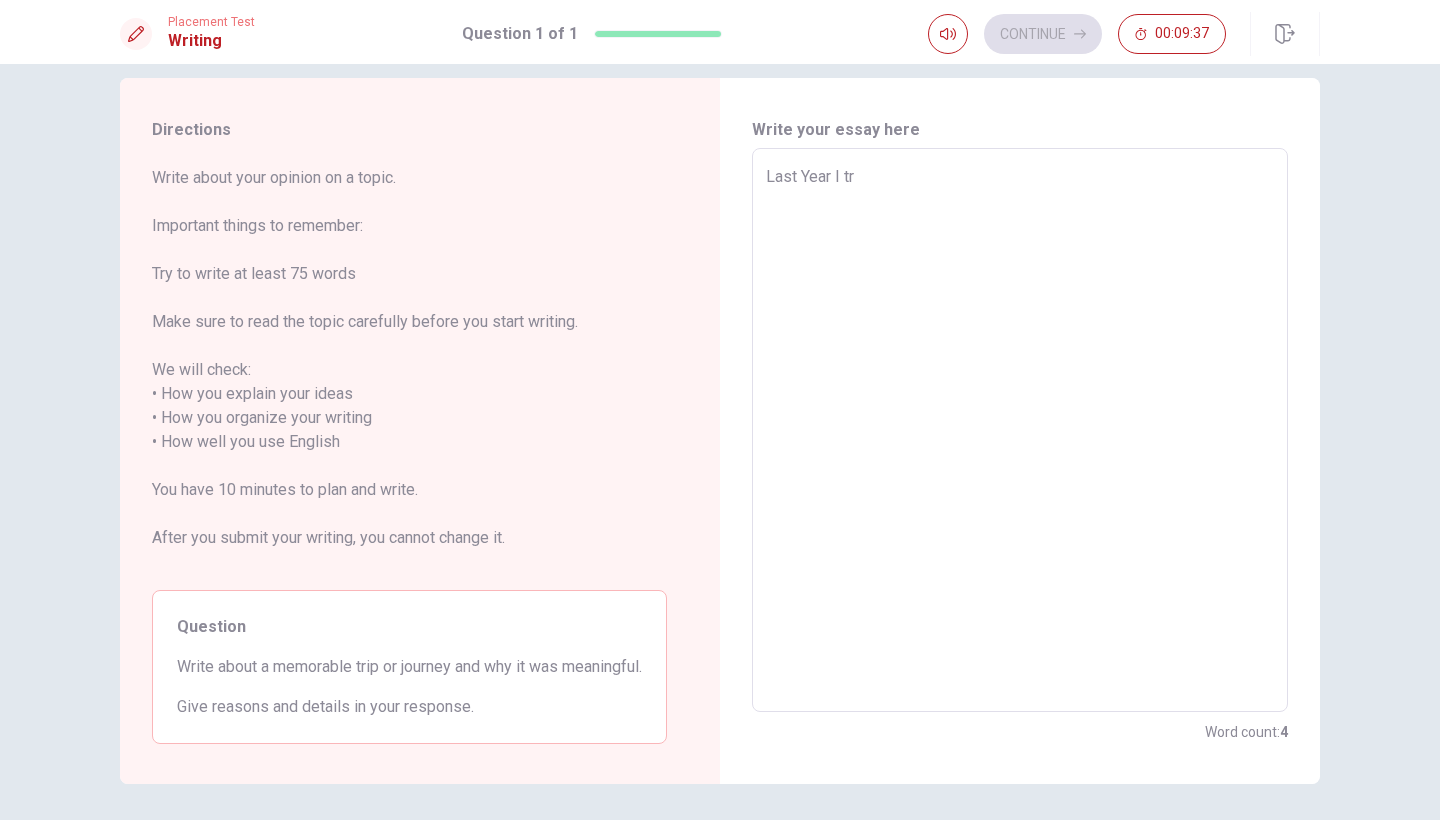 type on "x" 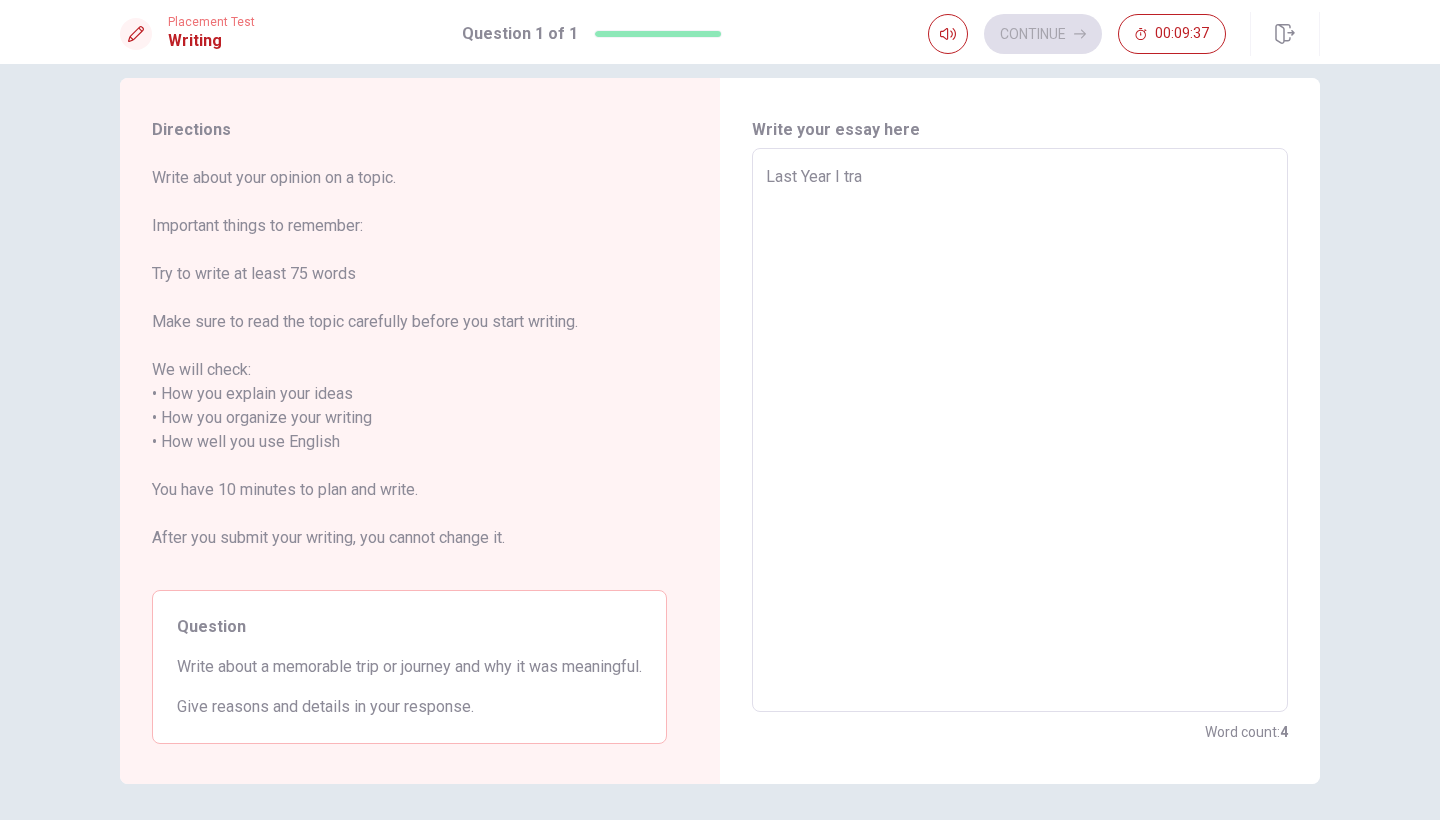 type on "x" 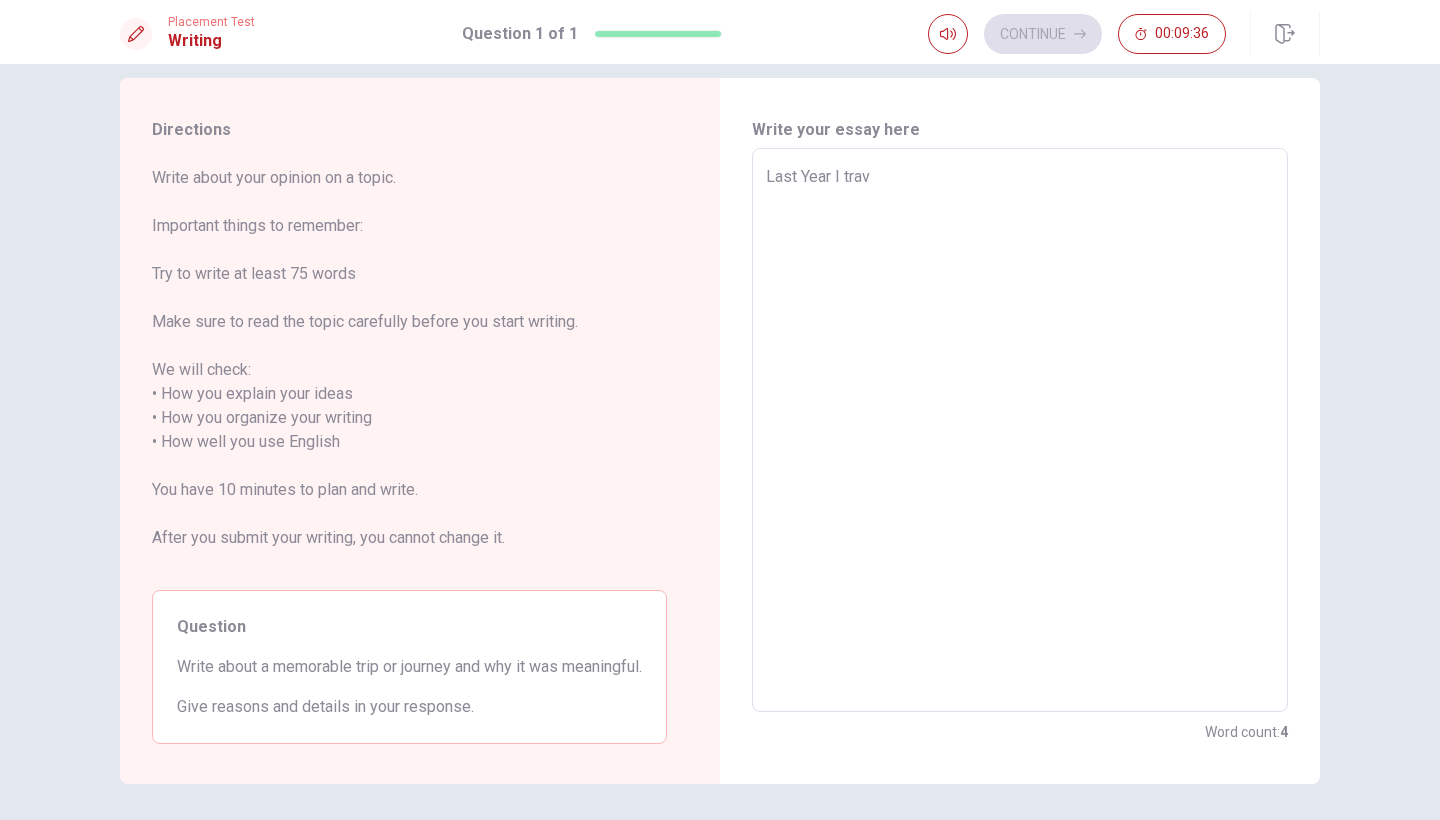 type on "x" 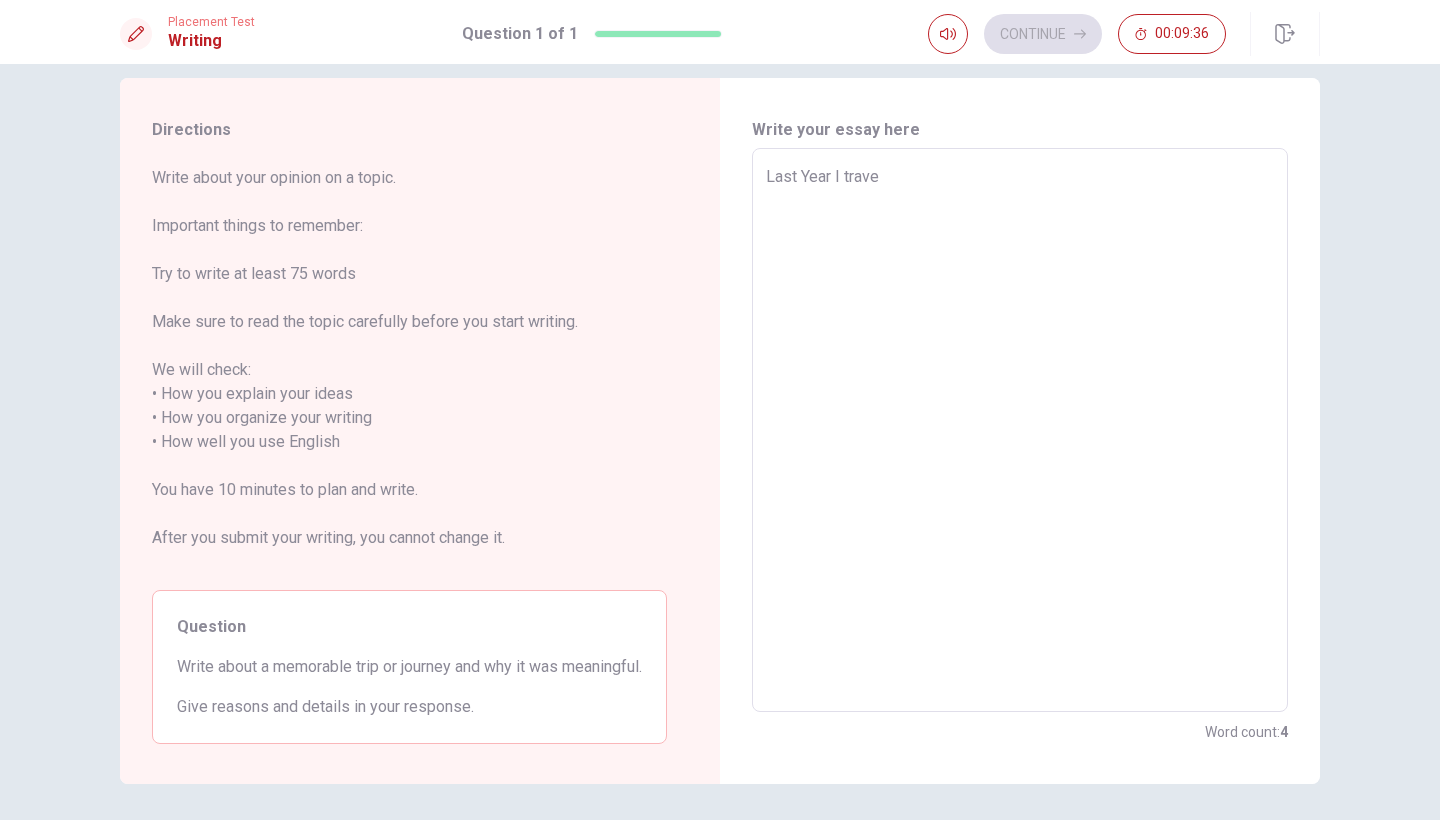 type on "x" 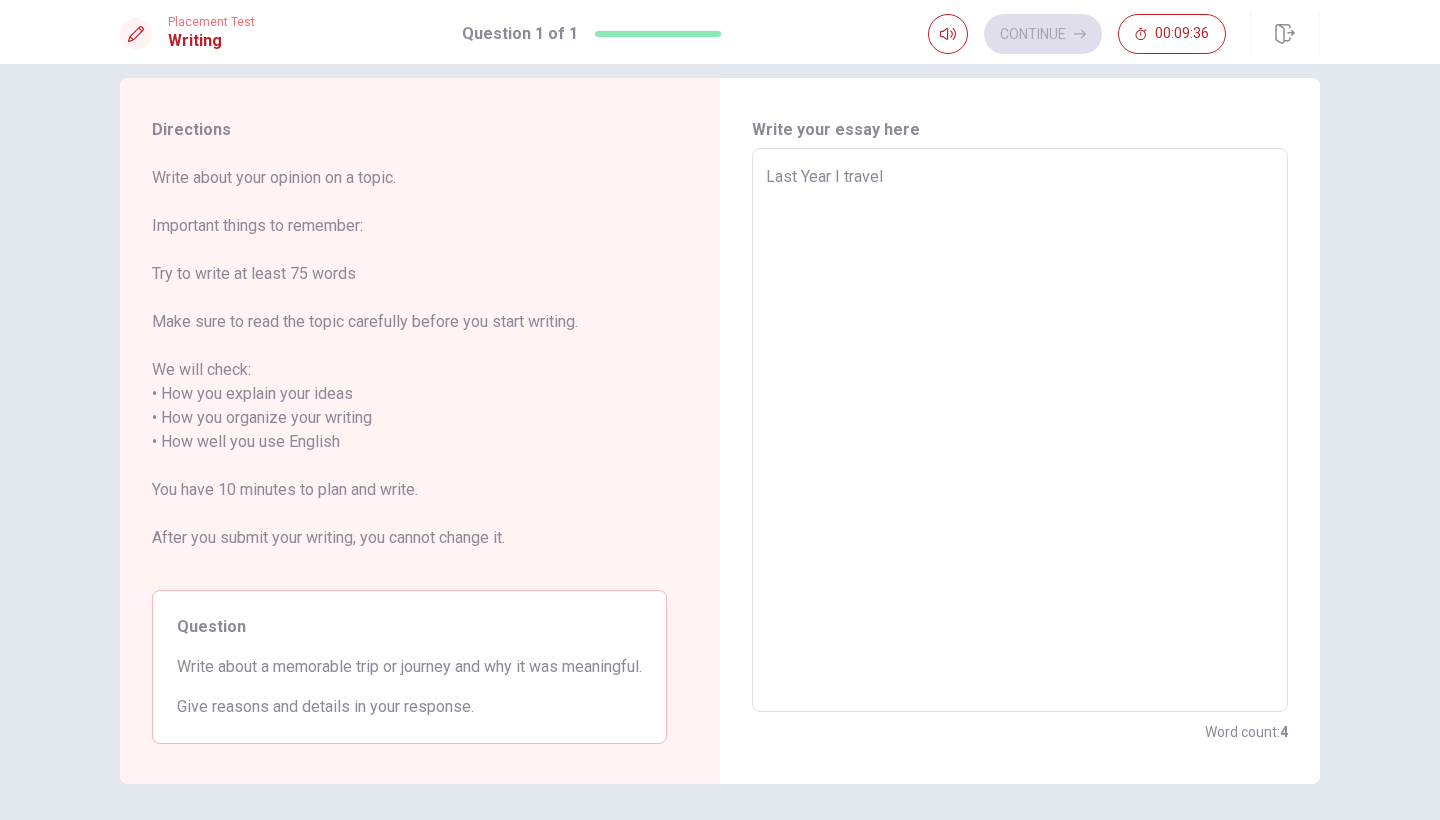 type on "x" 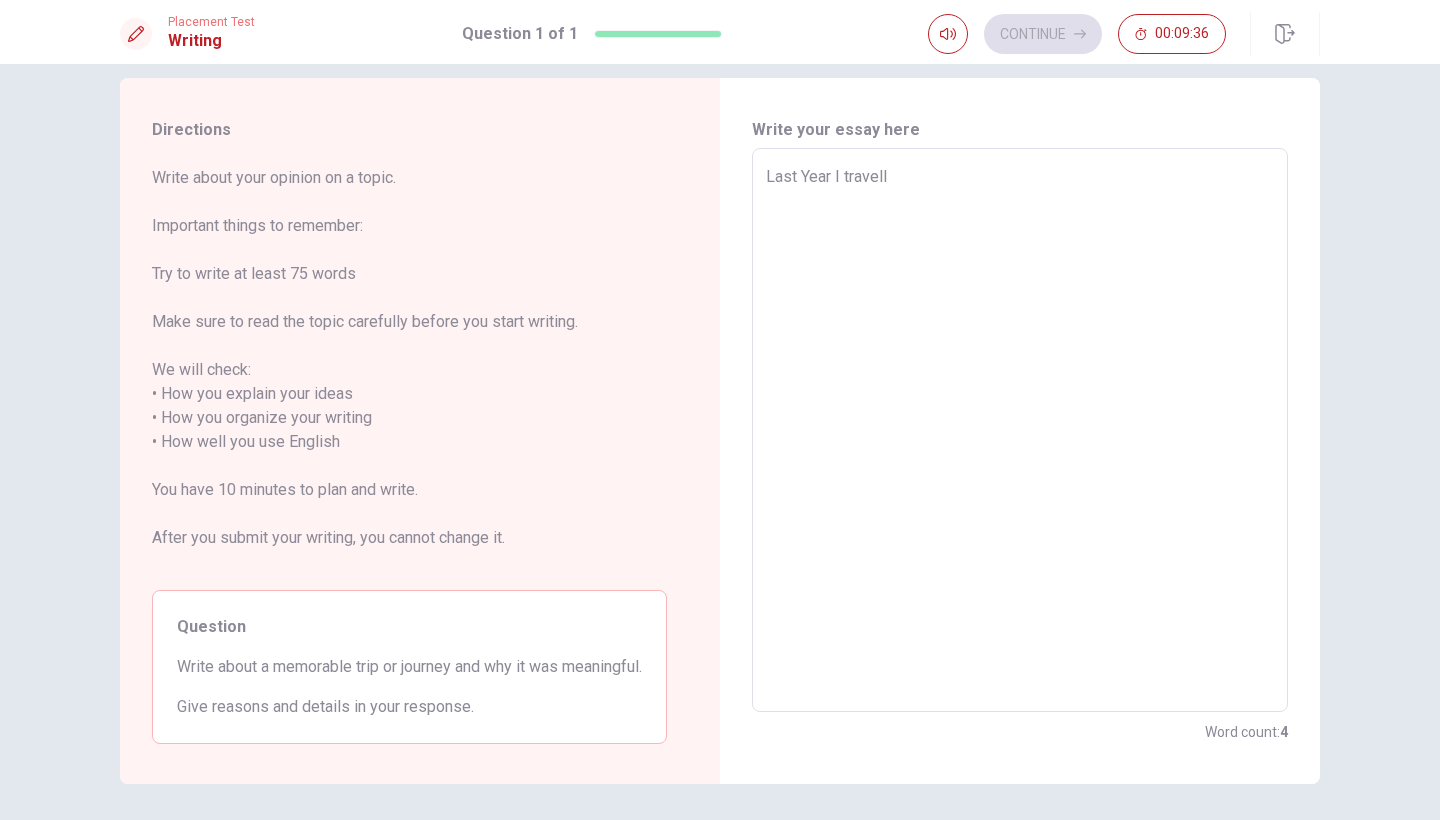 type on "x" 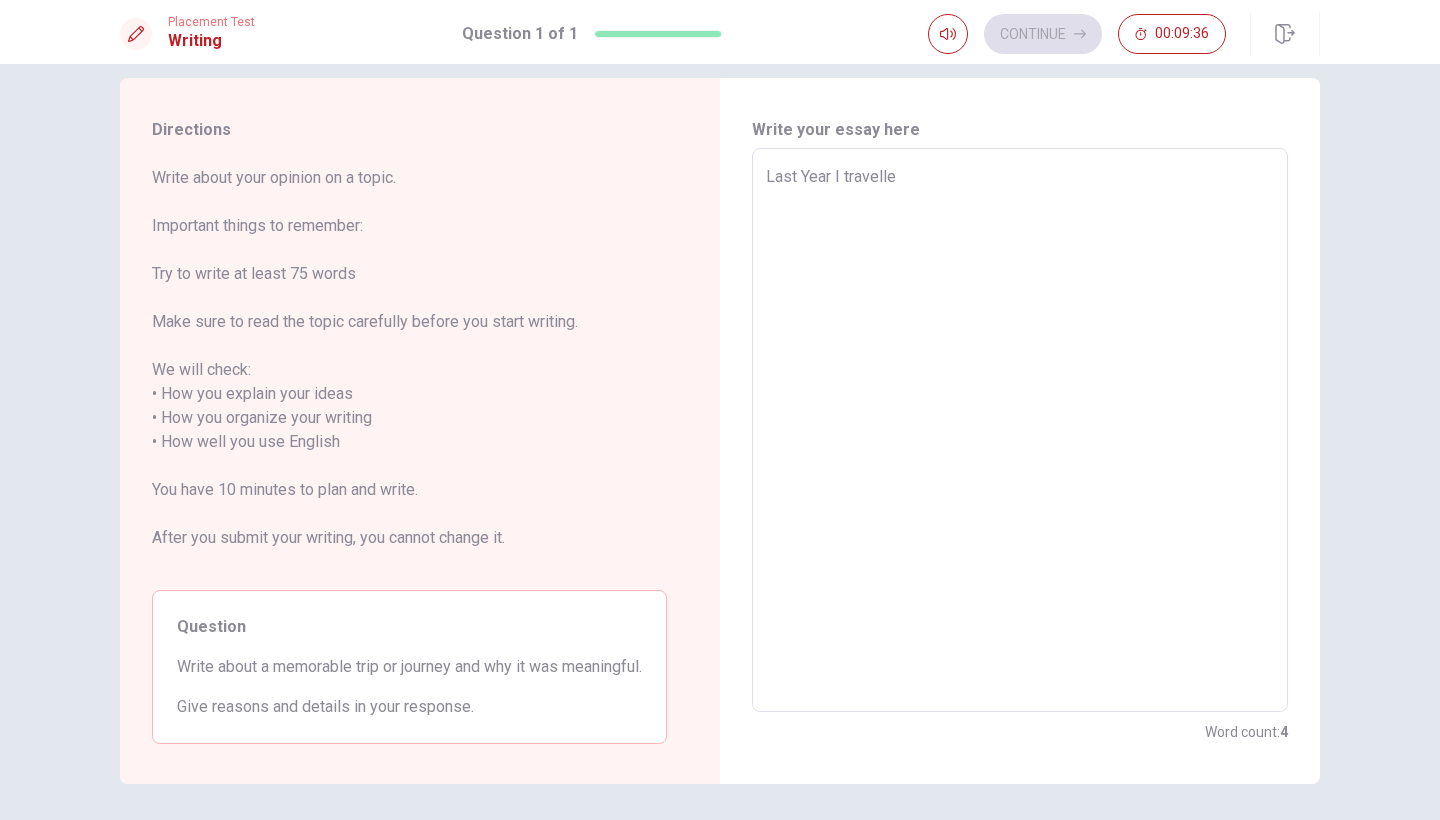 type on "Last Year I travelled" 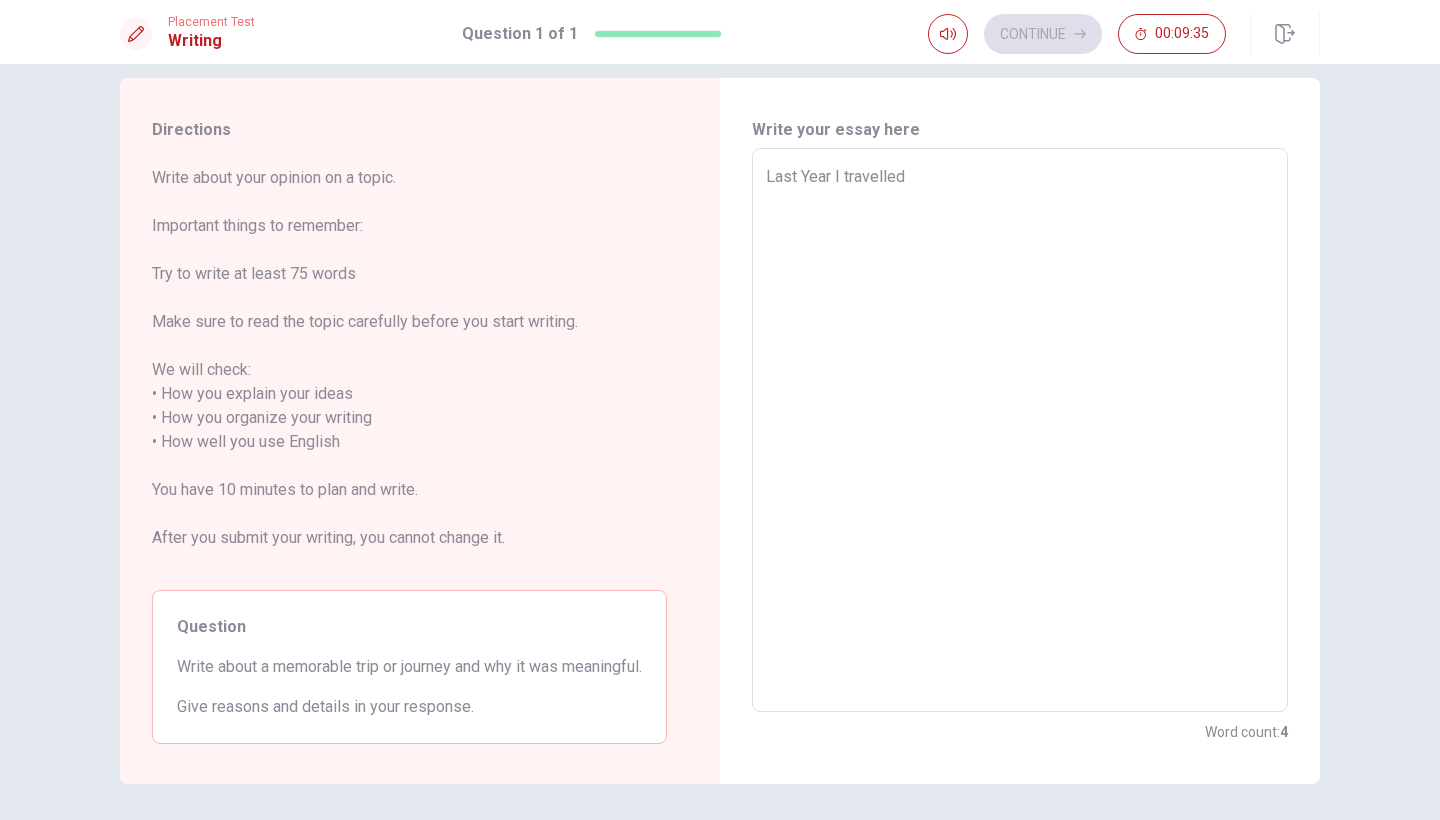 type on "x" 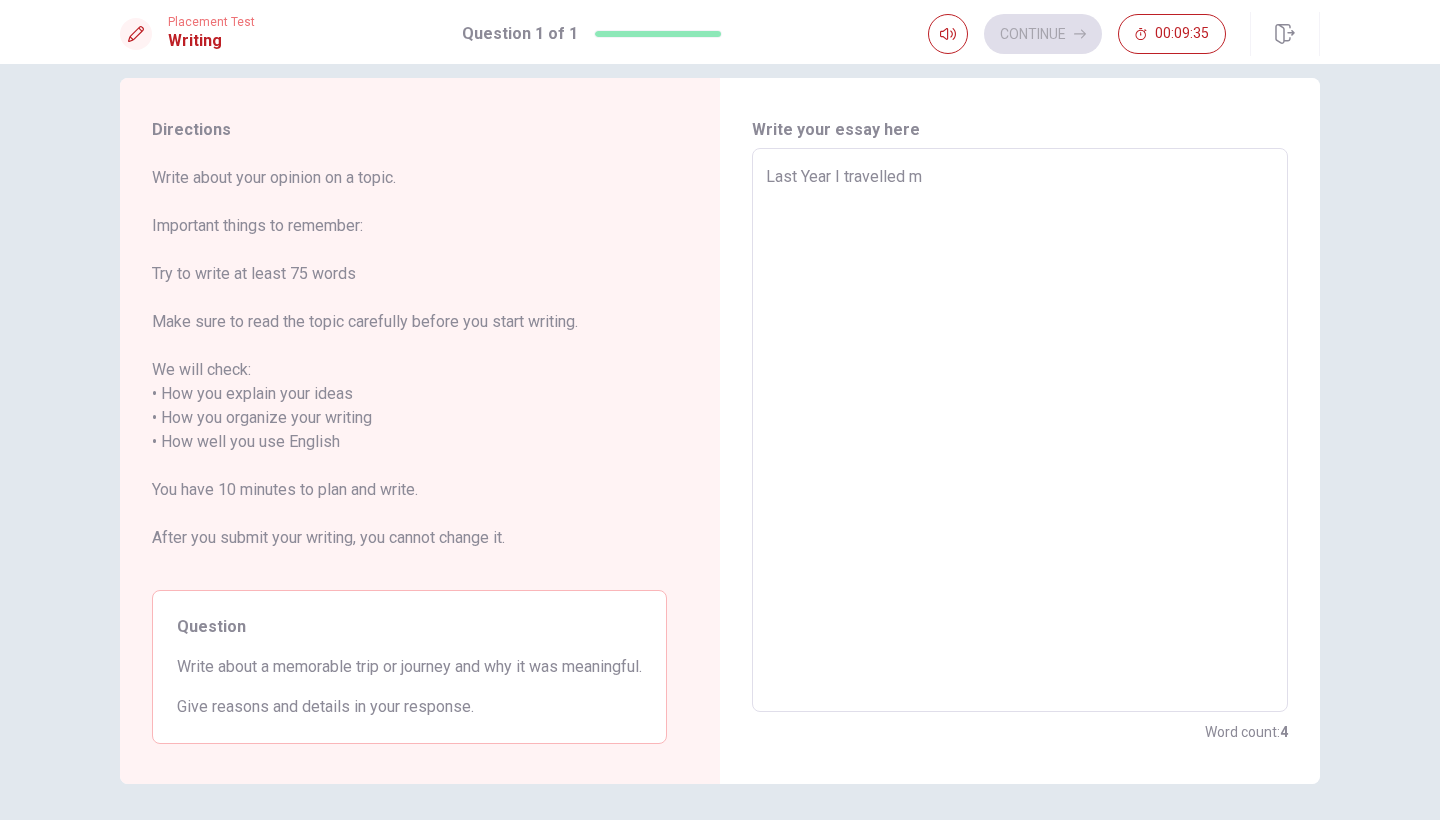 type on "x" 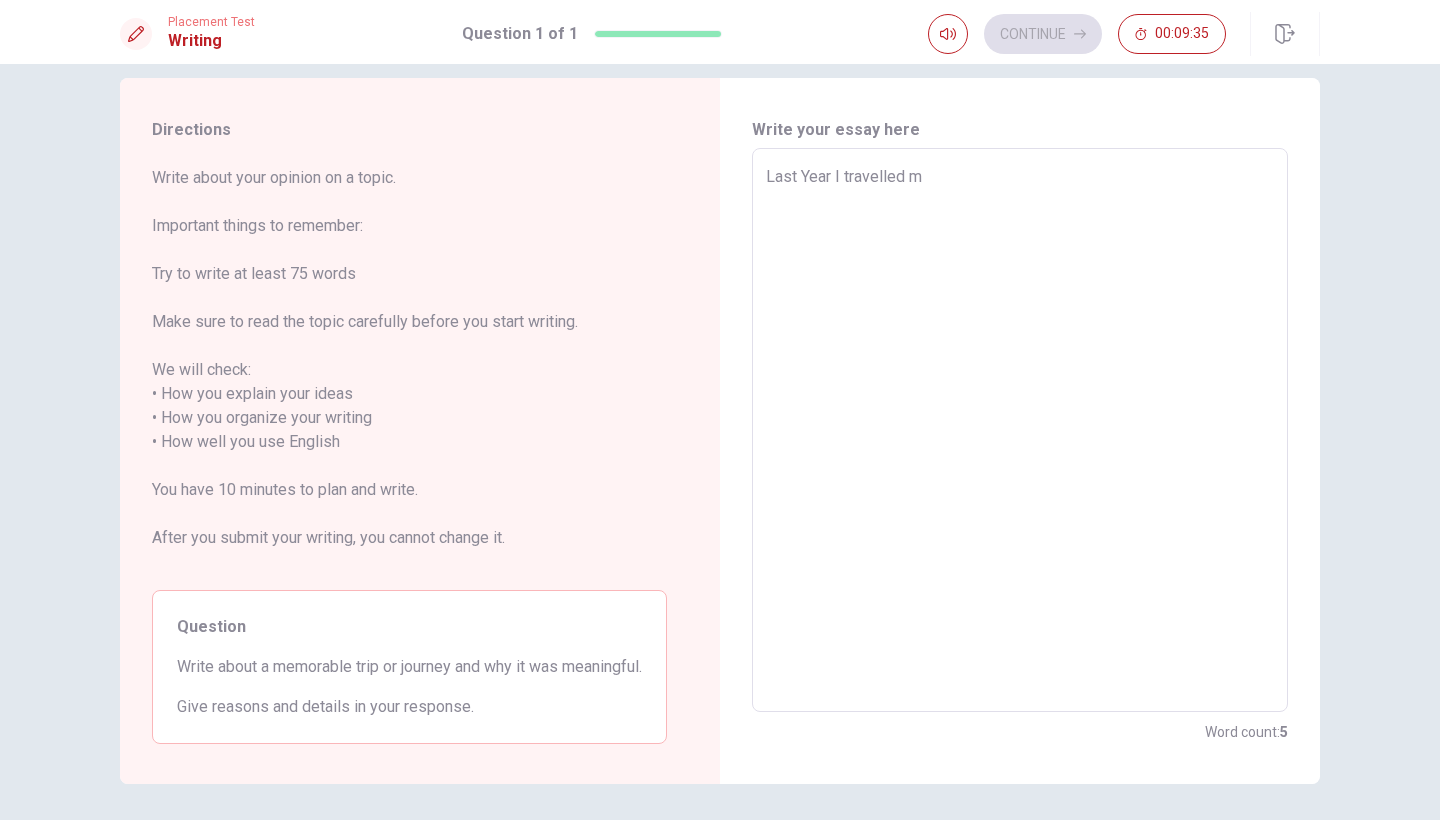 type on "Last Year I travelled mi" 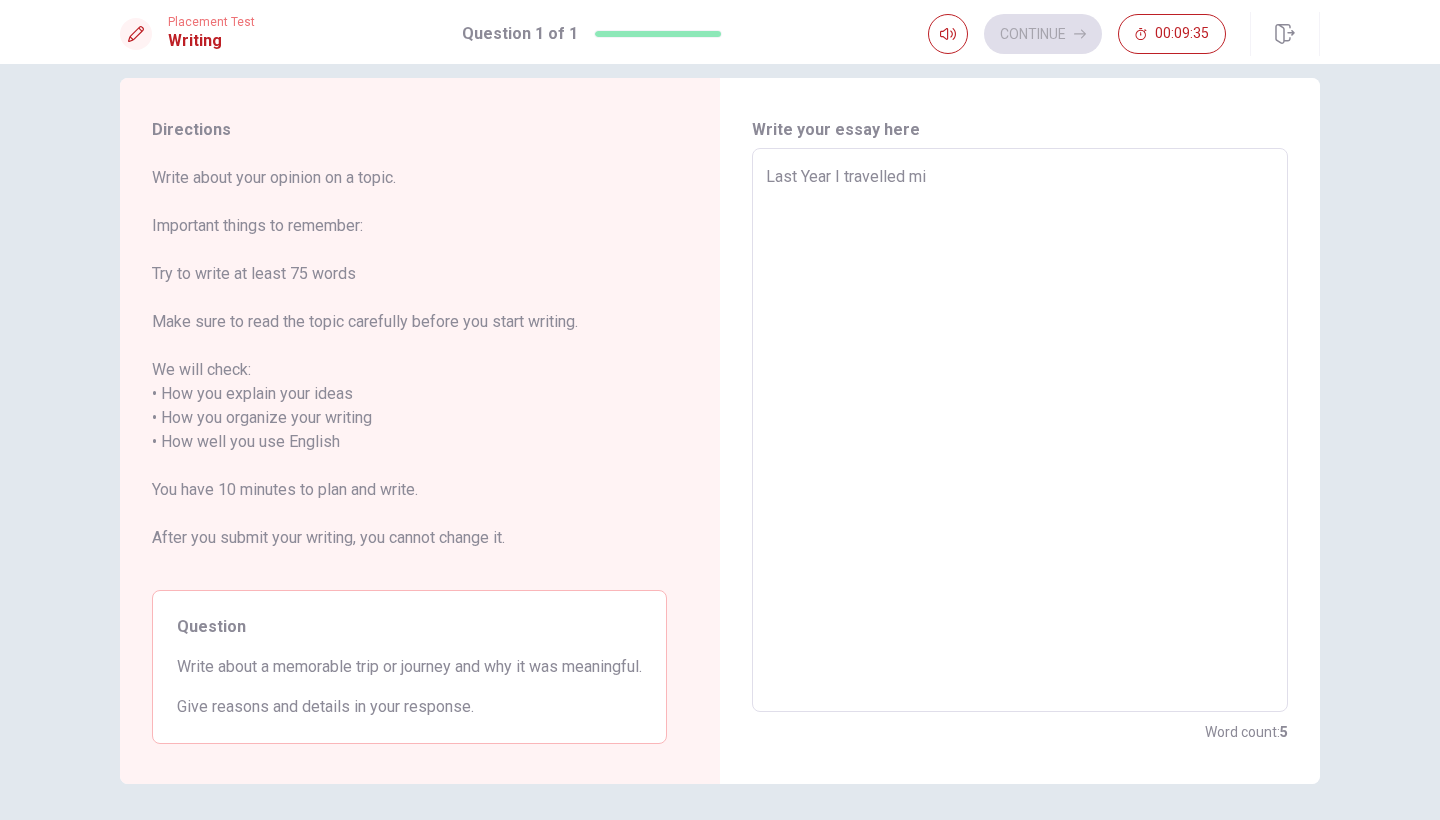 type on "x" 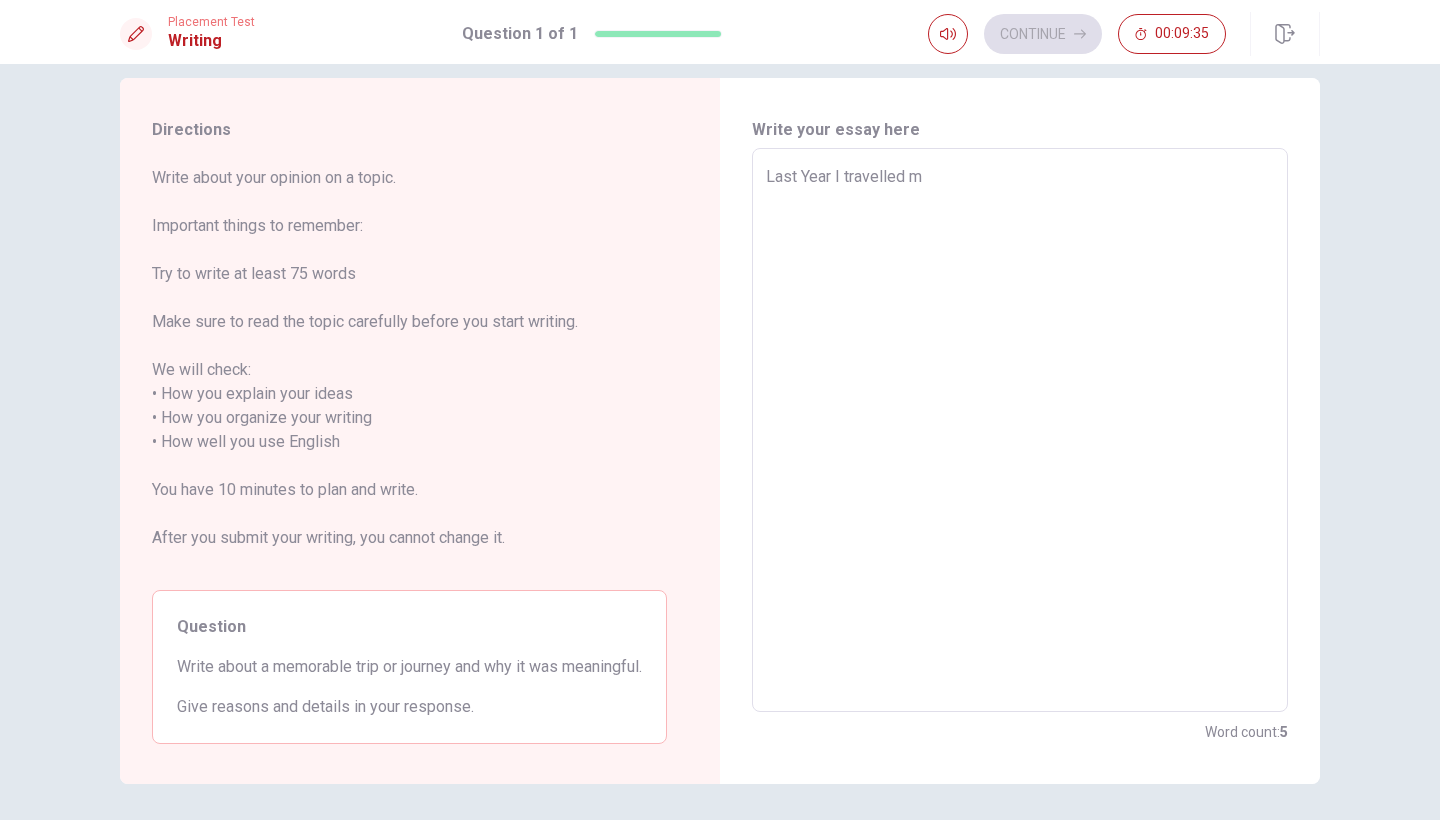 type on "x" 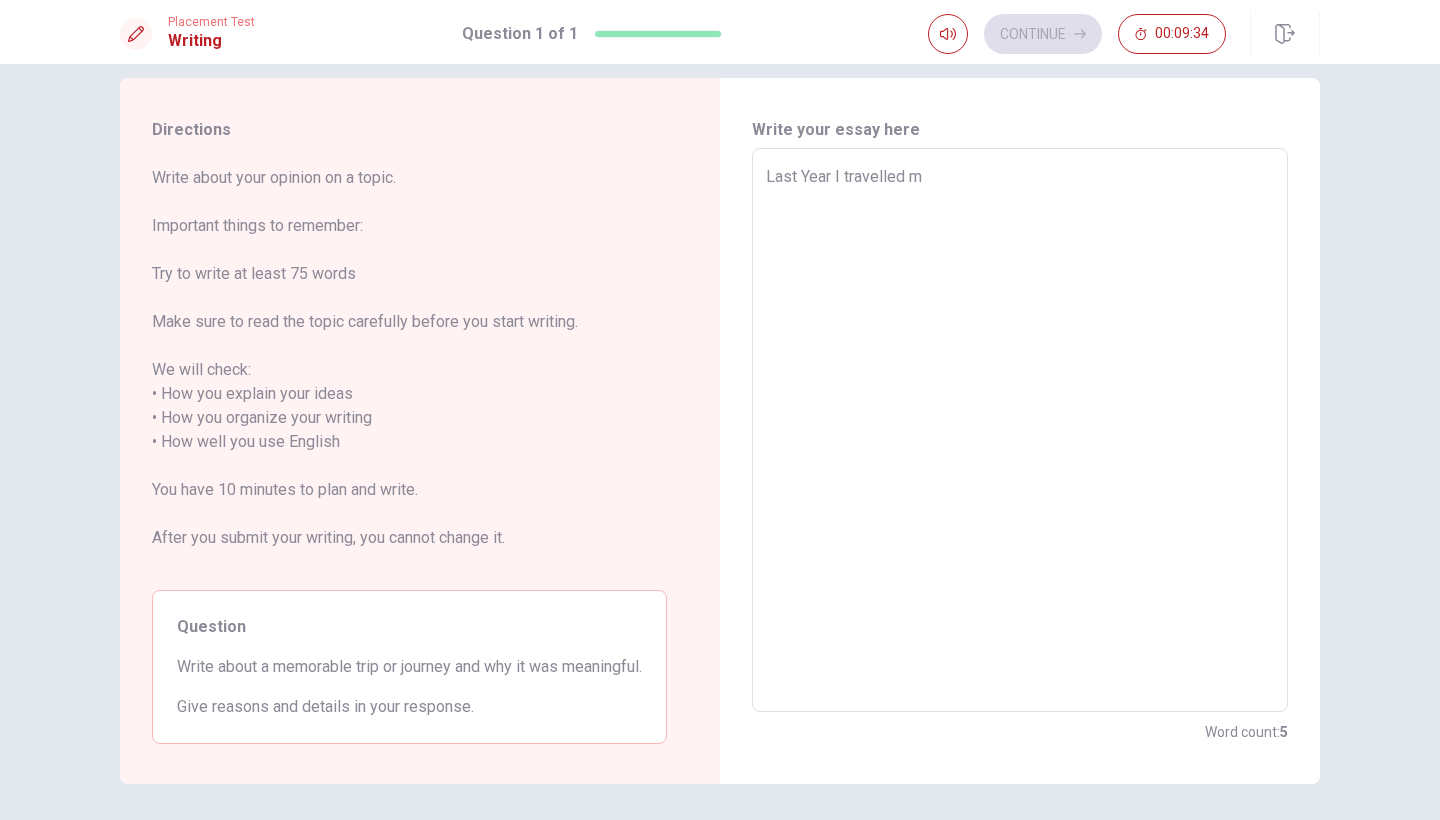 type on "Last Year I travelled" 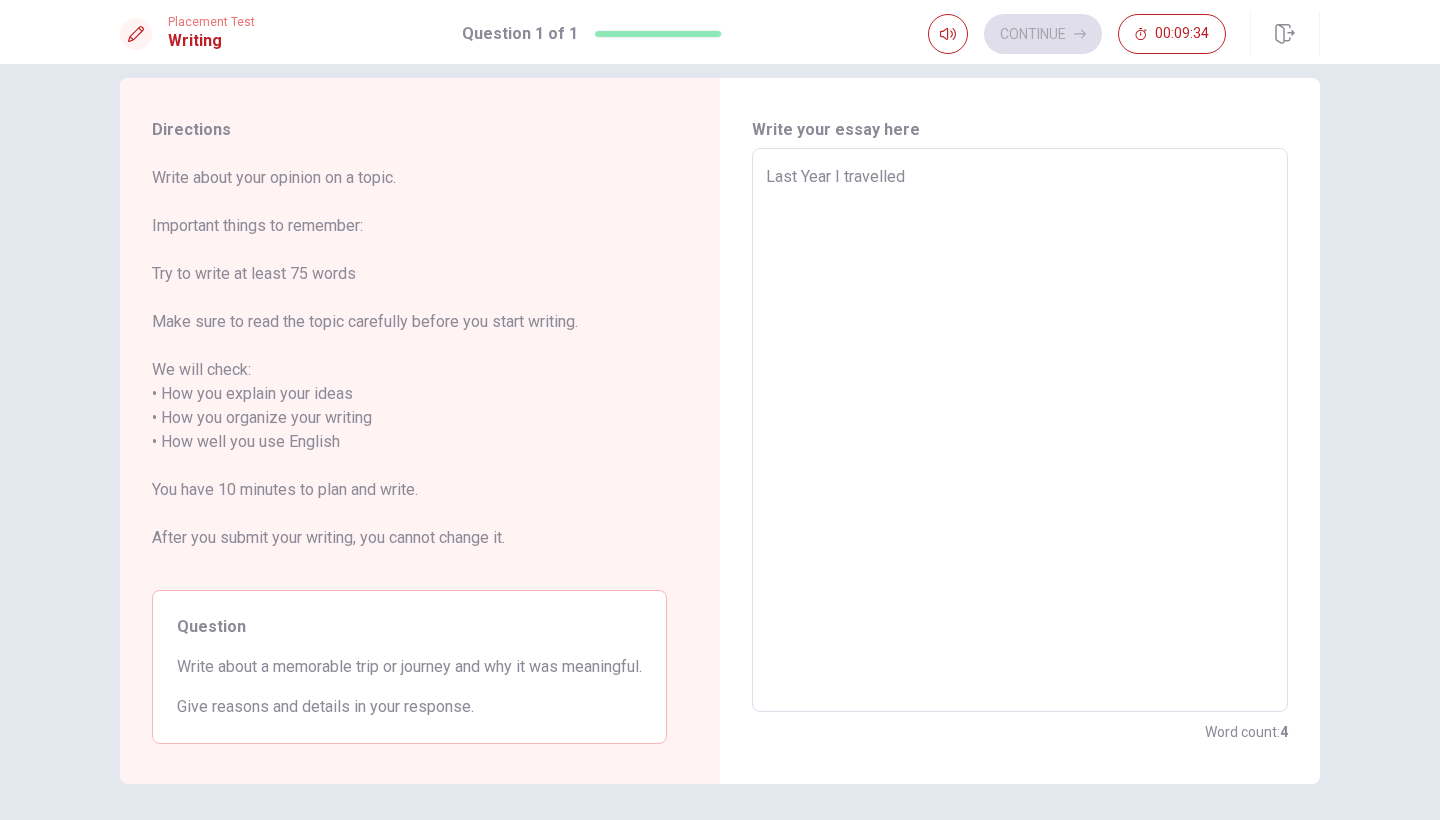 type on "x" 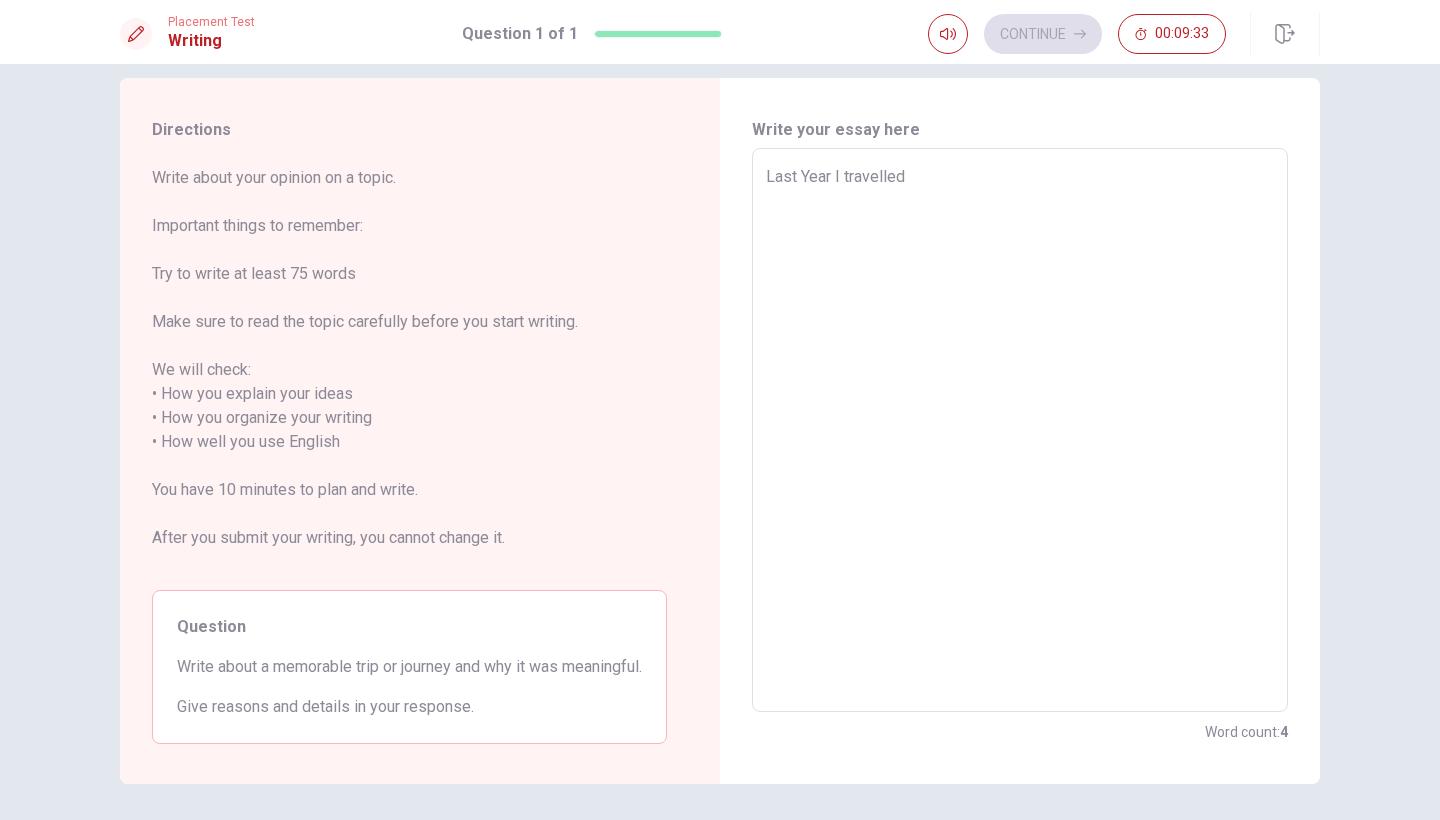 type on "Last Year I travelled w" 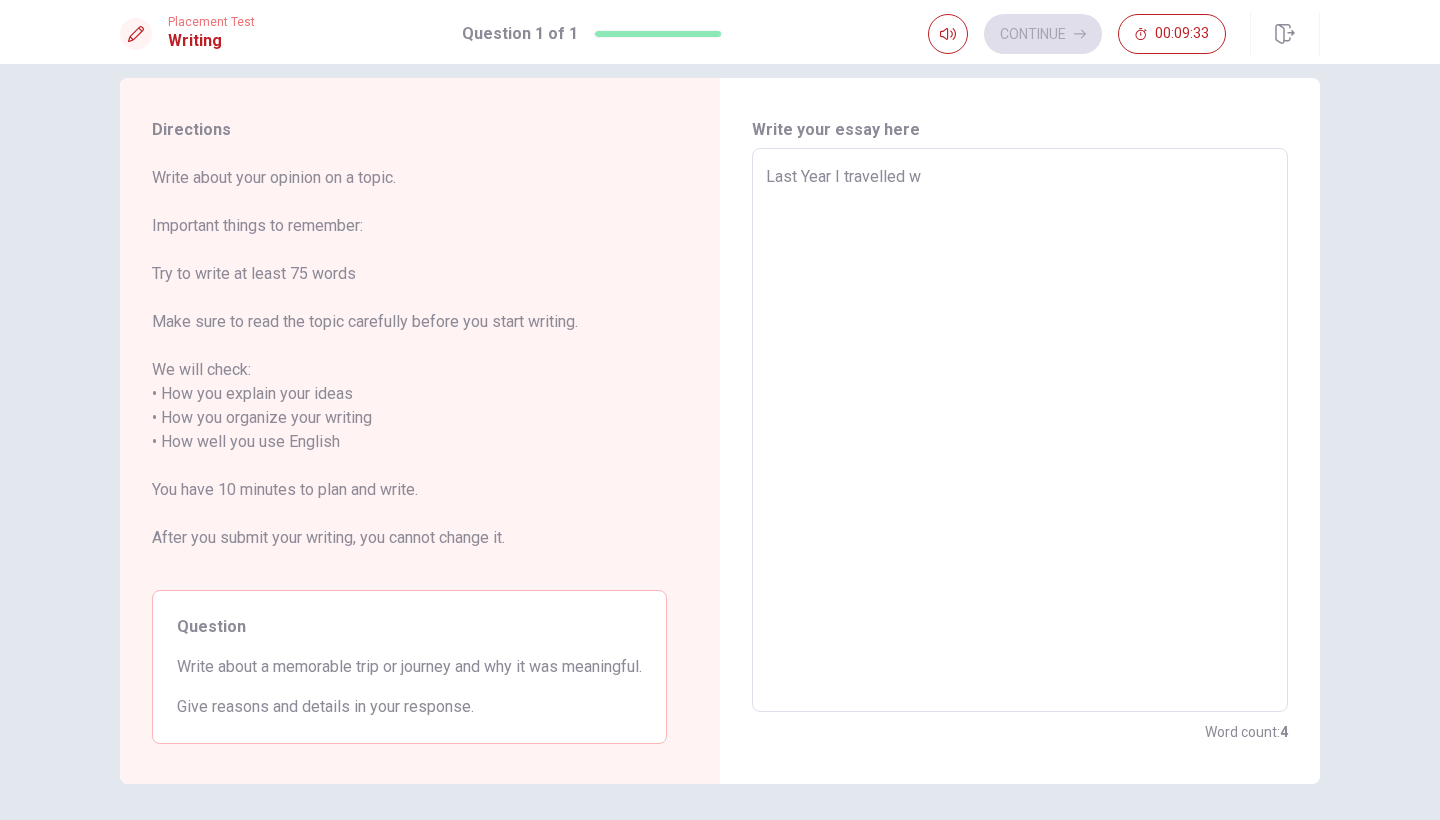 type on "x" 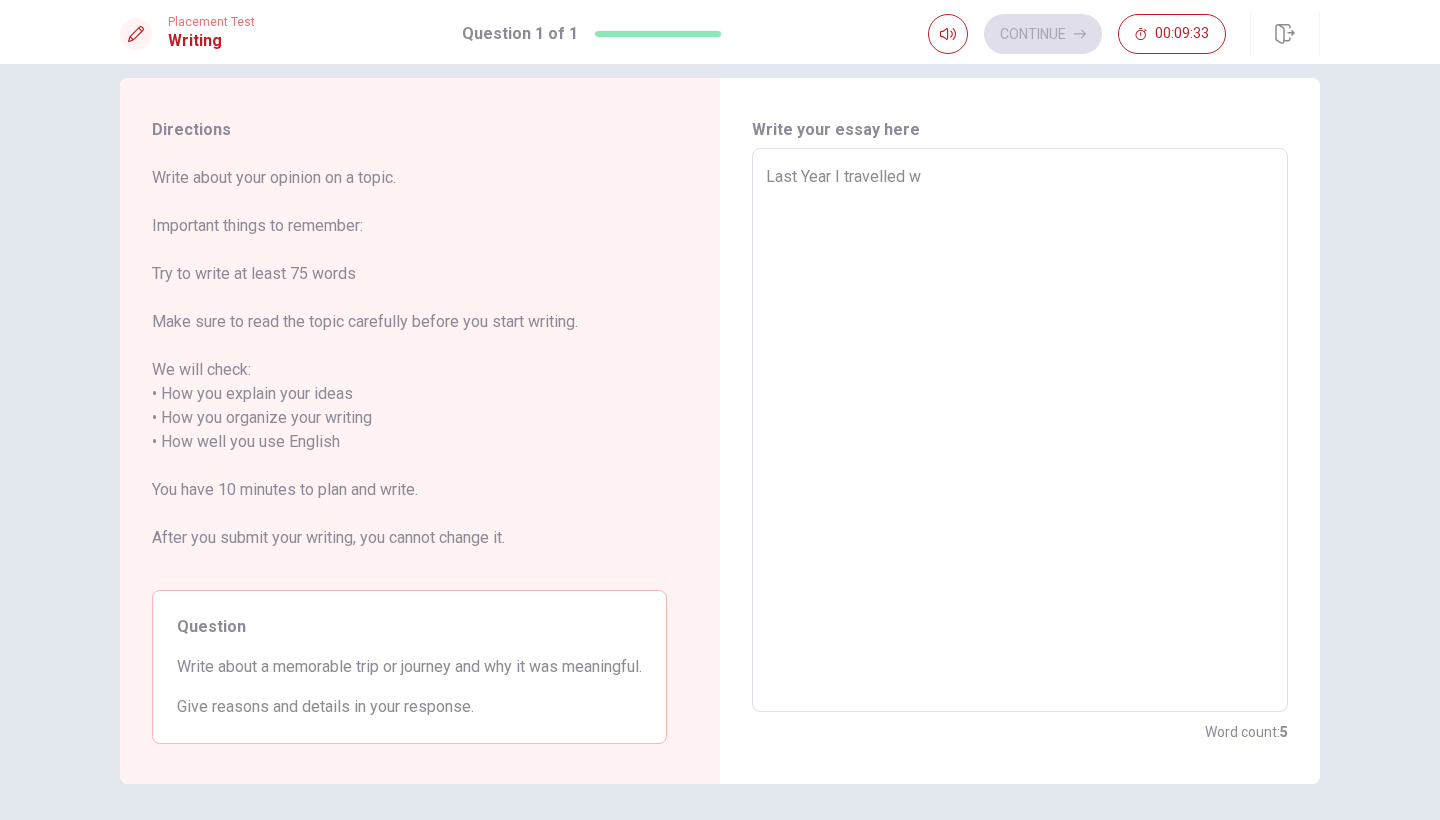 type on "Last Year I travelled wi" 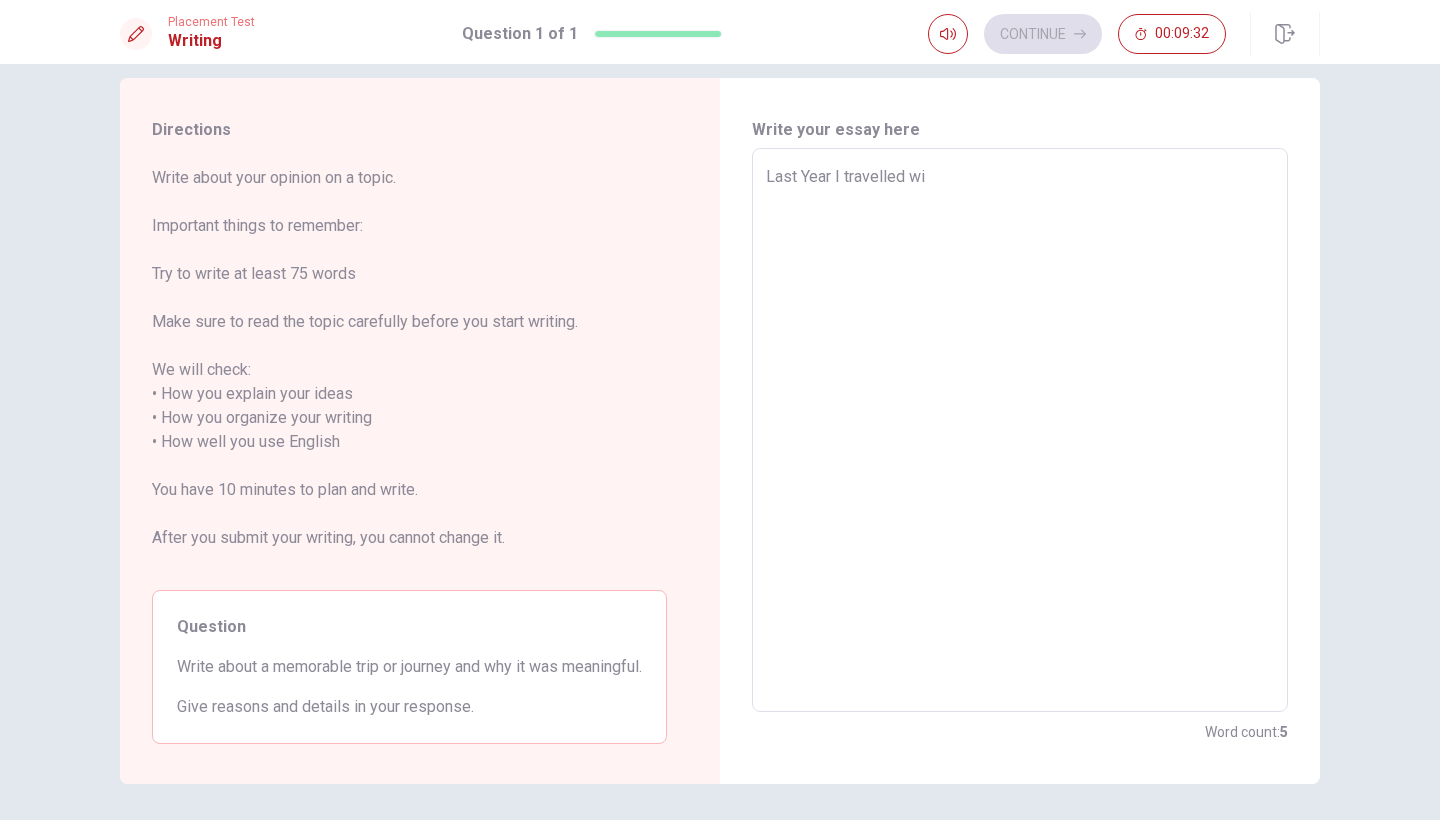 type on "x" 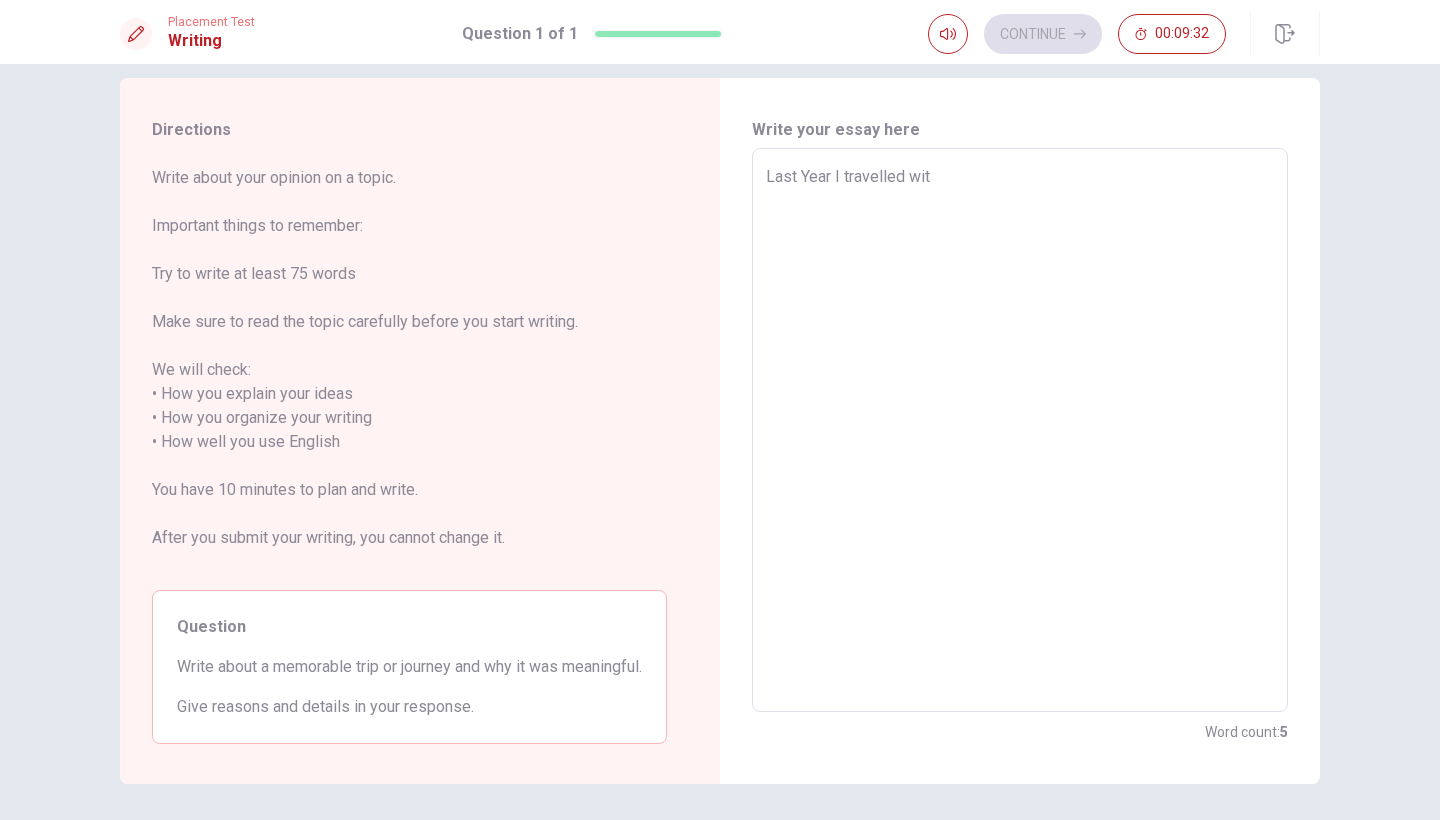 type on "x" 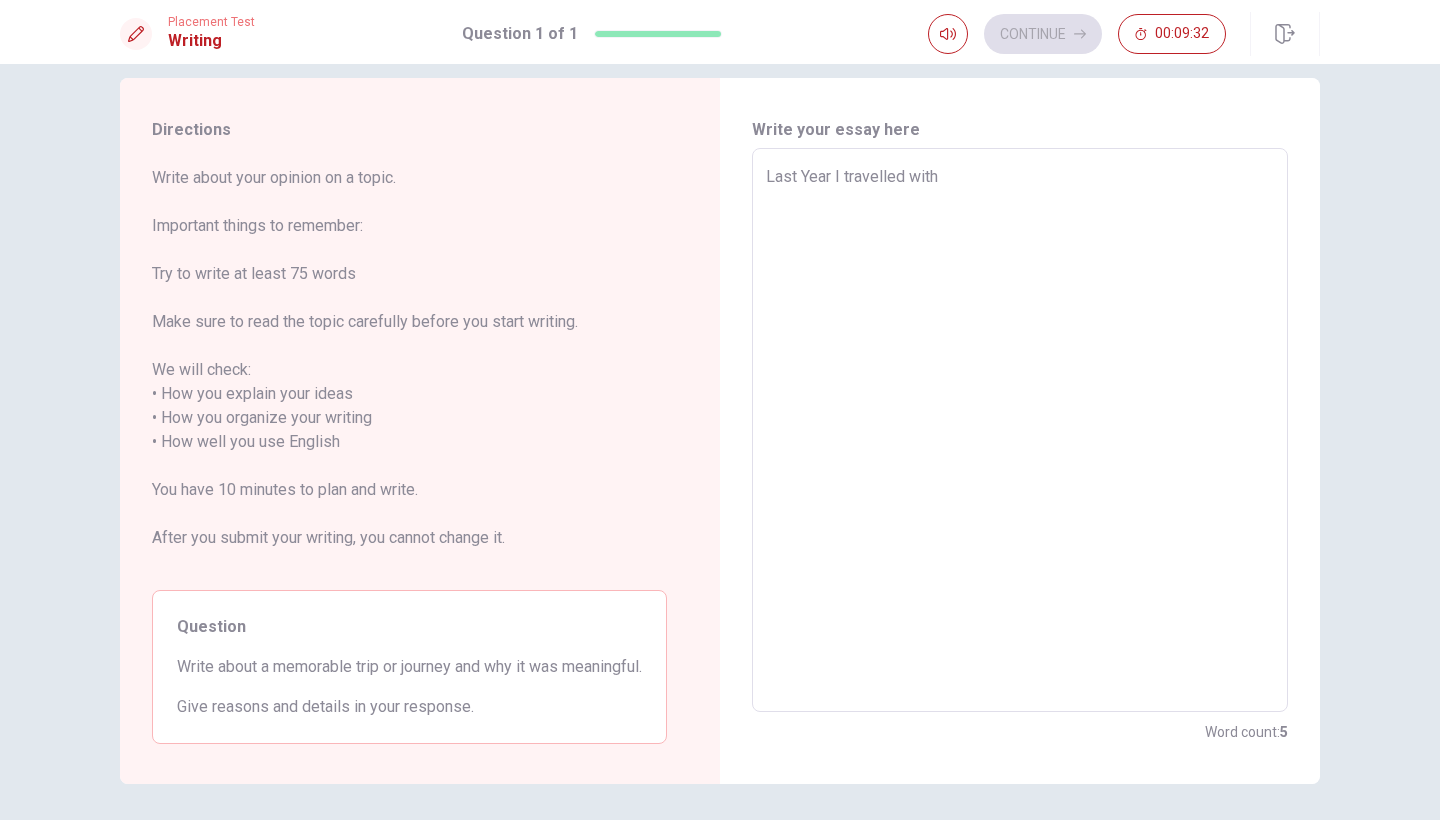 type on "x" 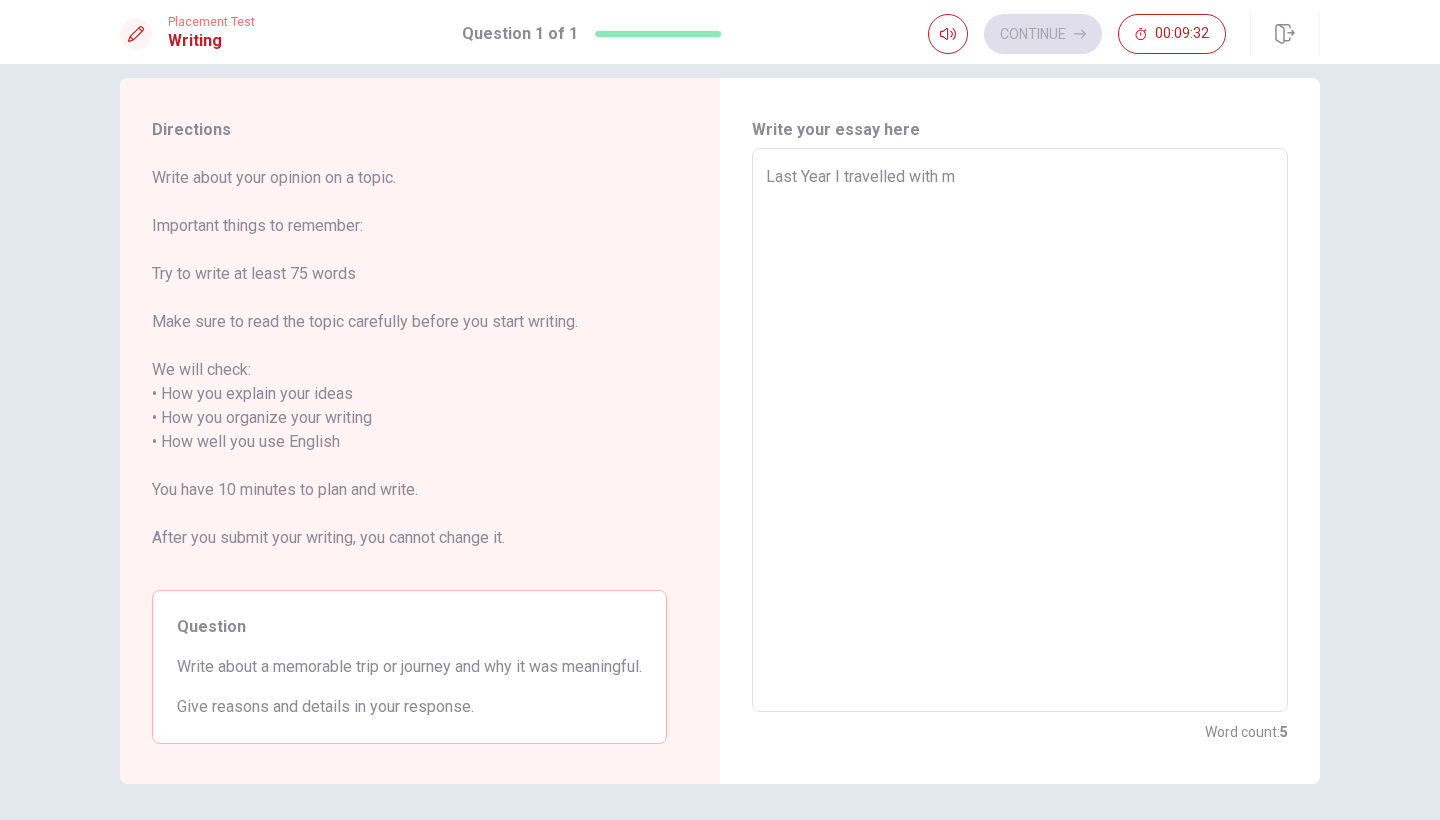type on "x" 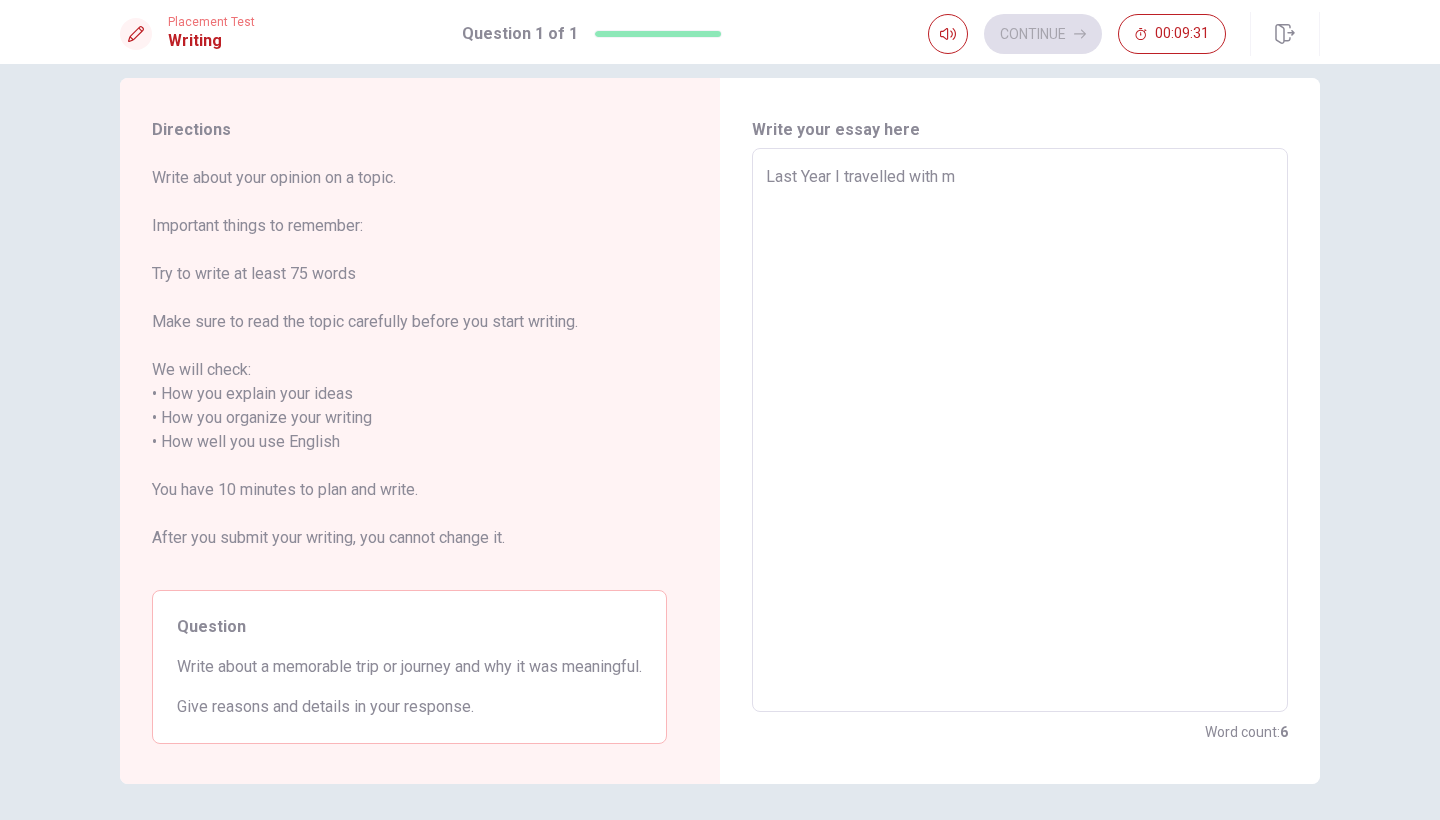 type on "Last Year I travelled with my" 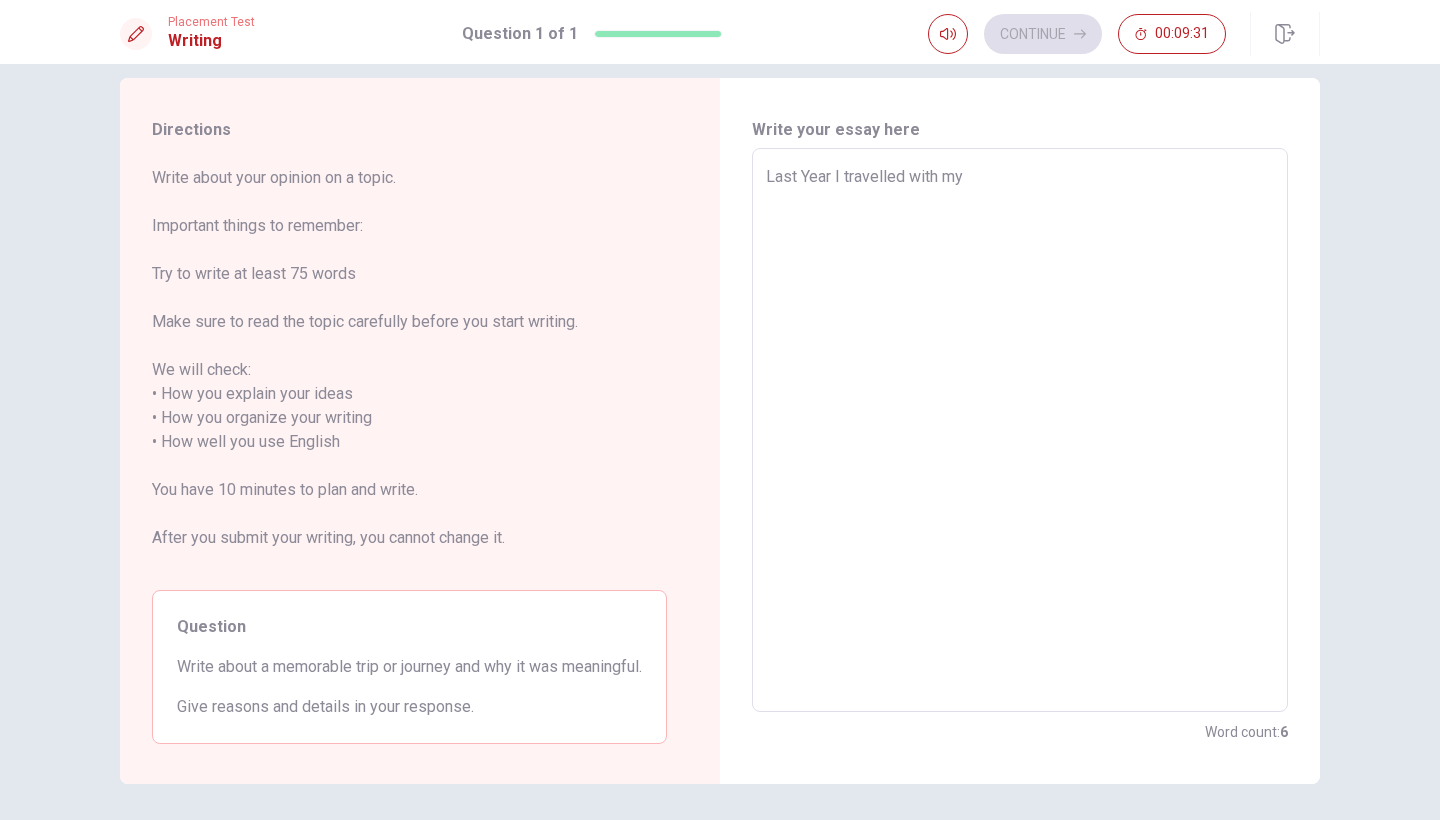 type on "x" 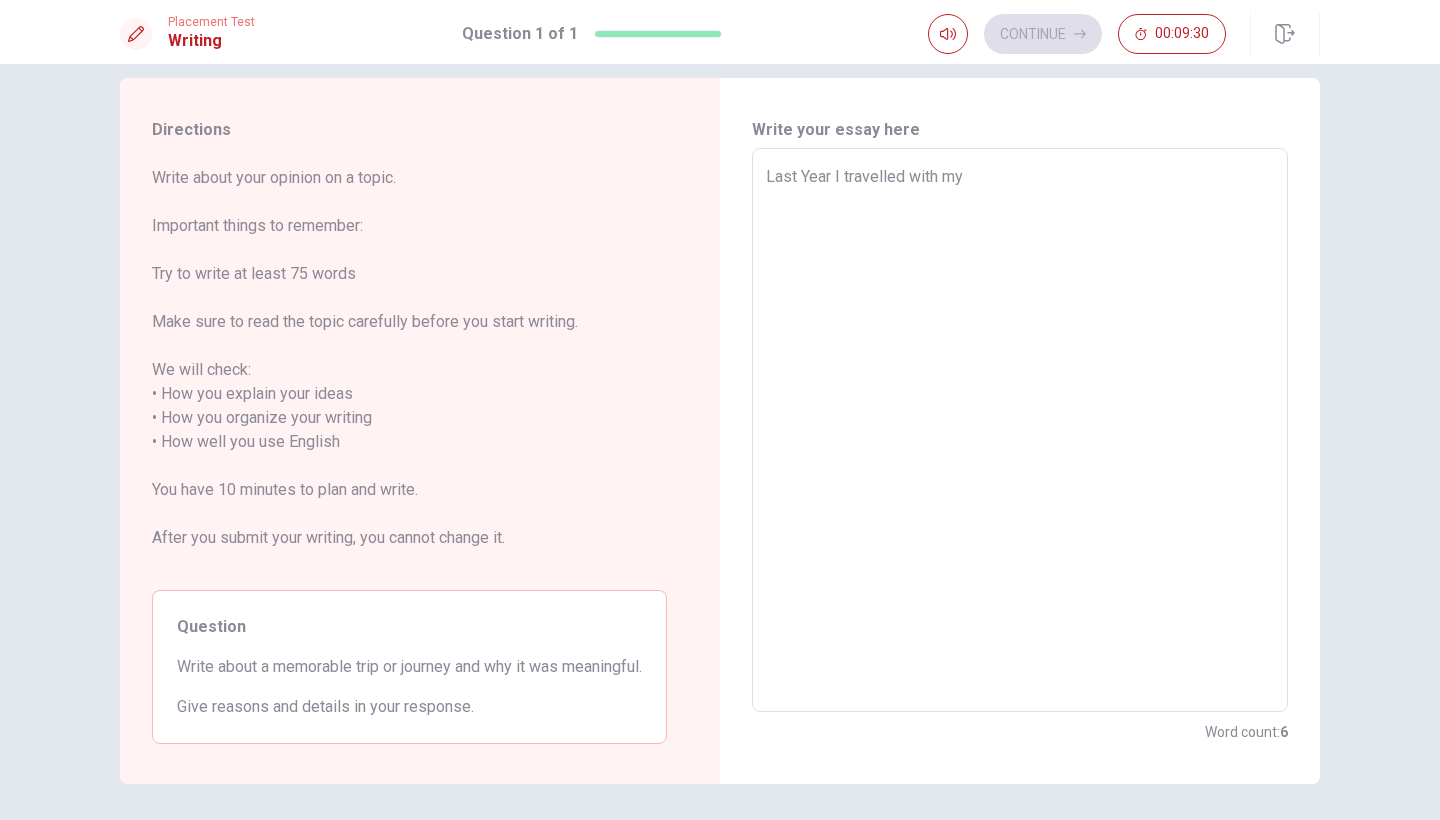 type on "Last Year I travelled with my f" 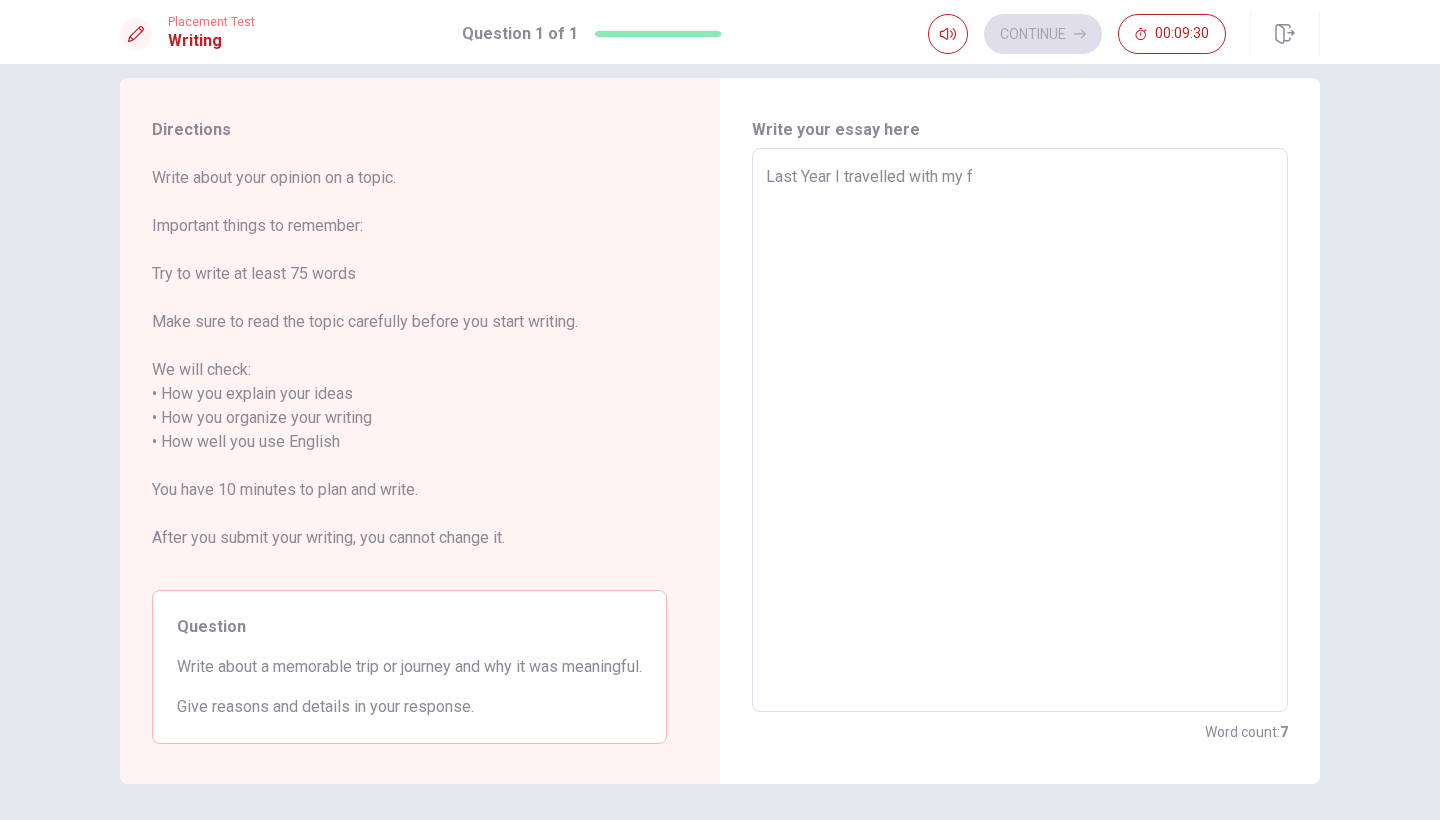 type on "x" 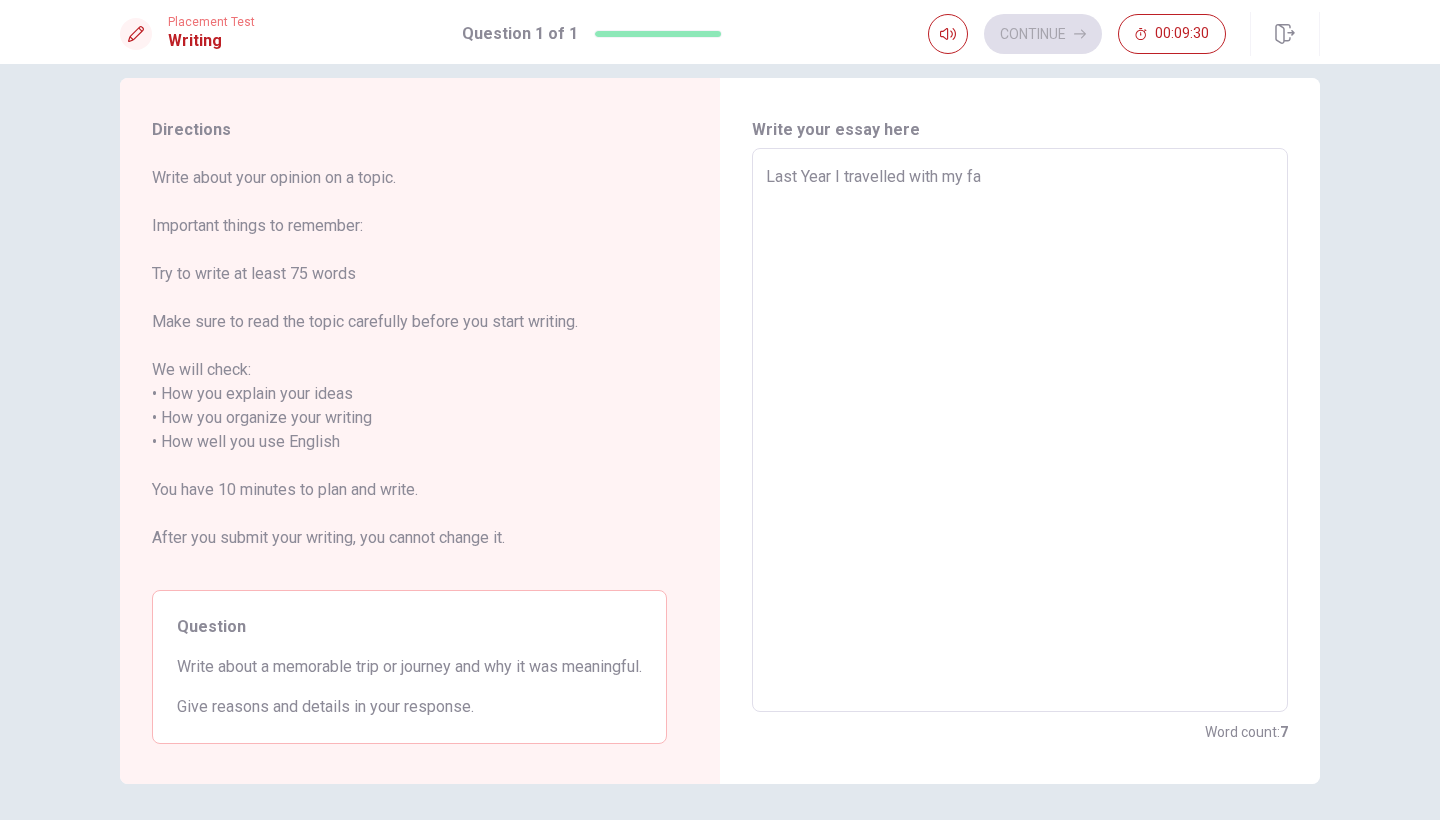 type on "x" 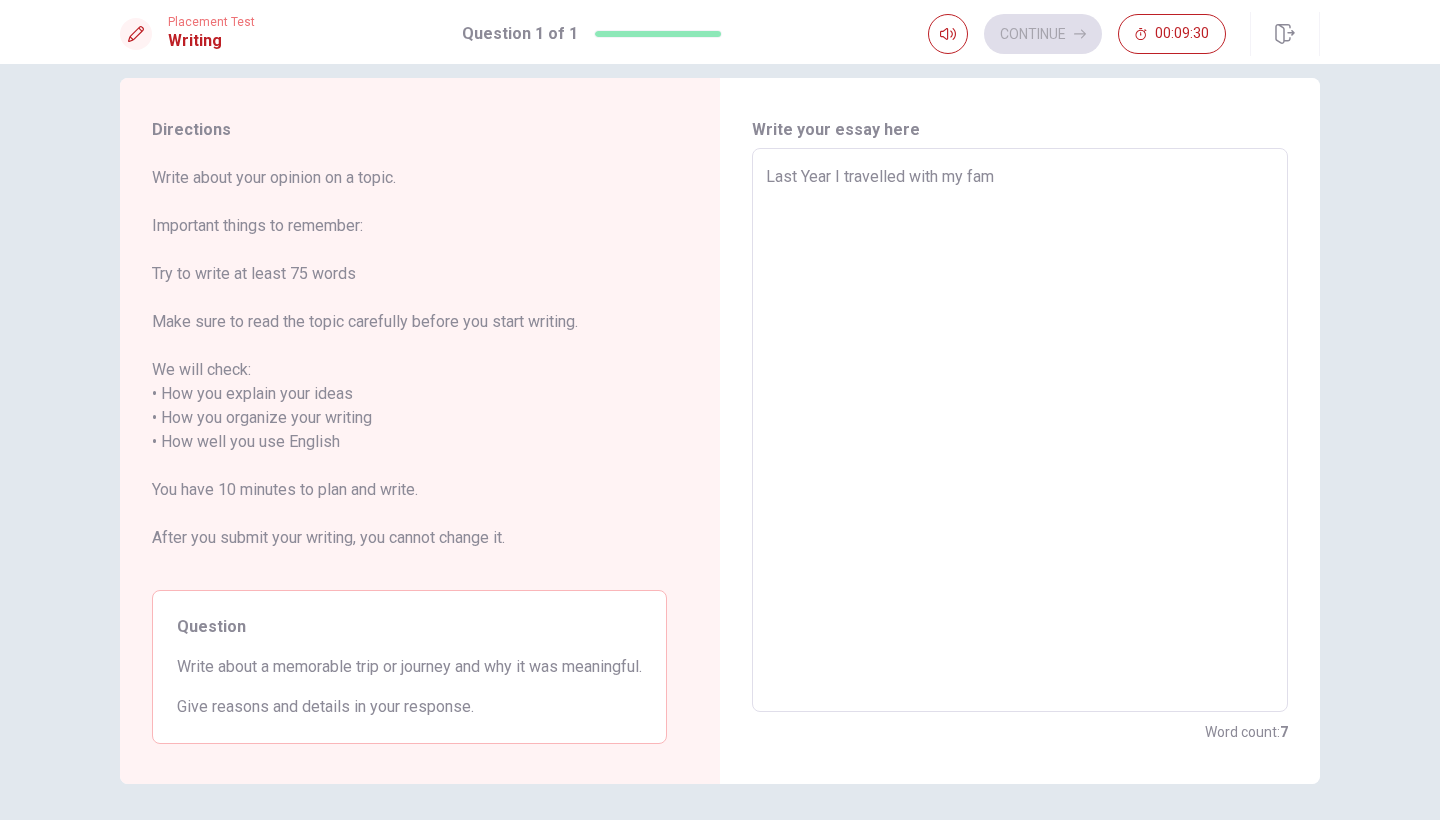 type on "x" 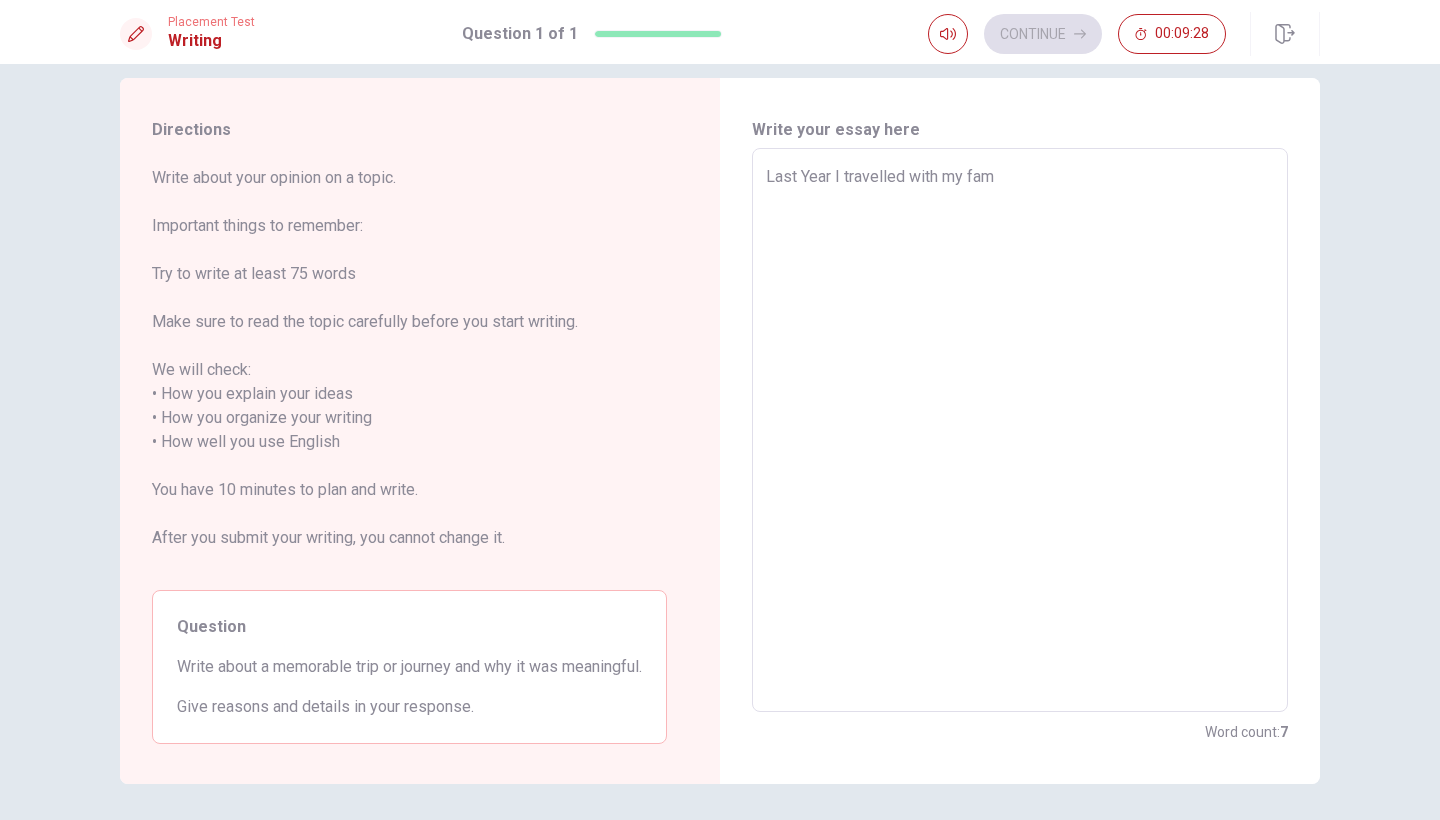 type on "x" 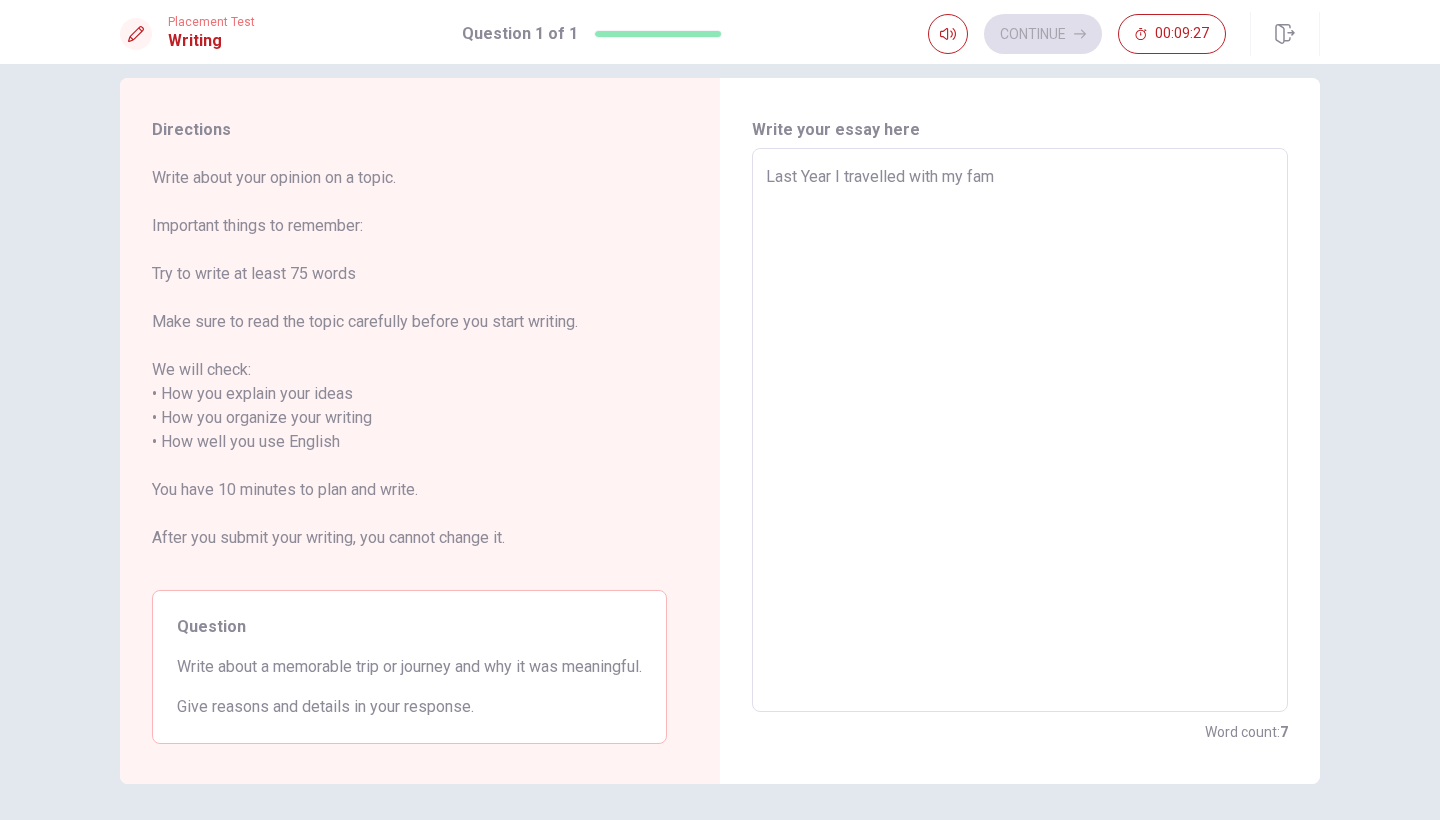 type on "Last Year I travelled with my fam t" 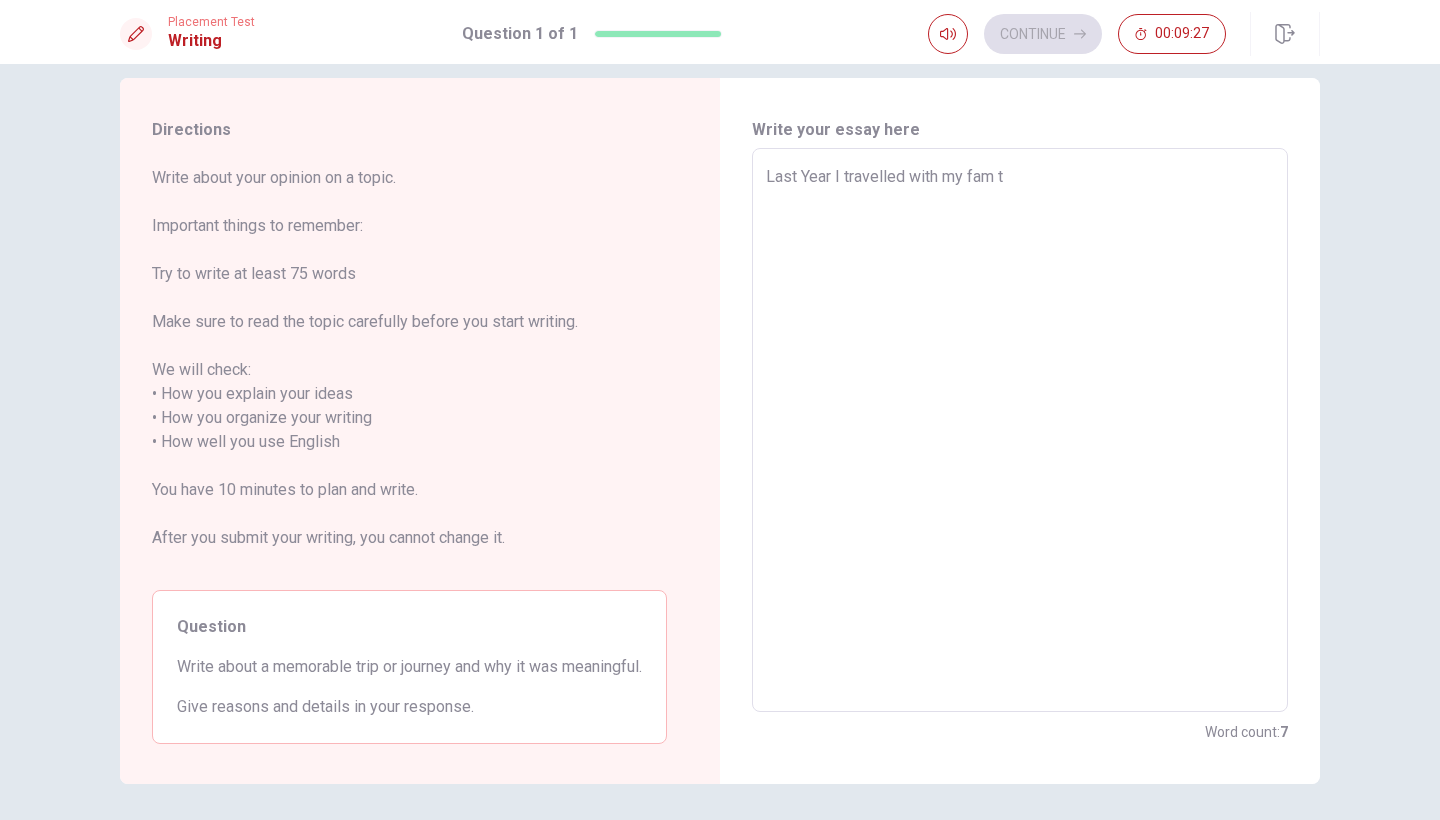 type on "x" 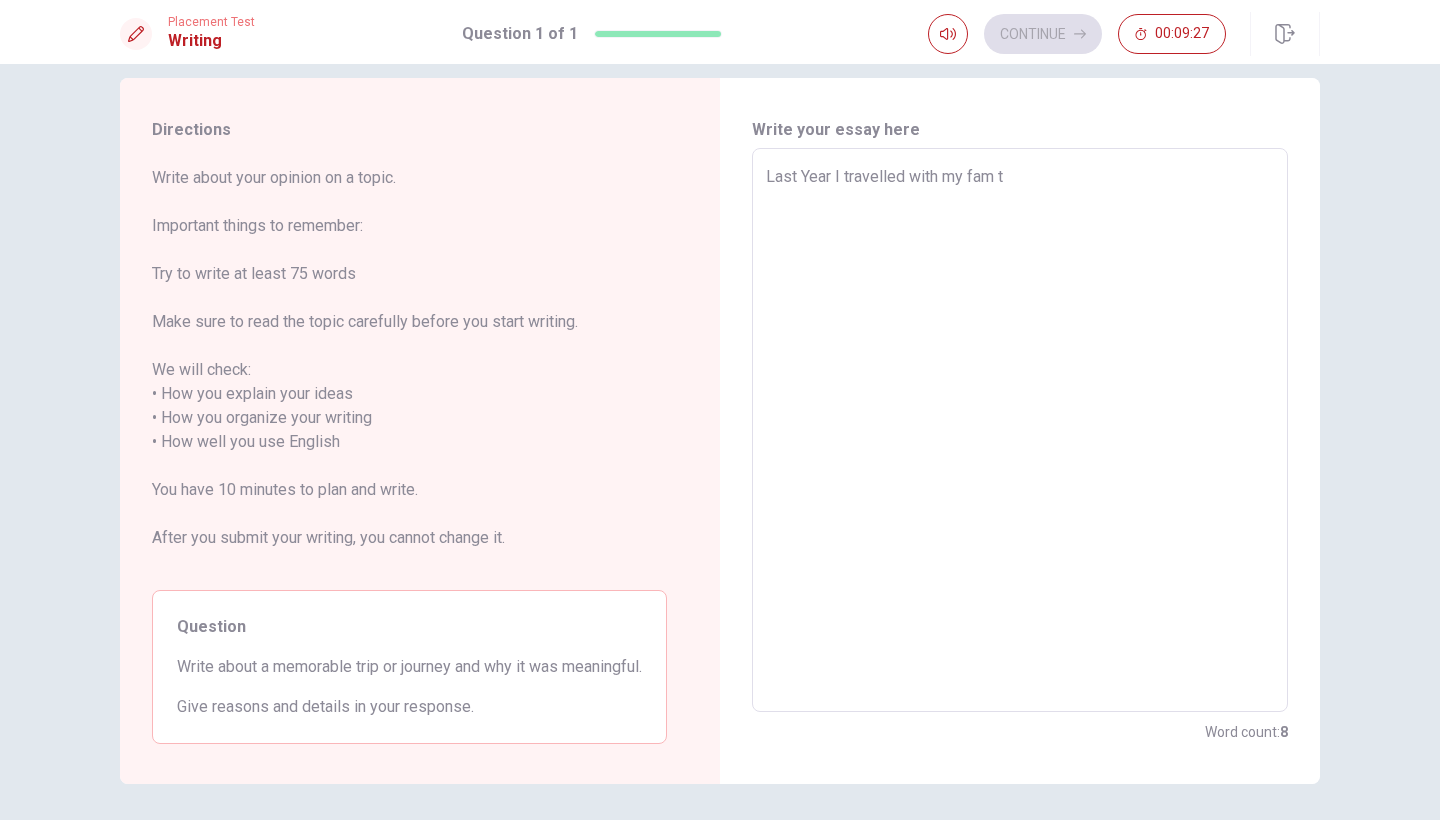 type on "Last Year I travelled with my fam to" 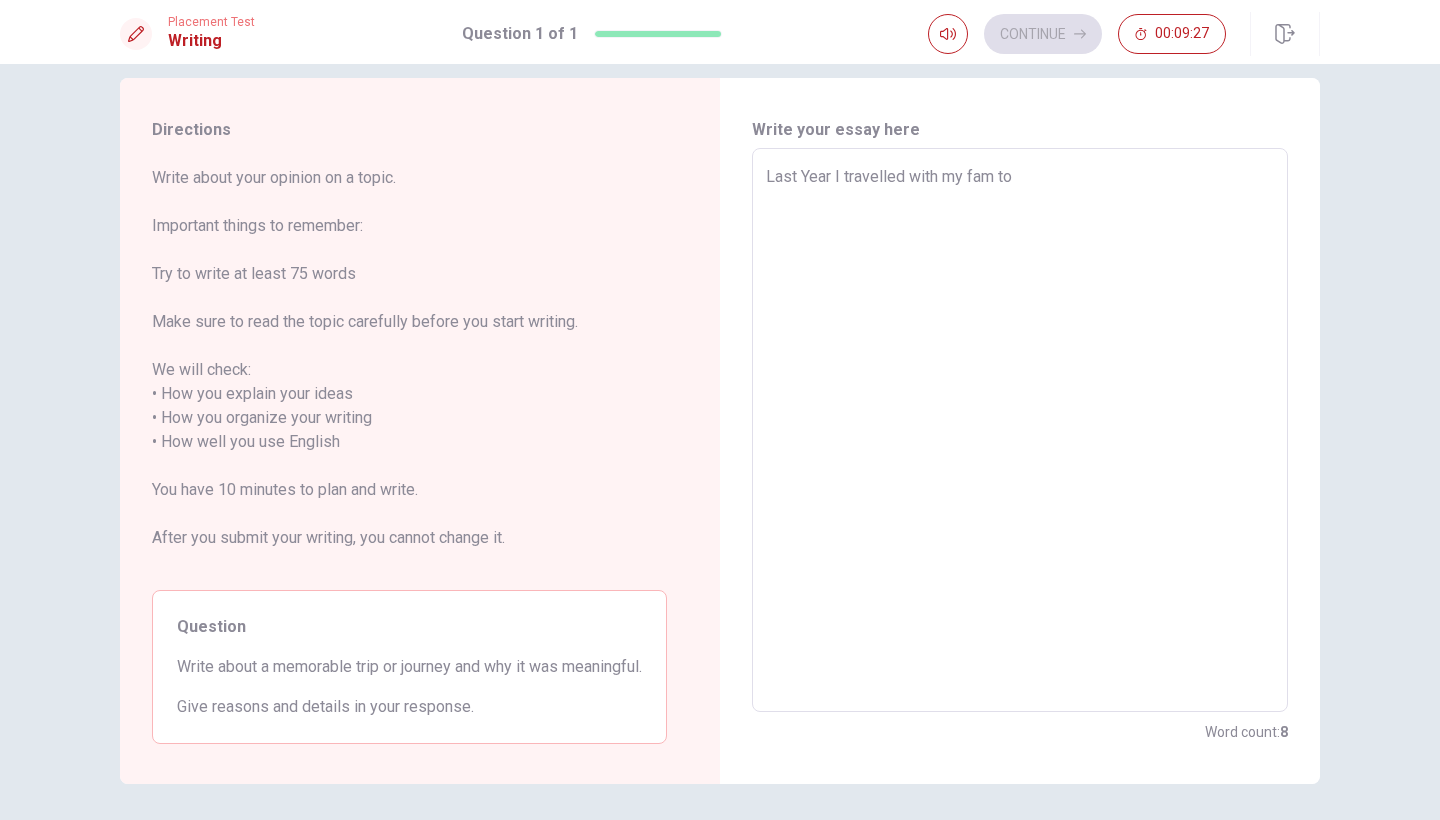 type on "x" 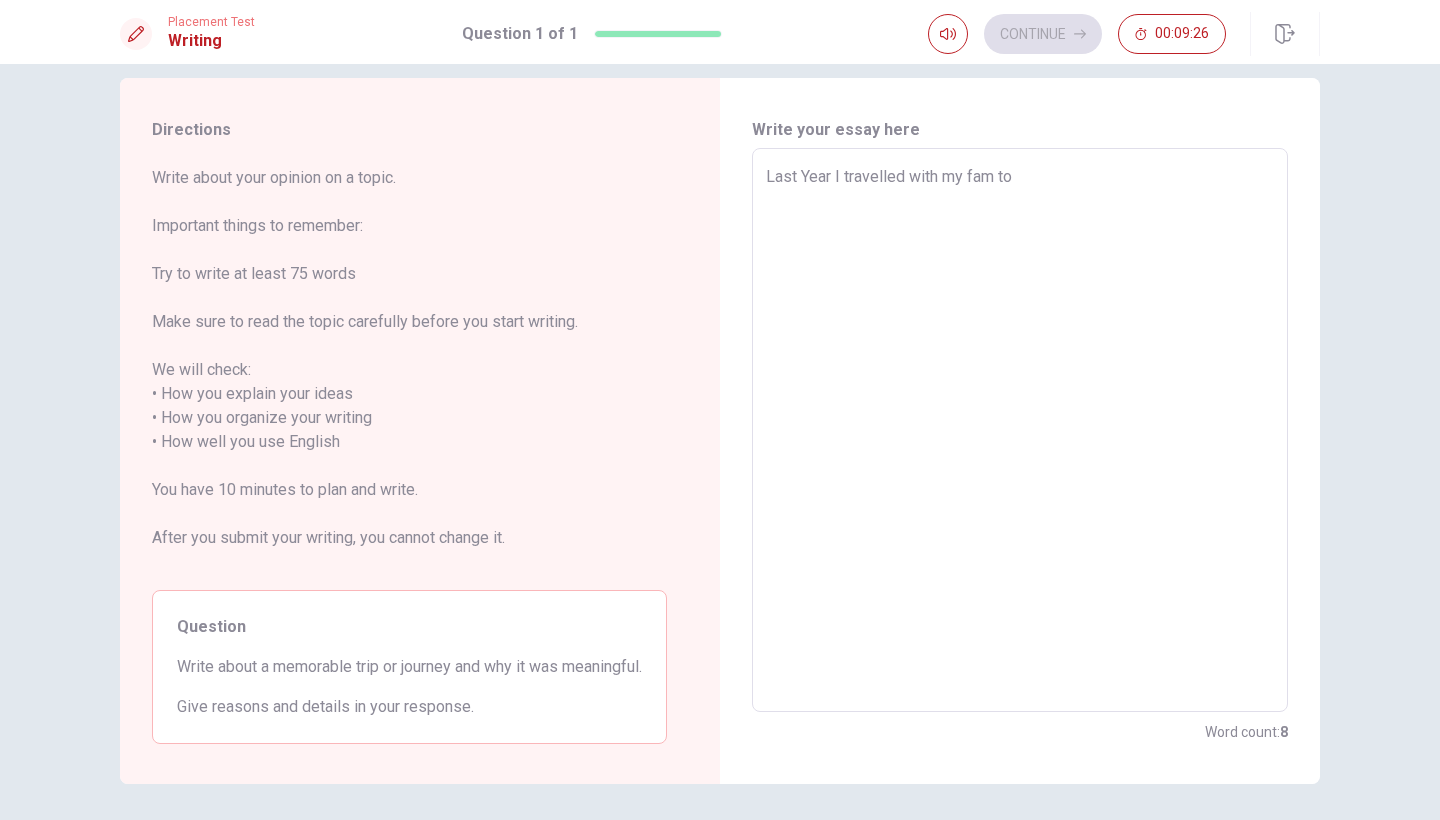 type on "Last Year I travelled with my fam to E" 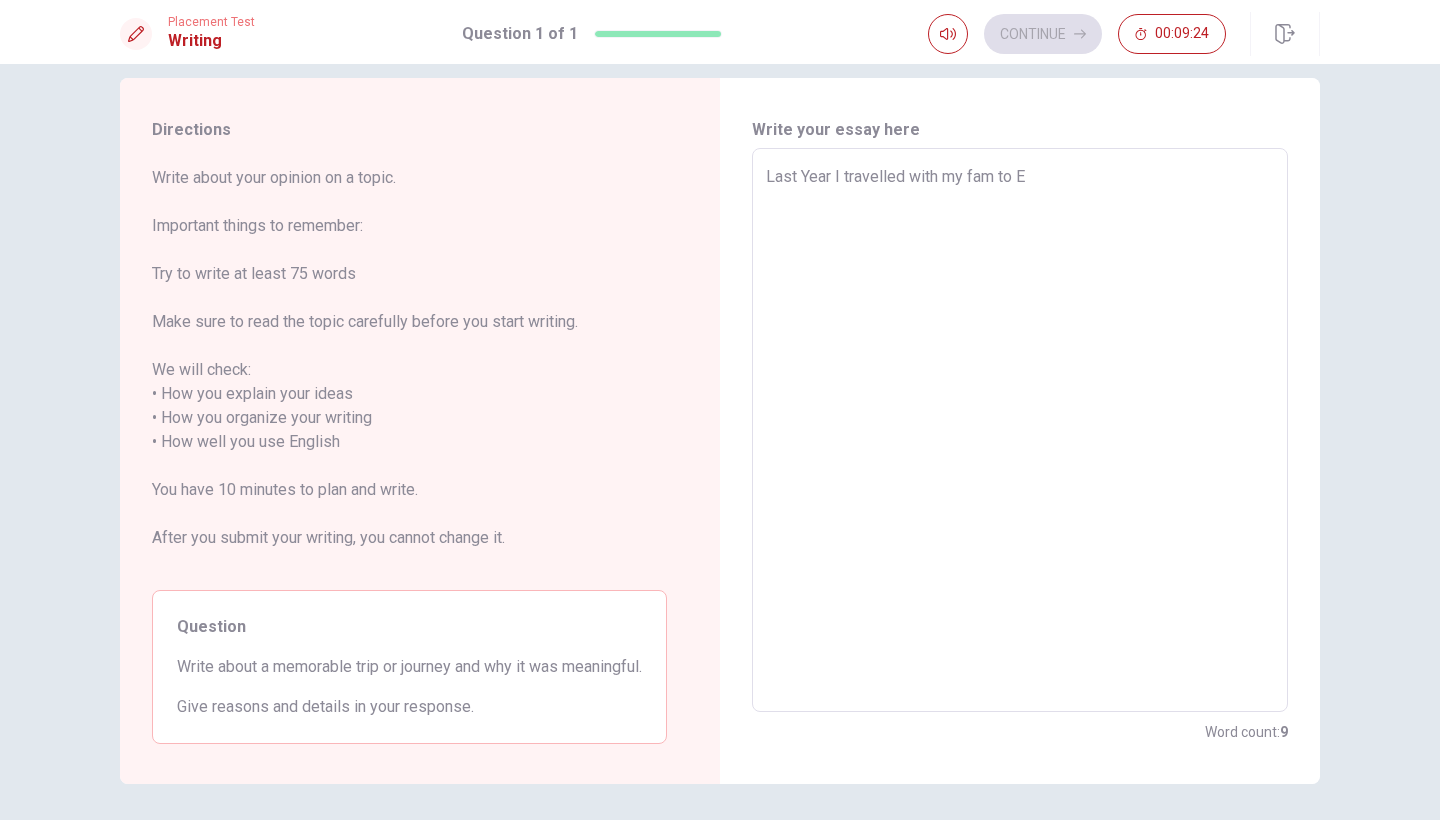 type on "x" 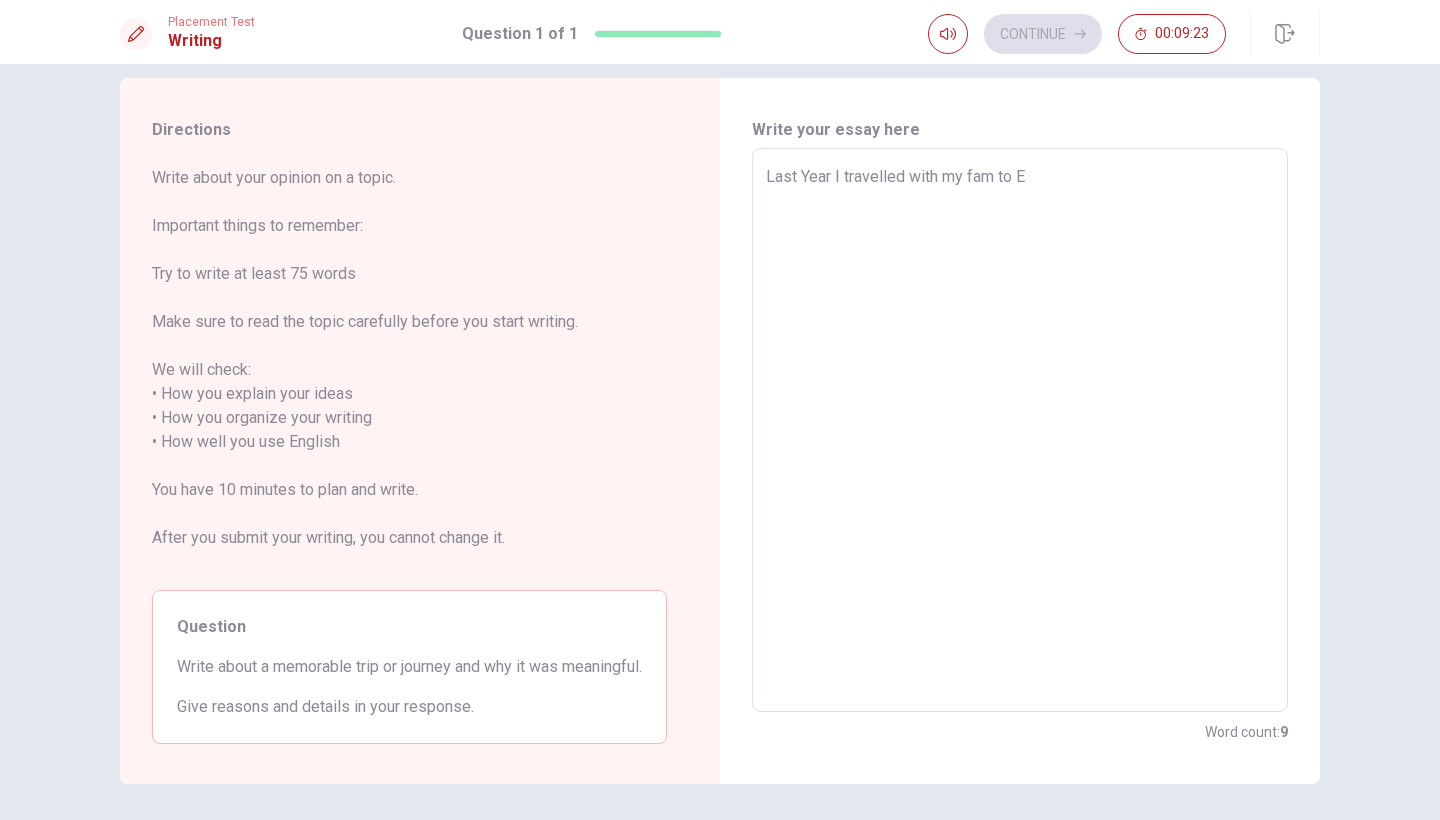 type on "Last Year I travelled with my fam to Eg" 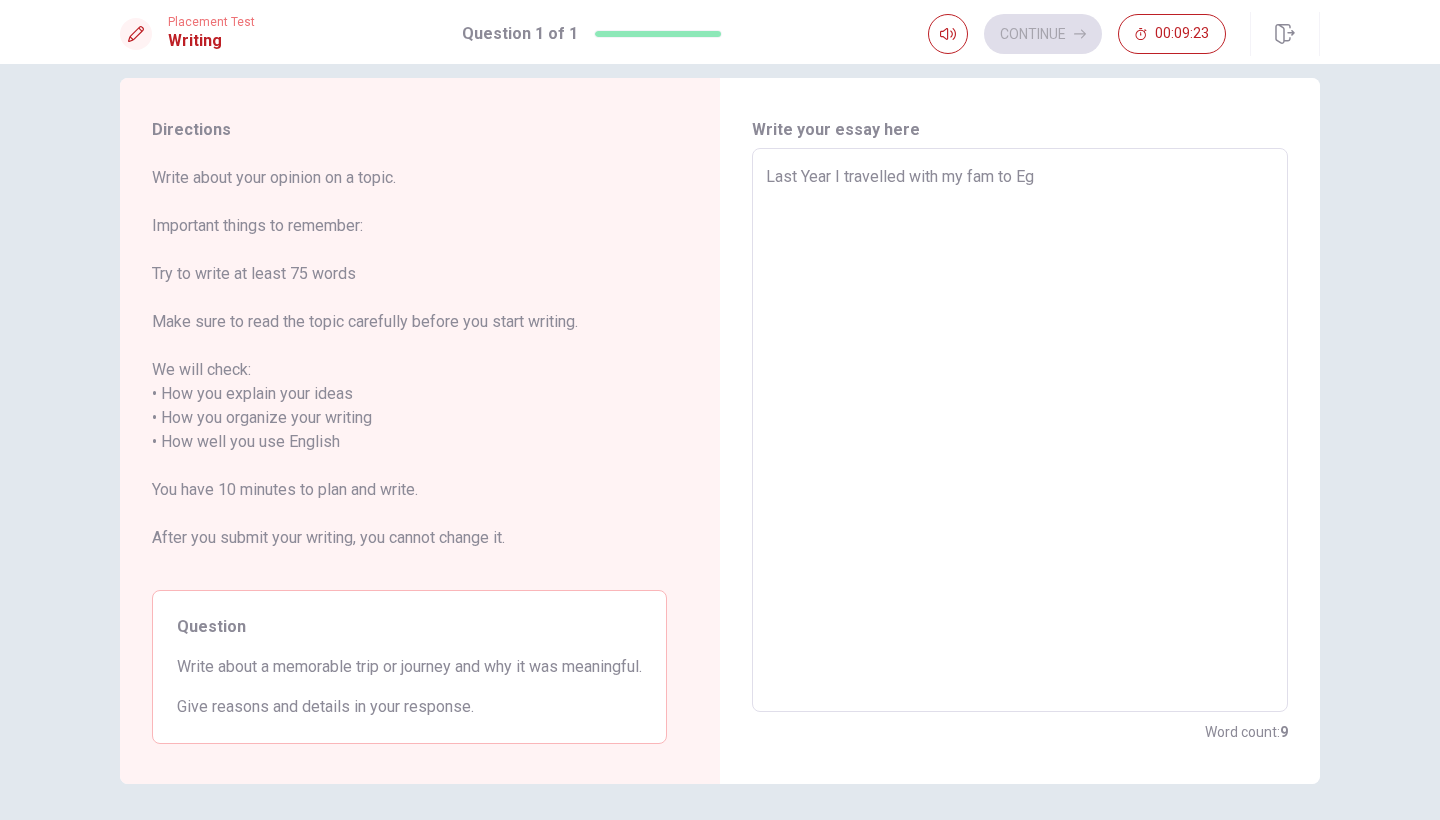 type on "x" 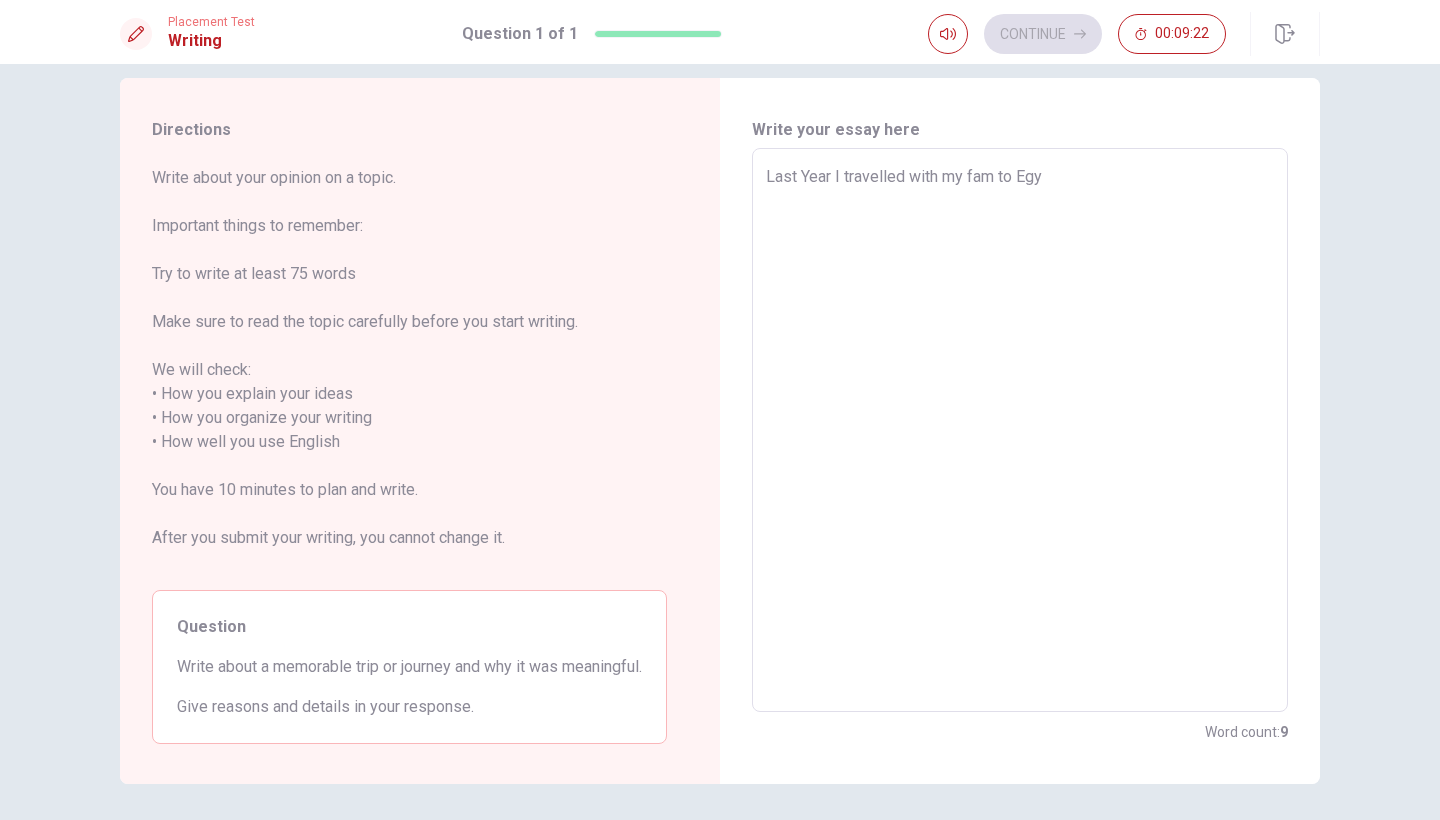type on "x" 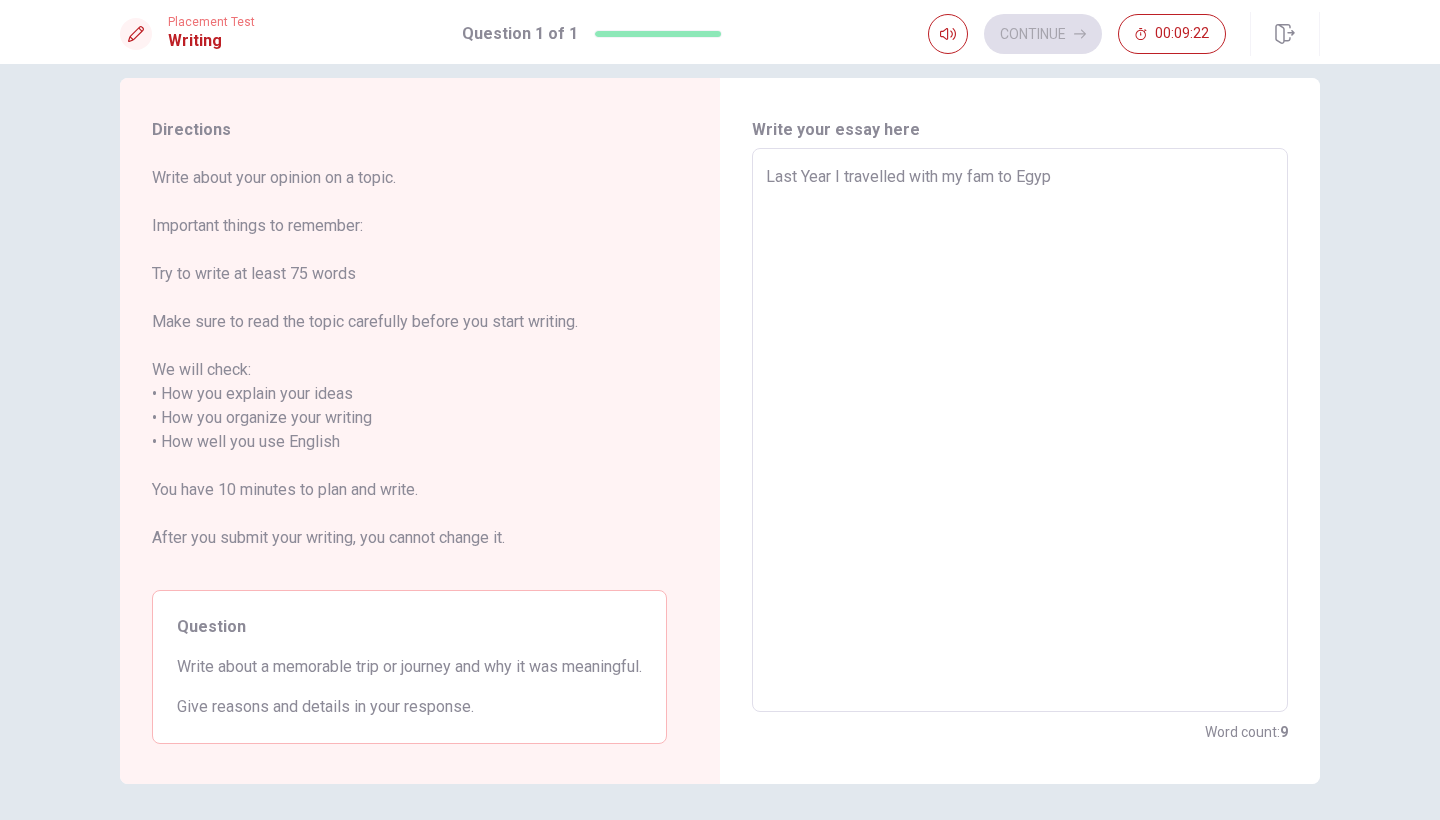 type on "x" 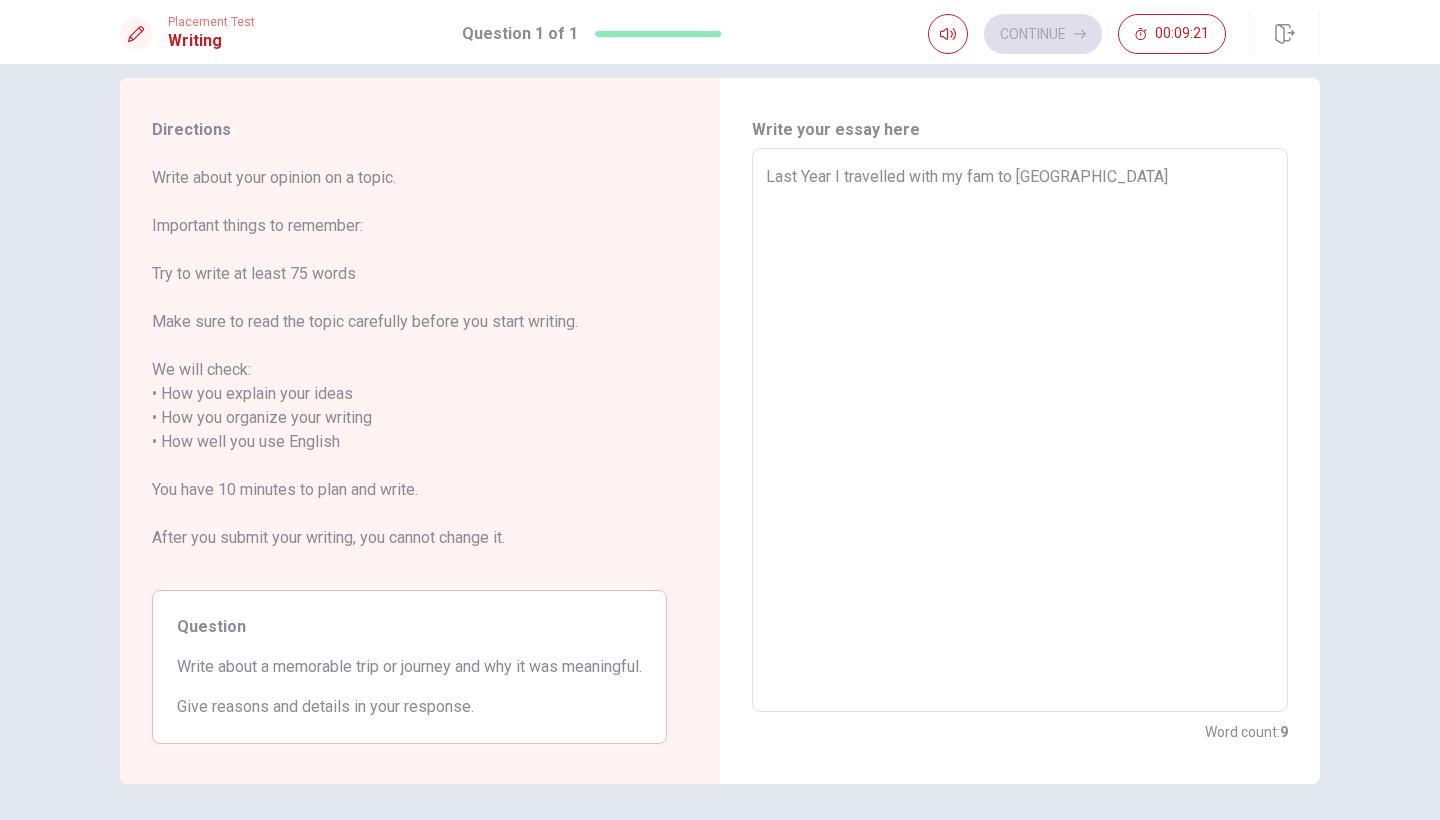 type on "x" 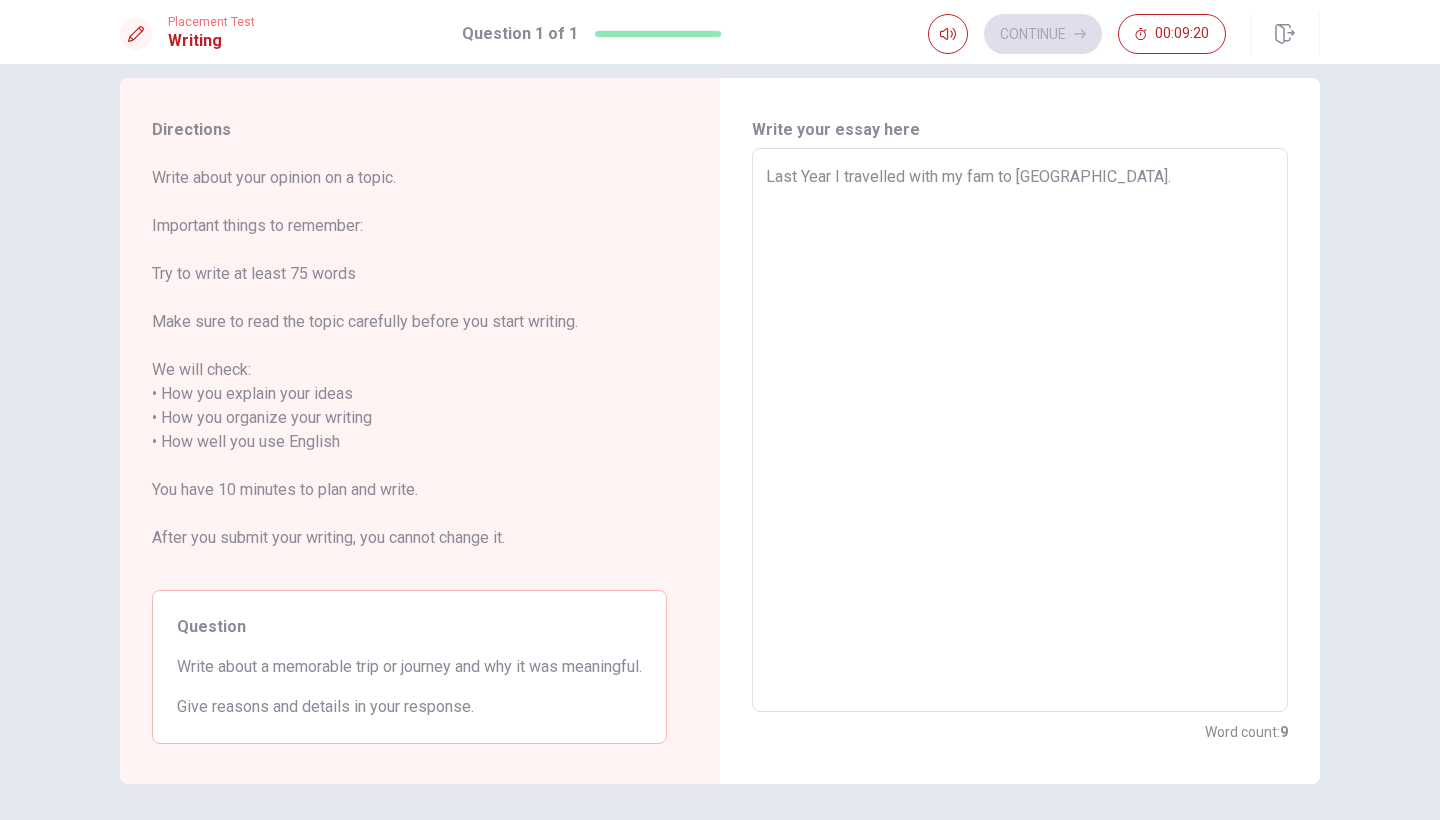 type on "x" 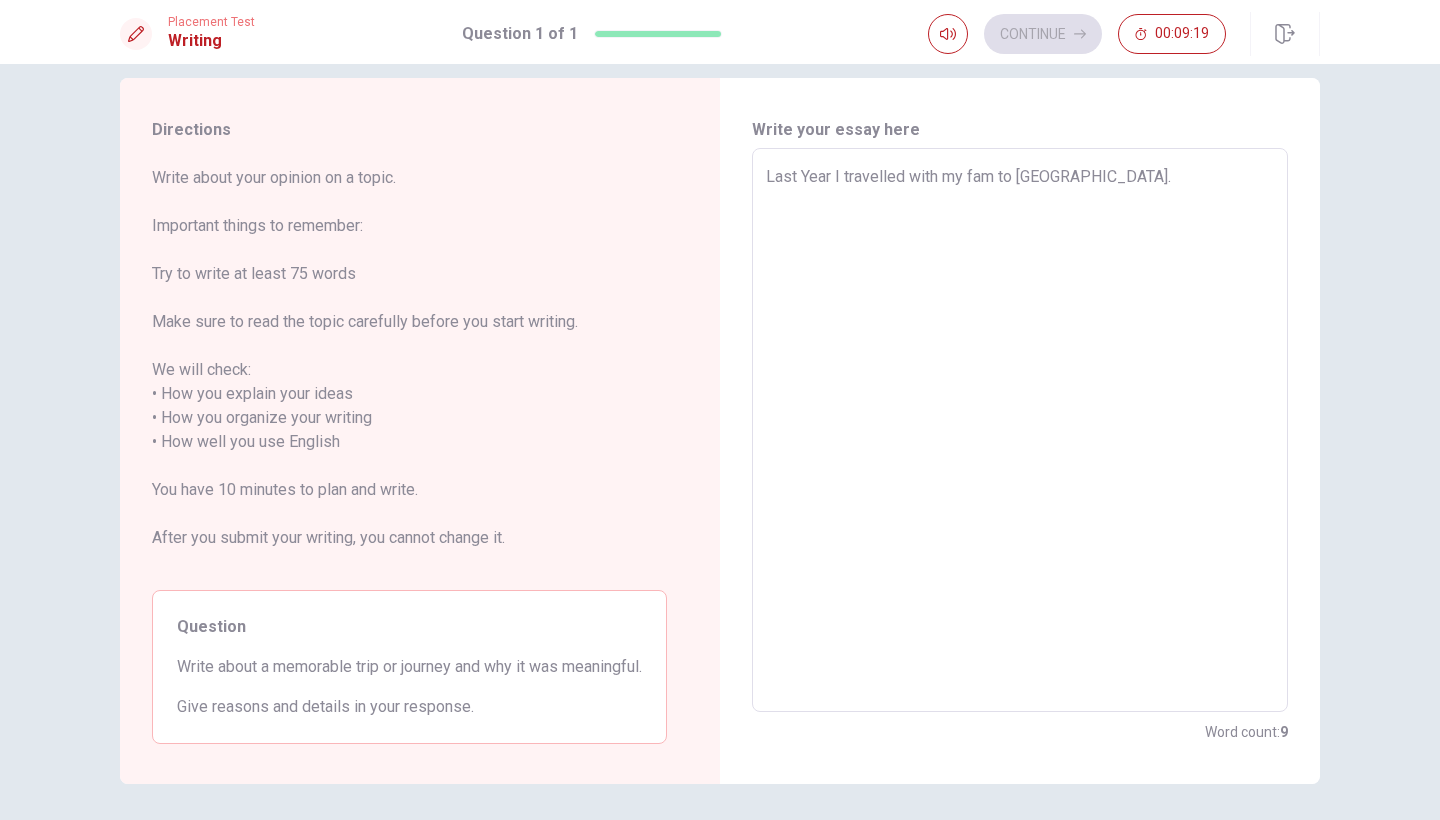 type on "x" 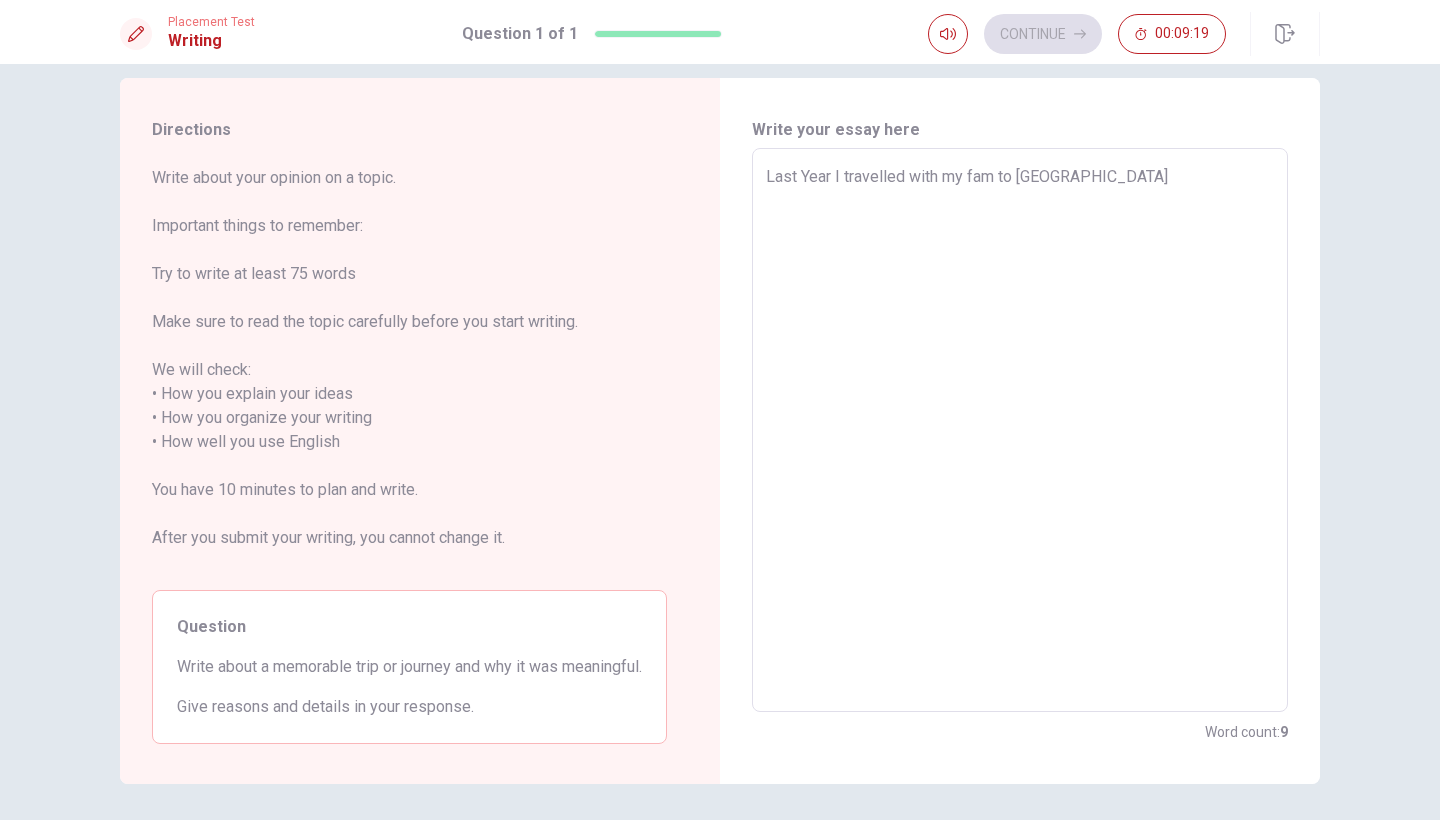 type on "x" 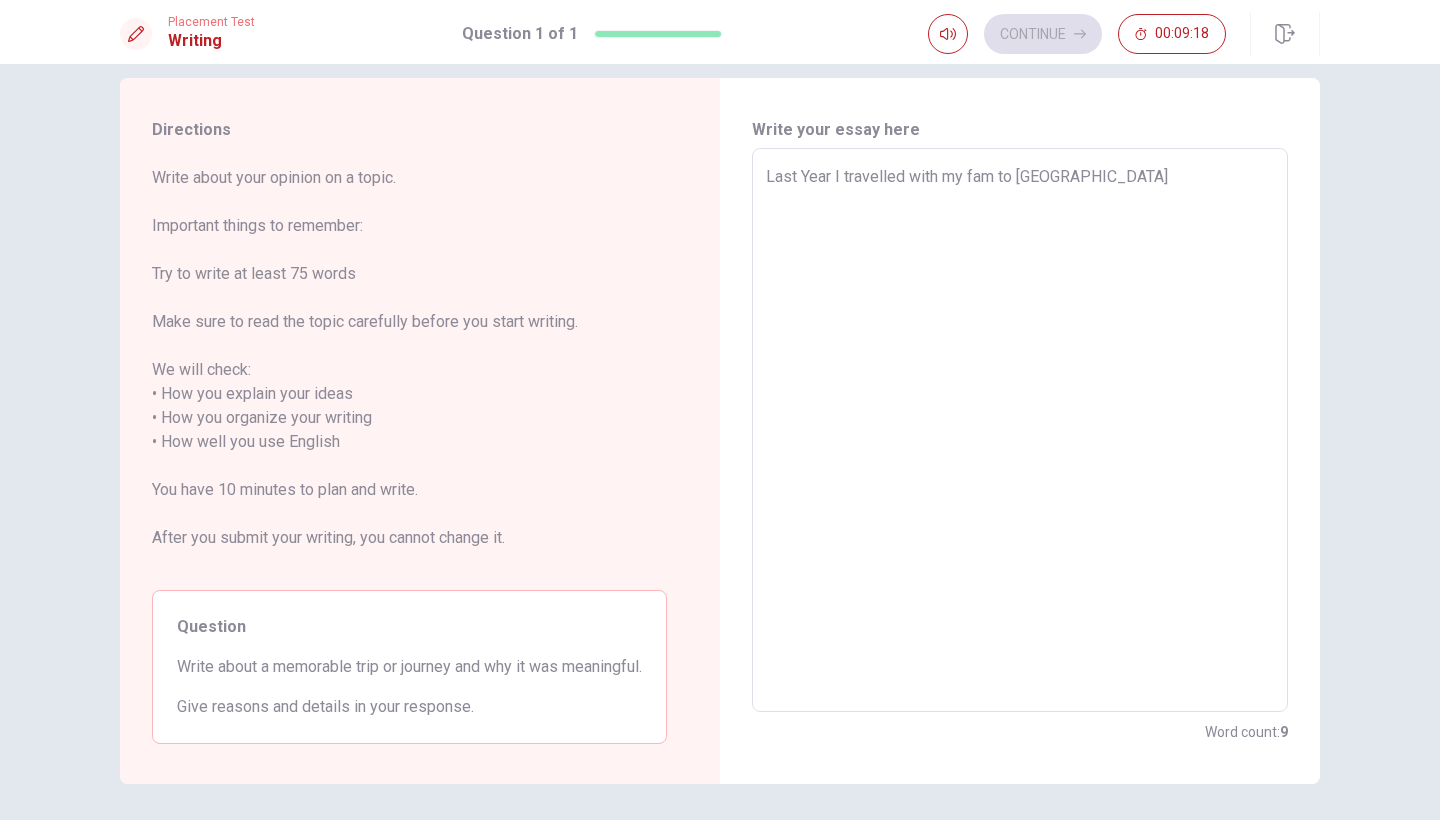 type on "Last Year I travelled with my fam to [GEOGRAPHIC_DATA]" 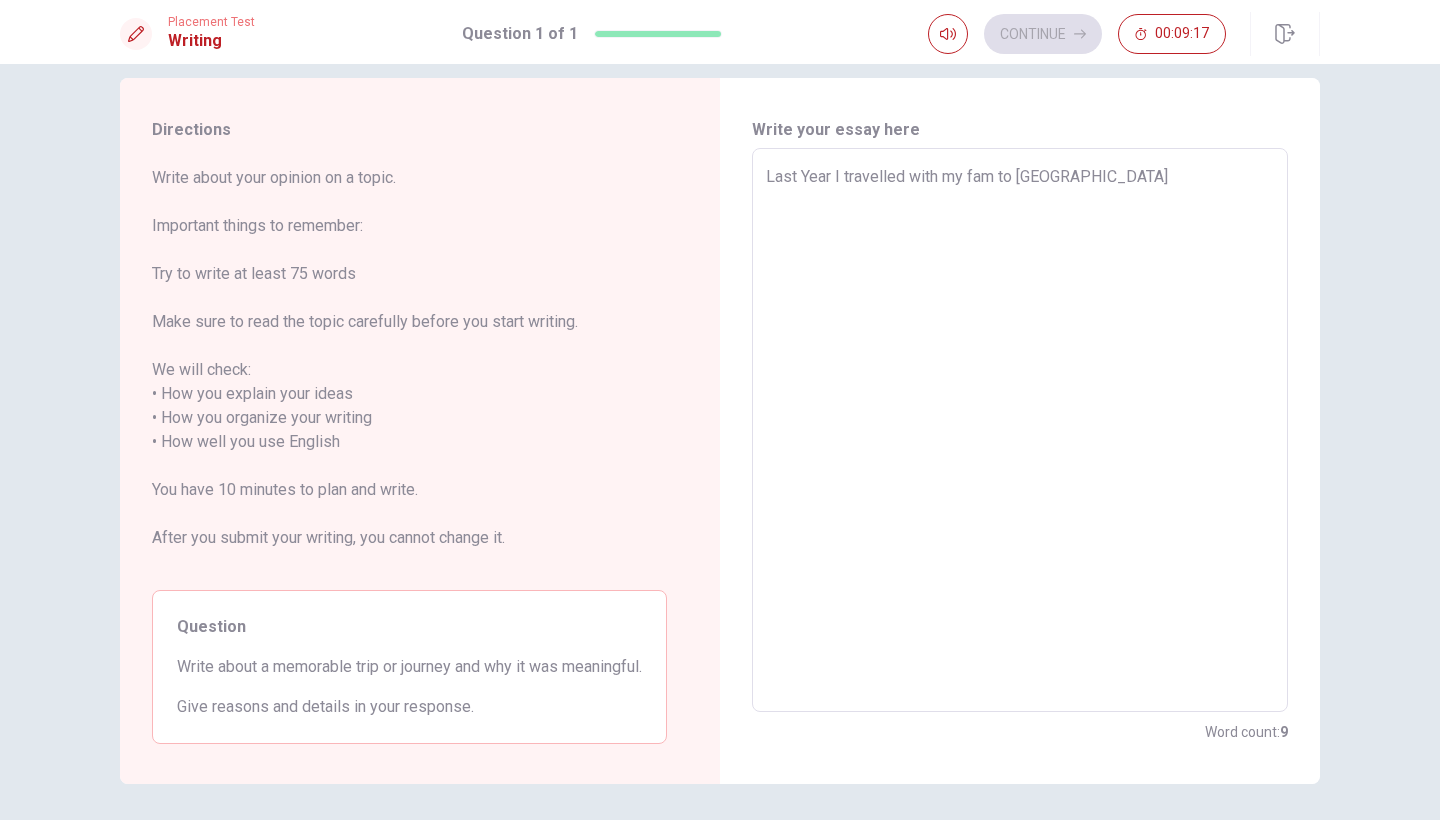 type on "Last Year I travelled with my fam to [GEOGRAPHIC_DATA]:" 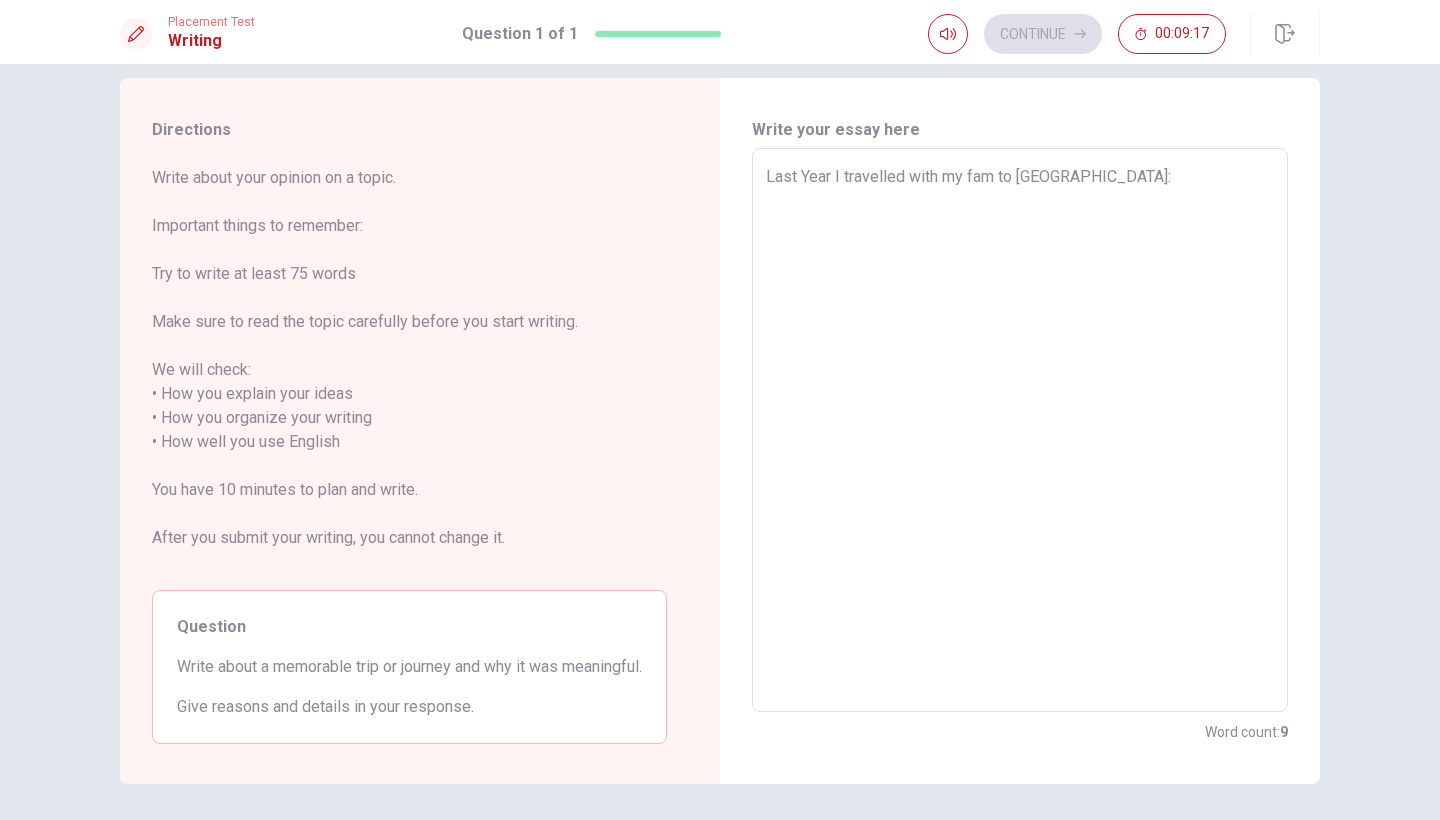type on "x" 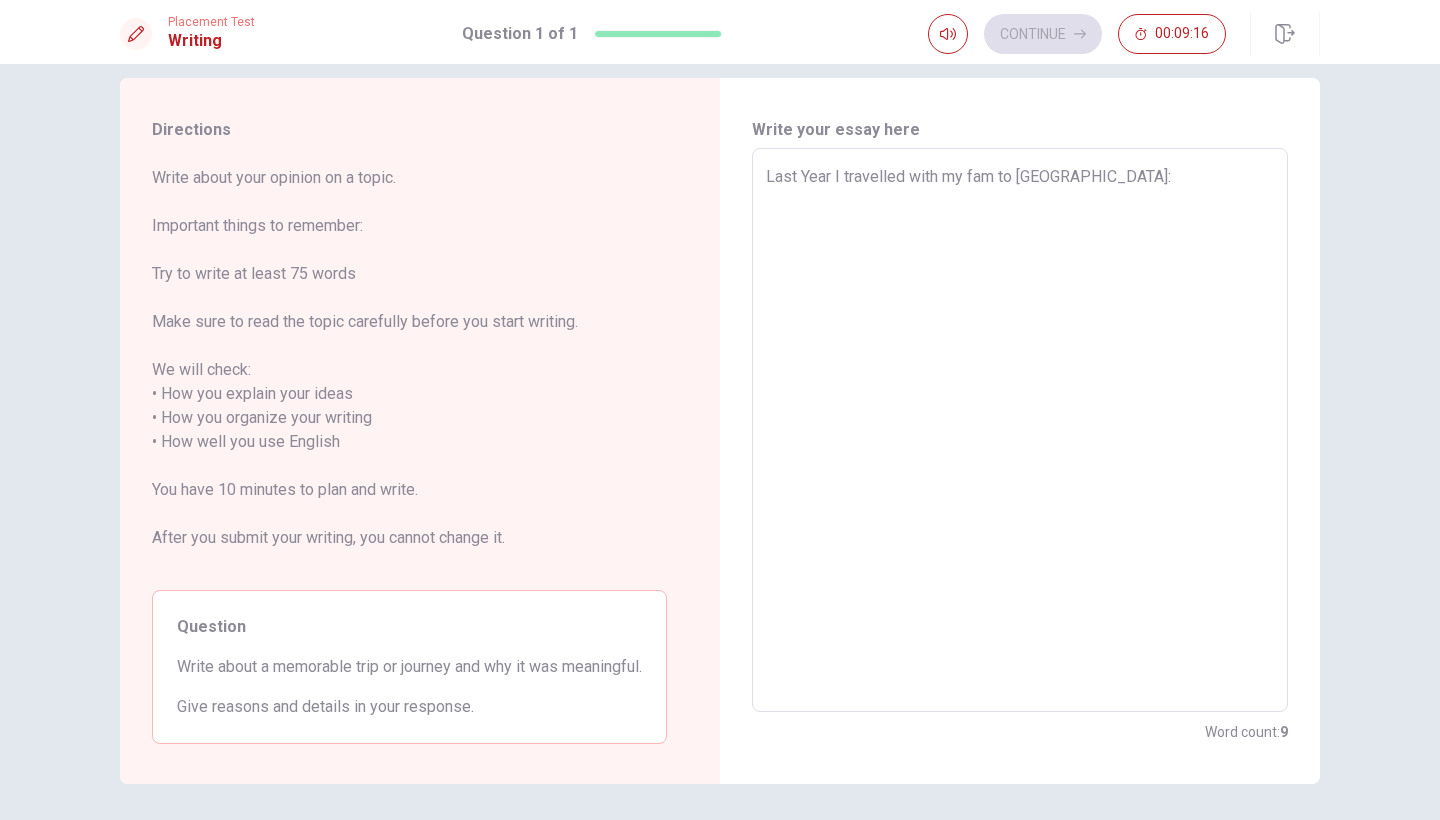 type on "Last Year I travelled with my fam to [GEOGRAPHIC_DATA]:" 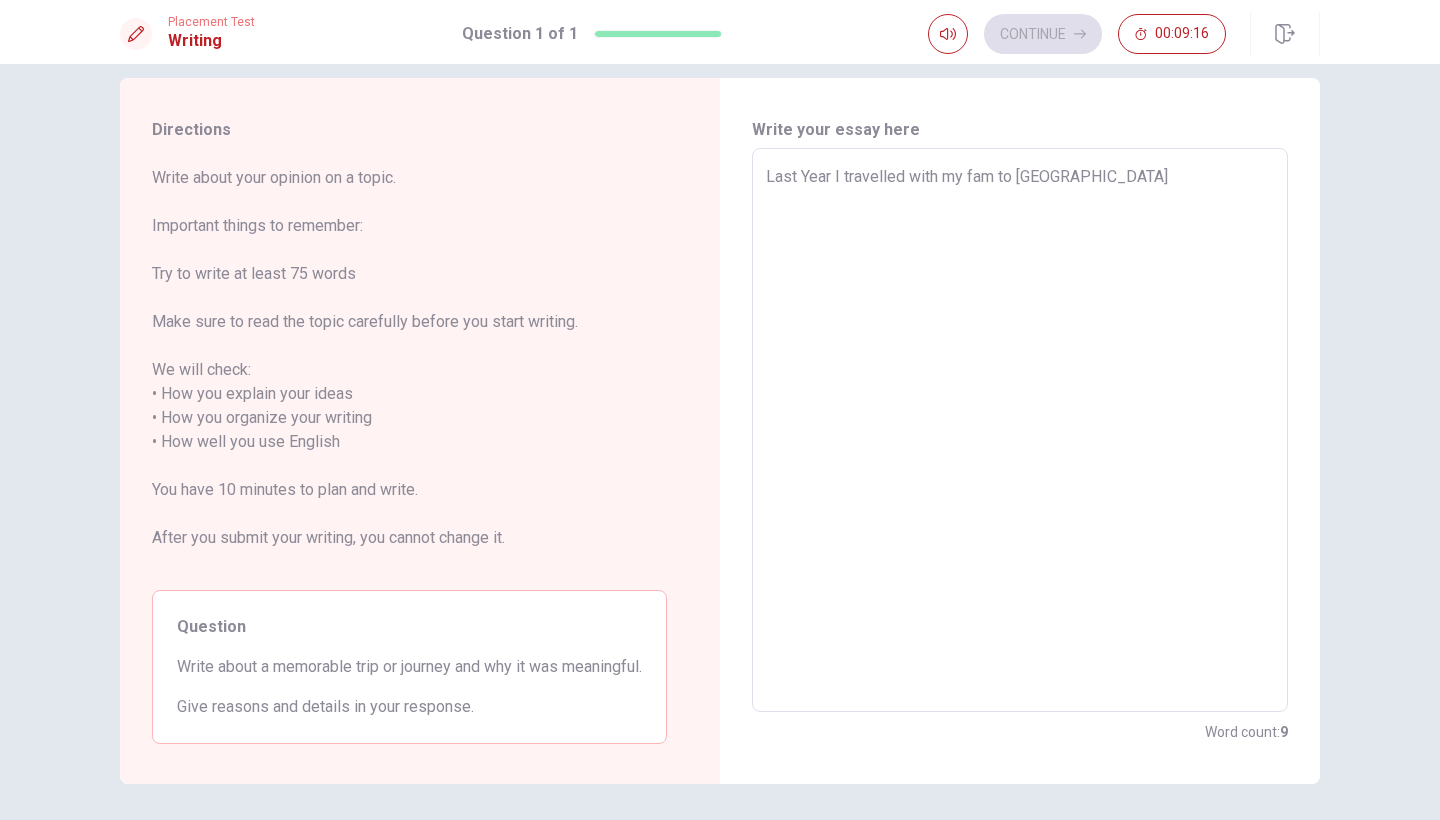 type on "x" 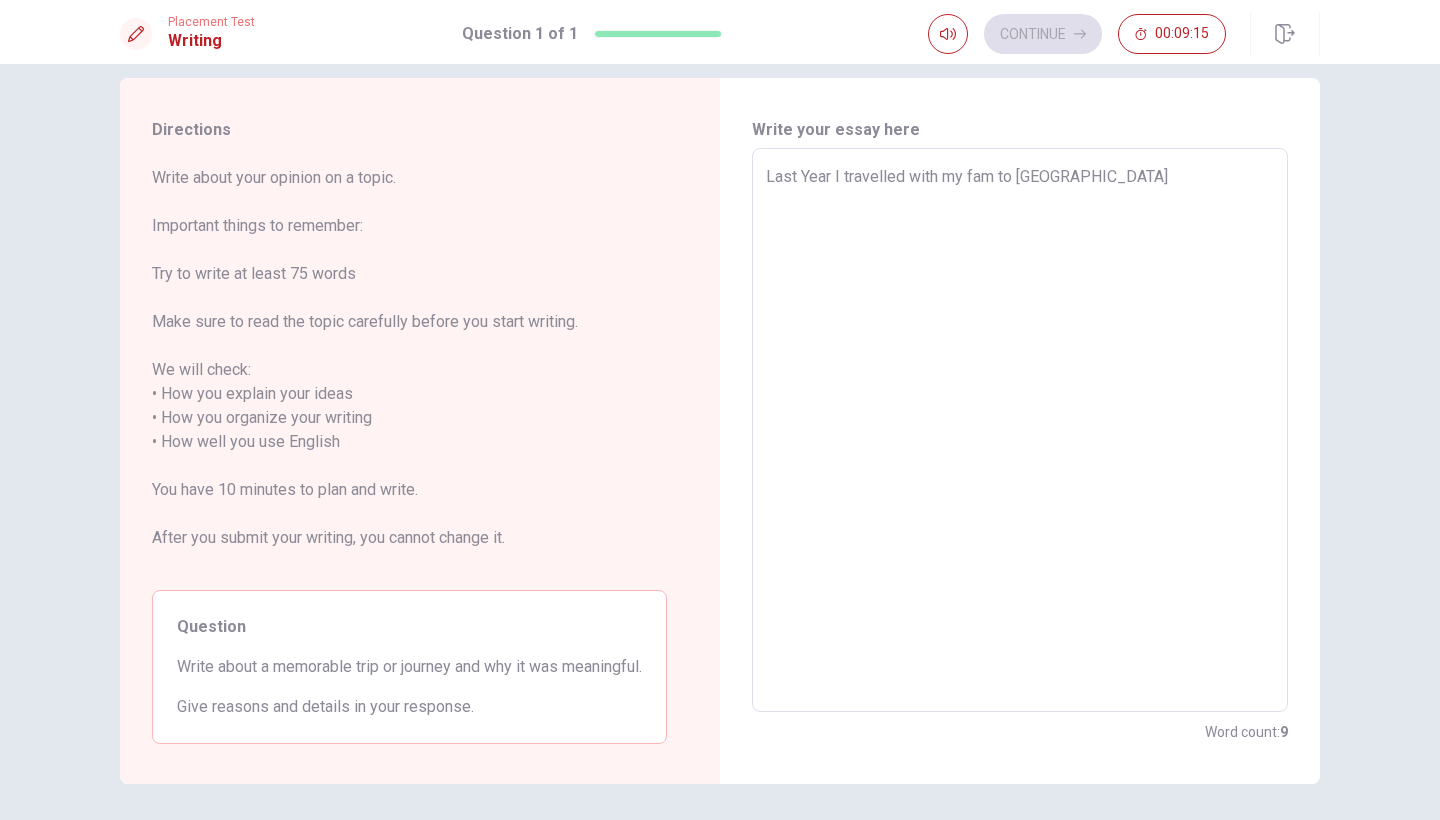 type on "Last Year I travelled with my fam to Egyp" 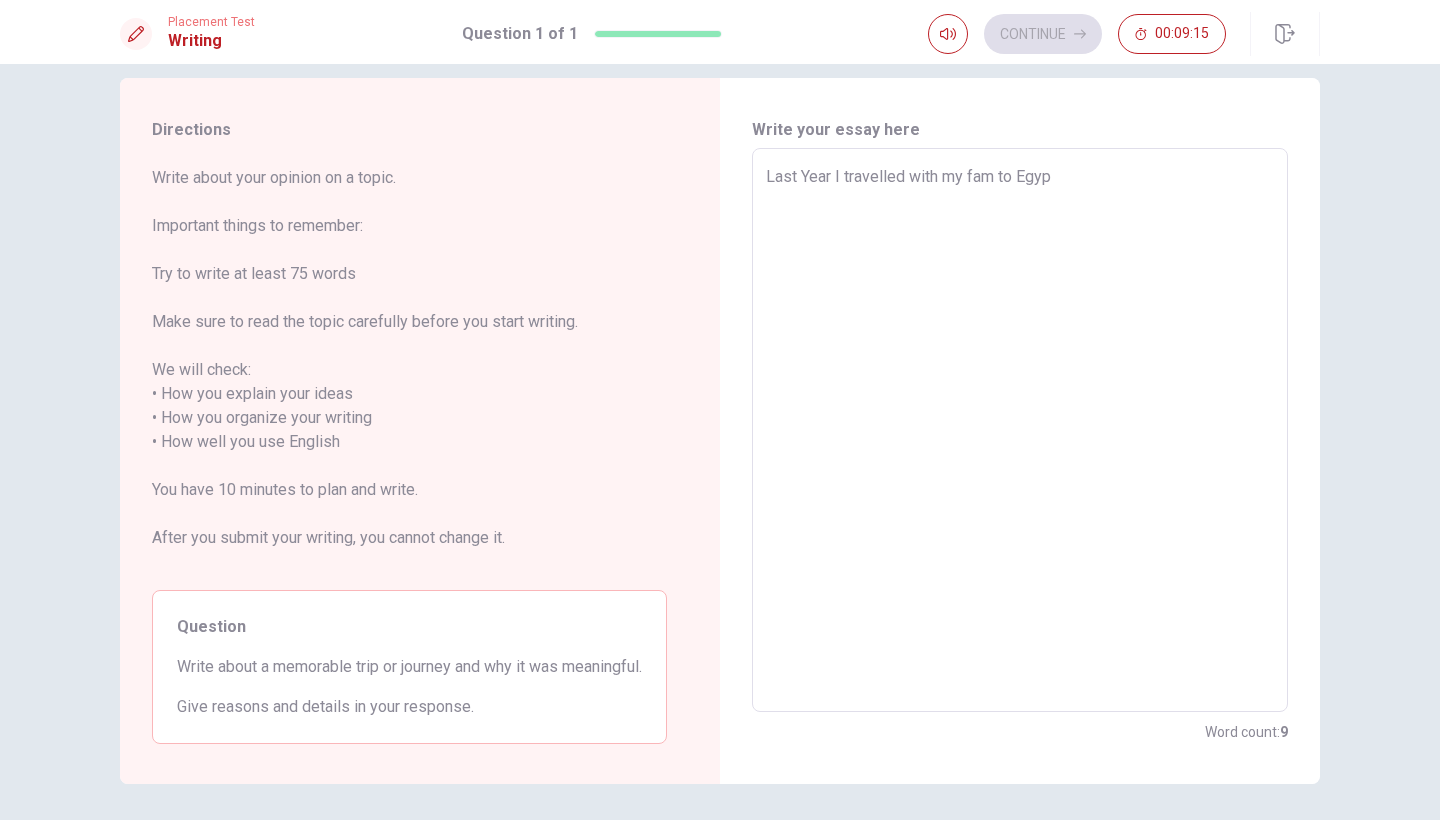 type on "x" 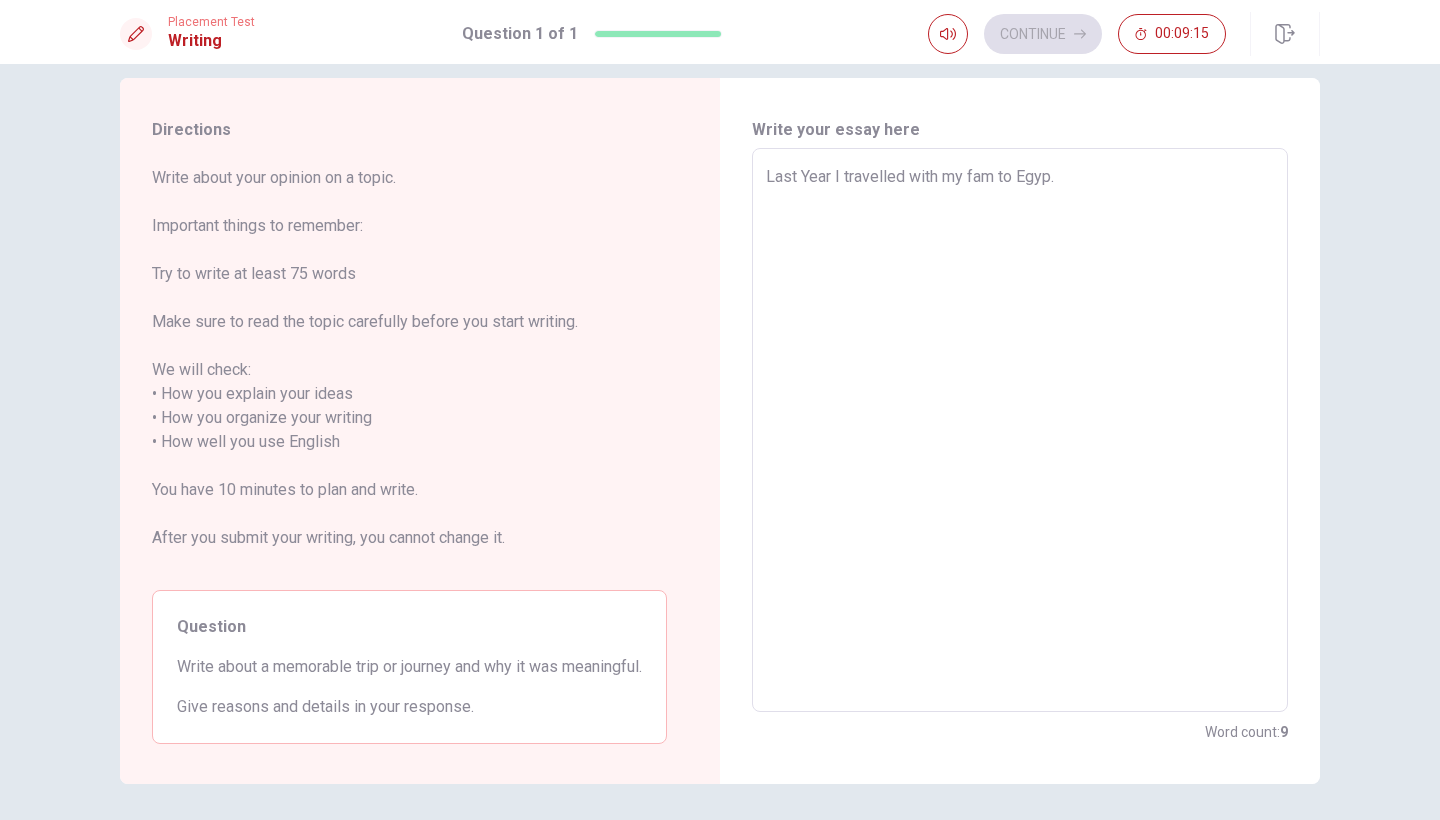 type on "x" 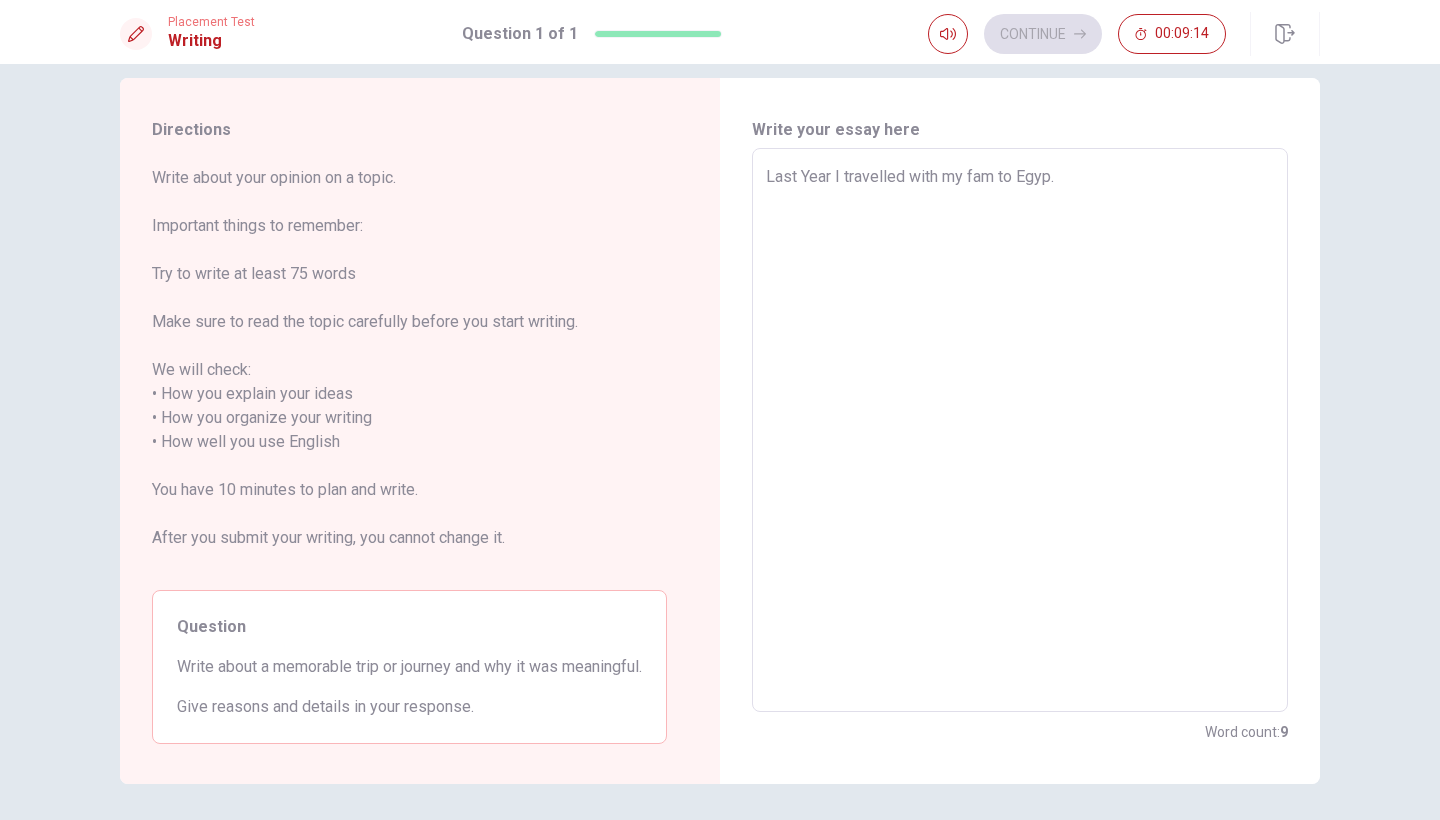type on "Last Year I travelled with my fam to Egyp." 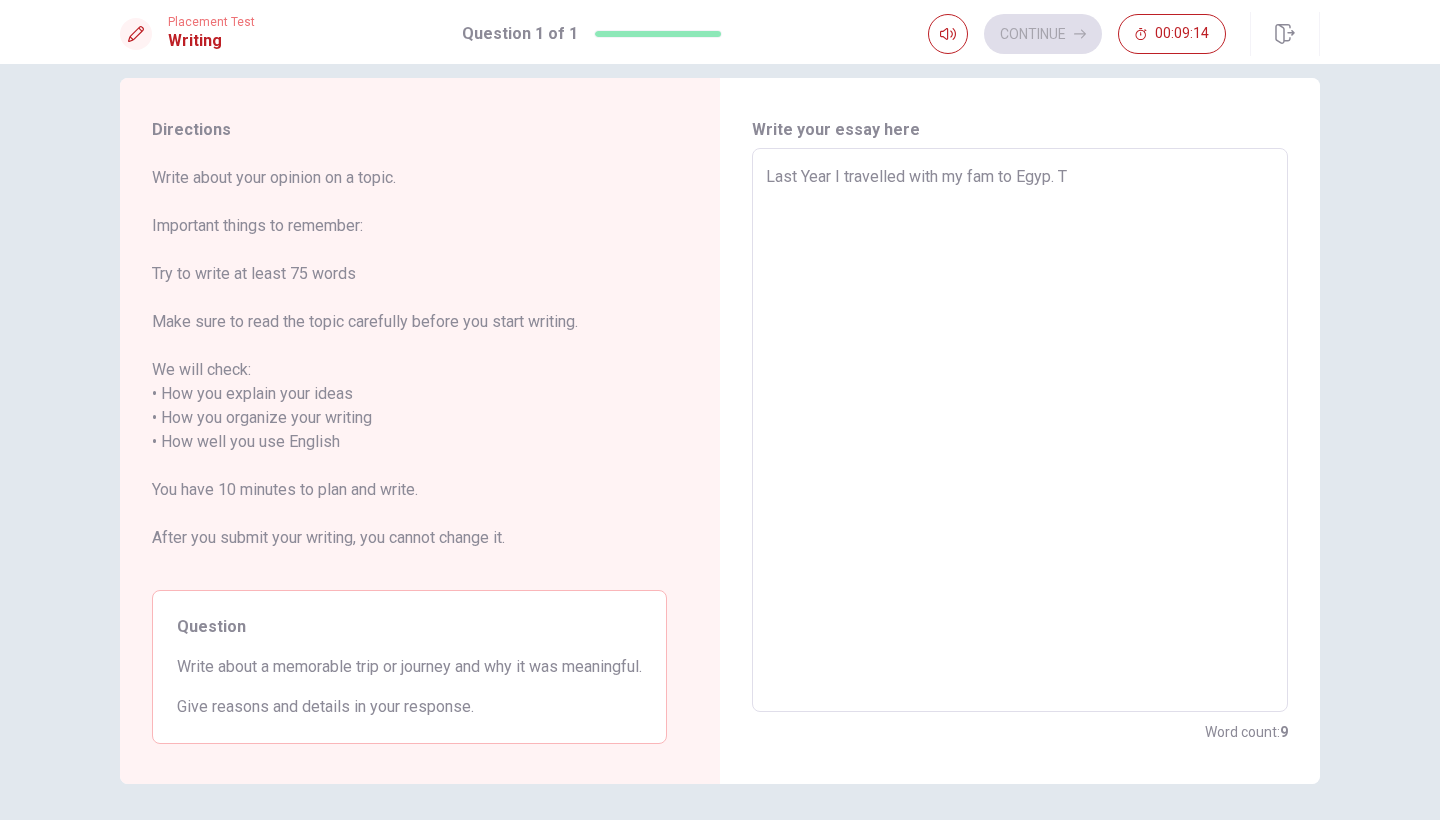 type on "x" 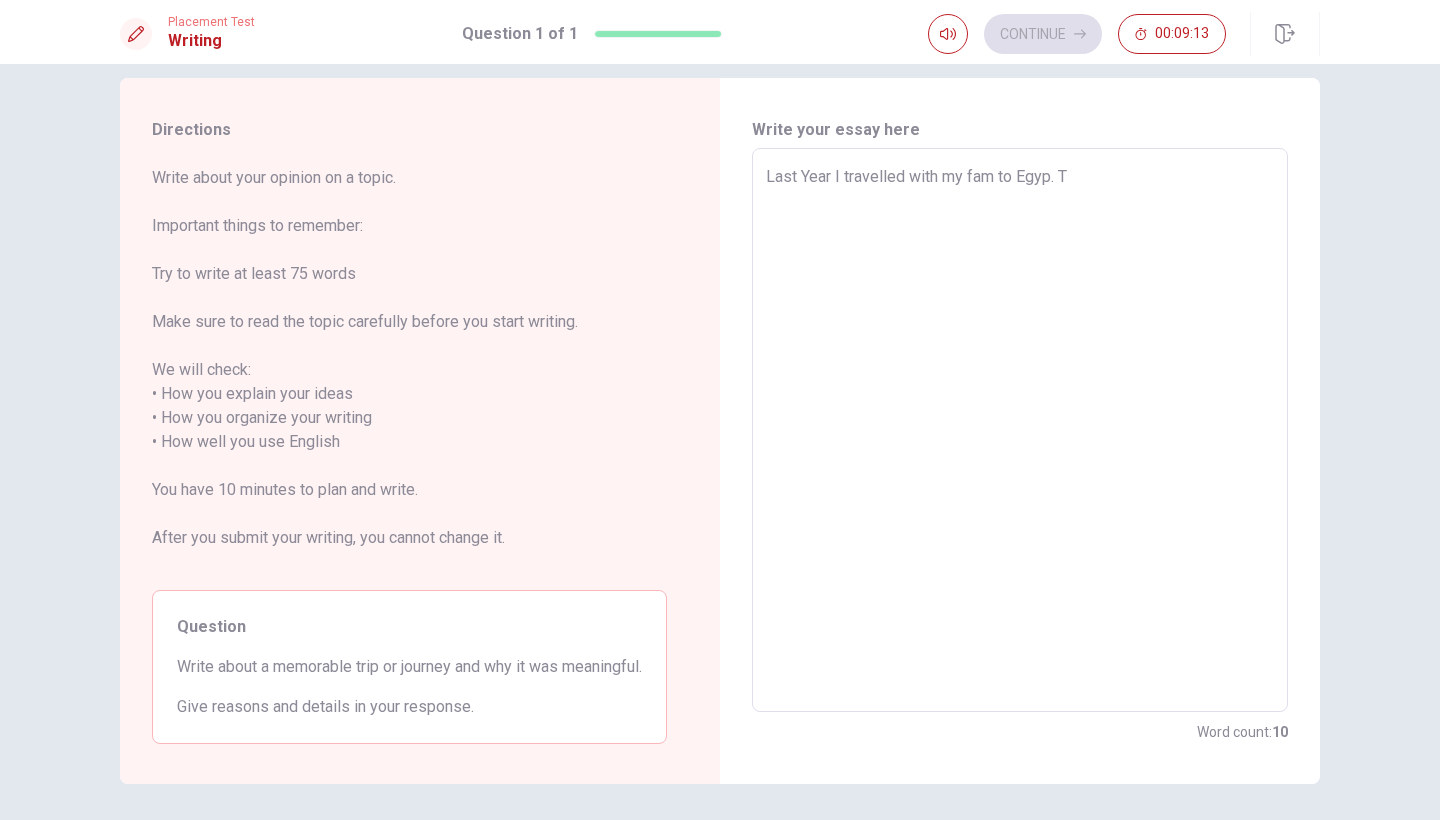 type on "Last Year I travelled with my fam to Egyp. Th" 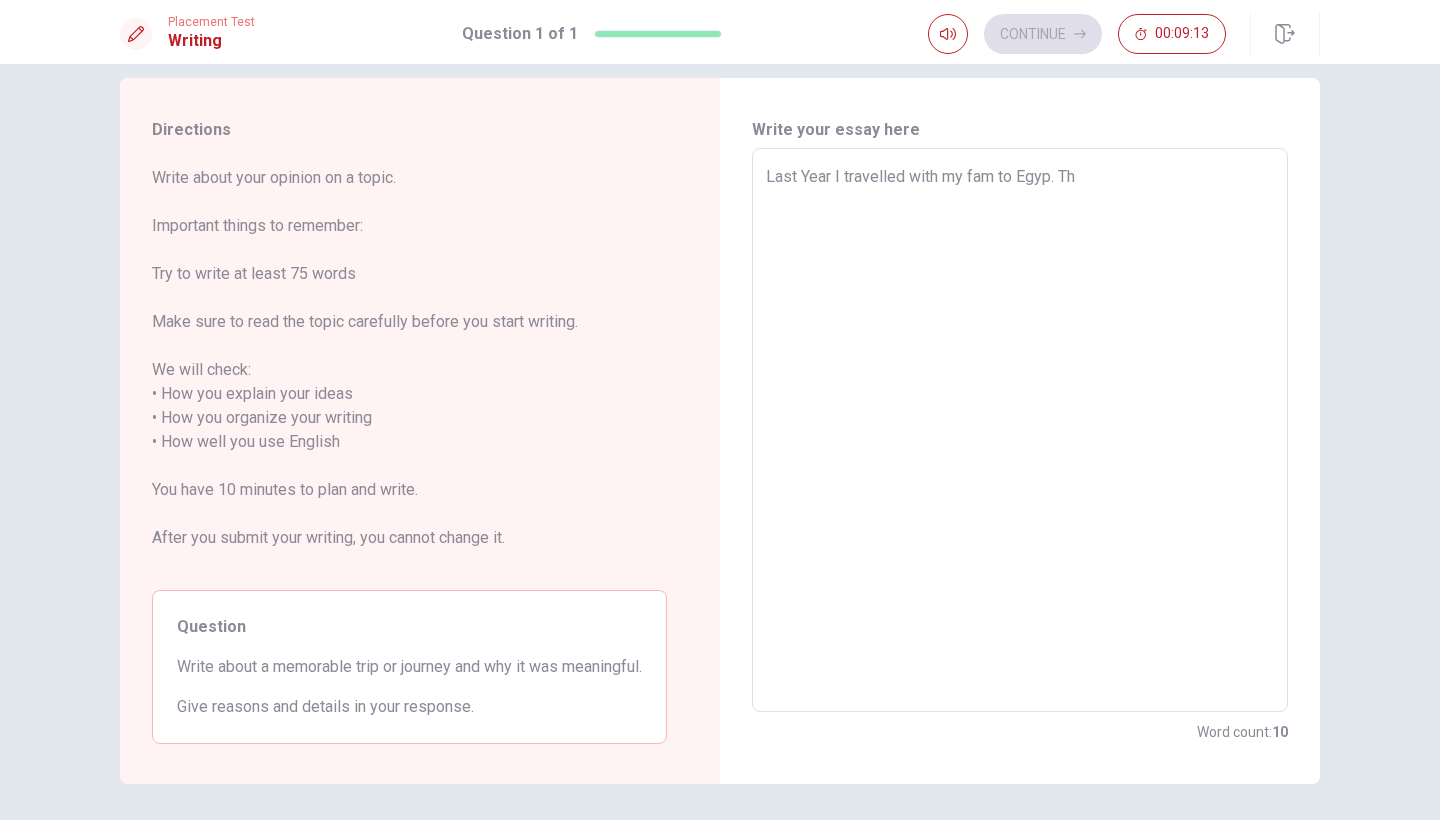 type on "x" 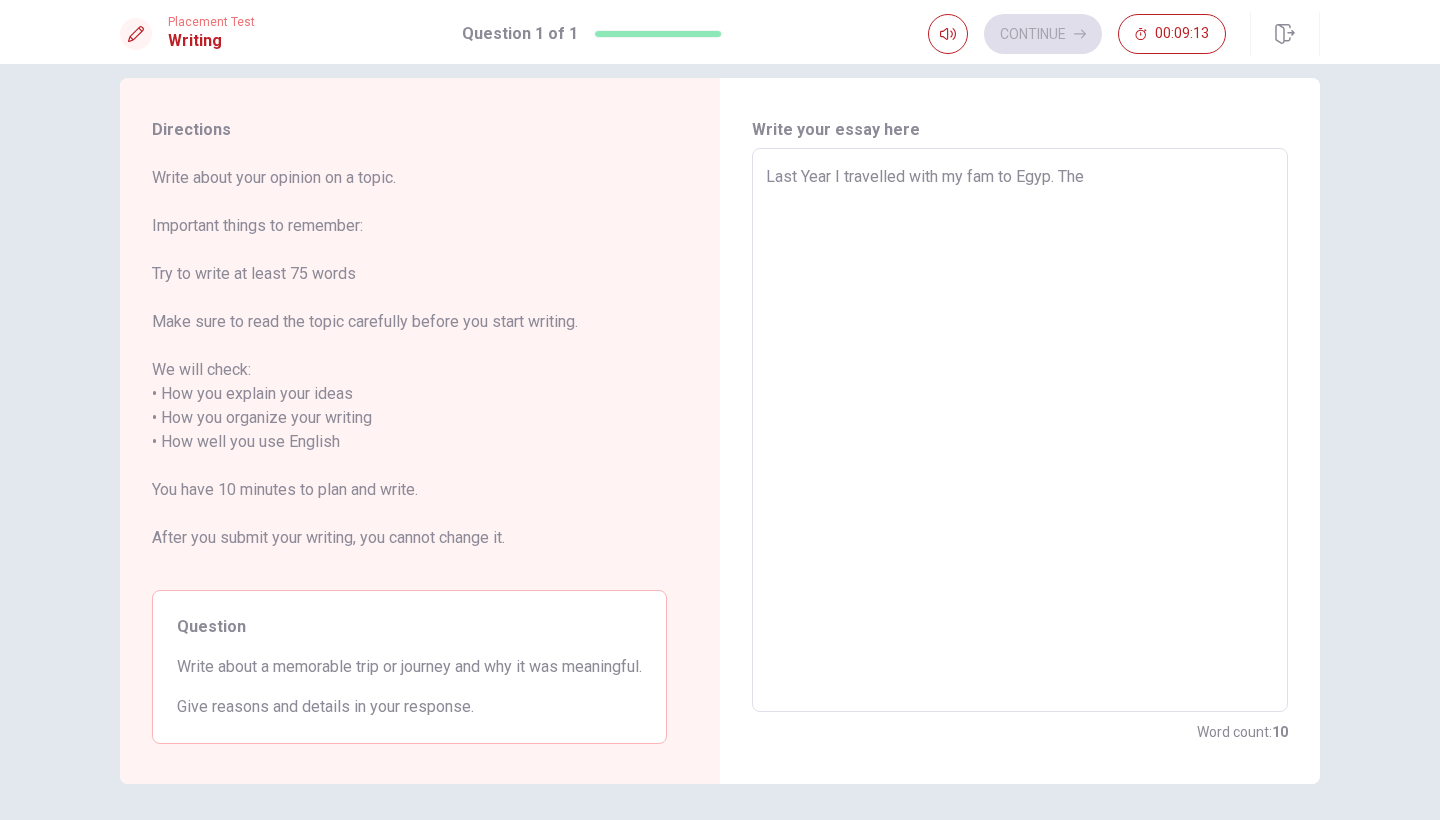 type on "x" 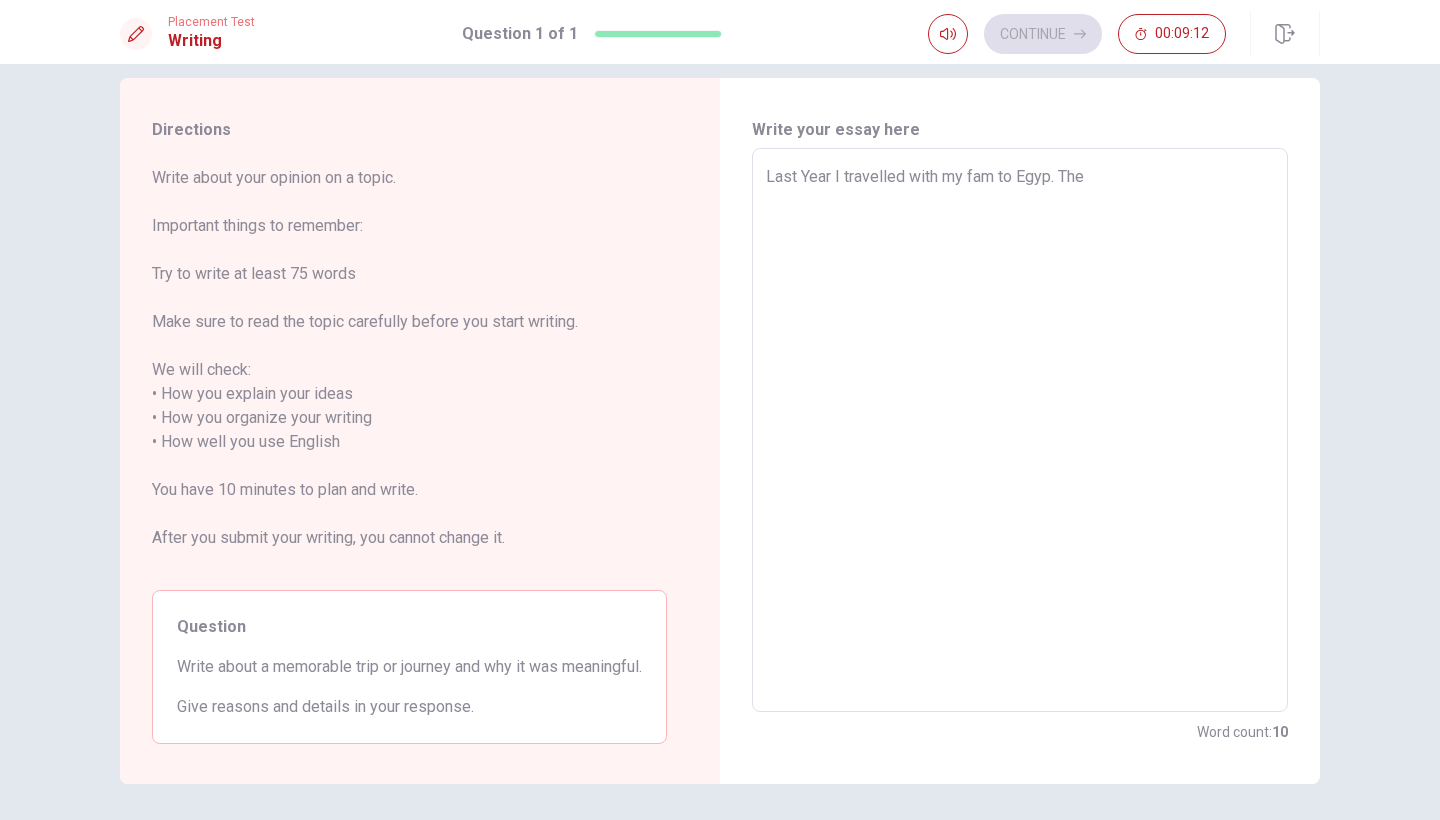type on "Last Year I travelled with my fam to Egyp. The T" 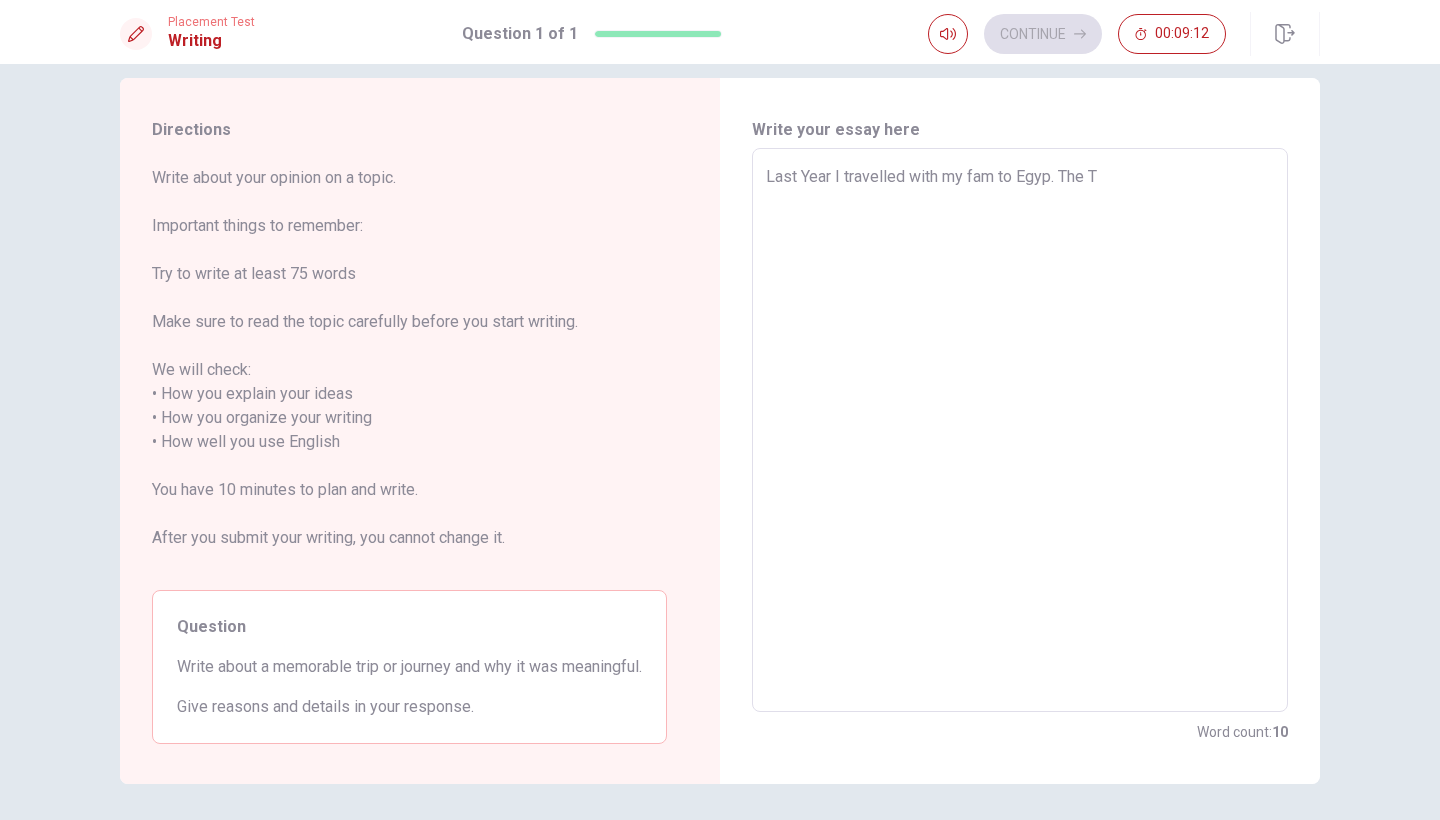type on "x" 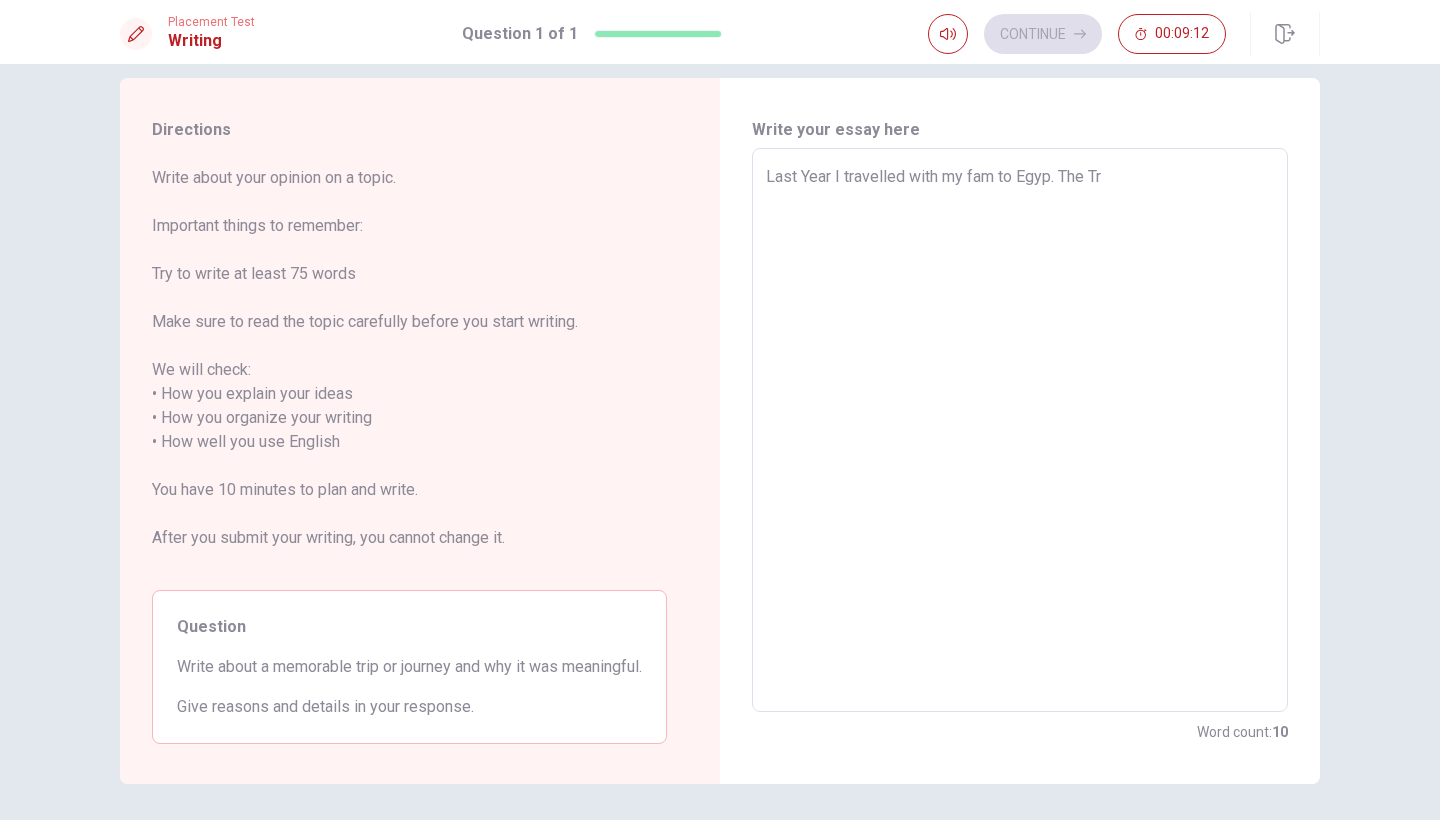 type on "x" 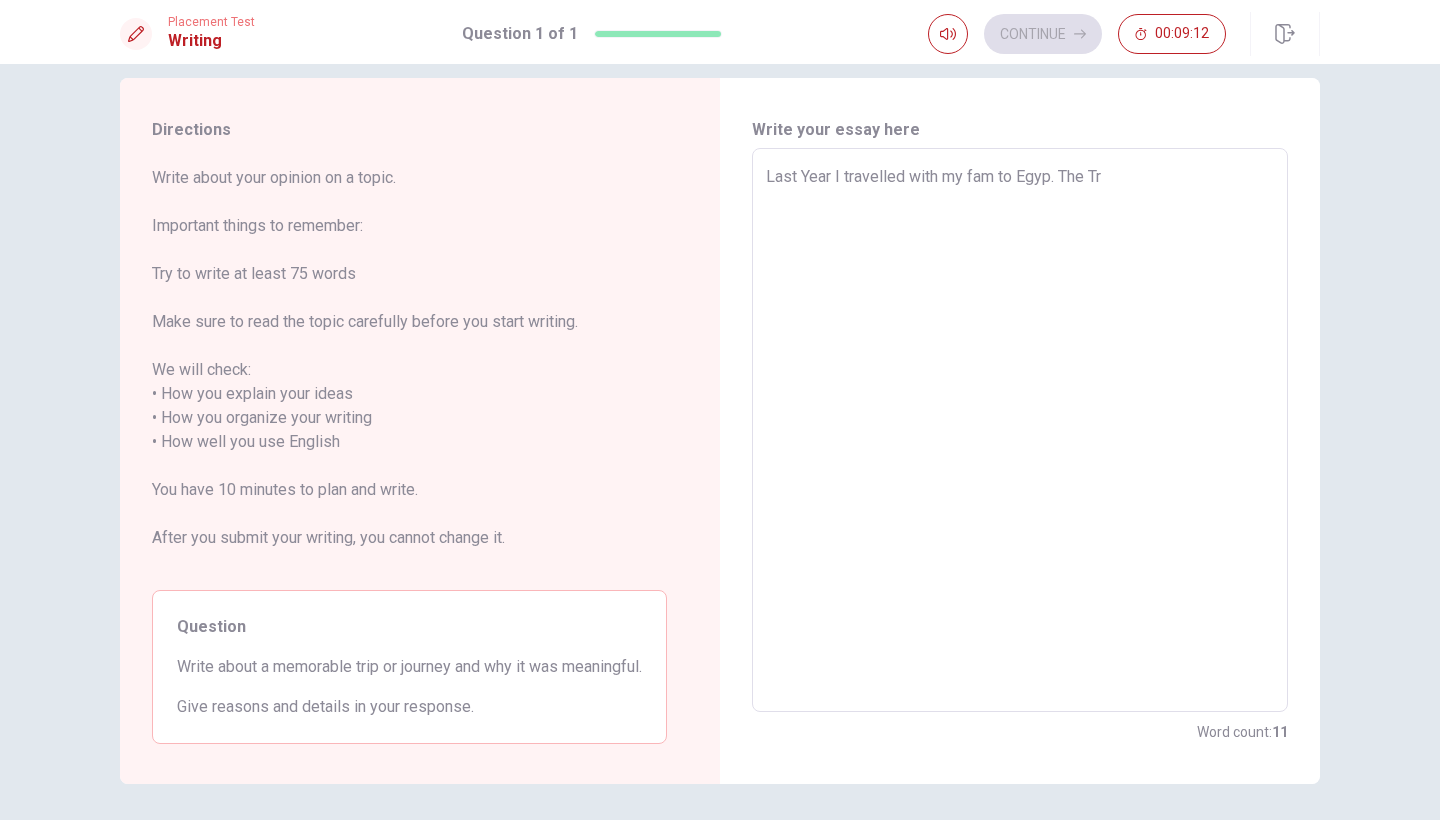 type on "Last Year I travelled with my fam to Egyp. The Tri" 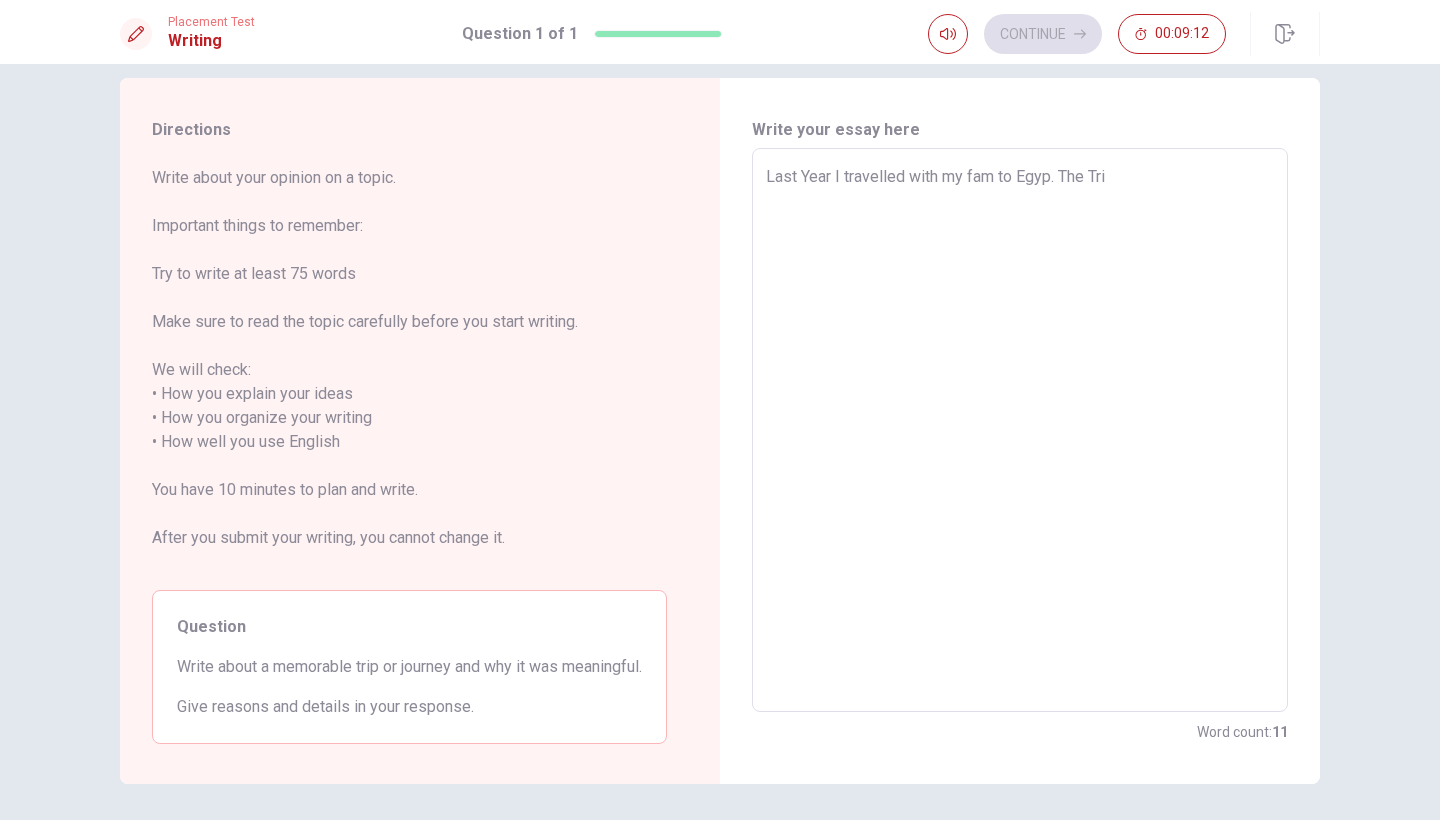 type on "x" 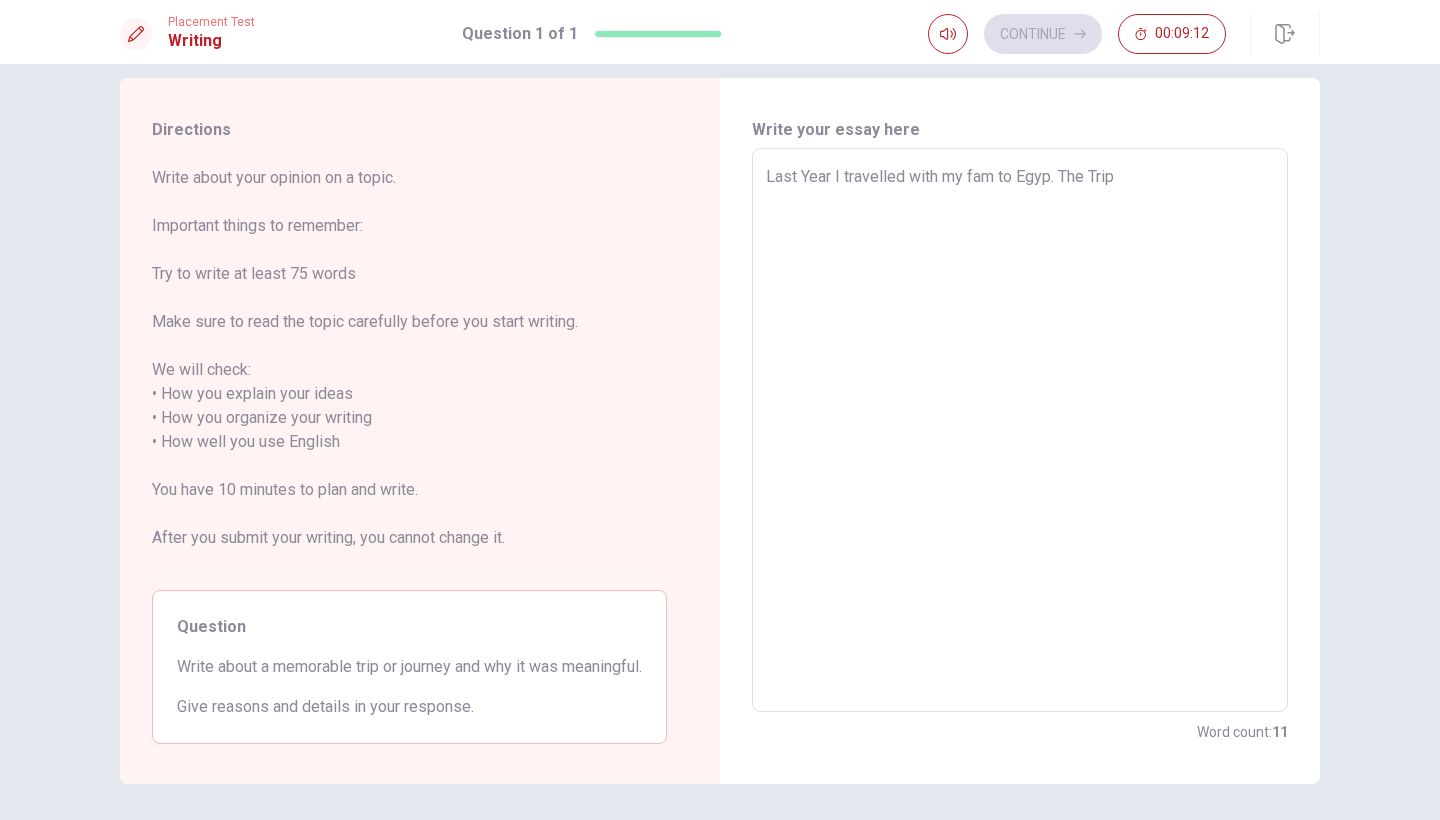 type on "x" 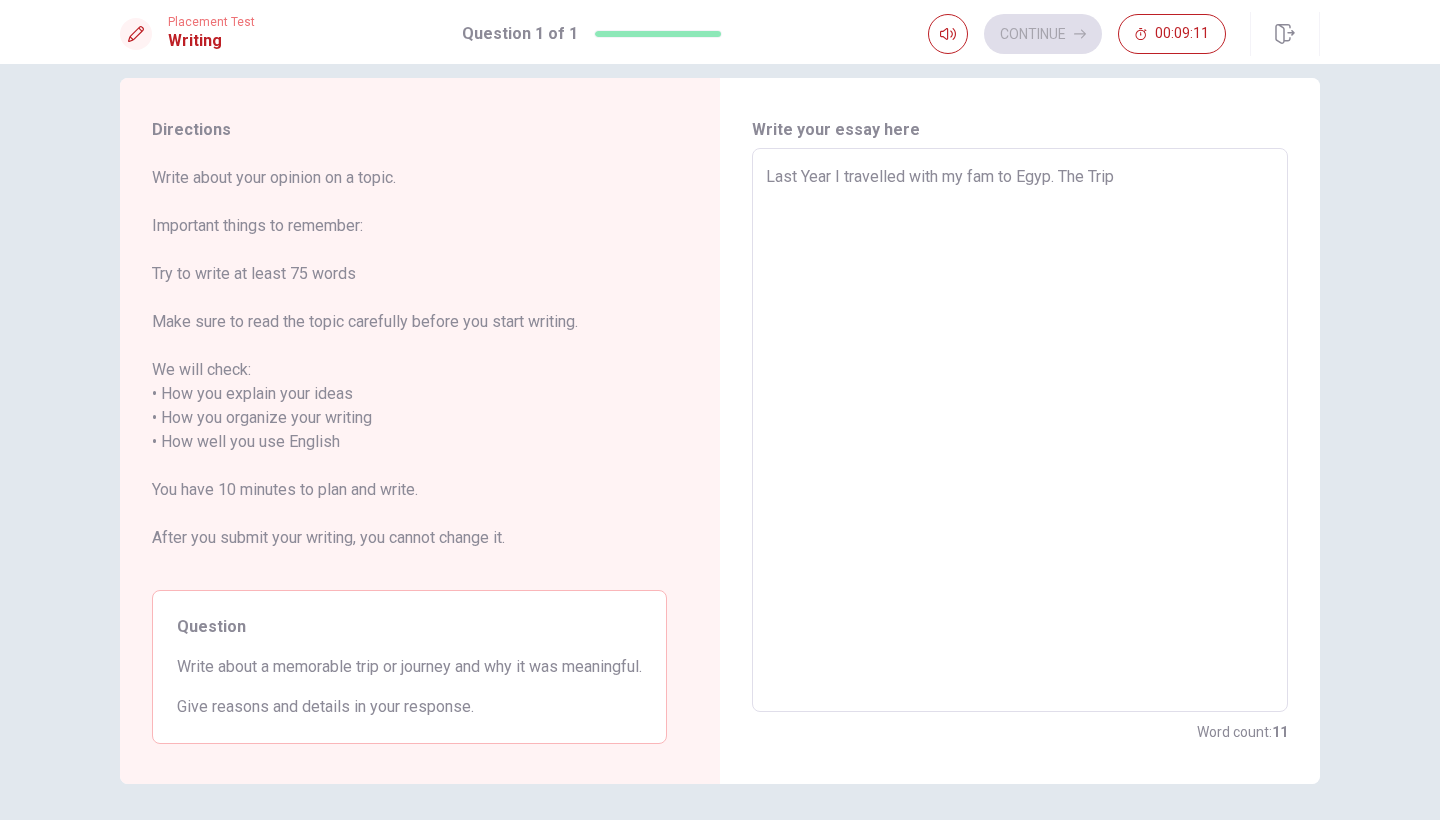 type on "Last Year I travelled with my fam to Egyp. The Trip w" 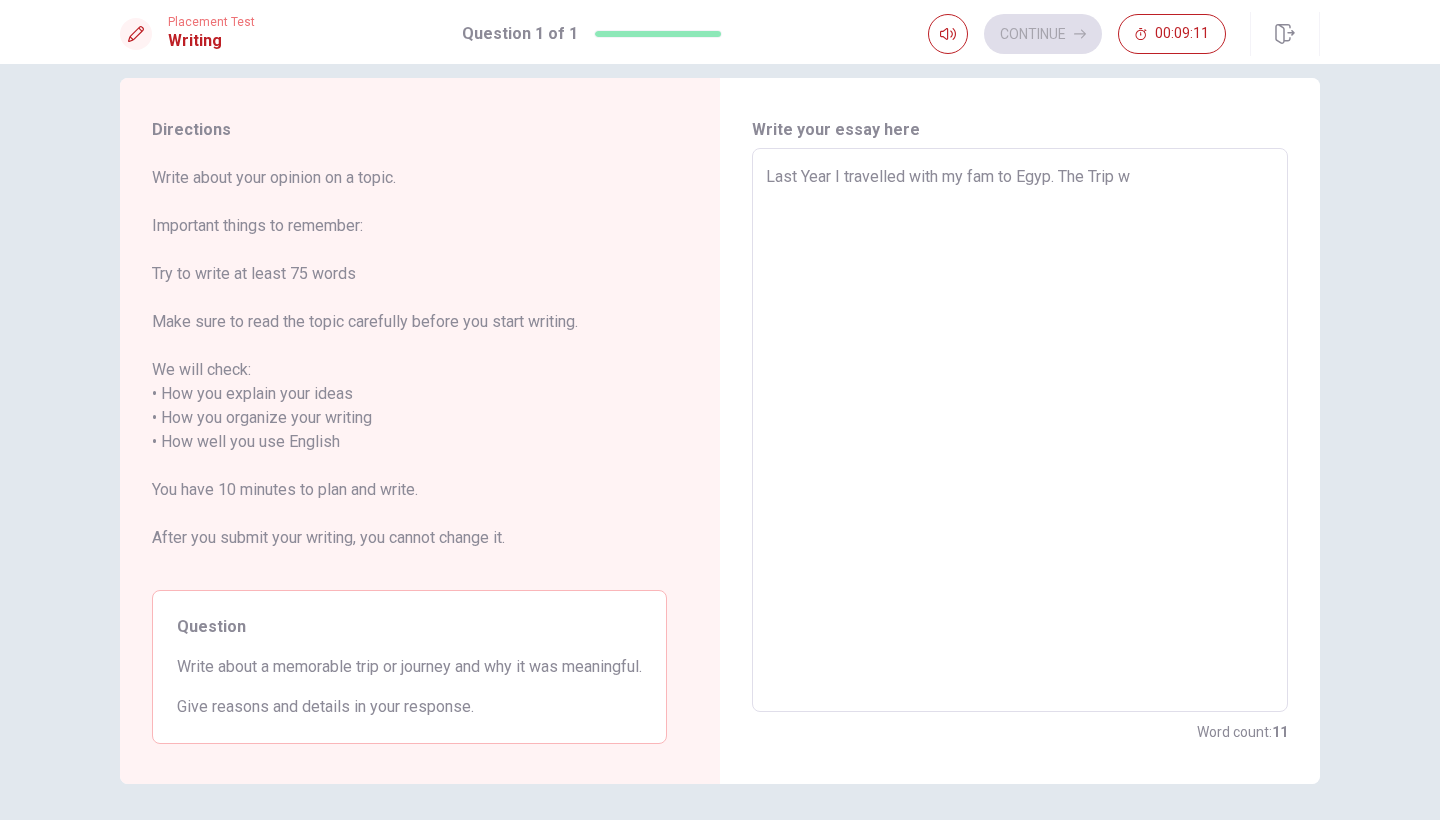type on "x" 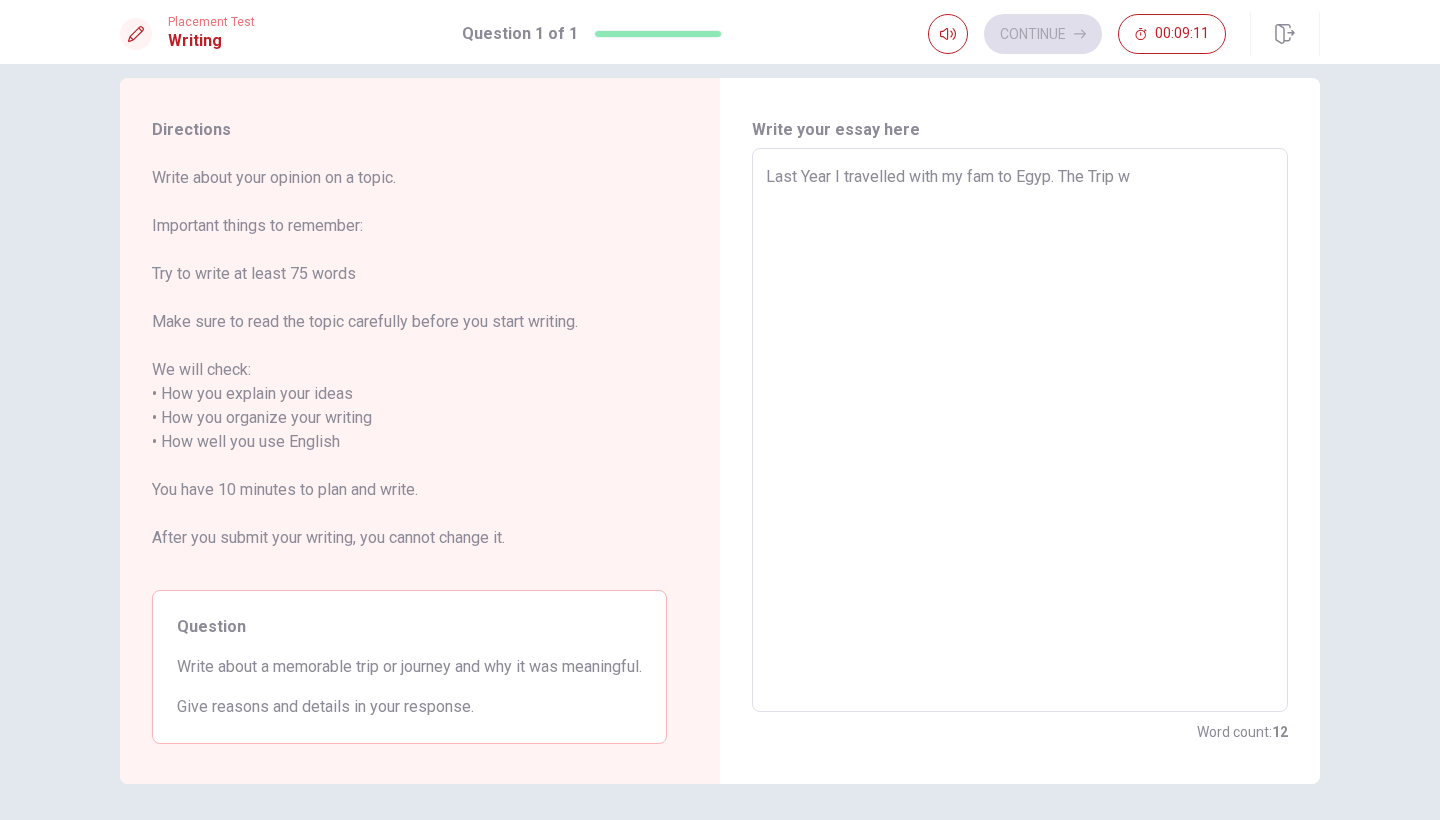 type on "Last Year I travelled with my fam to Egyp. The Trip wa" 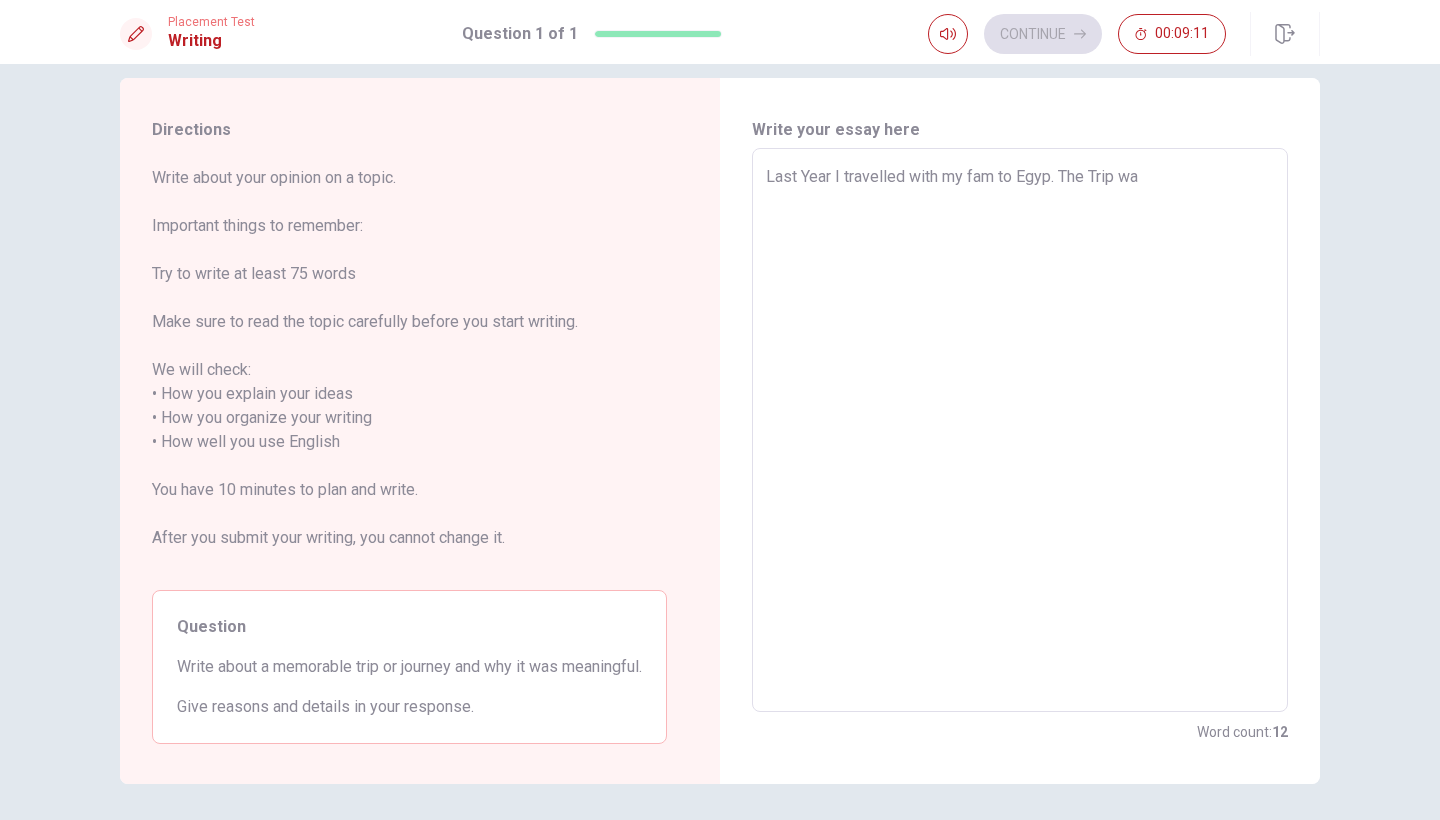 type on "x" 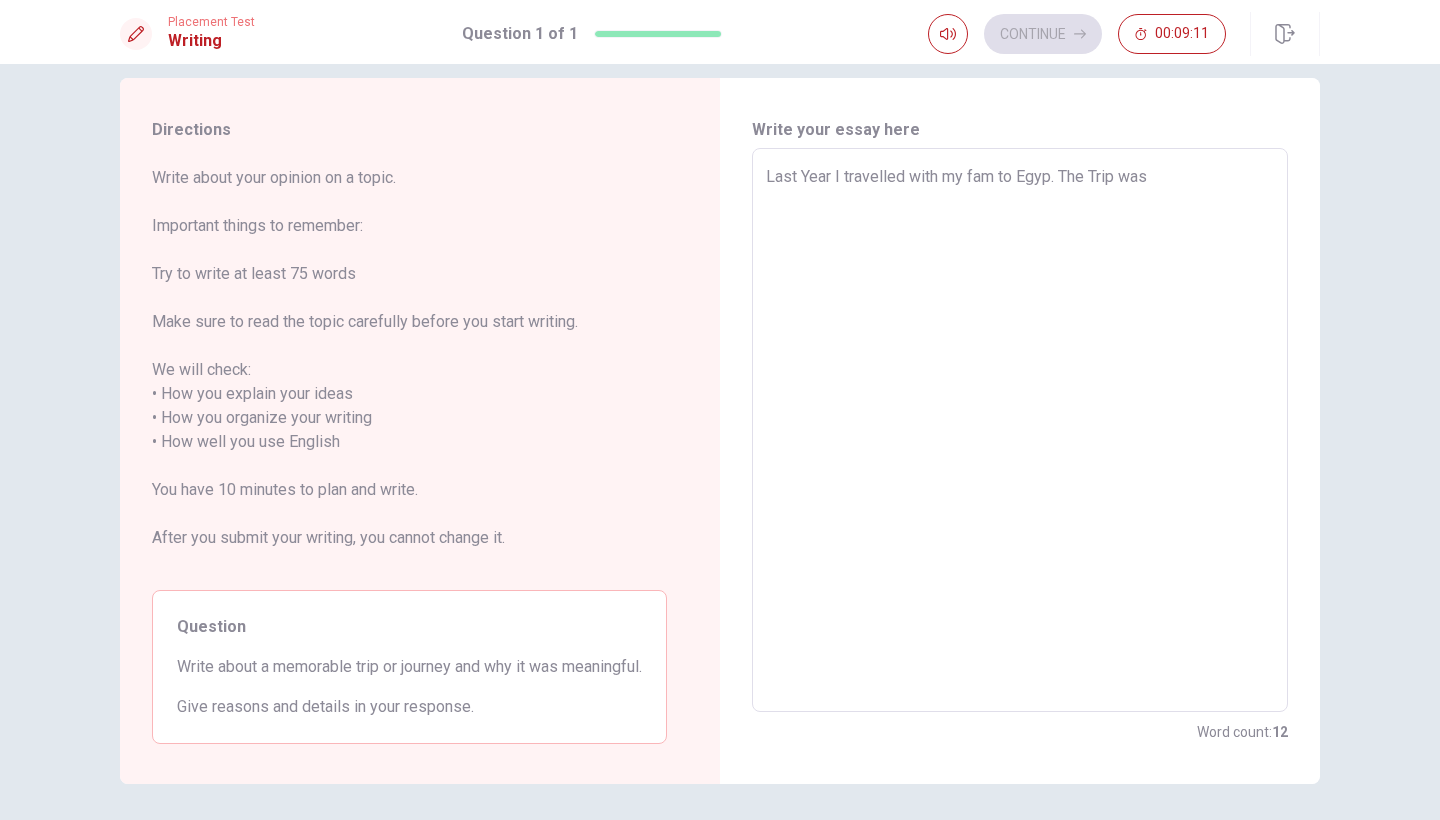 type on "x" 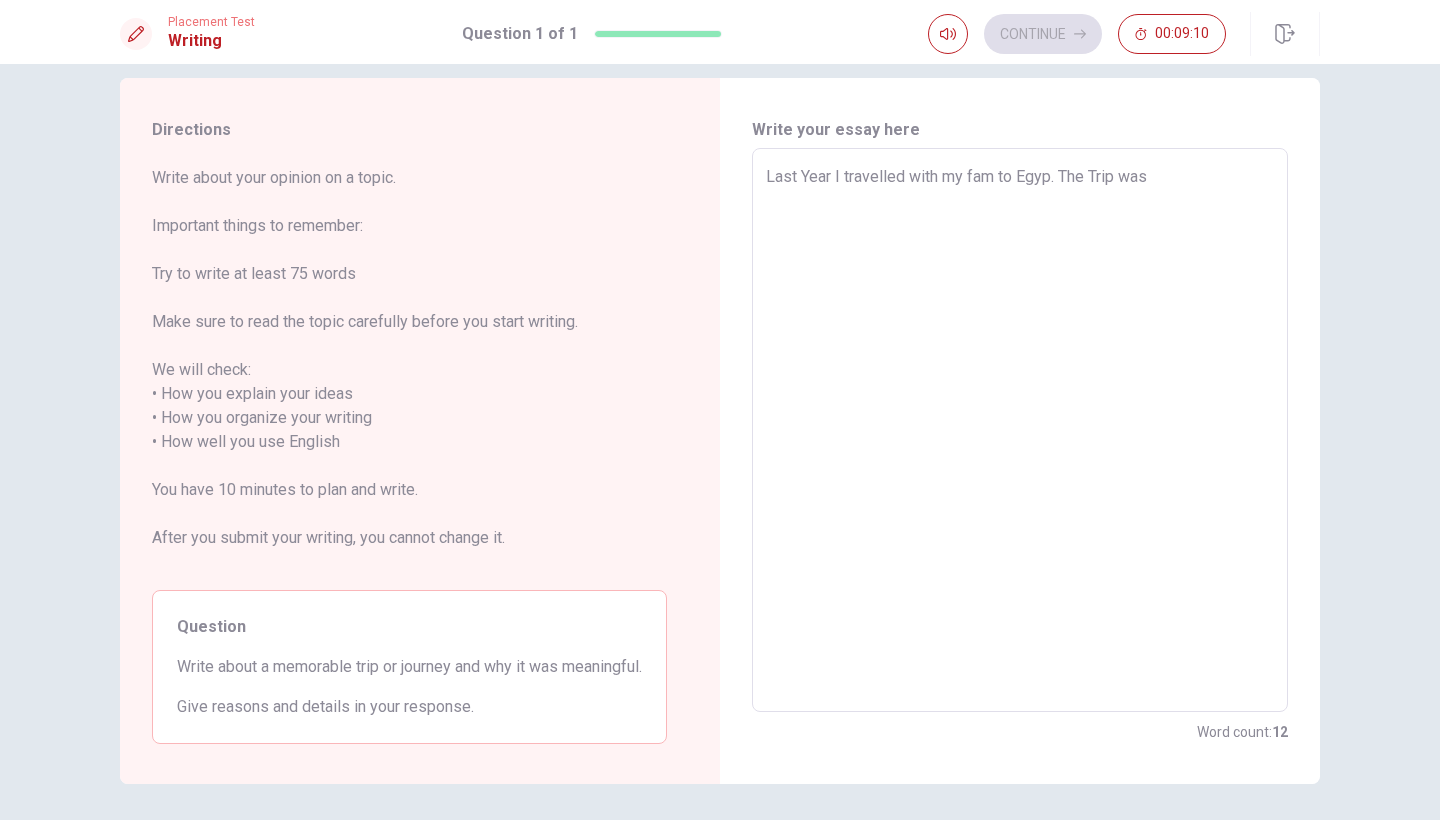 type on "Last Year I travelled with my fam to Egyp. The Trip was u" 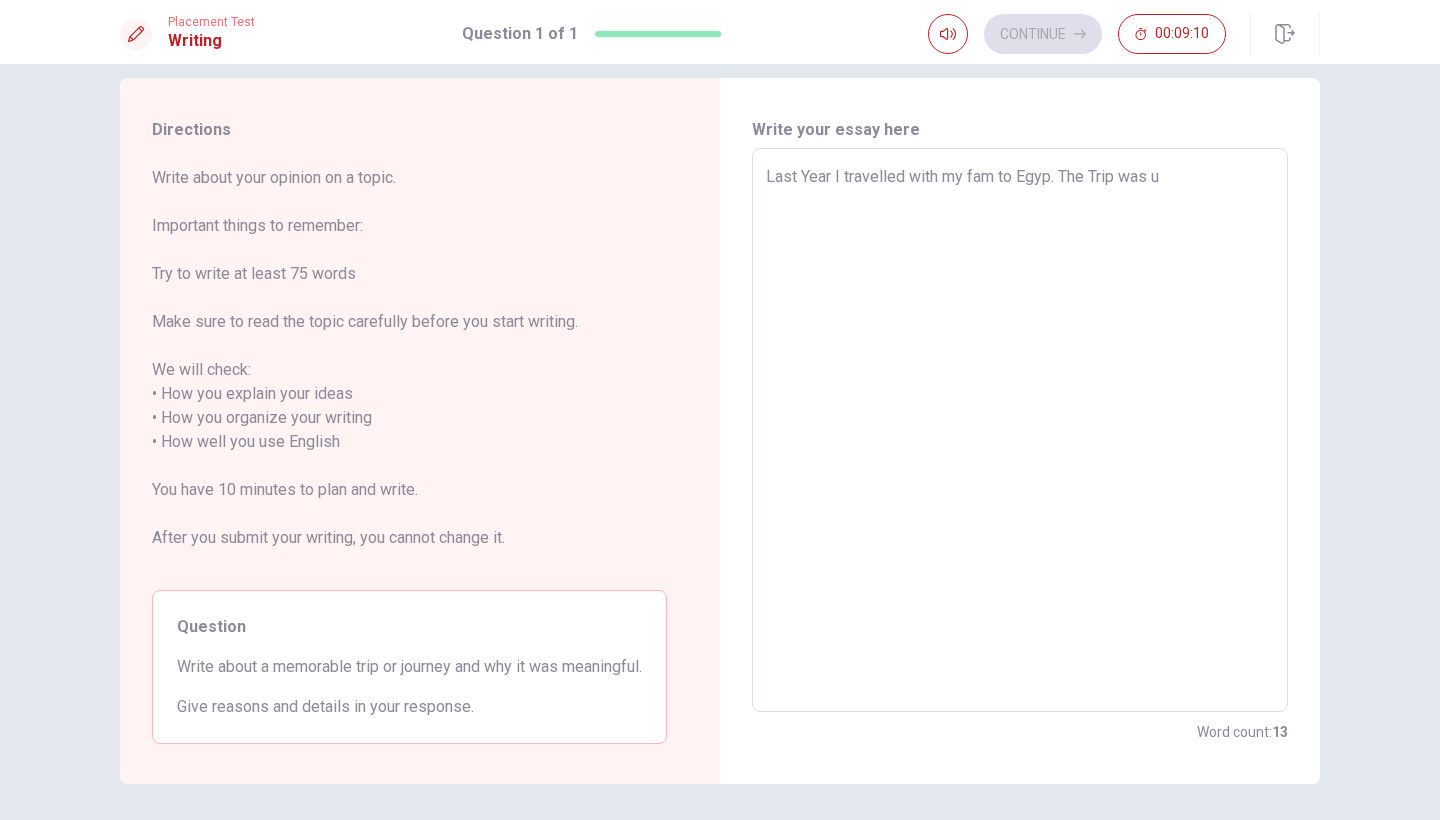 type on "x" 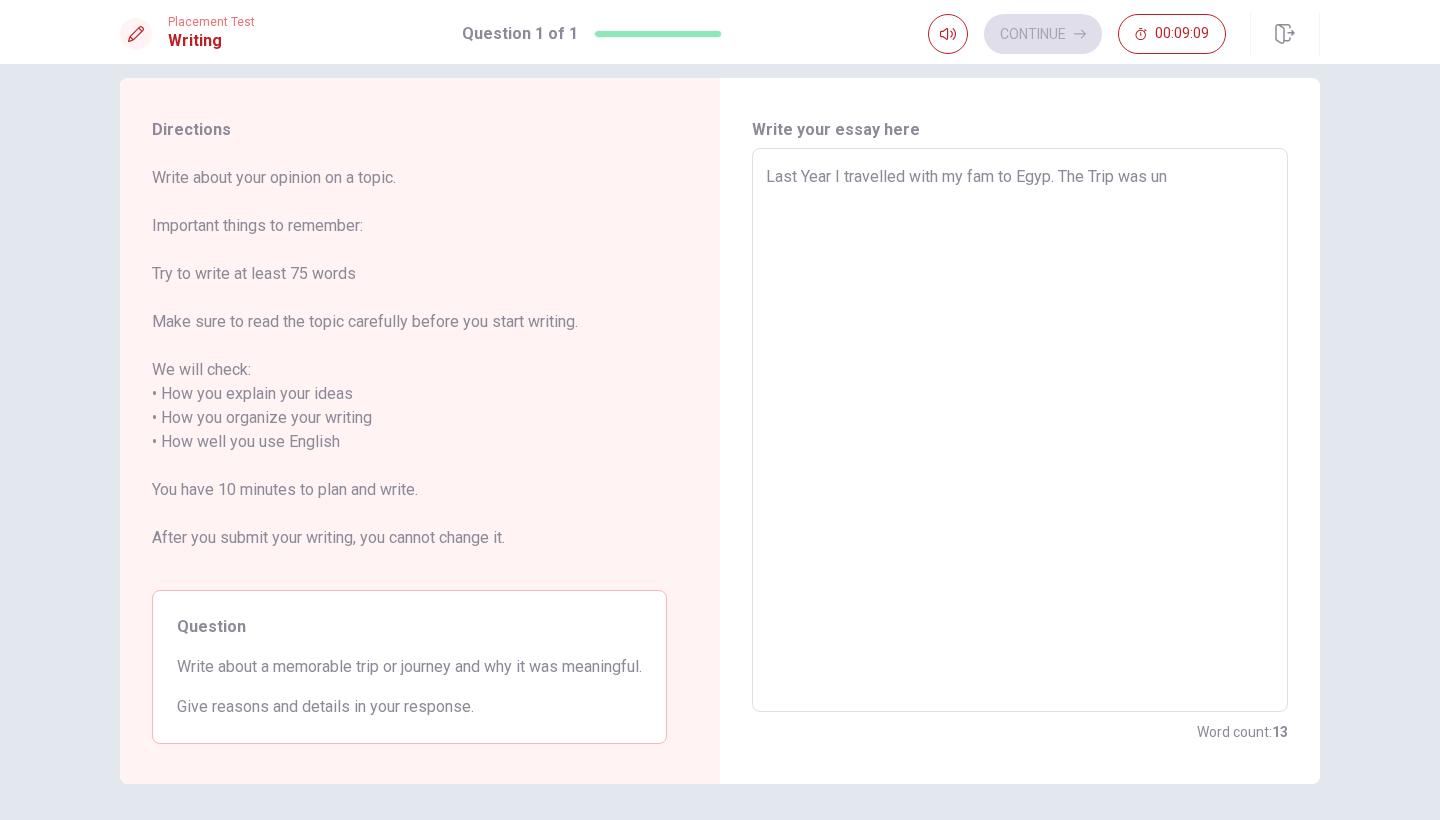 type on "x" 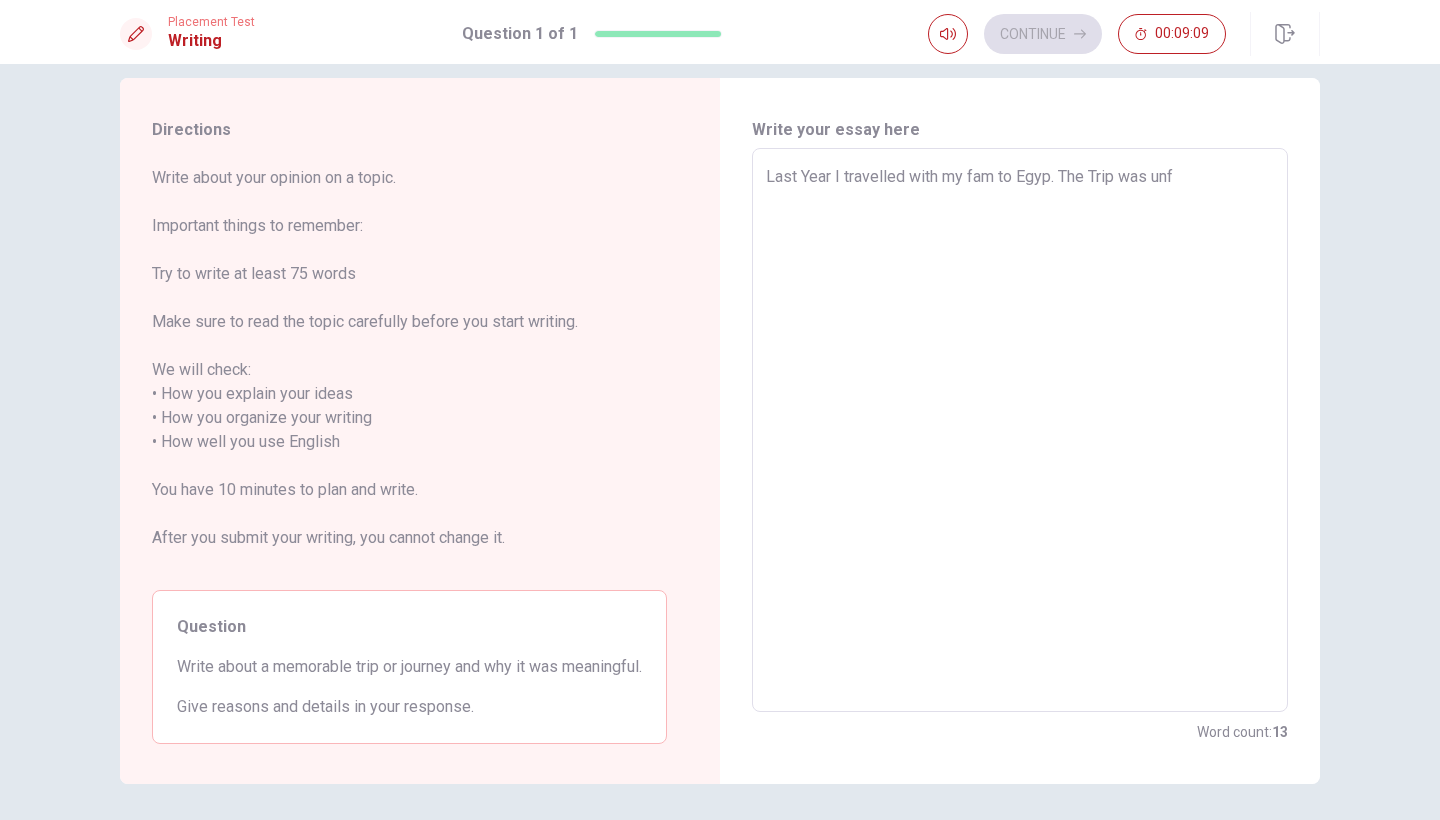 type on "x" 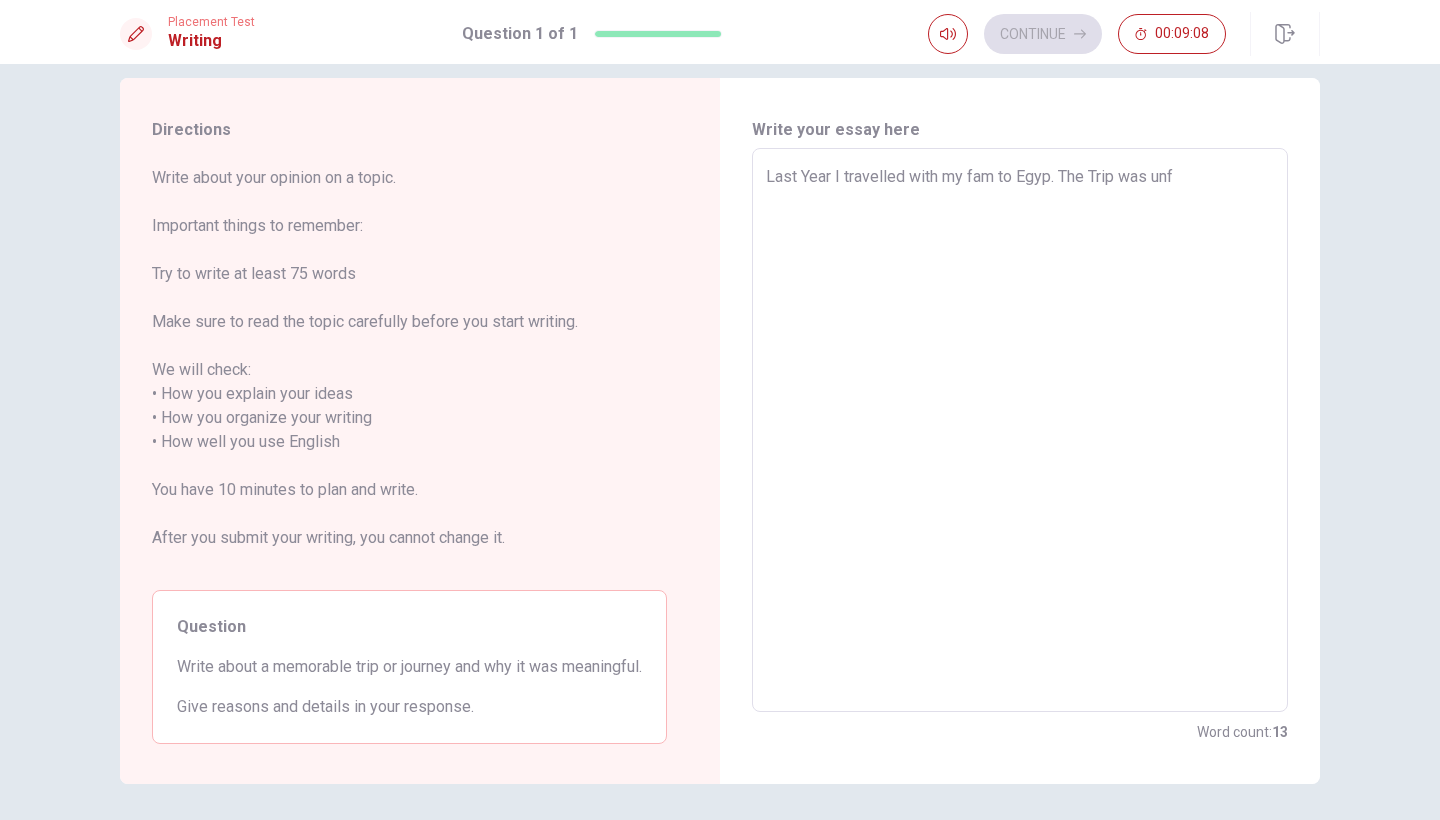 type on "Last Year I travelled with my fam to Egyp. The Trip was unfo" 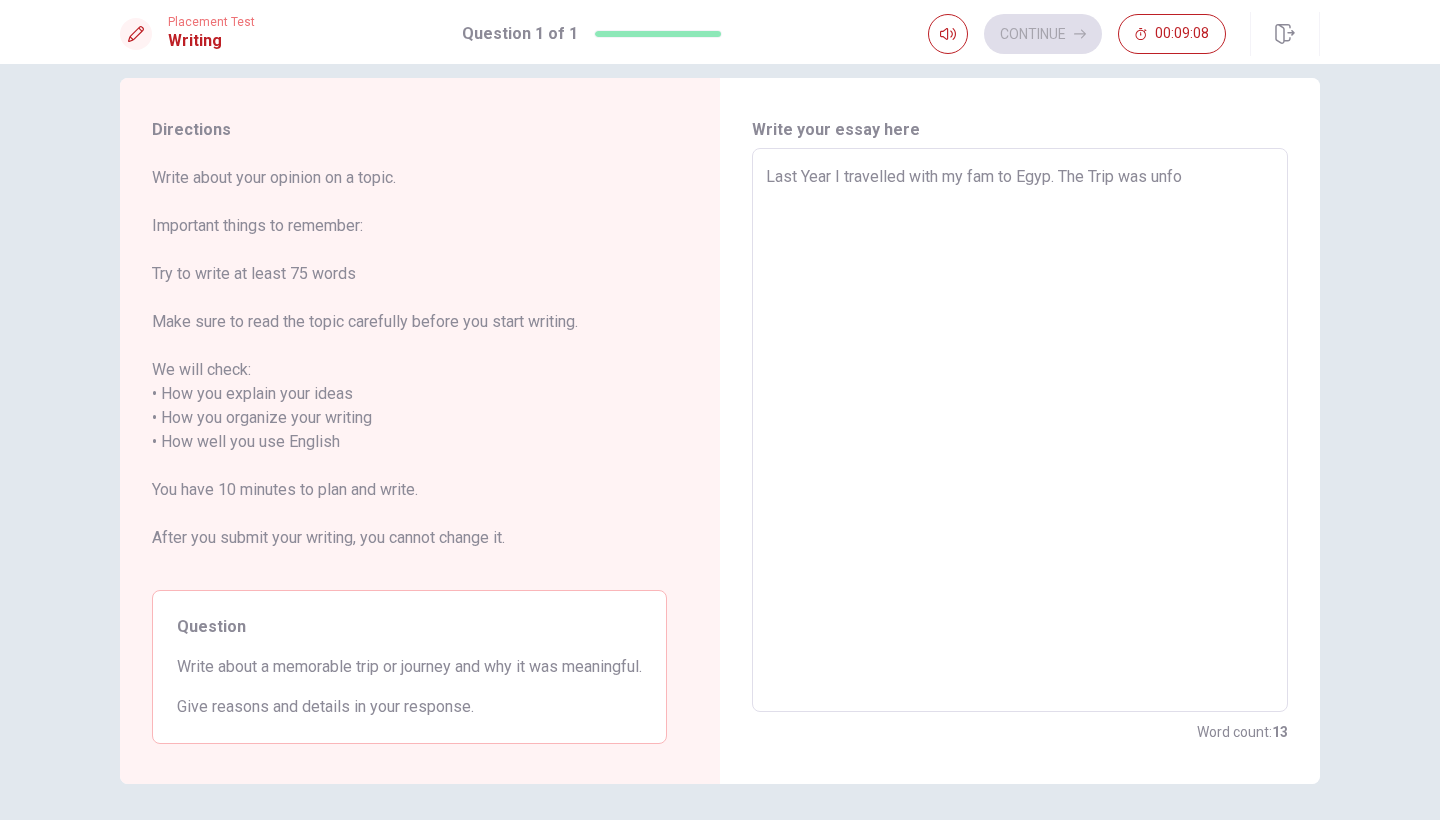 type on "x" 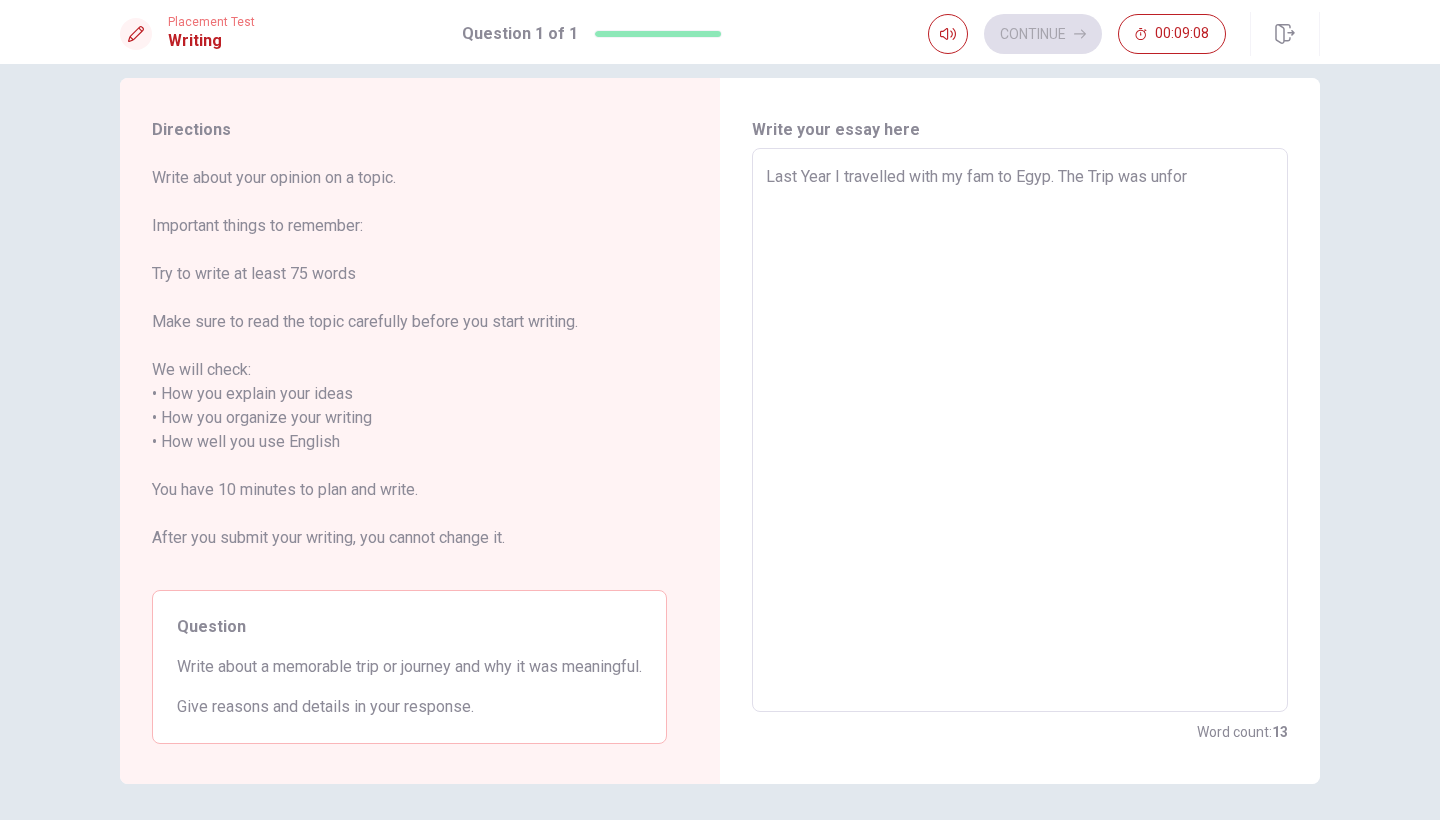 type on "x" 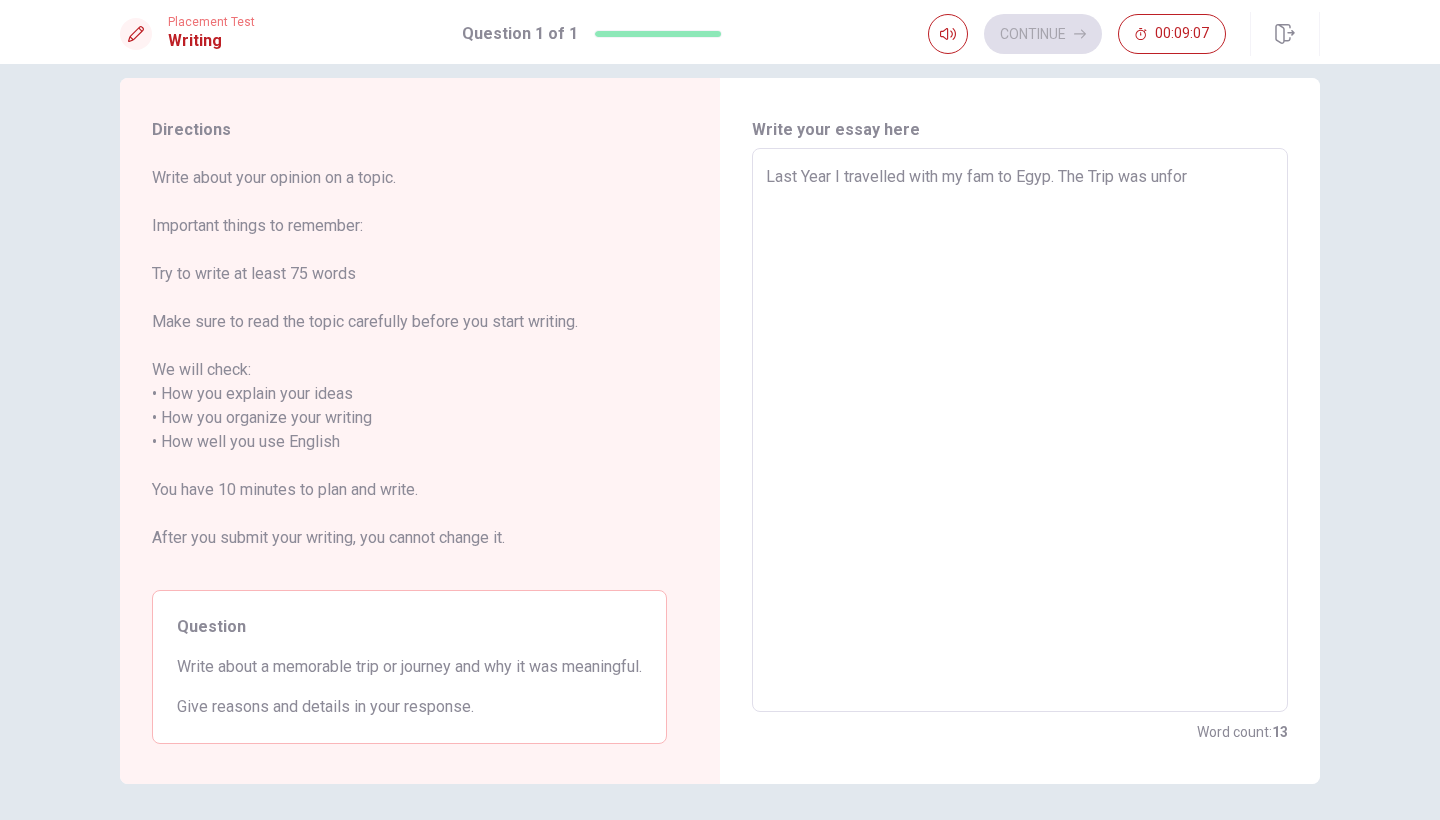 type on "Last Year I travelled with my fam to Egyp. The Trip was unforg" 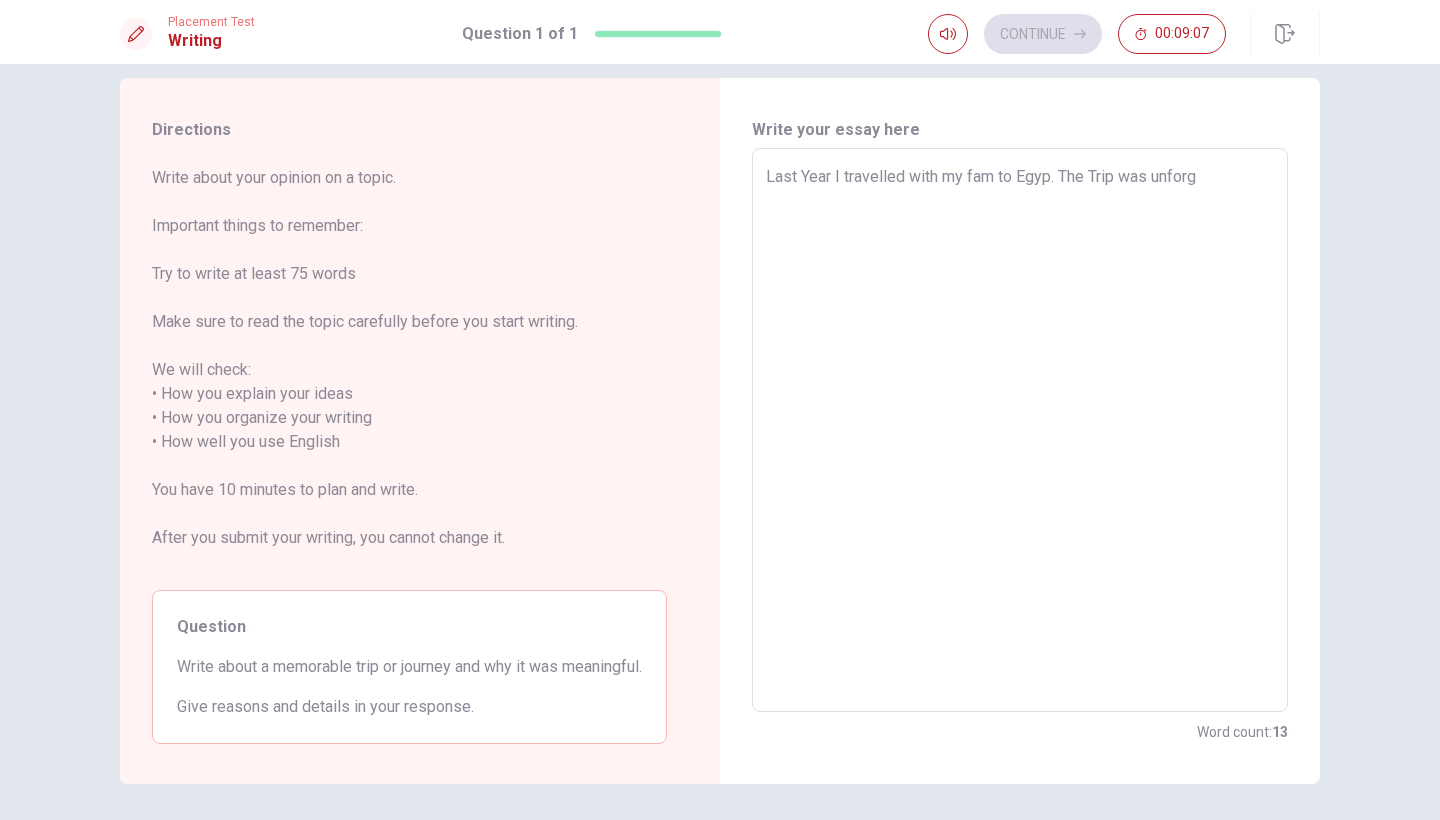 type on "Last Year I travelled with my fam to Egyp. The Trip was unforge" 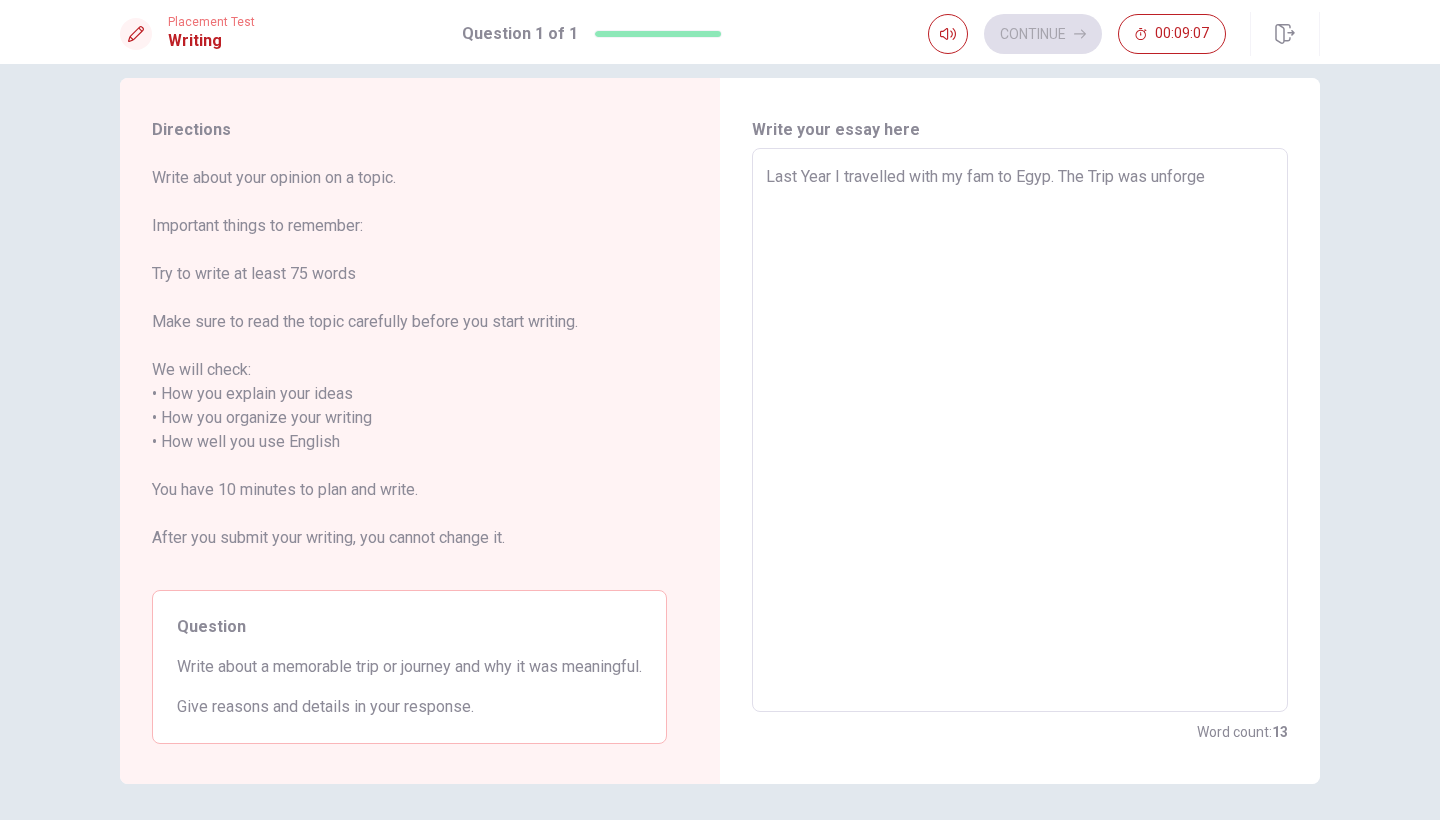type on "x" 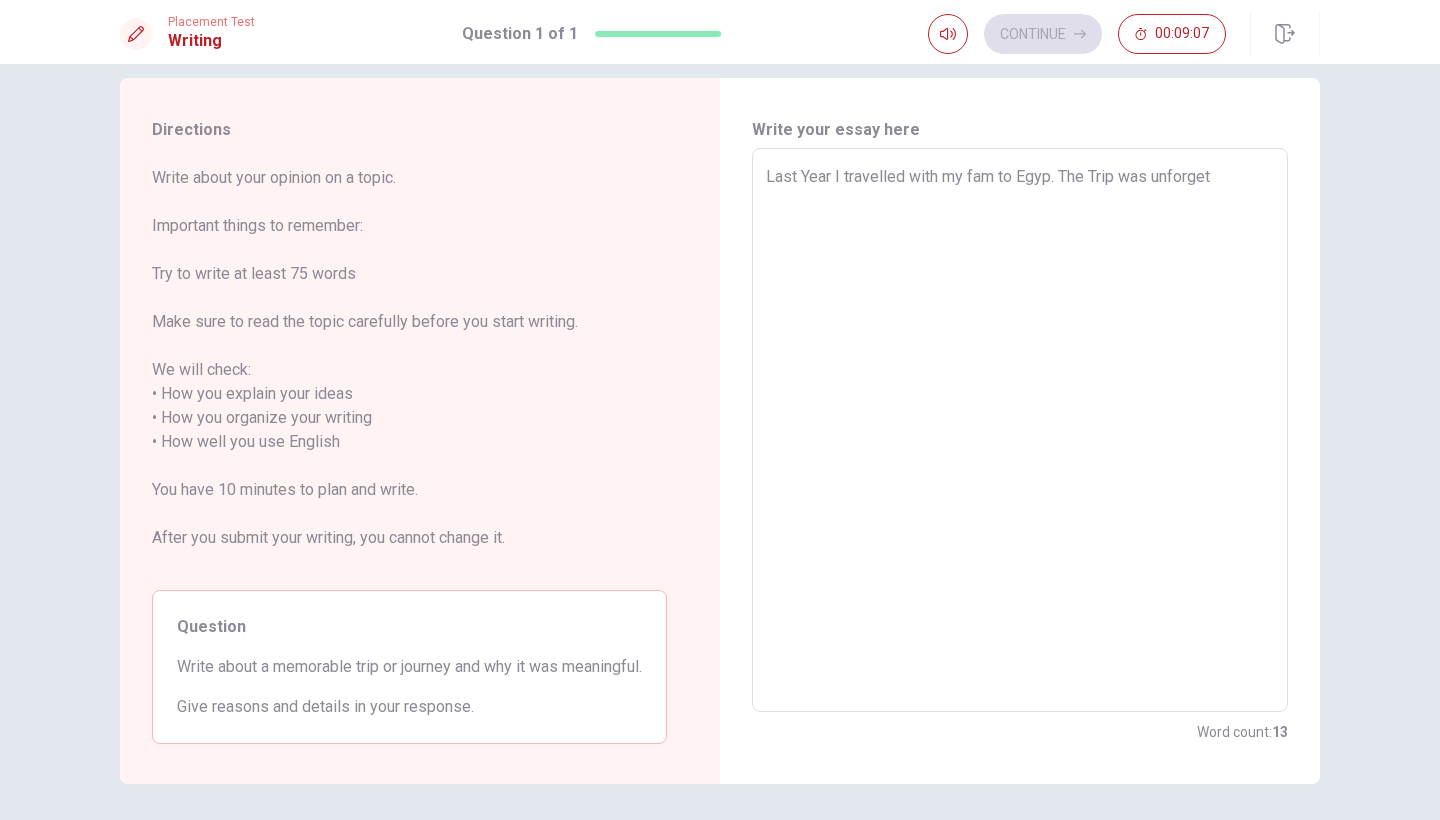 type on "x" 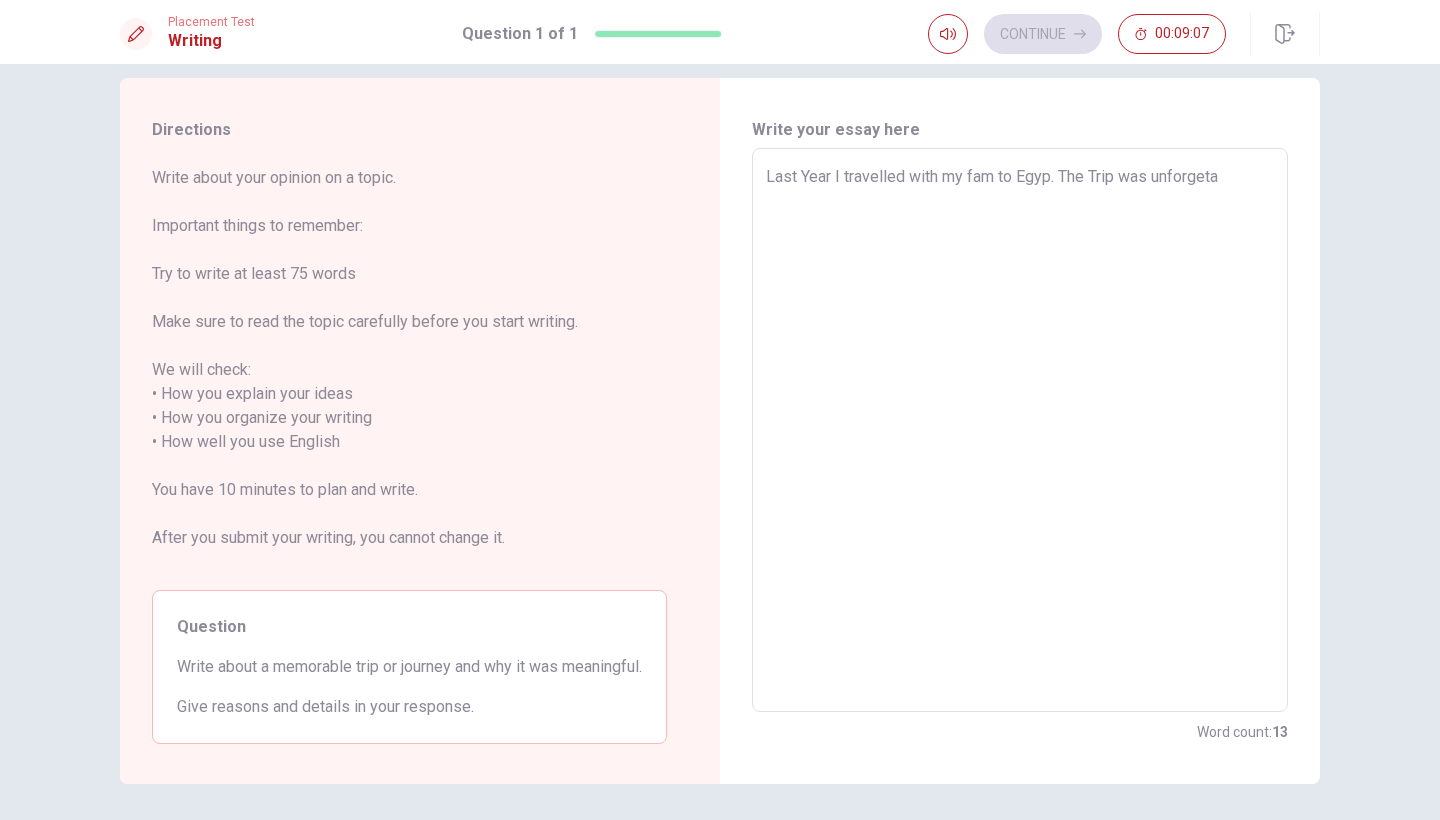 type on "x" 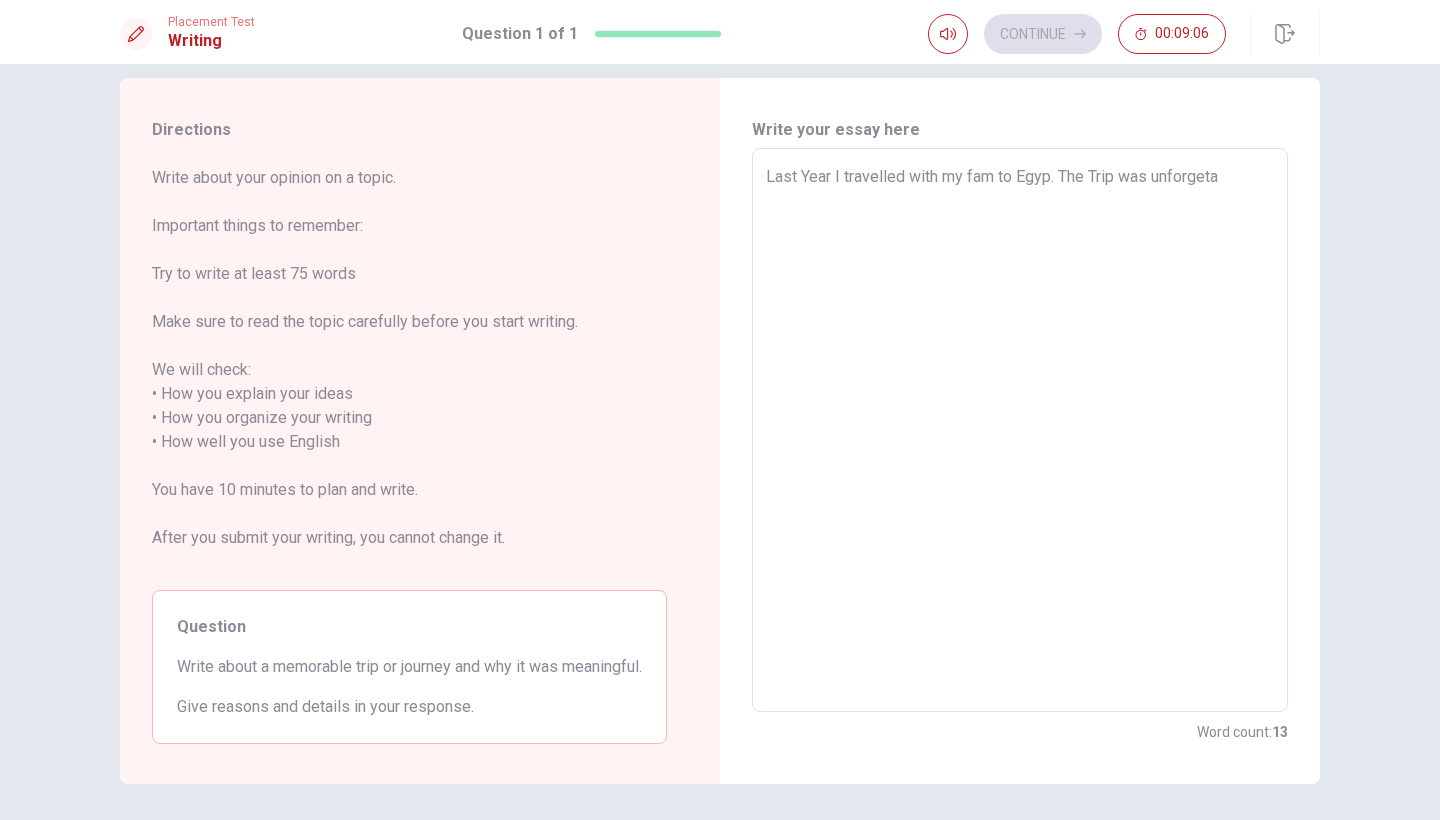 type on "Last Year I travelled with my fam to Egyp. The Trip was unforgetab" 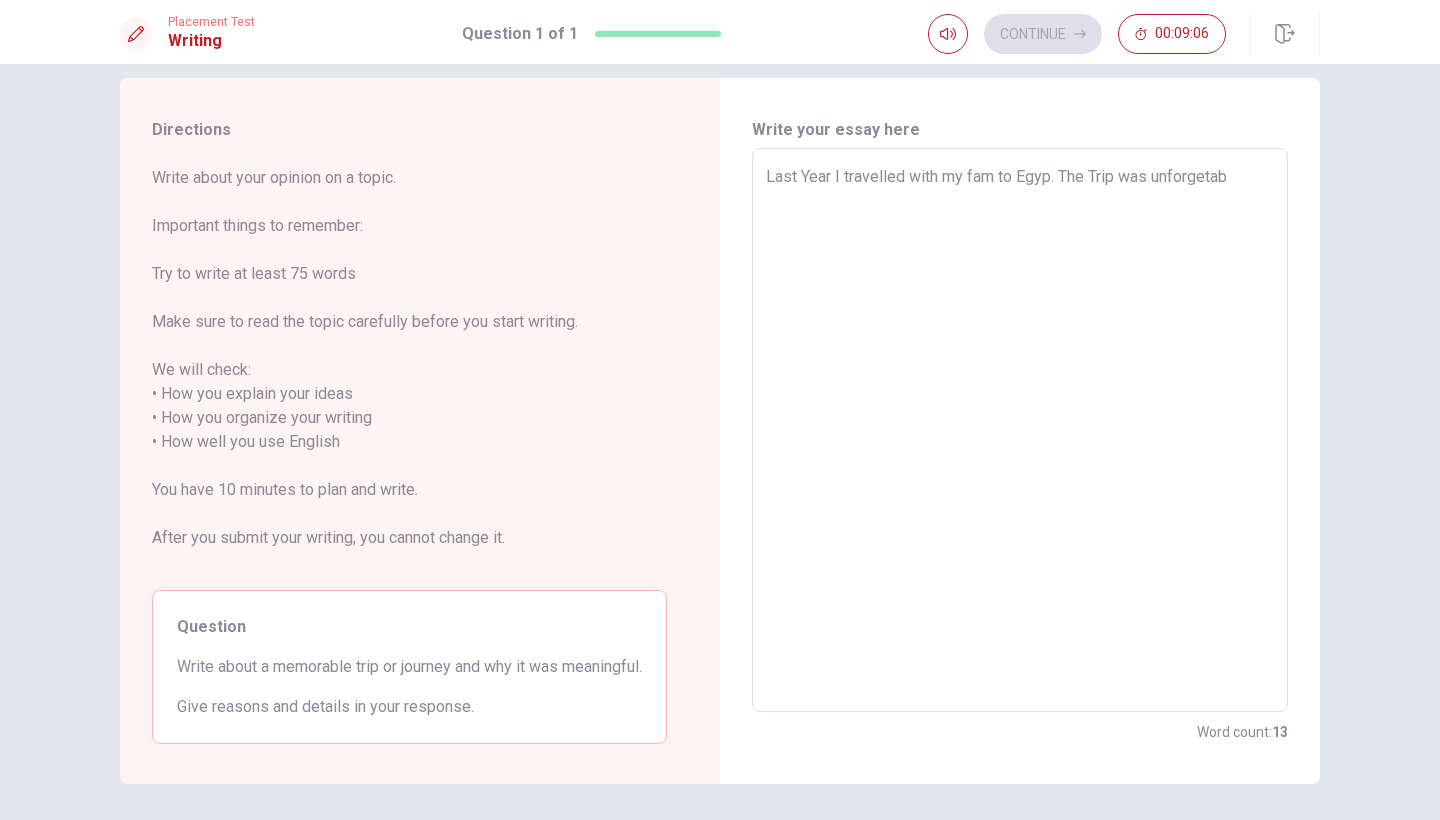 type on "x" 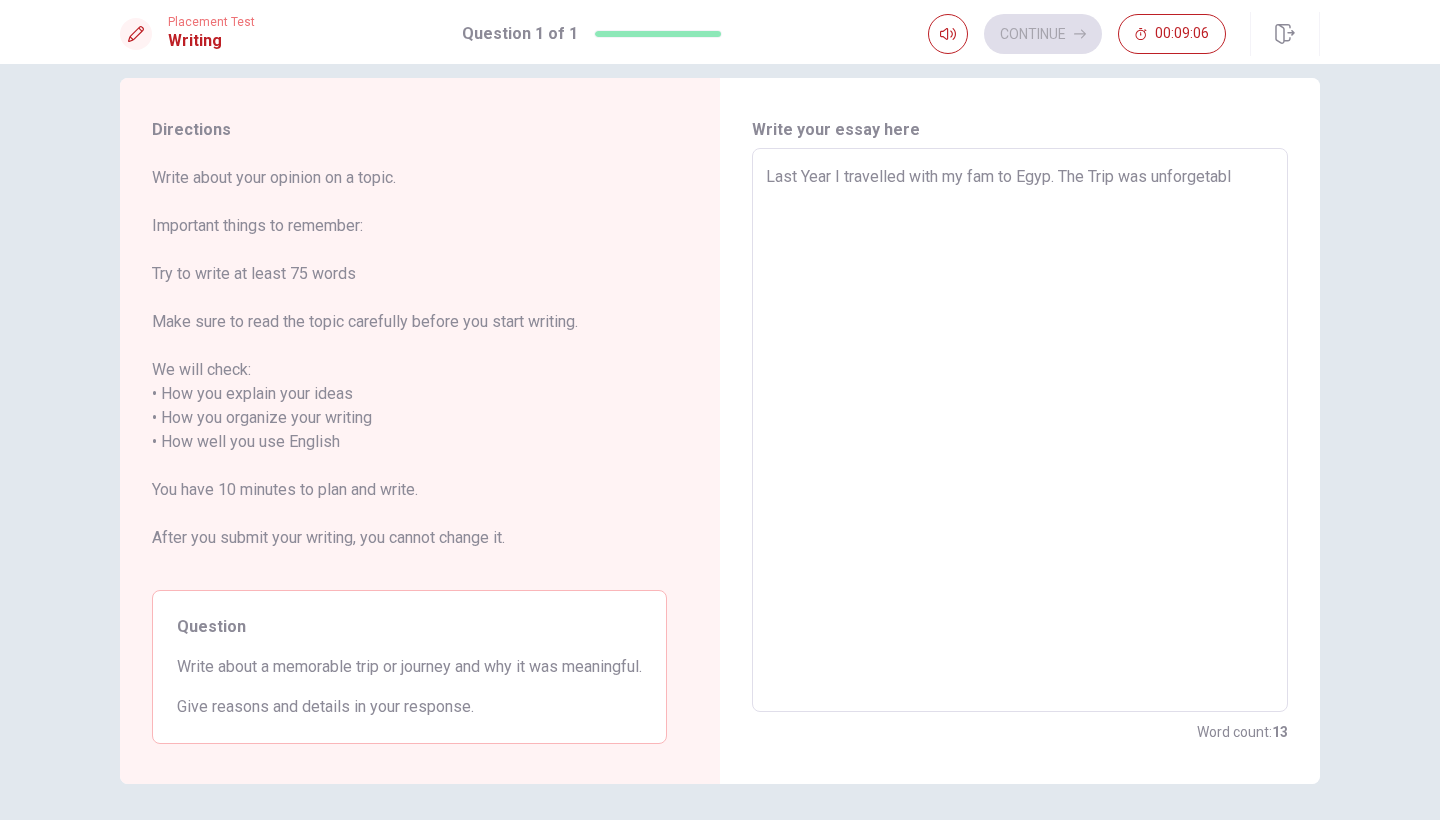 type on "x" 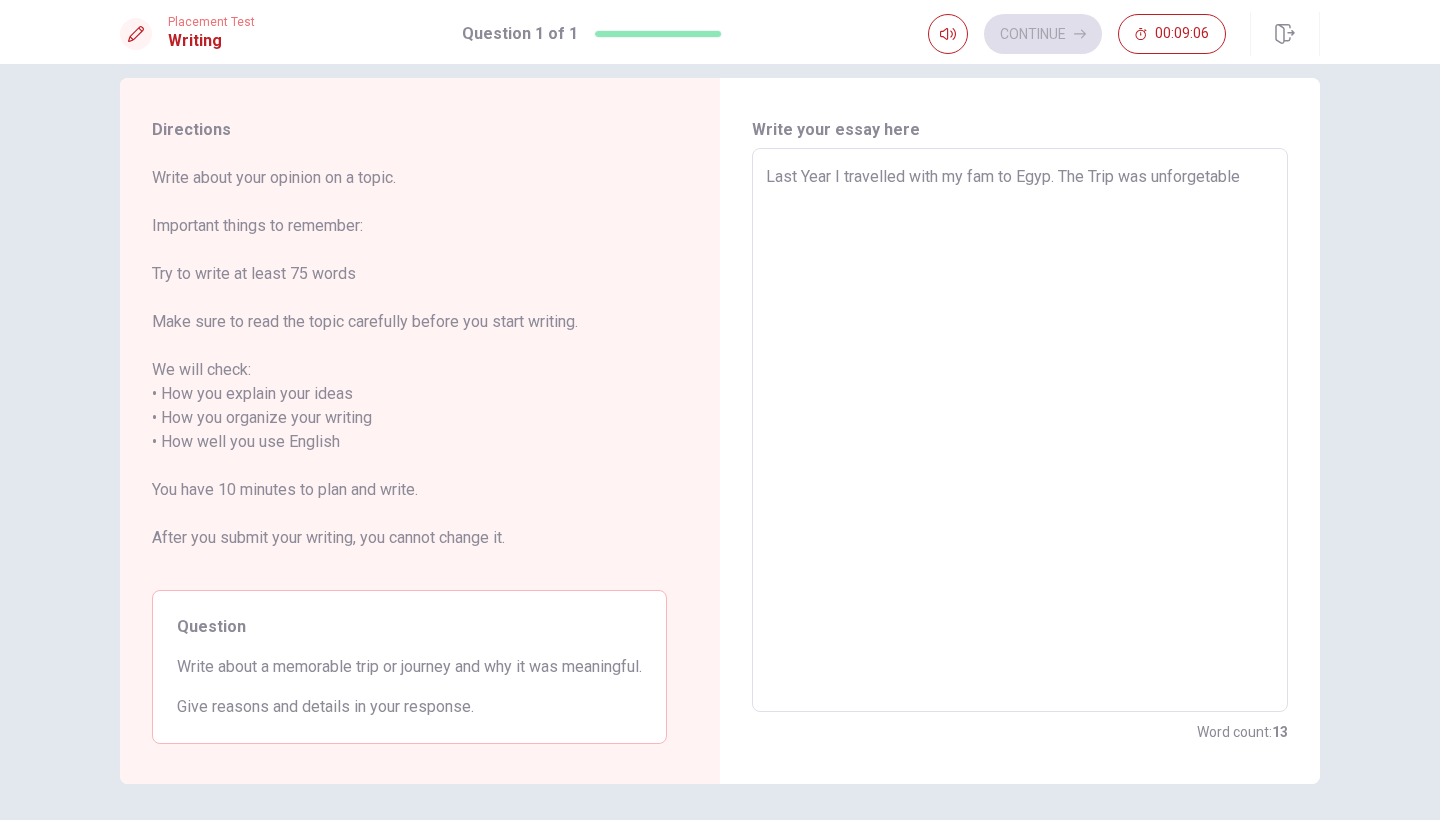 type on "x" 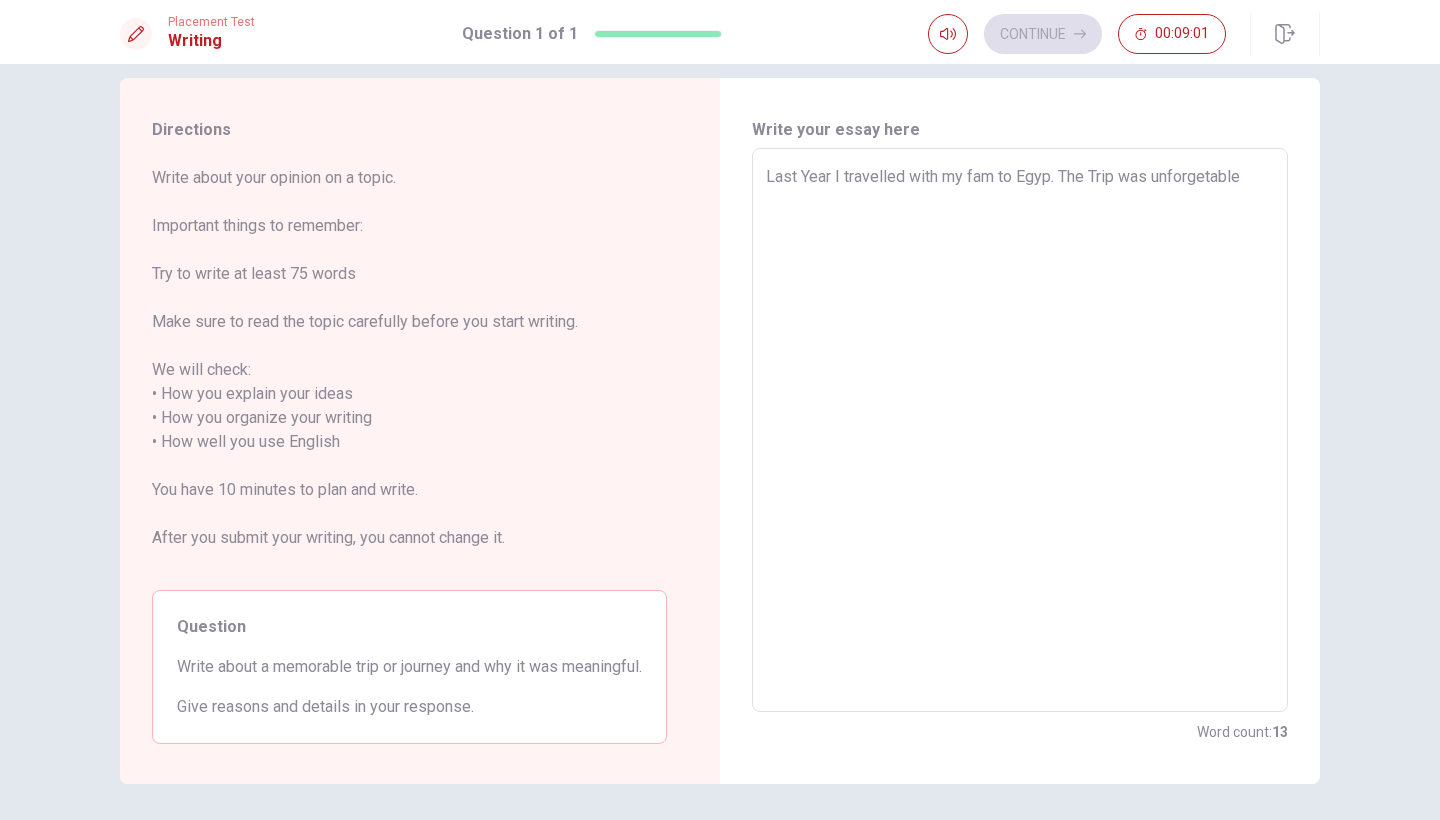 type on "x" 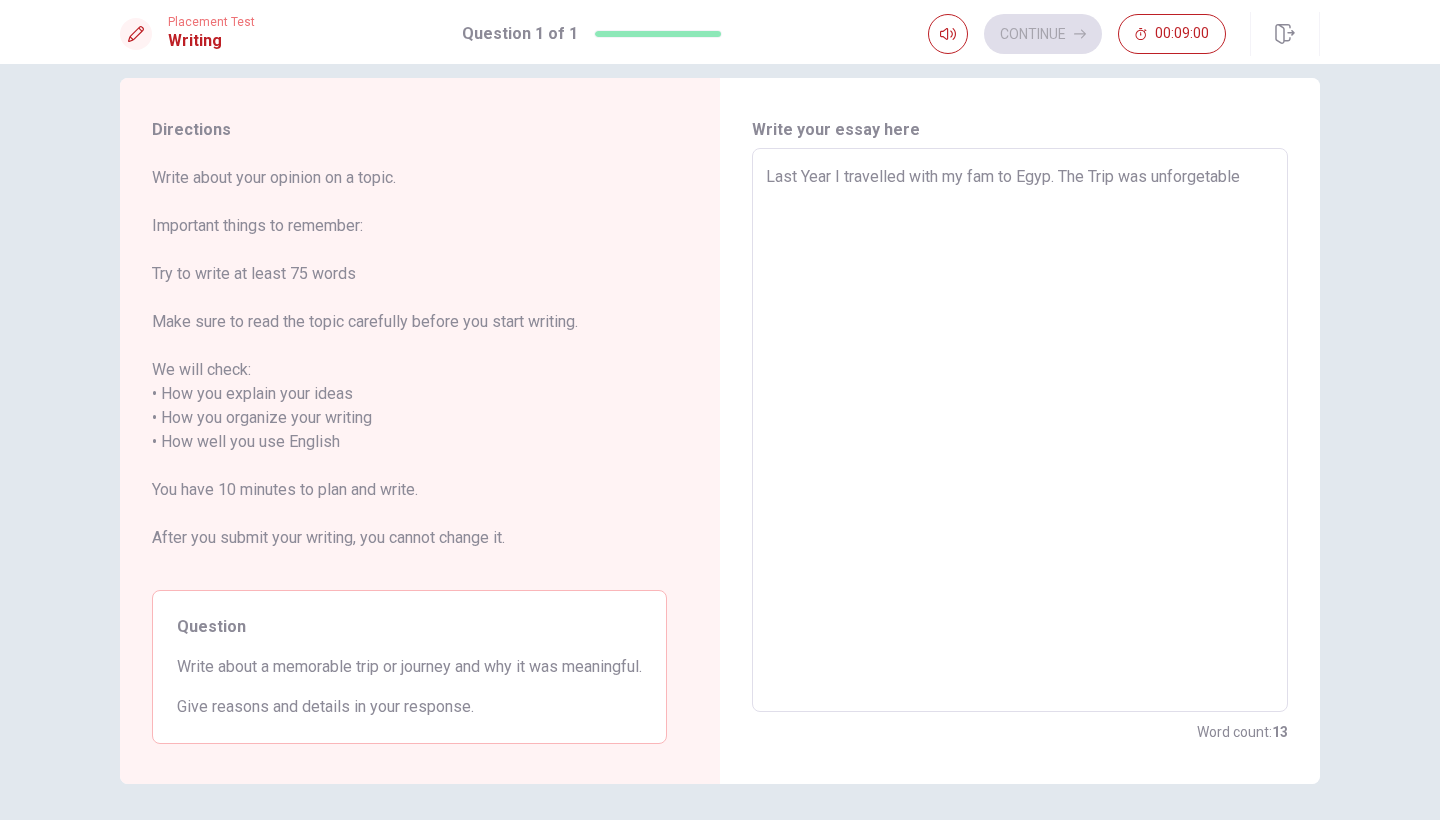 type on "Last Year I travelled with my fam to Egyp. The Trip was unforgetable" 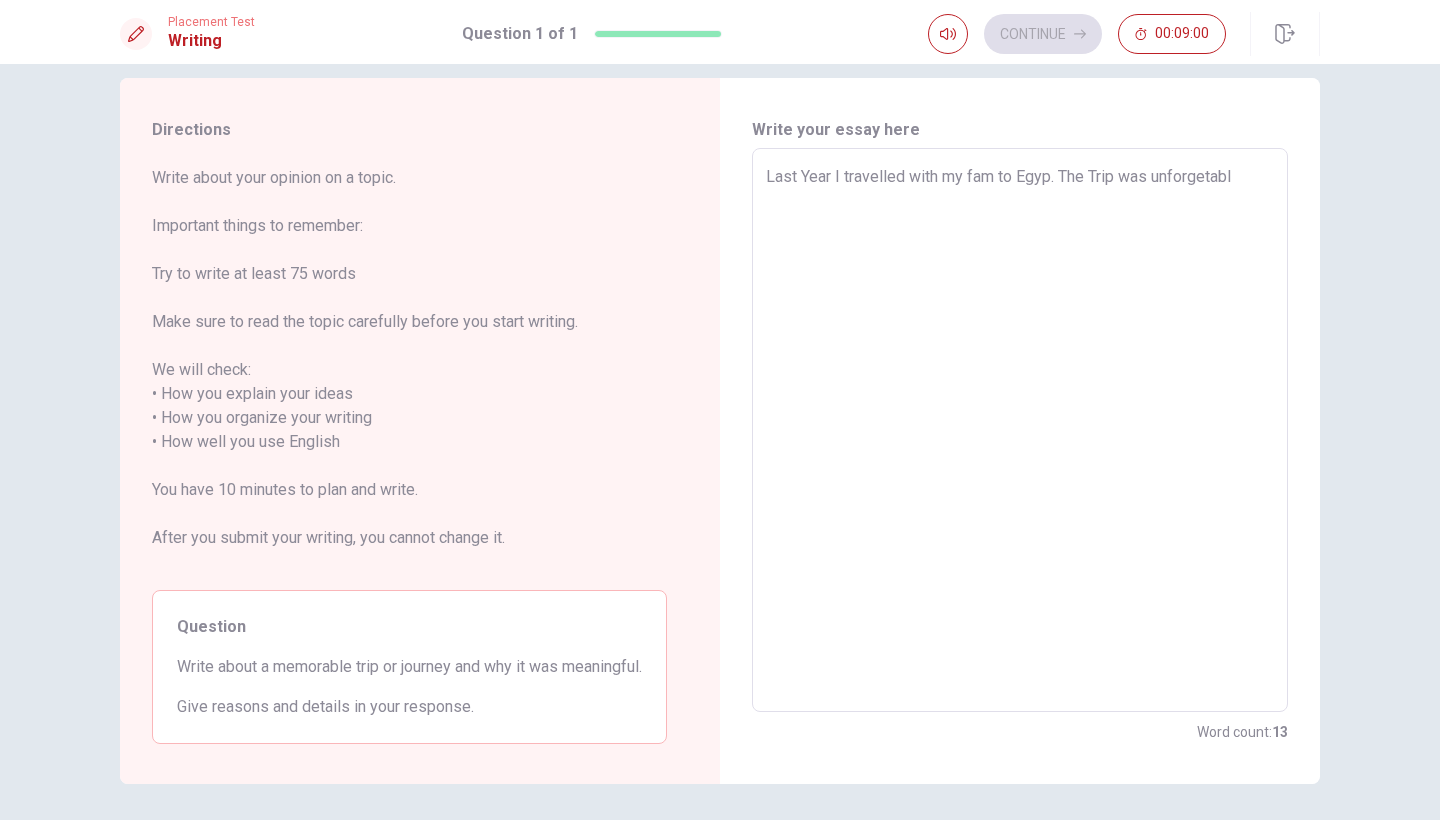 type on "x" 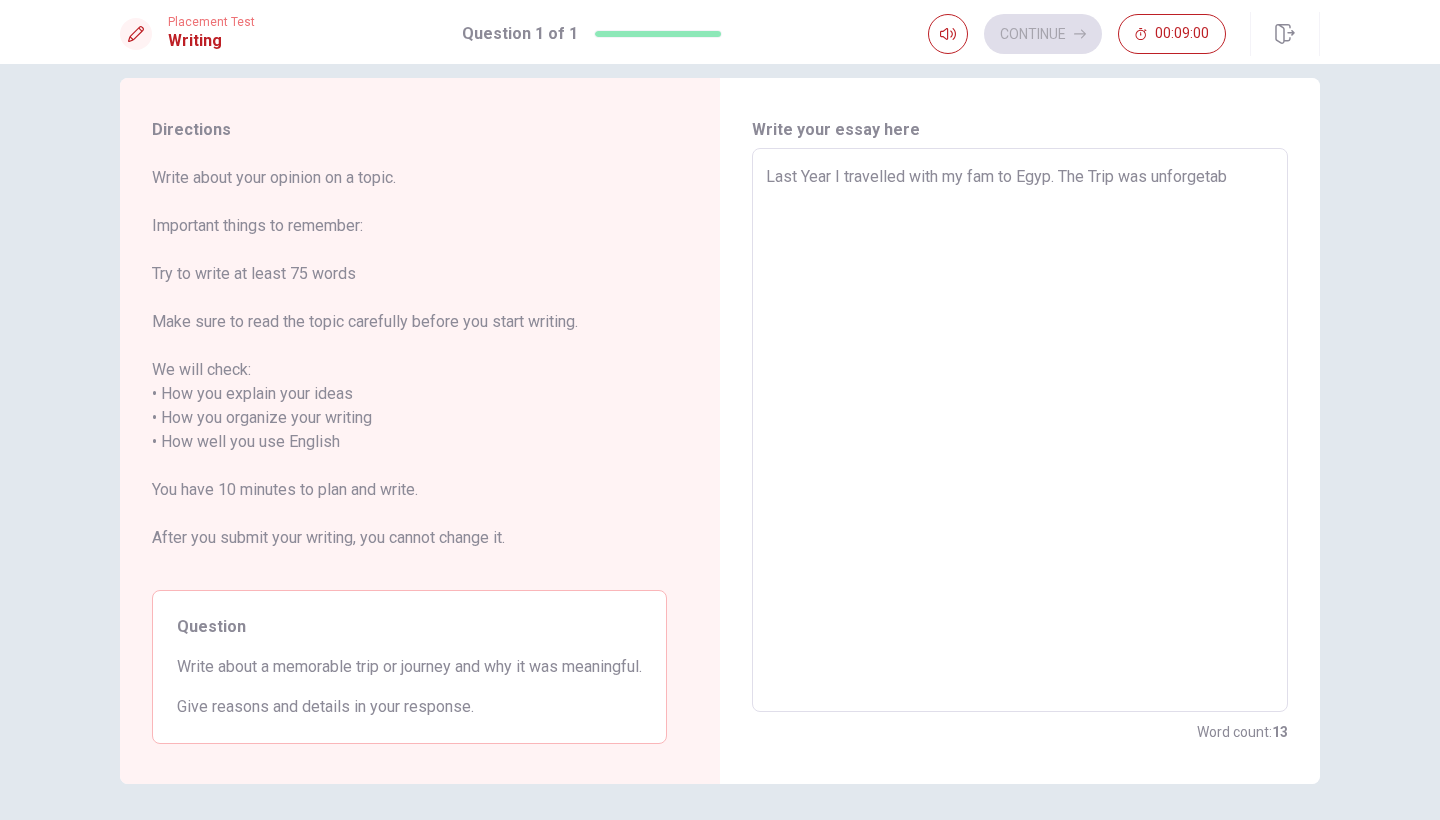 type on "x" 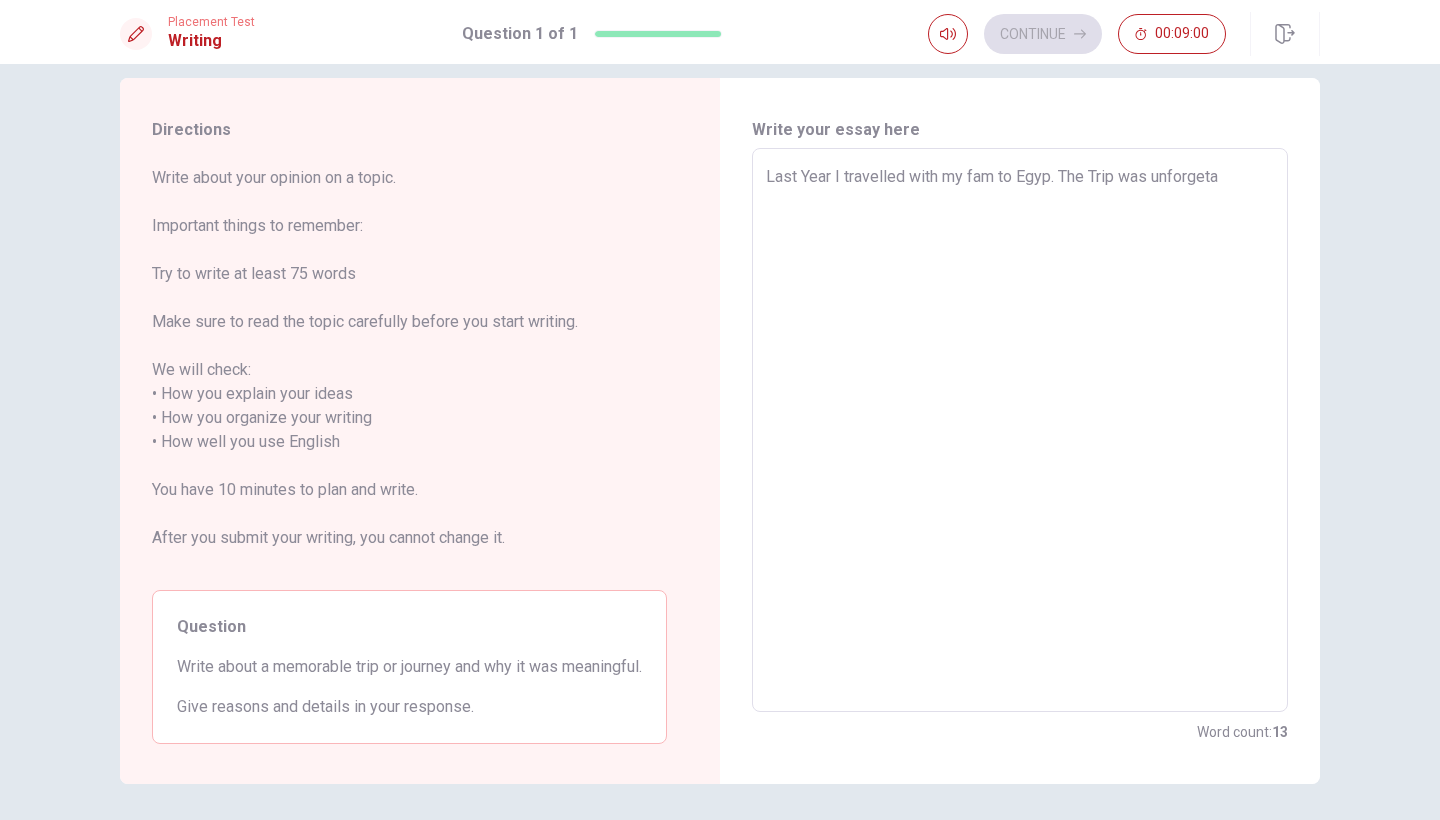 type on "x" 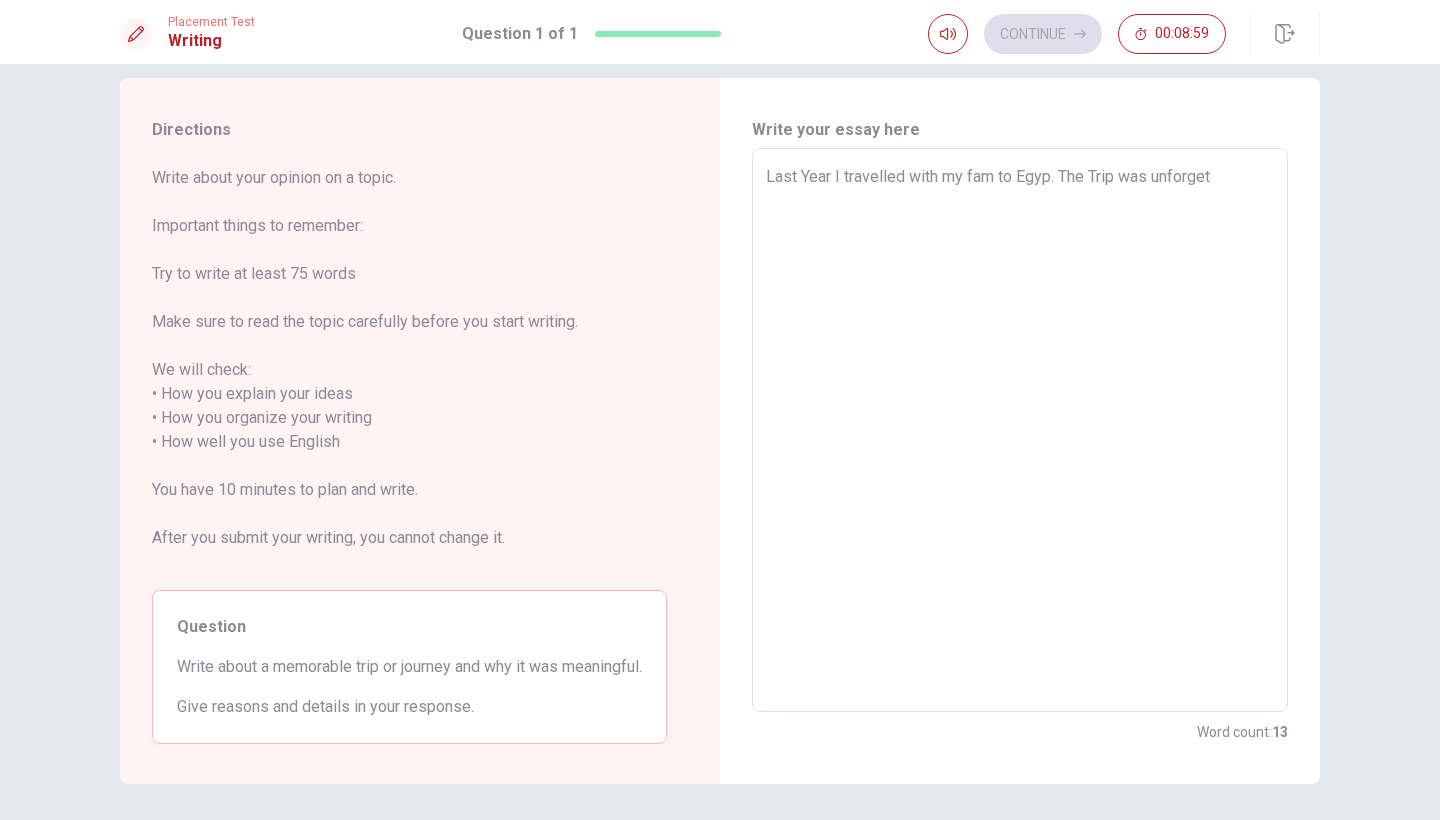 type on "Last Year I travelled with my fam to Egyp. The Trip was unforge" 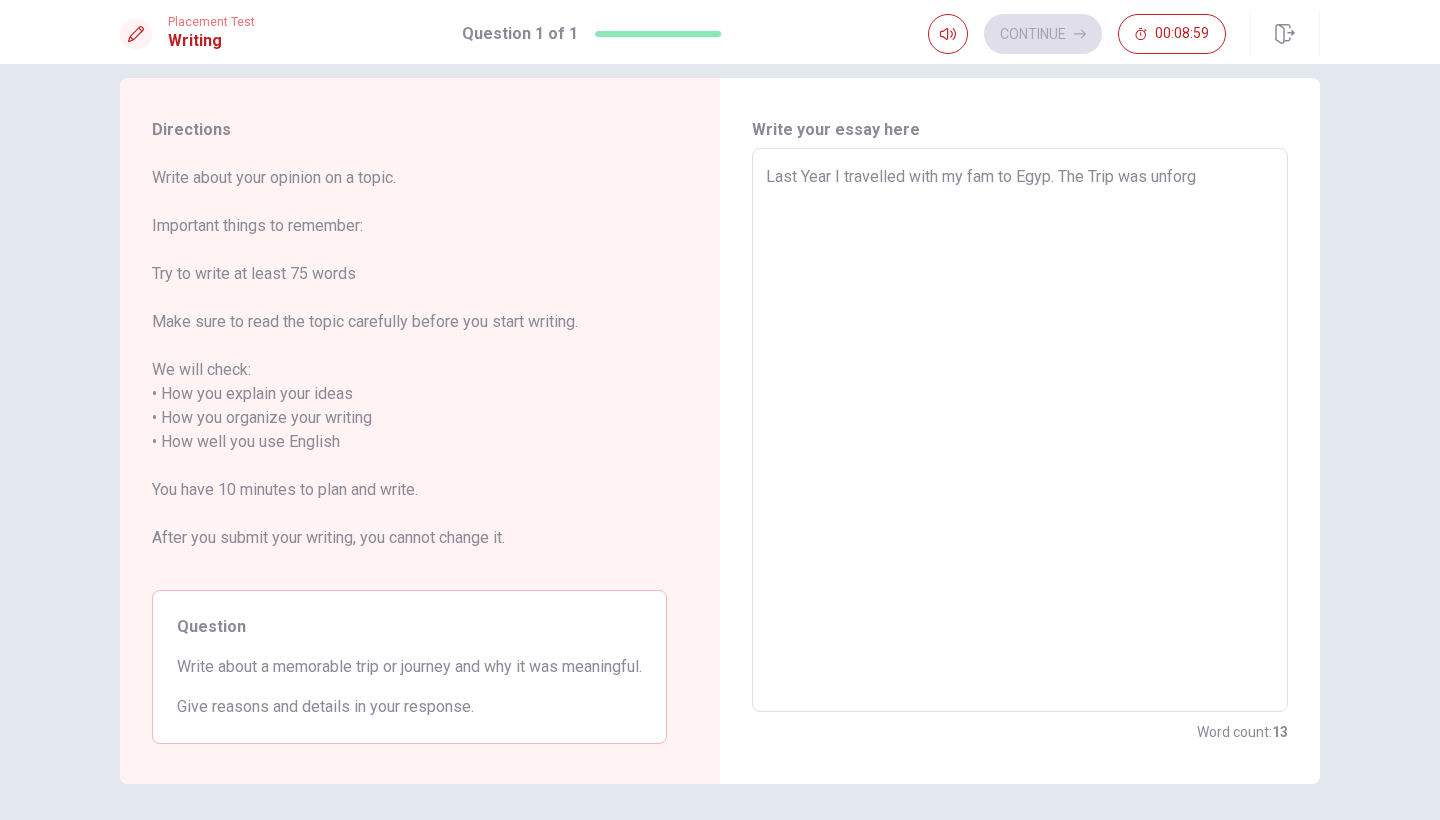 type on "Last Year I travelled with my fam to Egyp. The Trip was unfor" 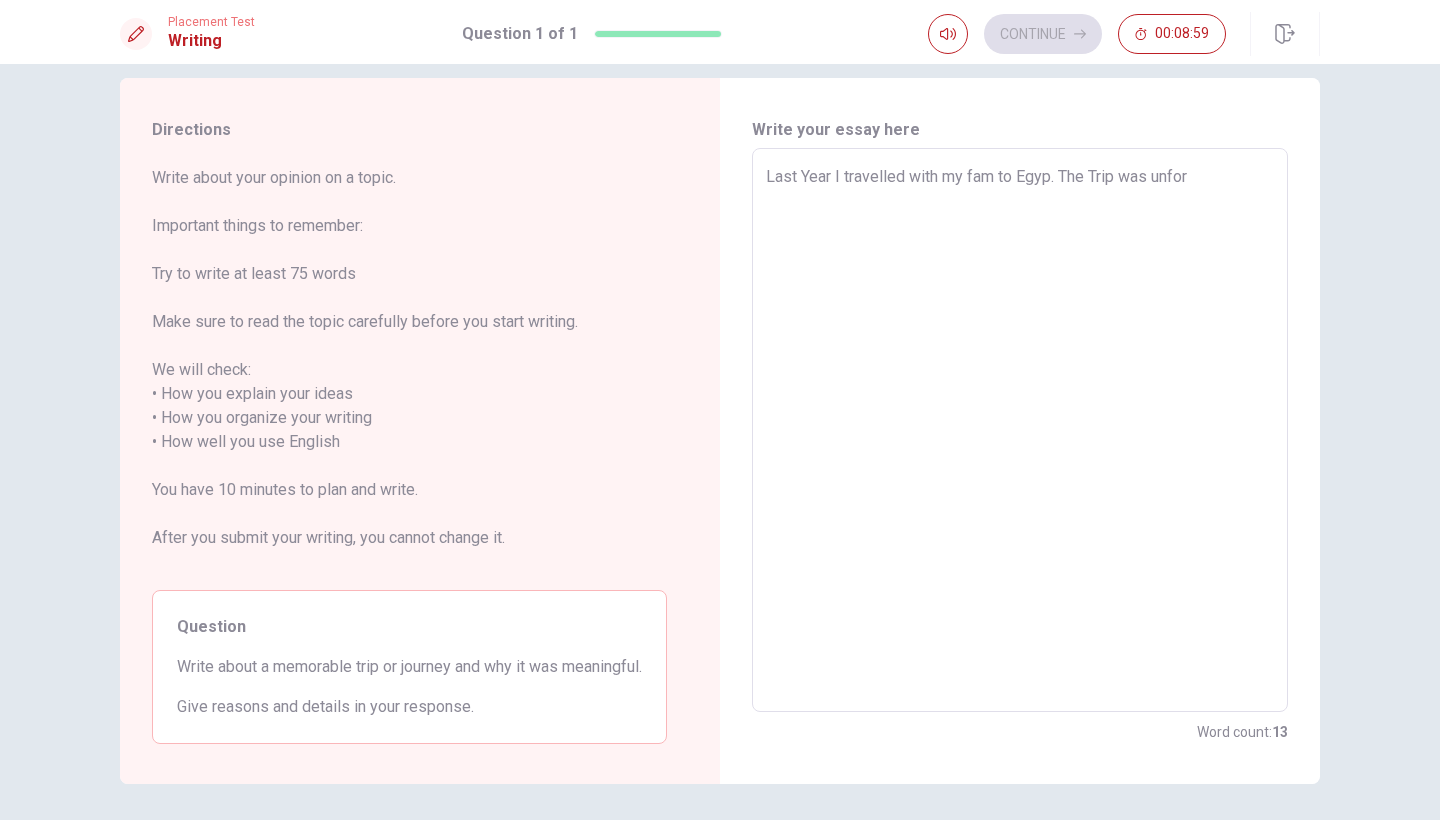 type on "x" 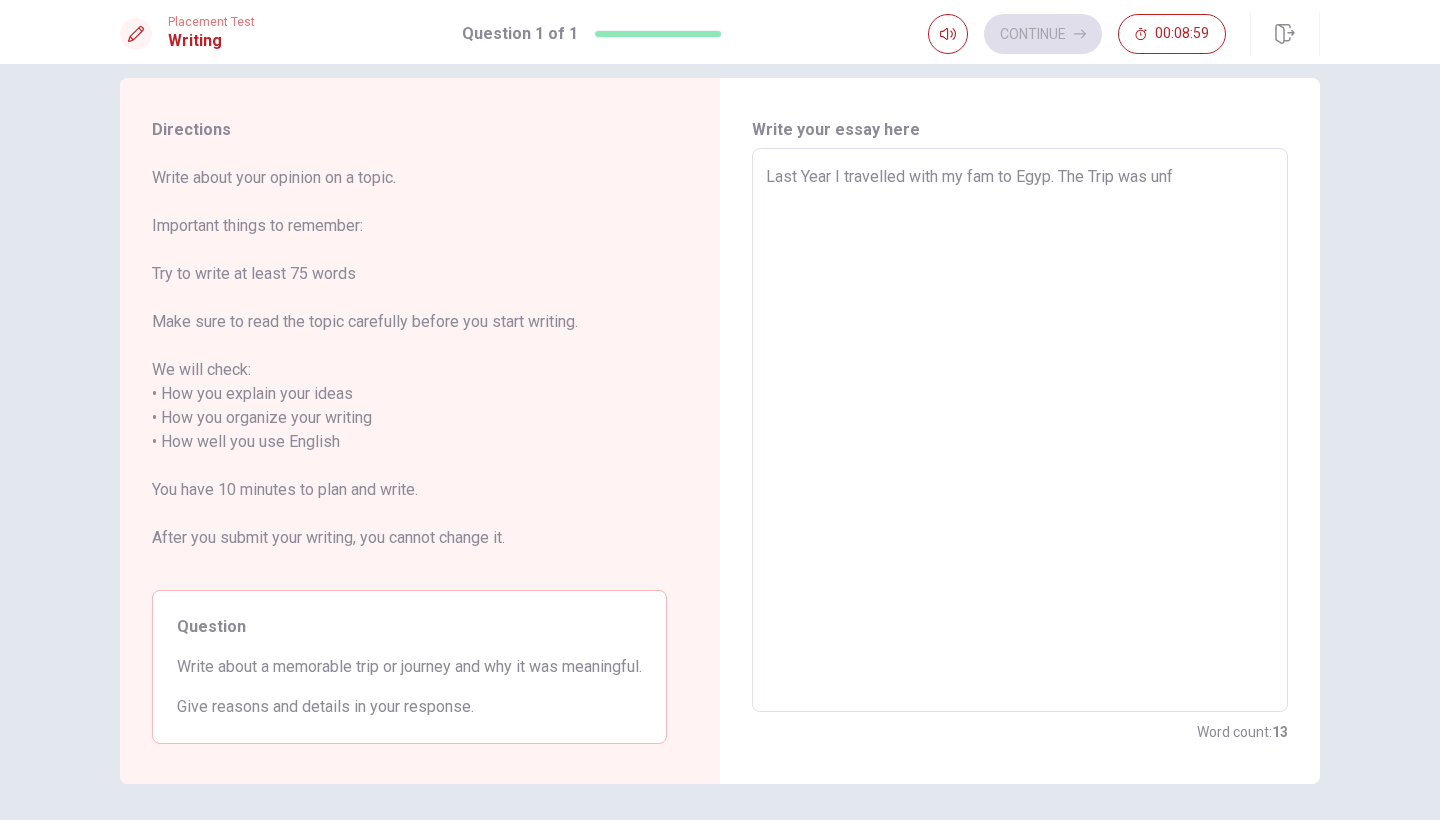 type on "Last Year I travelled with my fam to Egyp. The Trip was un" 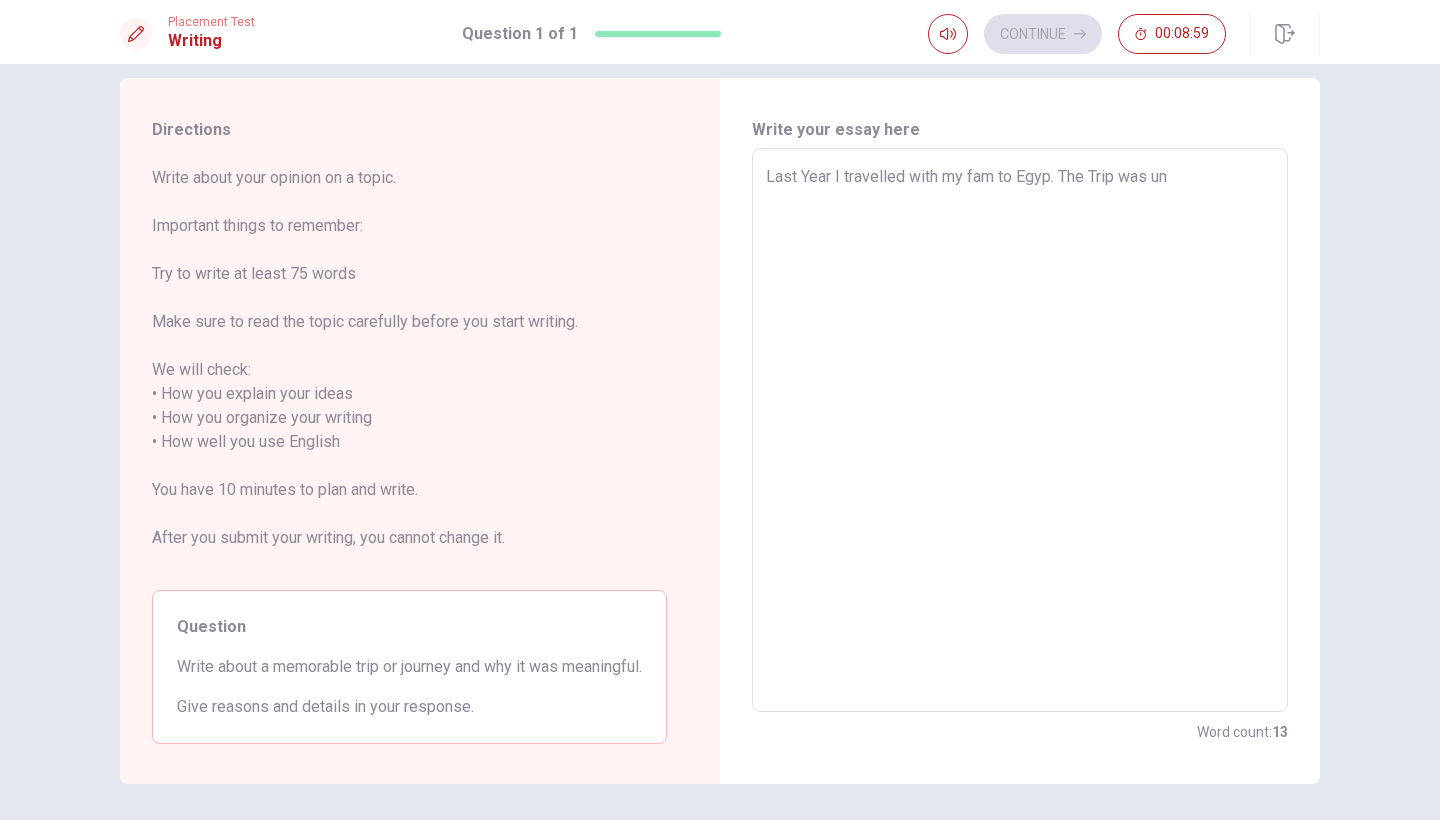 type on "x" 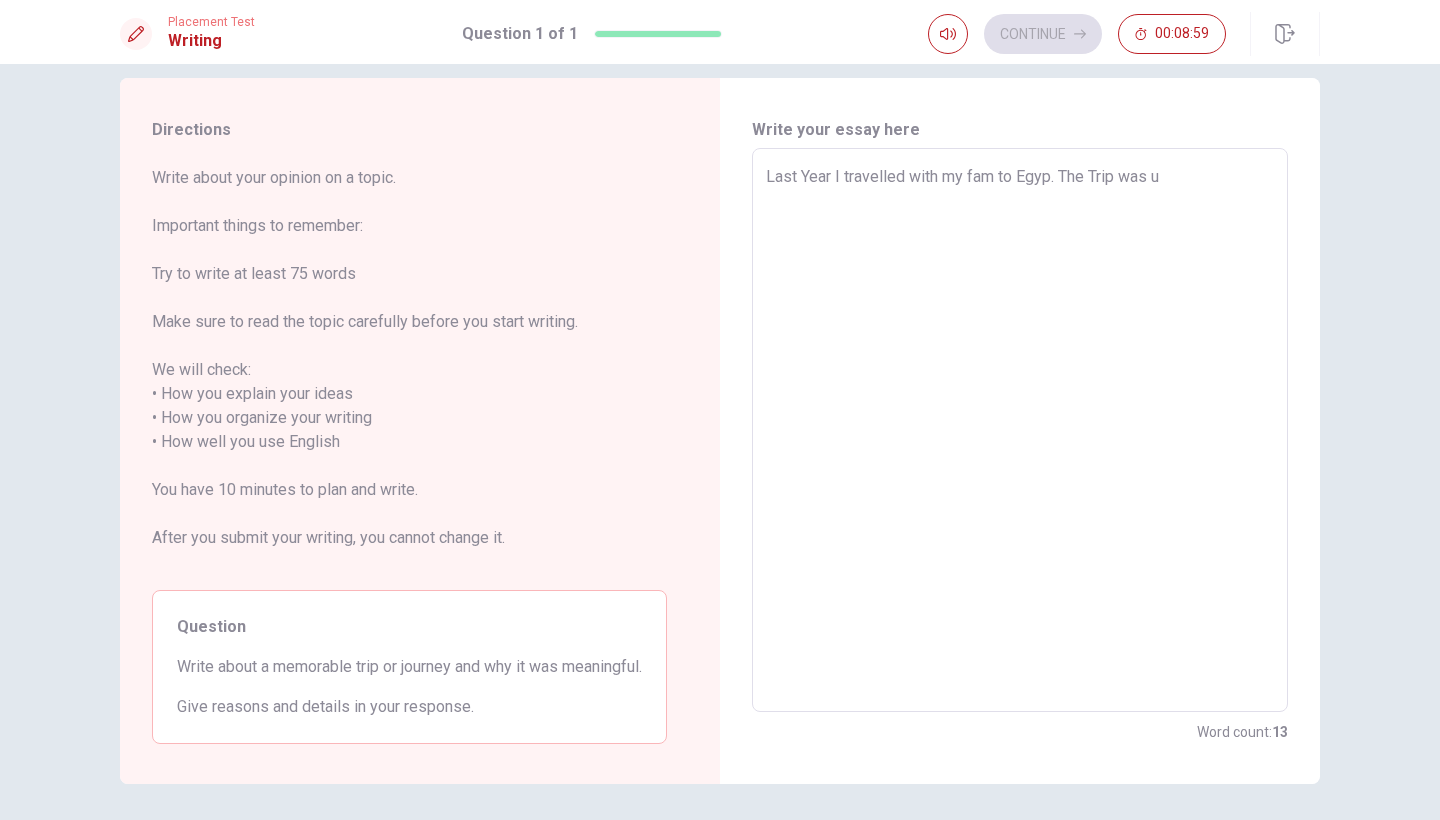 type on "x" 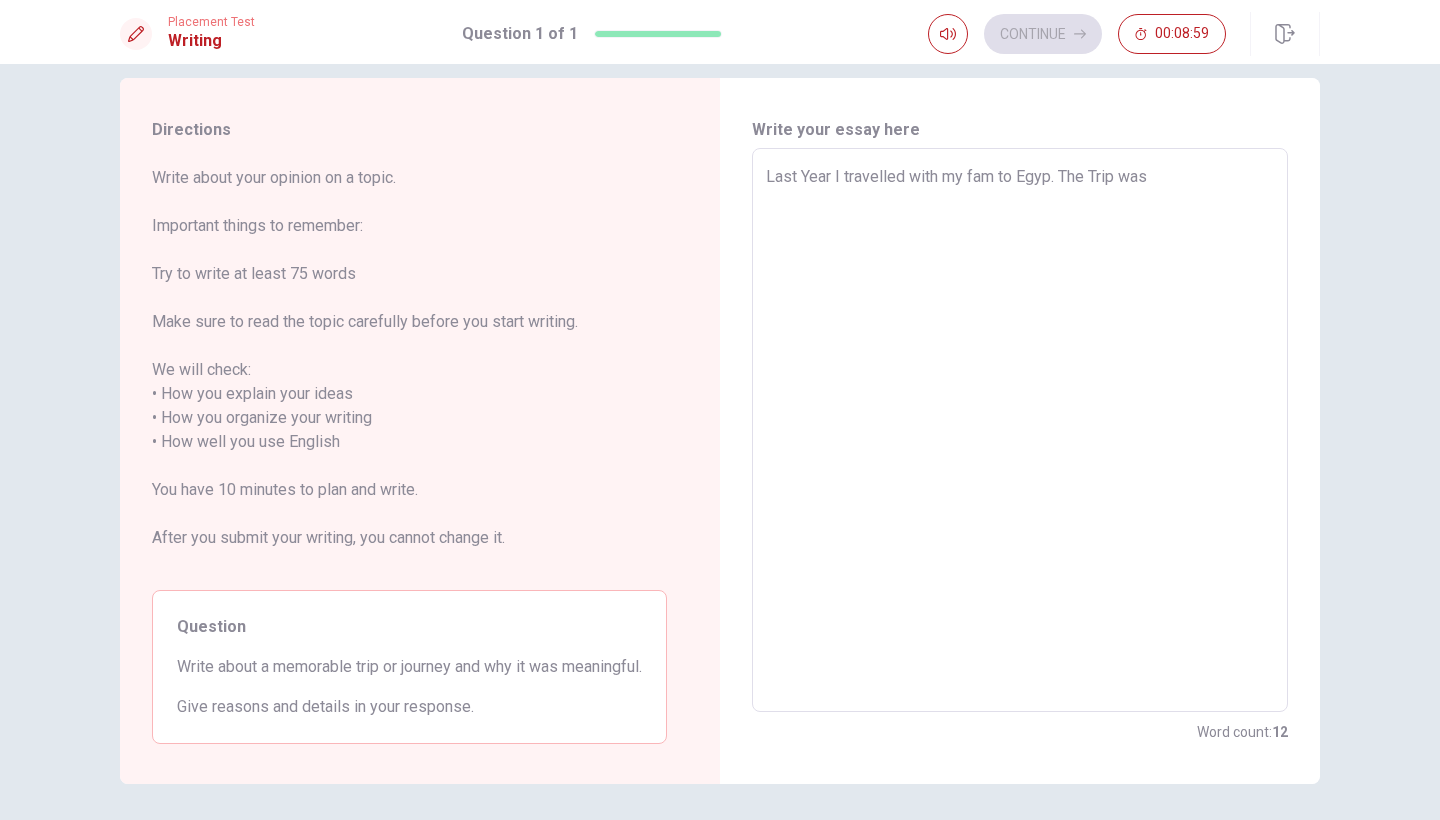type on "x" 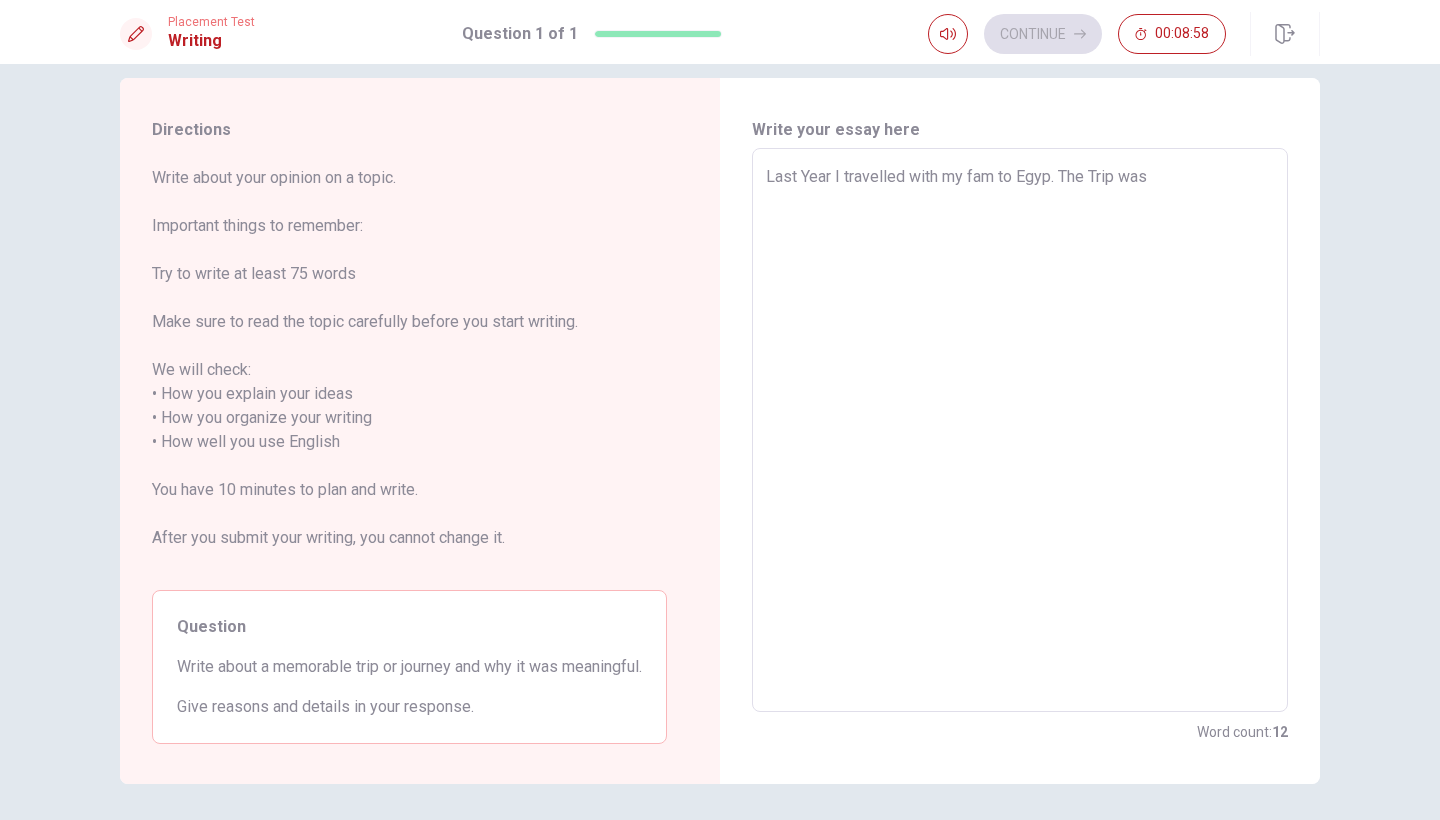 type on "Last Year I travelled with my fam to Egyp. The Trip was s" 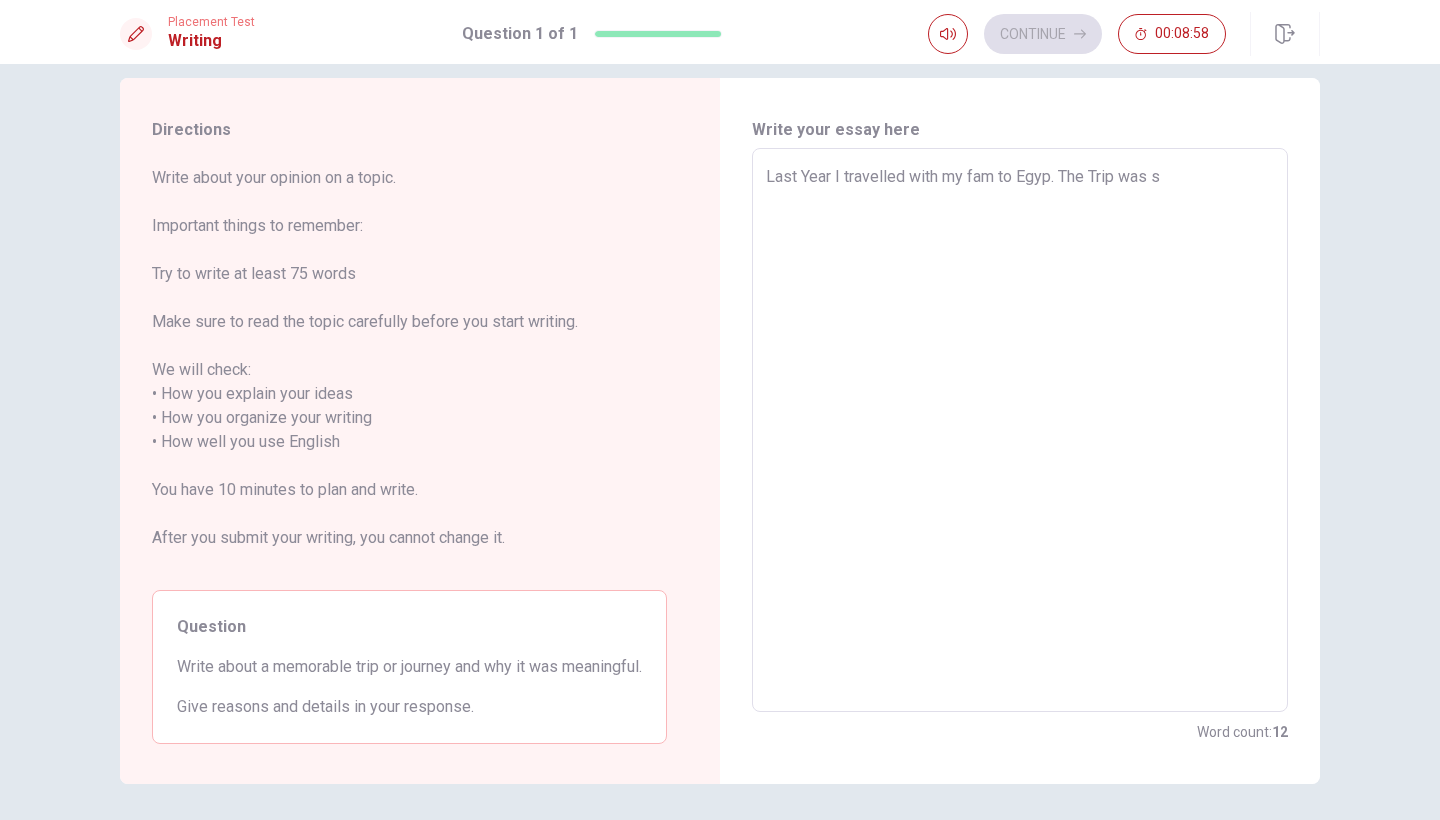 type on "x" 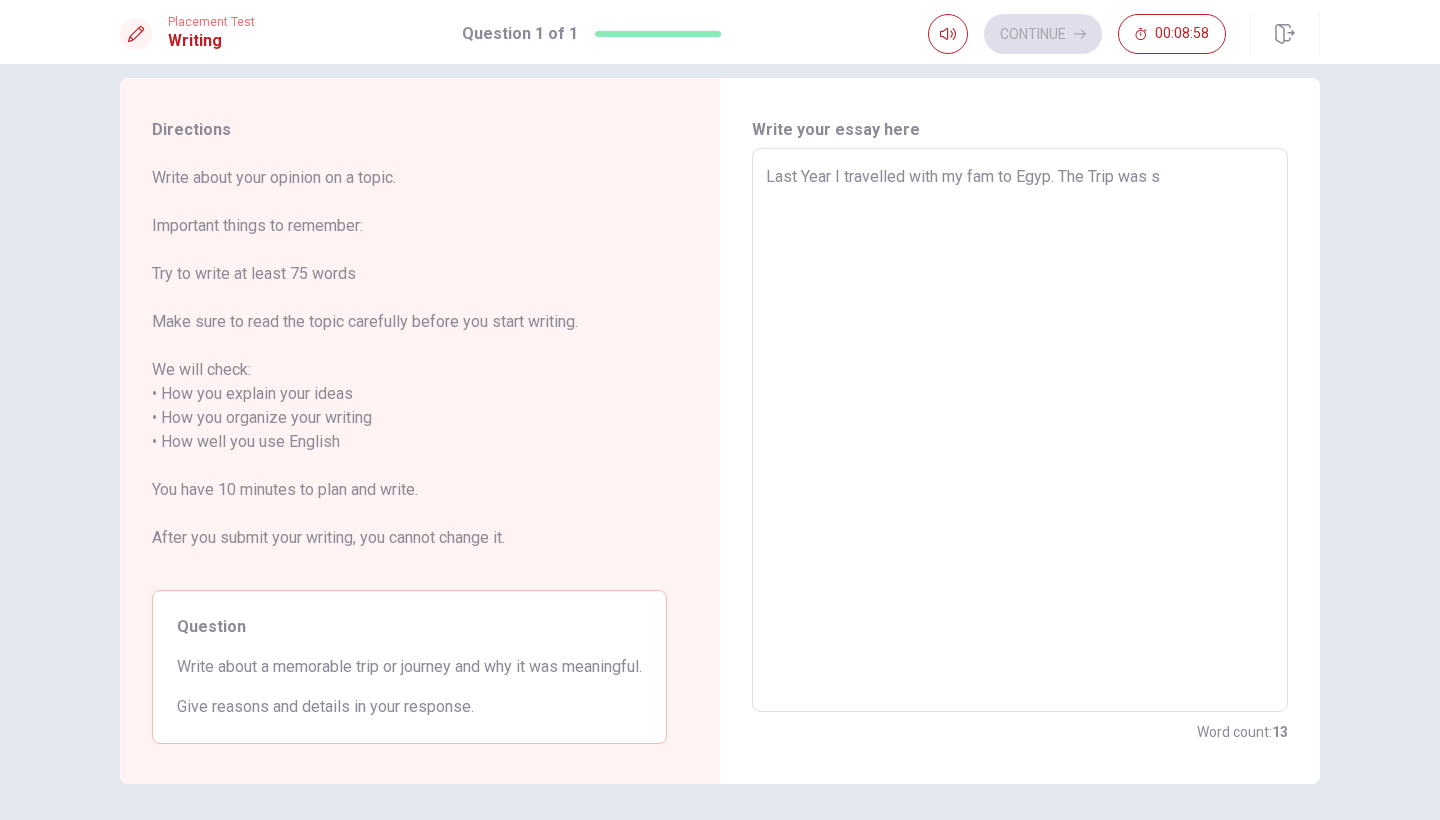 type on "Last Year I travelled with my fam to Egyp. The Trip was so" 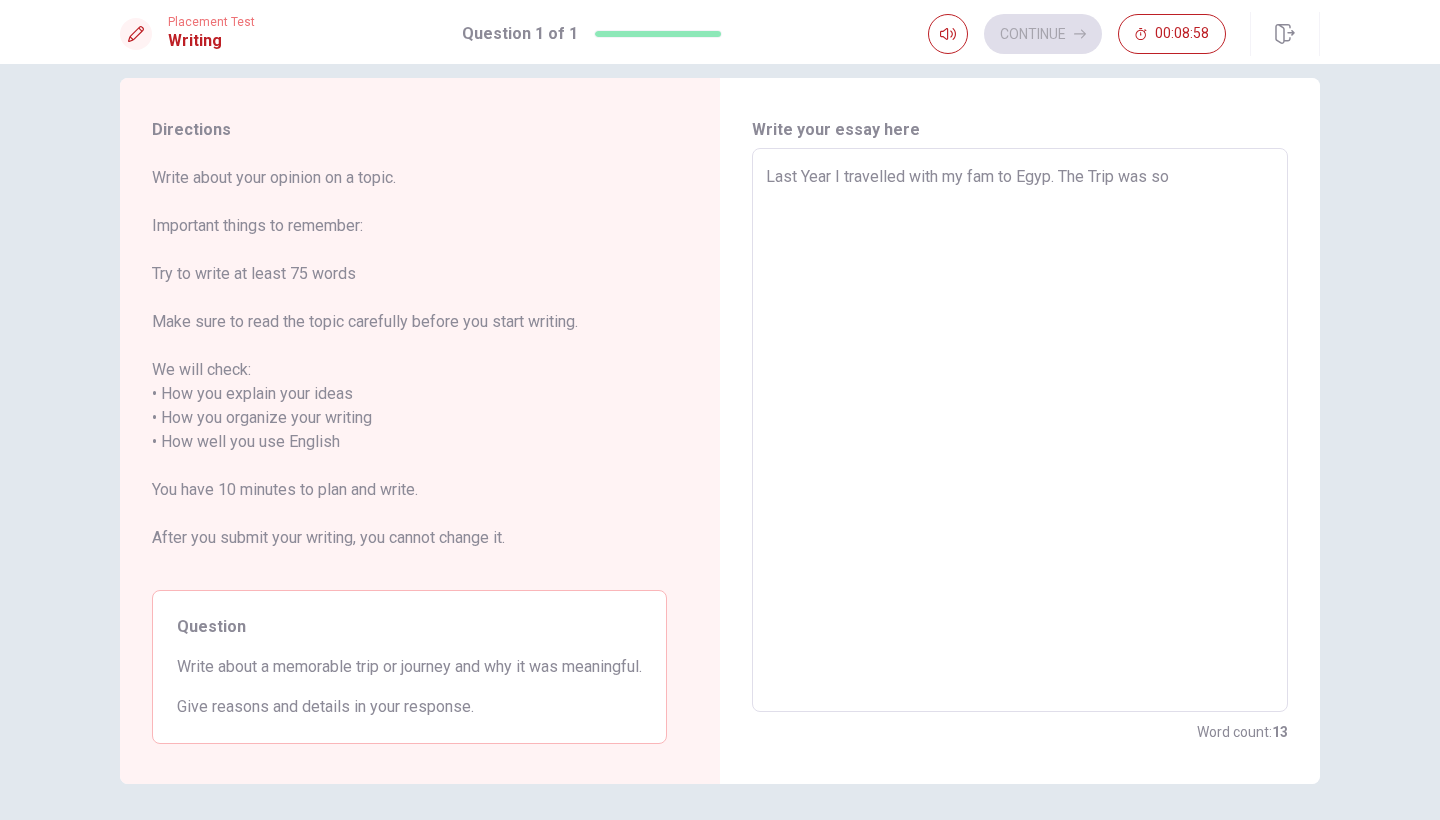 type on "x" 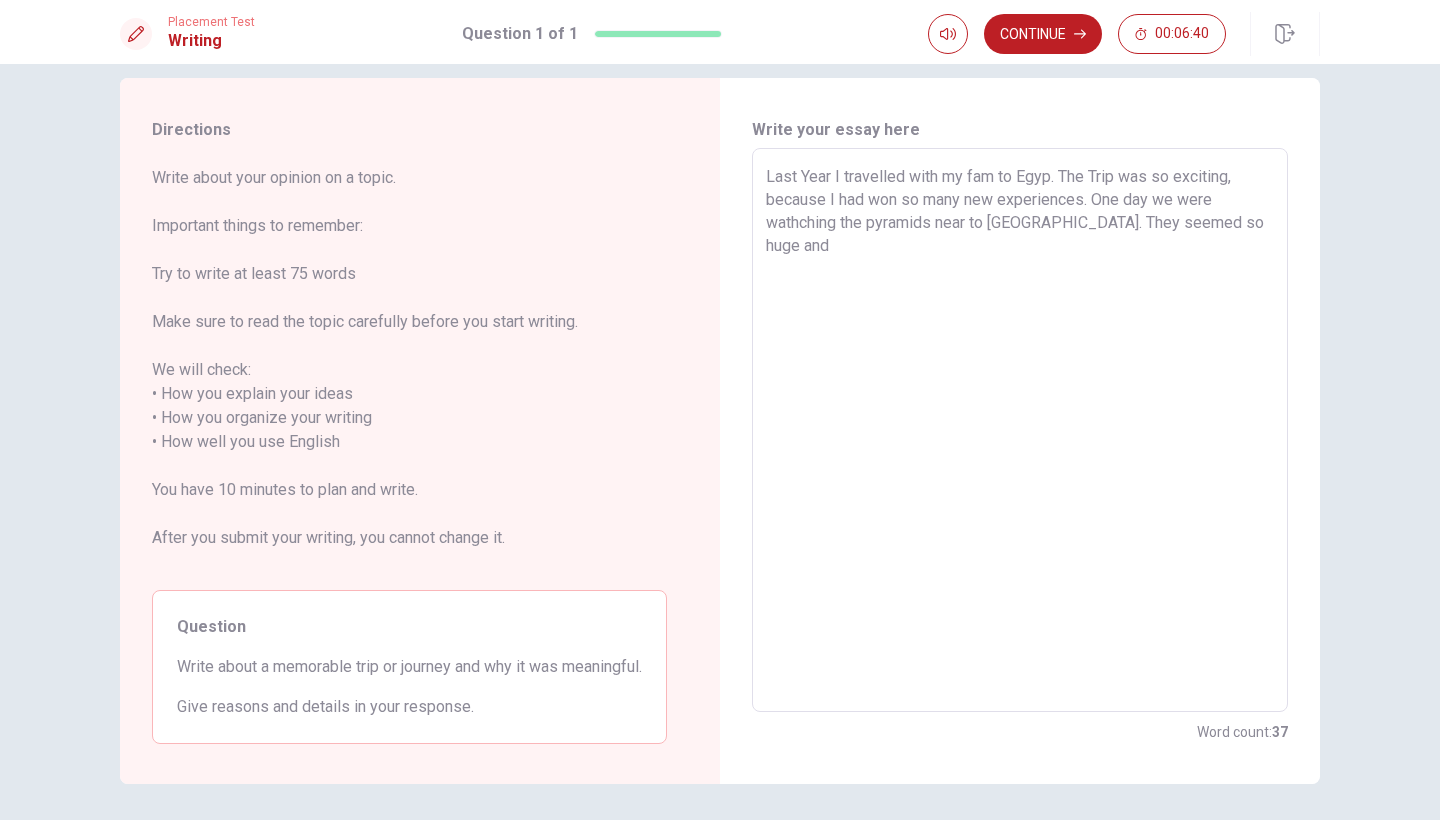 click on "Last Year I travelled with my fam to Egyp. The Trip was so exciting, because I had won so many new experiences. One day we were wathching the pyramids near to [GEOGRAPHIC_DATA]. They seemed so huge and" at bounding box center [1020, 430] 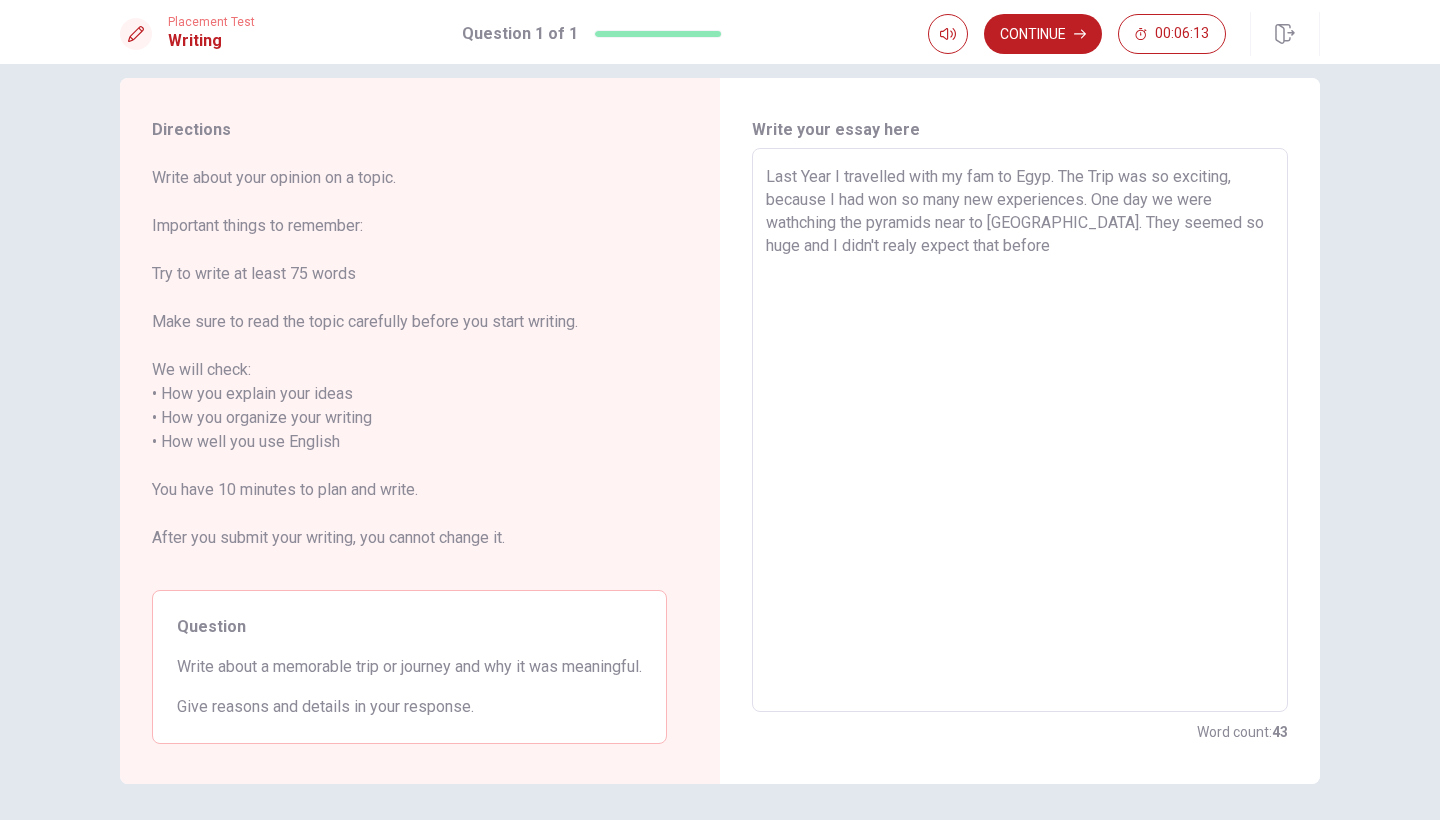 click on "Last Year I travelled with my fam to Egyp. The Trip was so exciting, because I had won so many new experiences. One day we were wathching the pyramids near to [GEOGRAPHIC_DATA]. They seemed so huge and I didn't realy expect that before" at bounding box center [1020, 430] 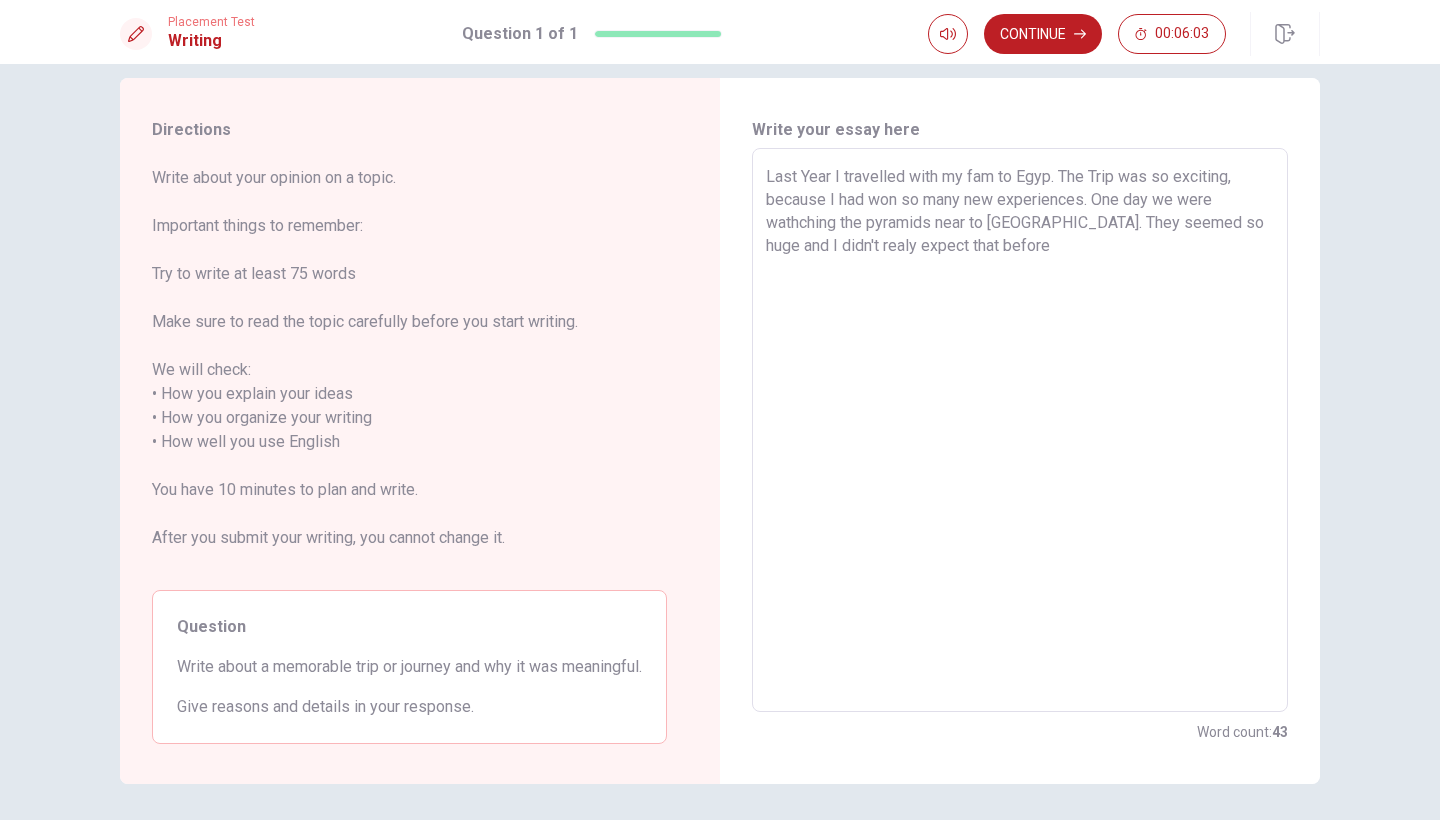 click on "Last Year I travelled with my fam to Egyp. The Trip was so exciting, because I had won so many new experiences. One day we were wathching the pyramids near to [GEOGRAPHIC_DATA]. They seemed so huge and I didn't realy expect that before" at bounding box center (1020, 430) 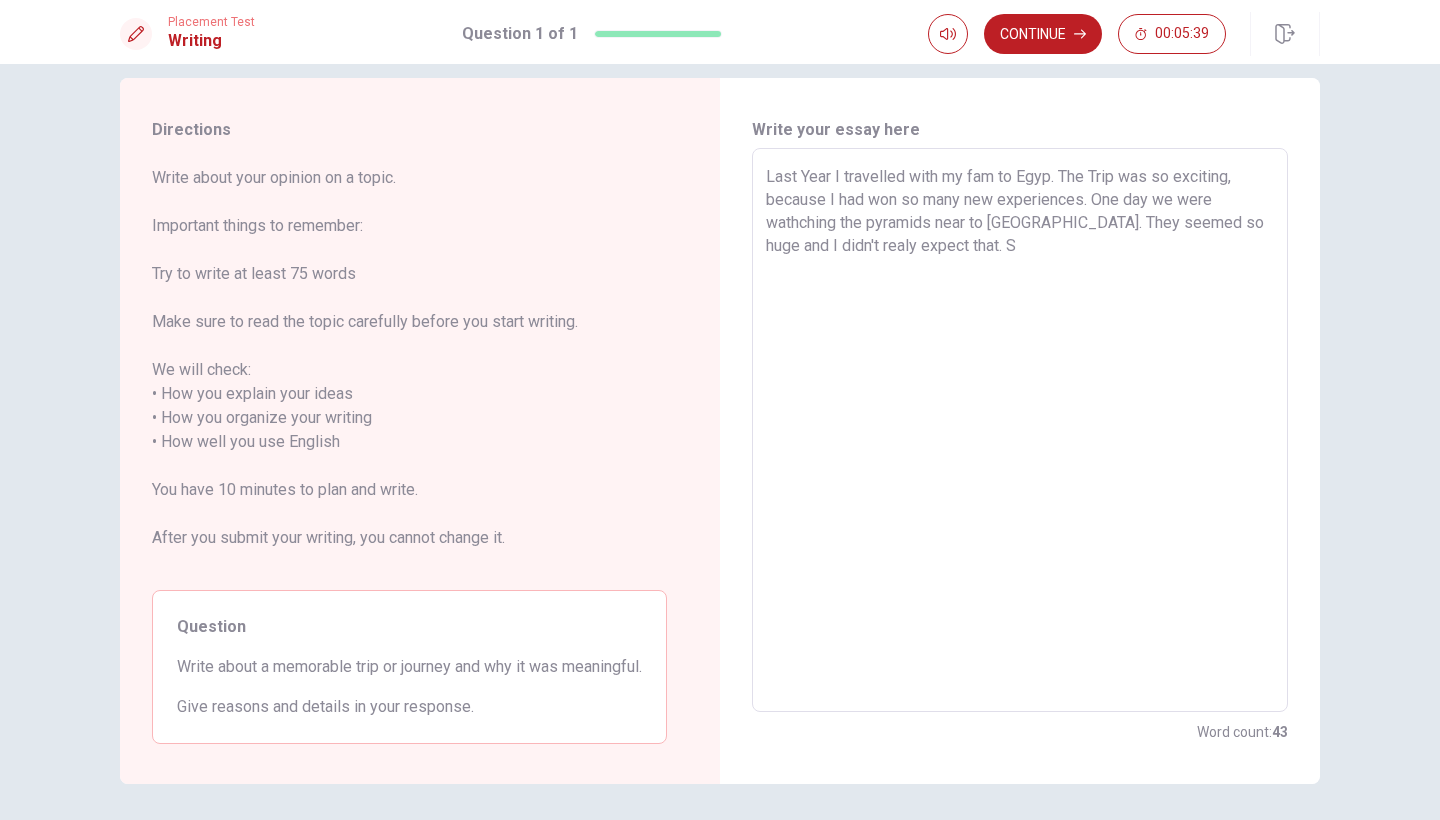 click on "Last Year I travelled with my fam to Egyp. The Trip was so exciting, because I had won so many new experiences. One day we were wathching the pyramids near to [GEOGRAPHIC_DATA]. They seemed so huge and I didn't realy expect that. S" at bounding box center (1020, 430) 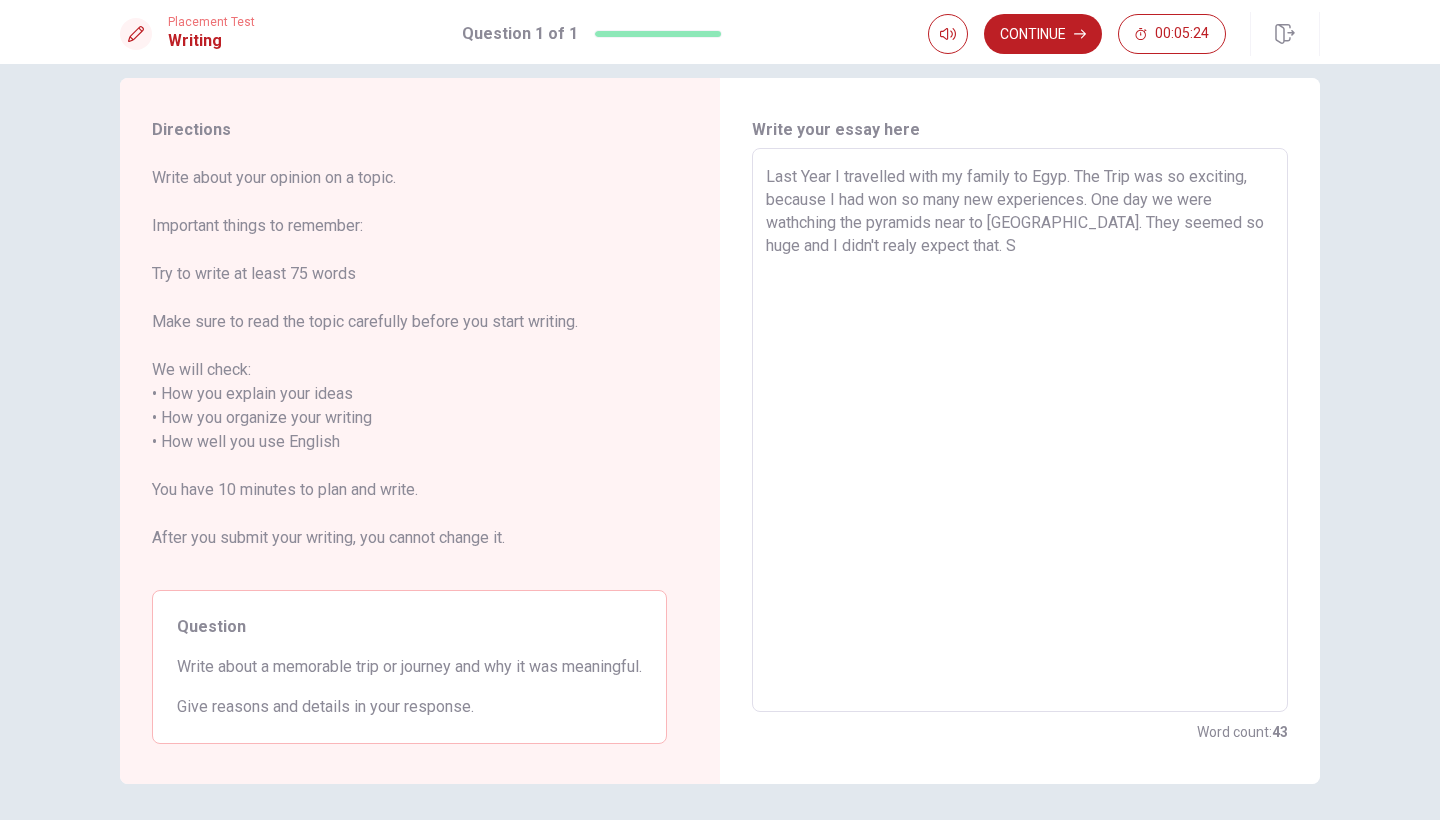 click on "Last Year I travelled with my family to Egyp. The Trip was so exciting, because I had won so many new experiences. One day we were wathching the pyramids near to [GEOGRAPHIC_DATA]. They seemed so huge and I didn't realy expect that. S" at bounding box center [1020, 430] 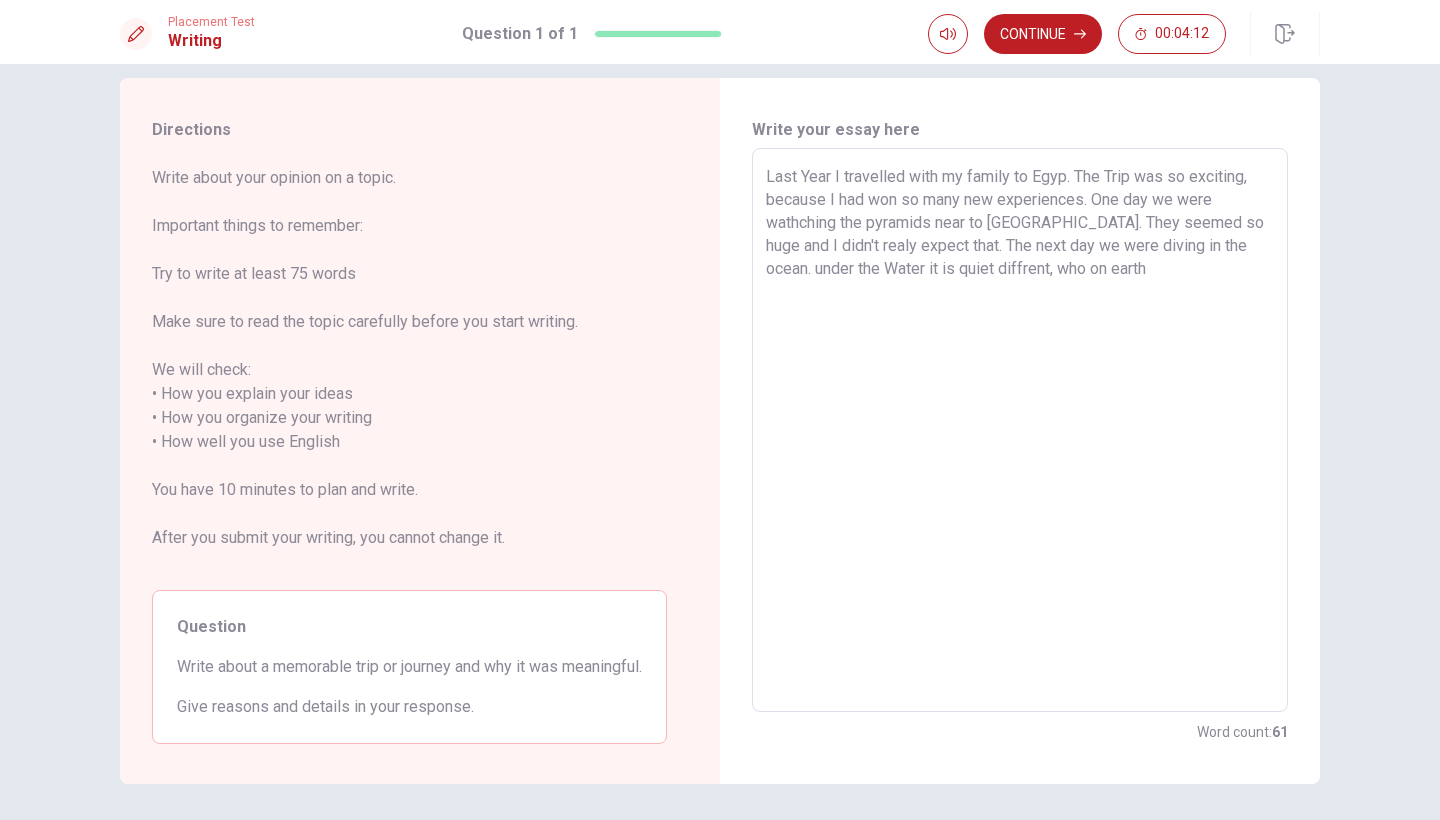 click on "Last Year I travelled with my family to Egyp. The Trip was so exciting, because I had won so many new experiences. One day we were wathching the pyramids near to [GEOGRAPHIC_DATA]. They seemed so huge and I didn't realy expect that. The next day we were diving in the ocean. under the Water it is quiet diffrent, who on earth" at bounding box center (1020, 430) 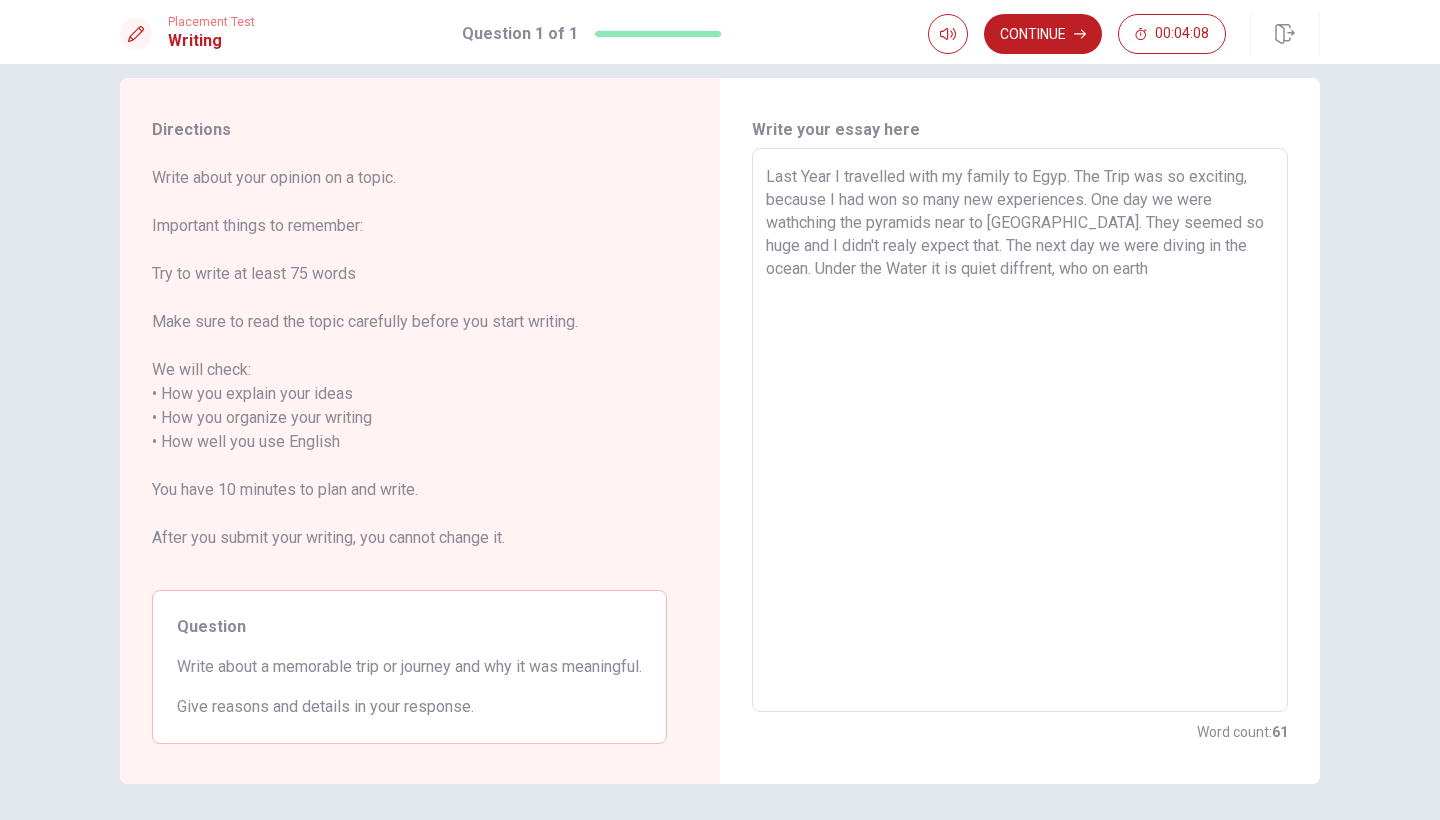 click on "Last Year I travelled with my family to Egyp. The Trip was so exciting, because I had won so many new experiences. One day we were wathching the pyramids near to [GEOGRAPHIC_DATA]. They seemed so huge and I didn't realy expect that. The next day we were diving in the ocean. Under the Water it is quiet diffrent, who on earth" at bounding box center (1020, 430) 